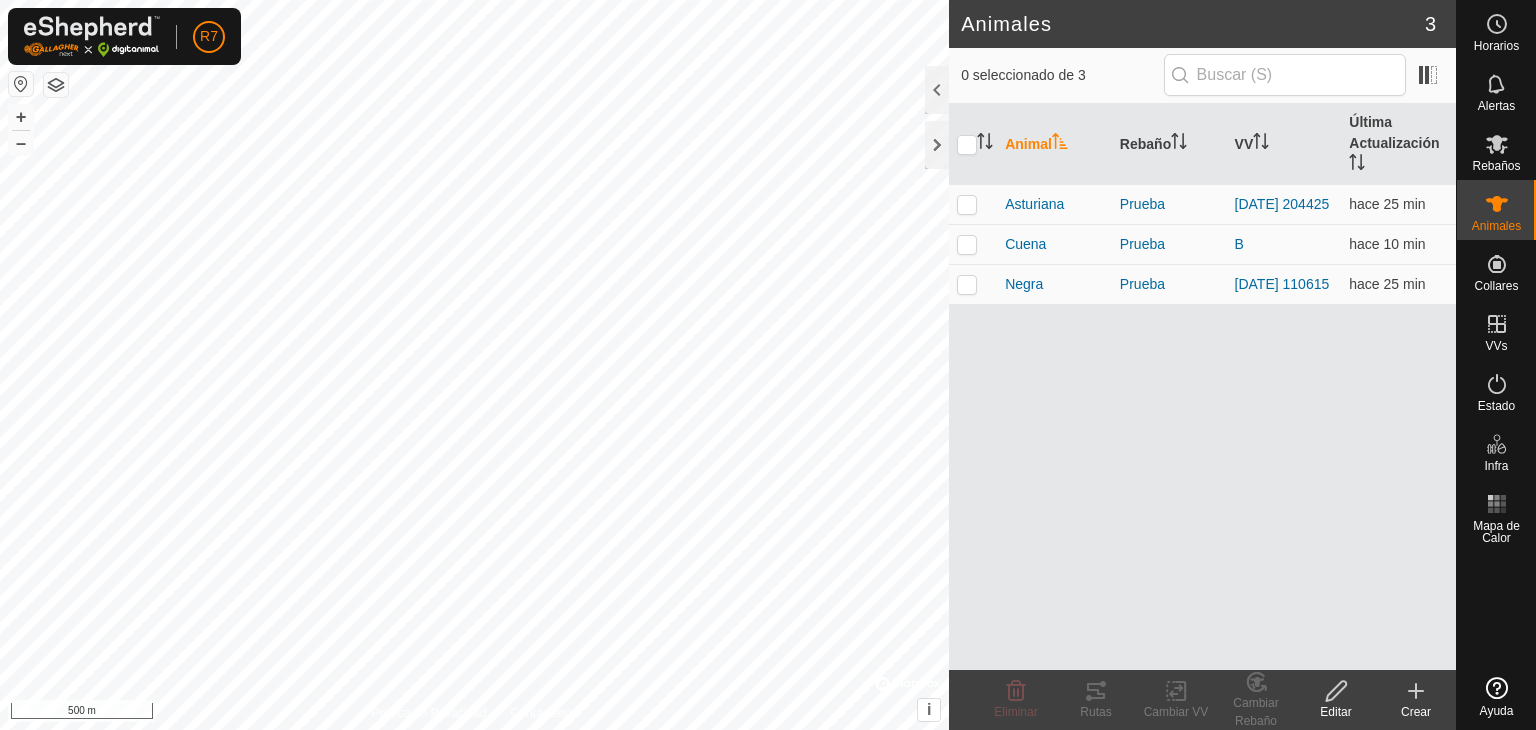 scroll, scrollTop: 0, scrollLeft: 0, axis: both 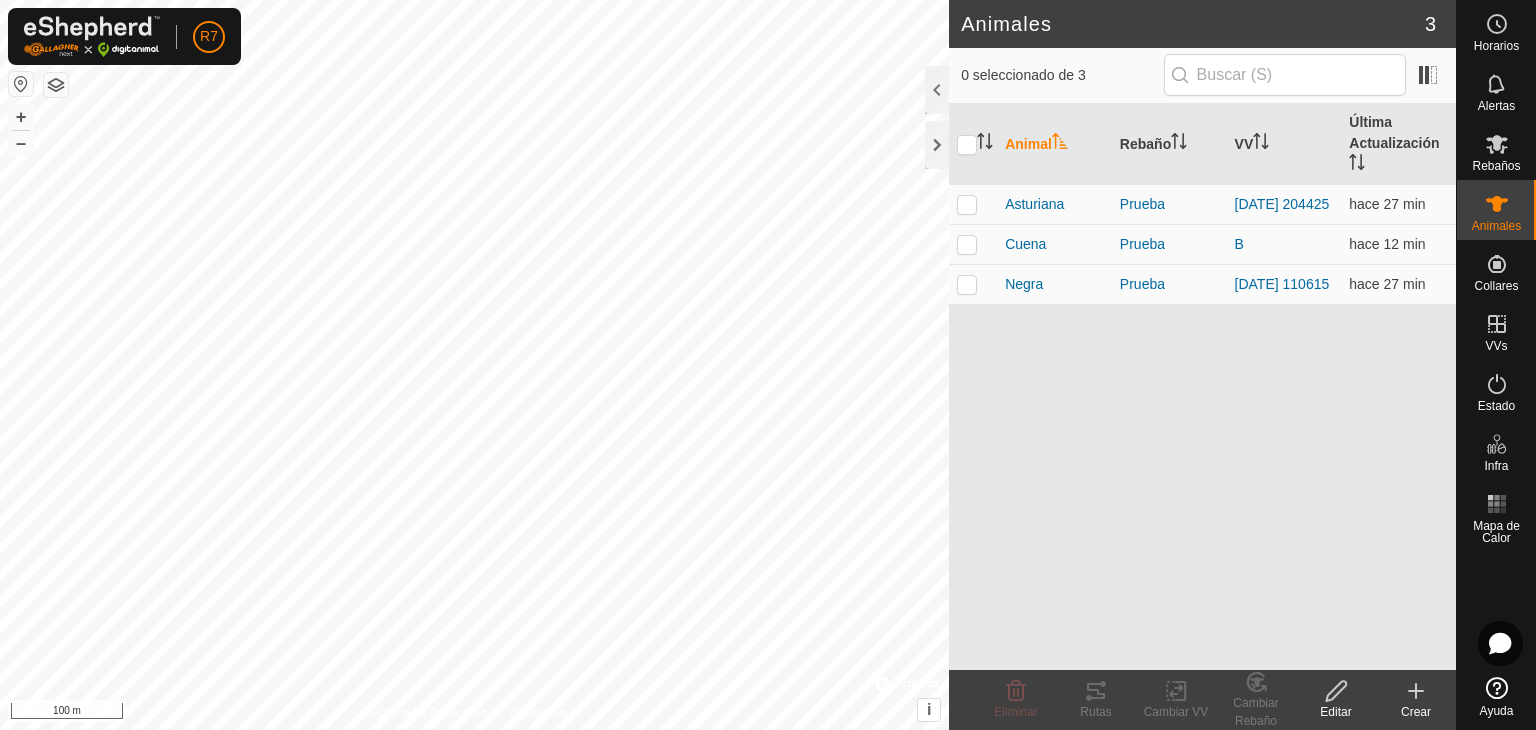 click 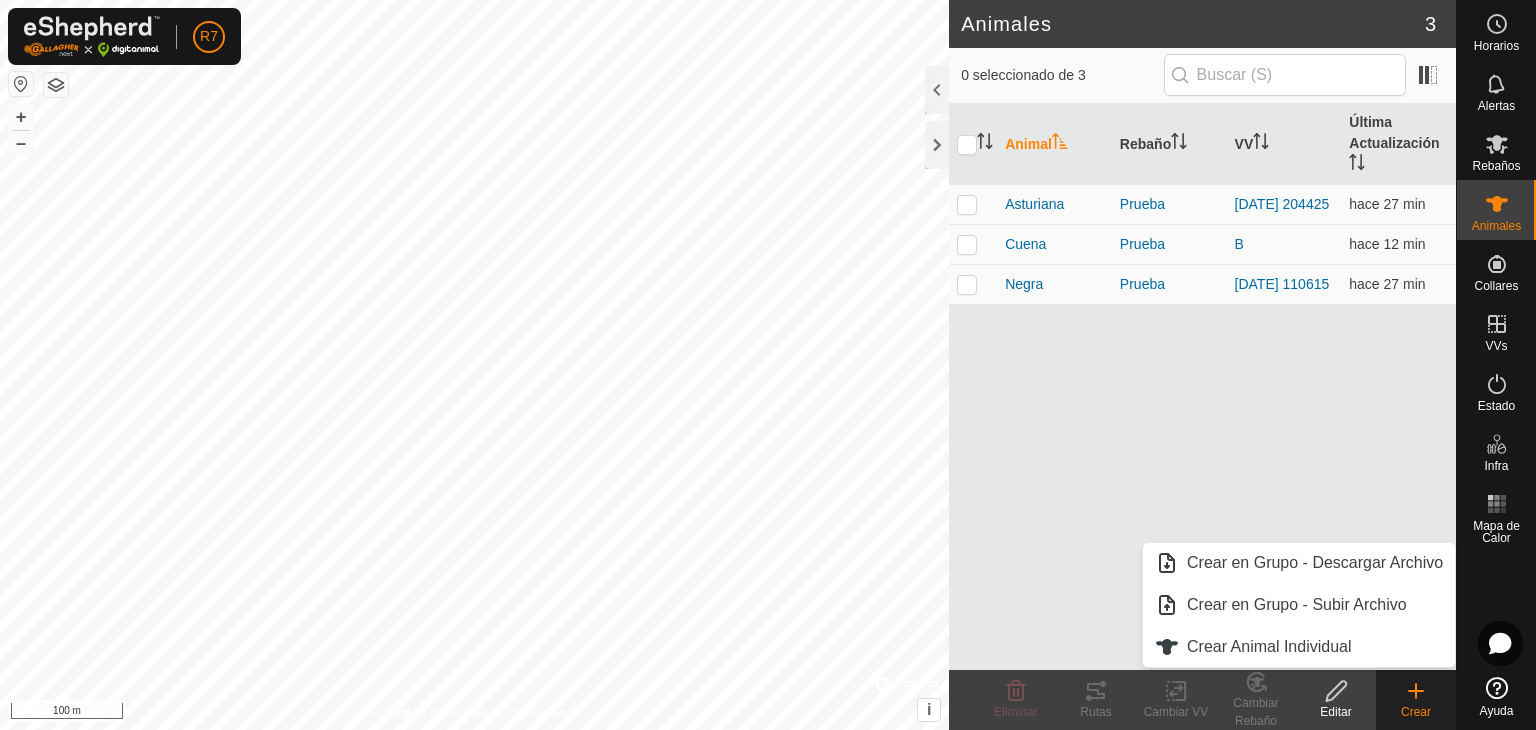 click 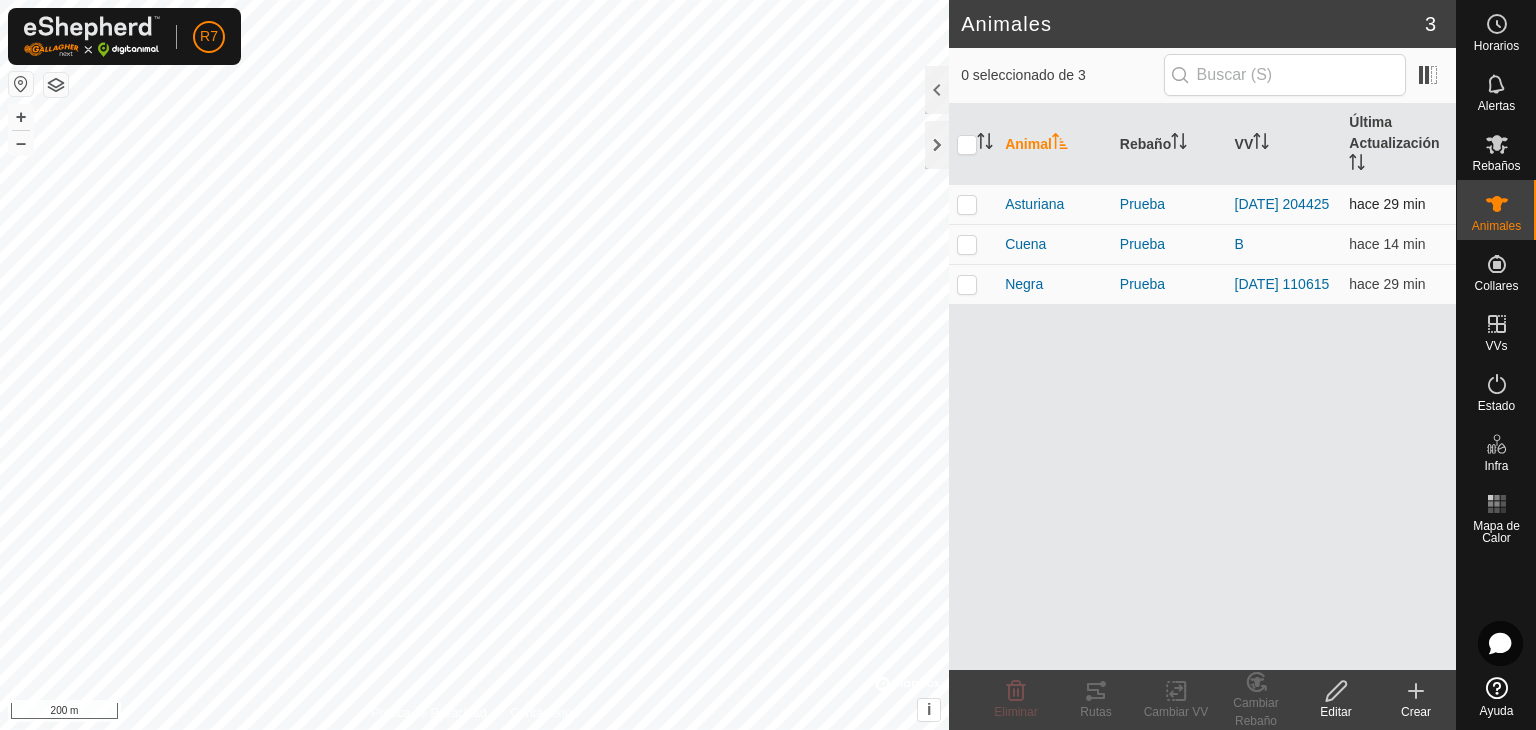 click on "Asturiana" at bounding box center [1054, 204] 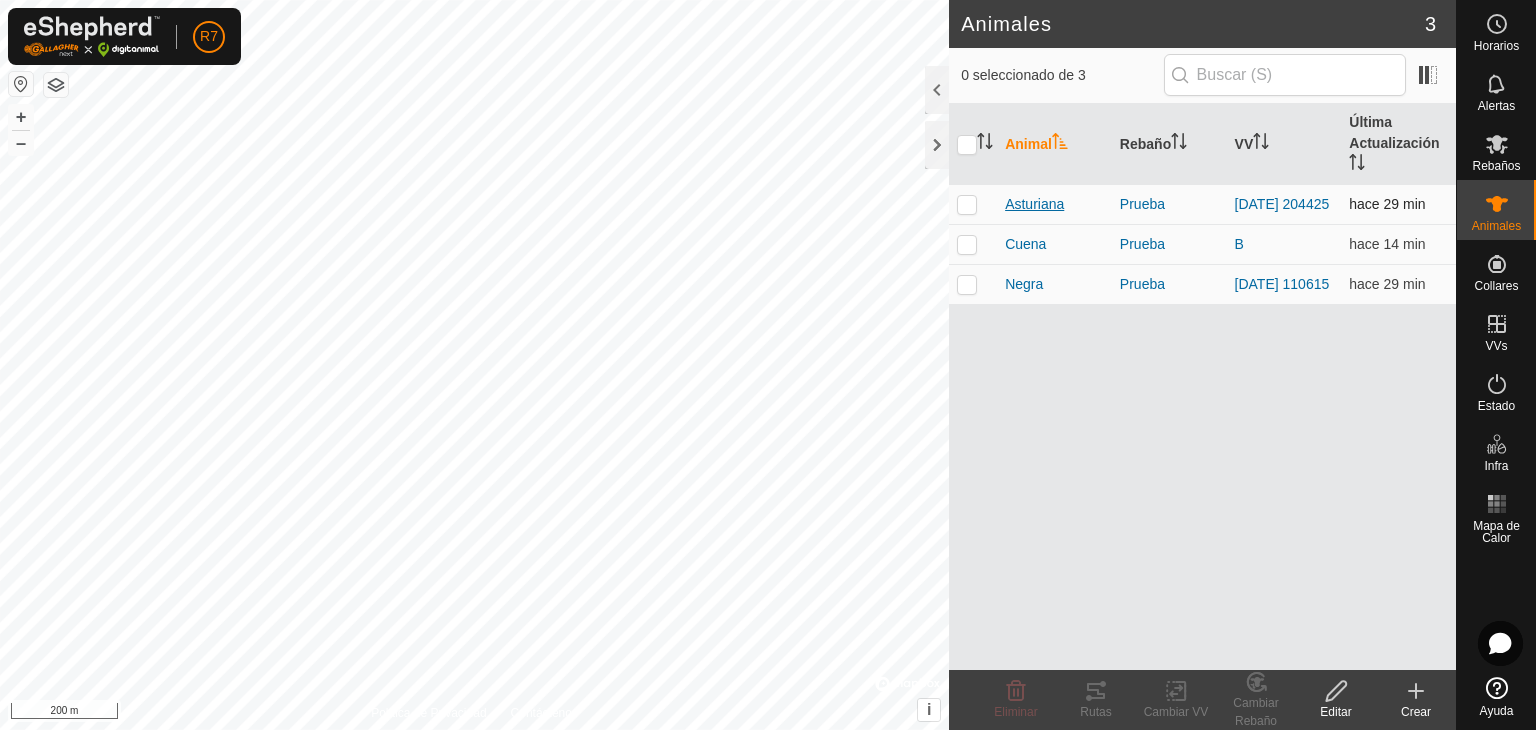 click on "Asturiana" at bounding box center [1034, 204] 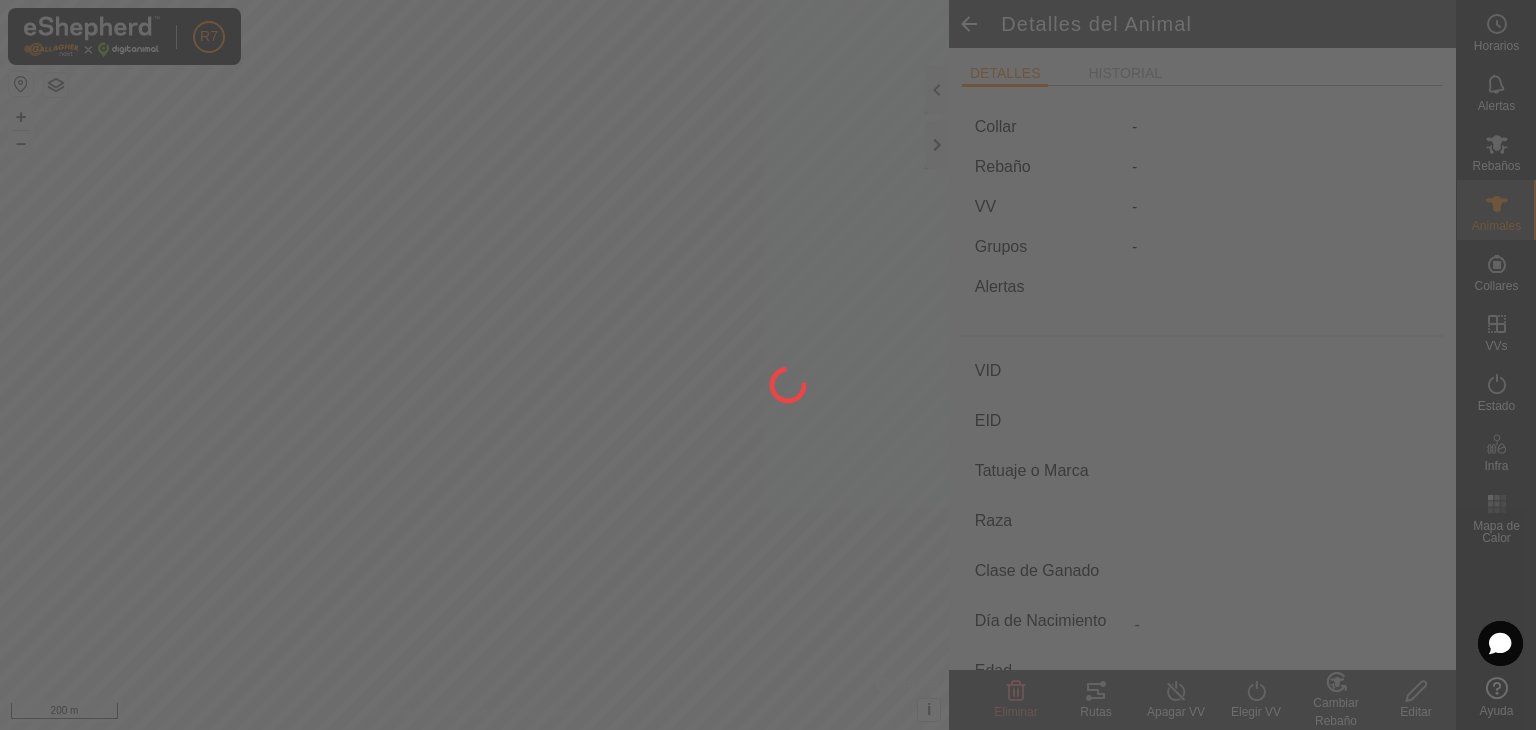 type on "Asturiana" 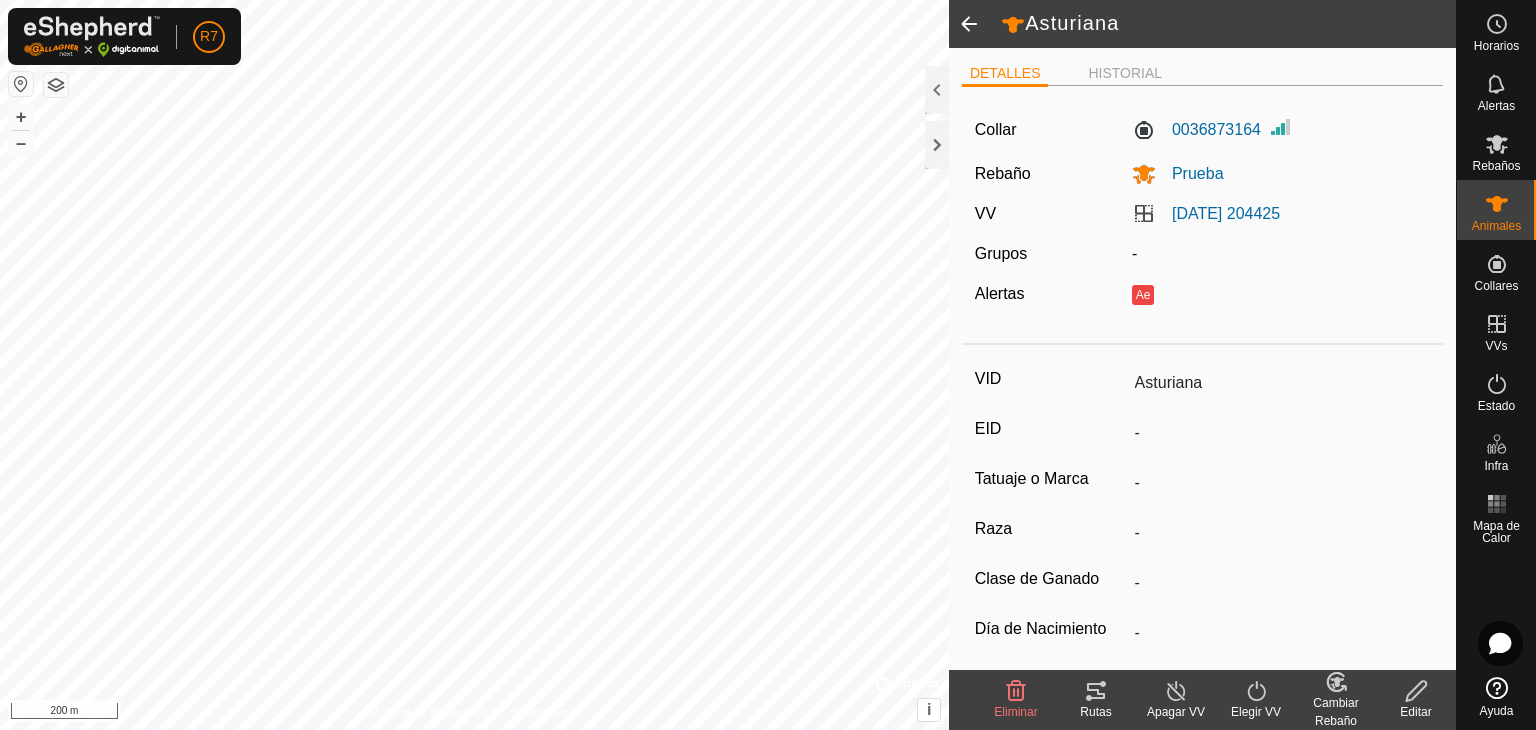 click on "Collar" 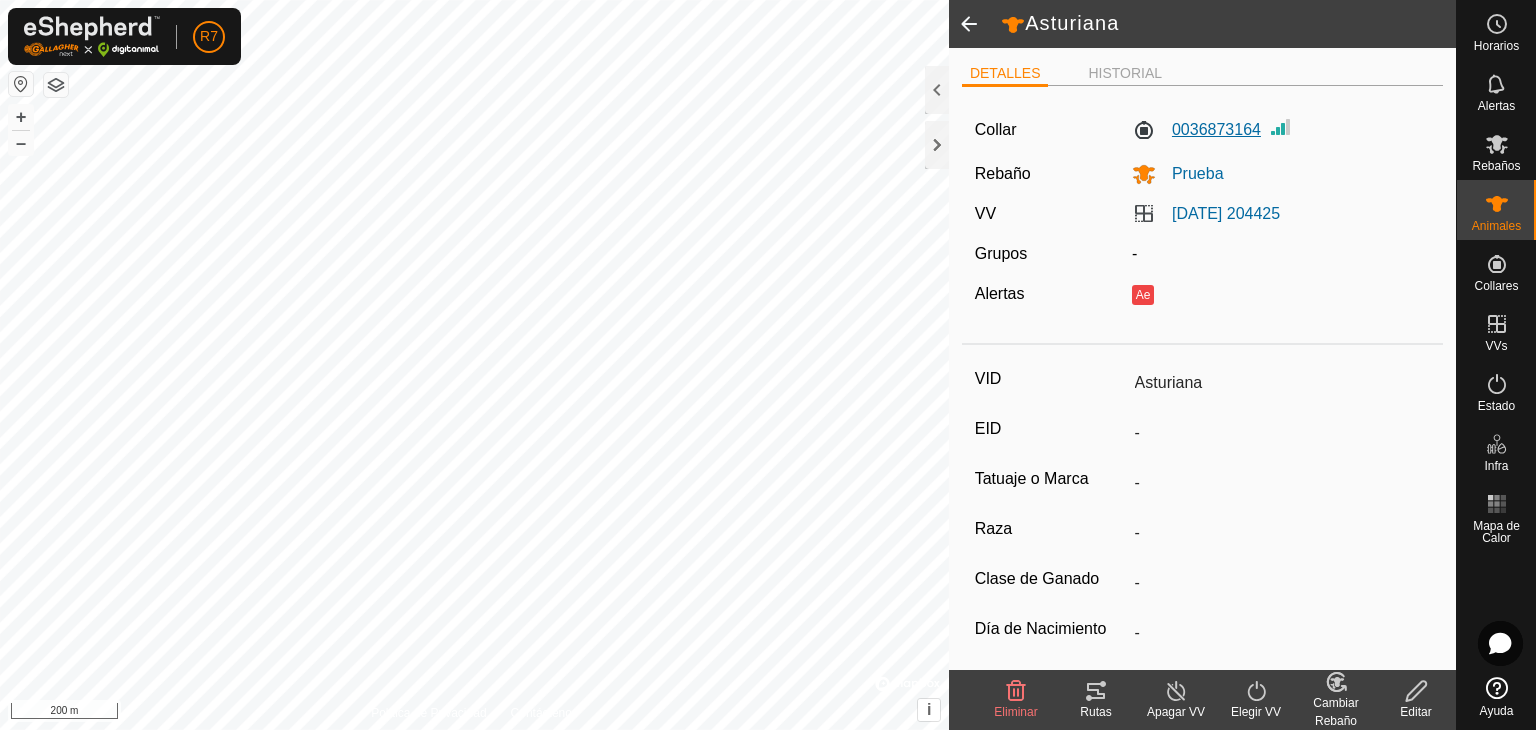 click on "0036873164" 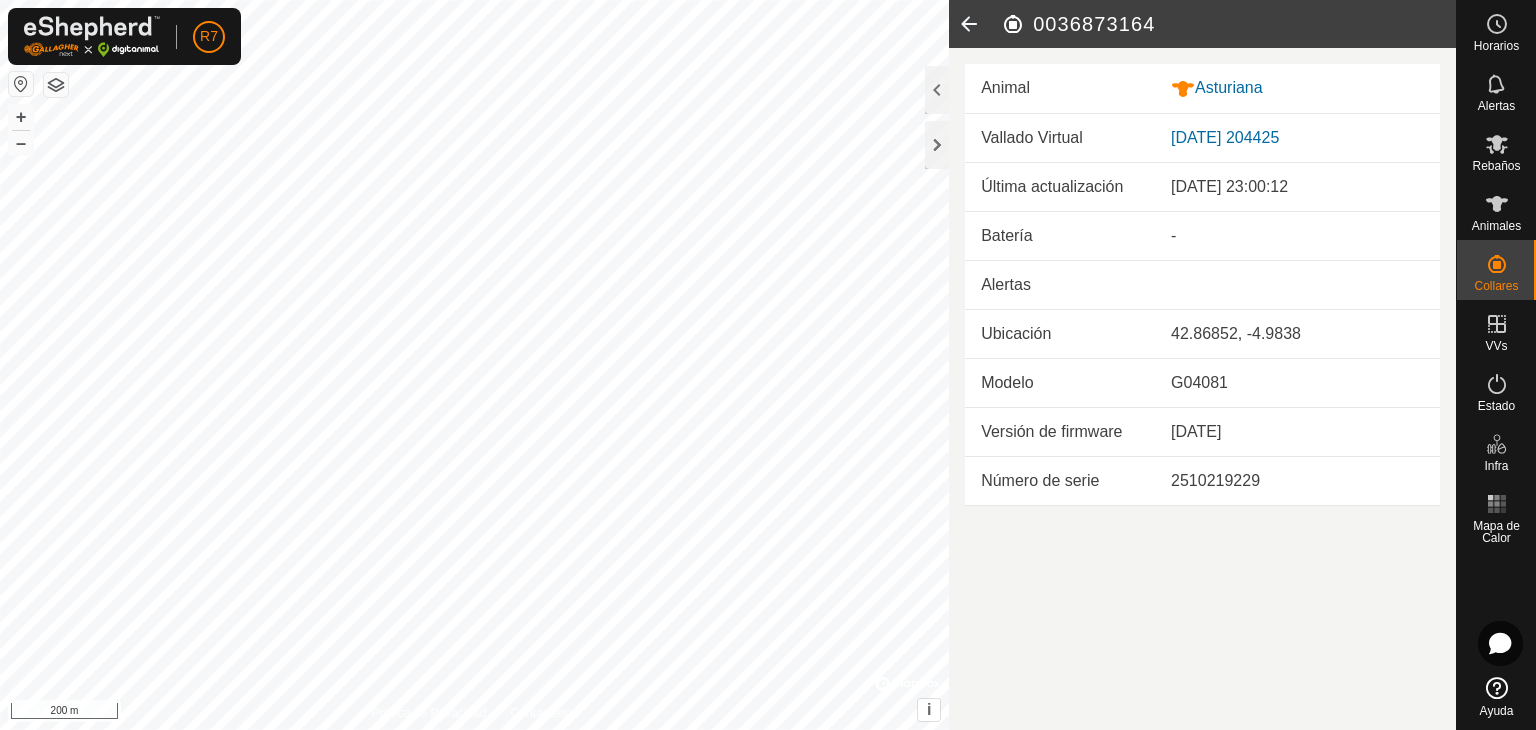 click on "Ubicación" at bounding box center [1060, 333] 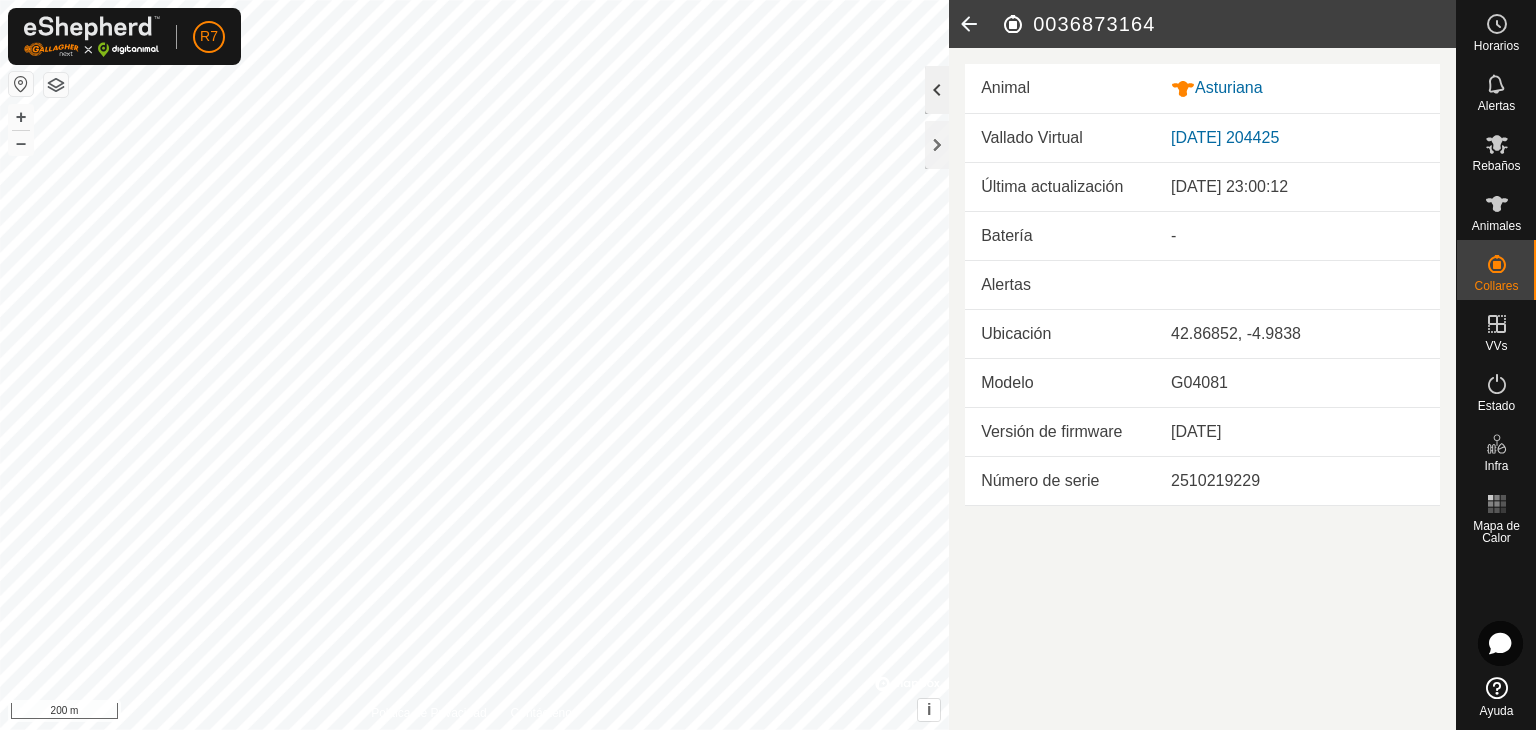 click 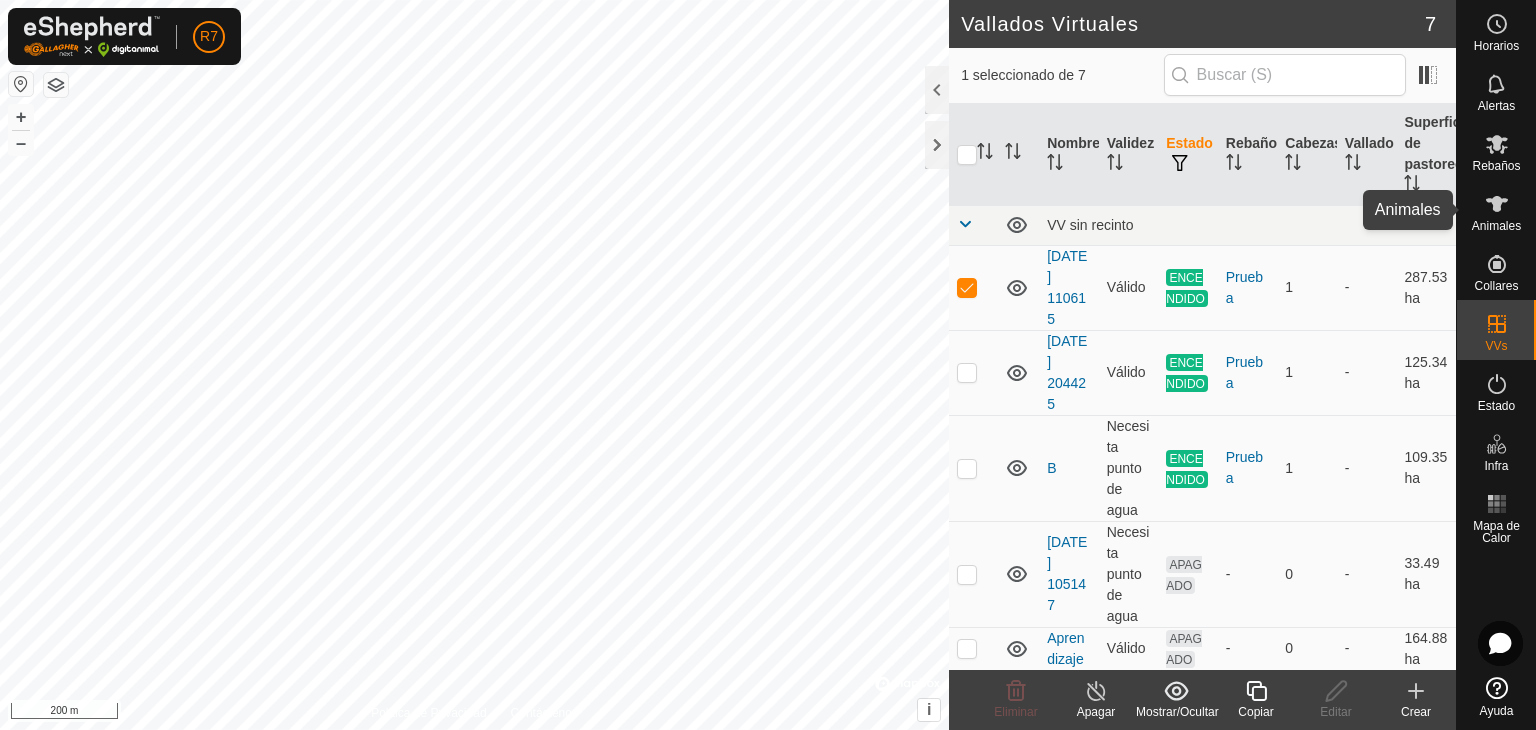 click 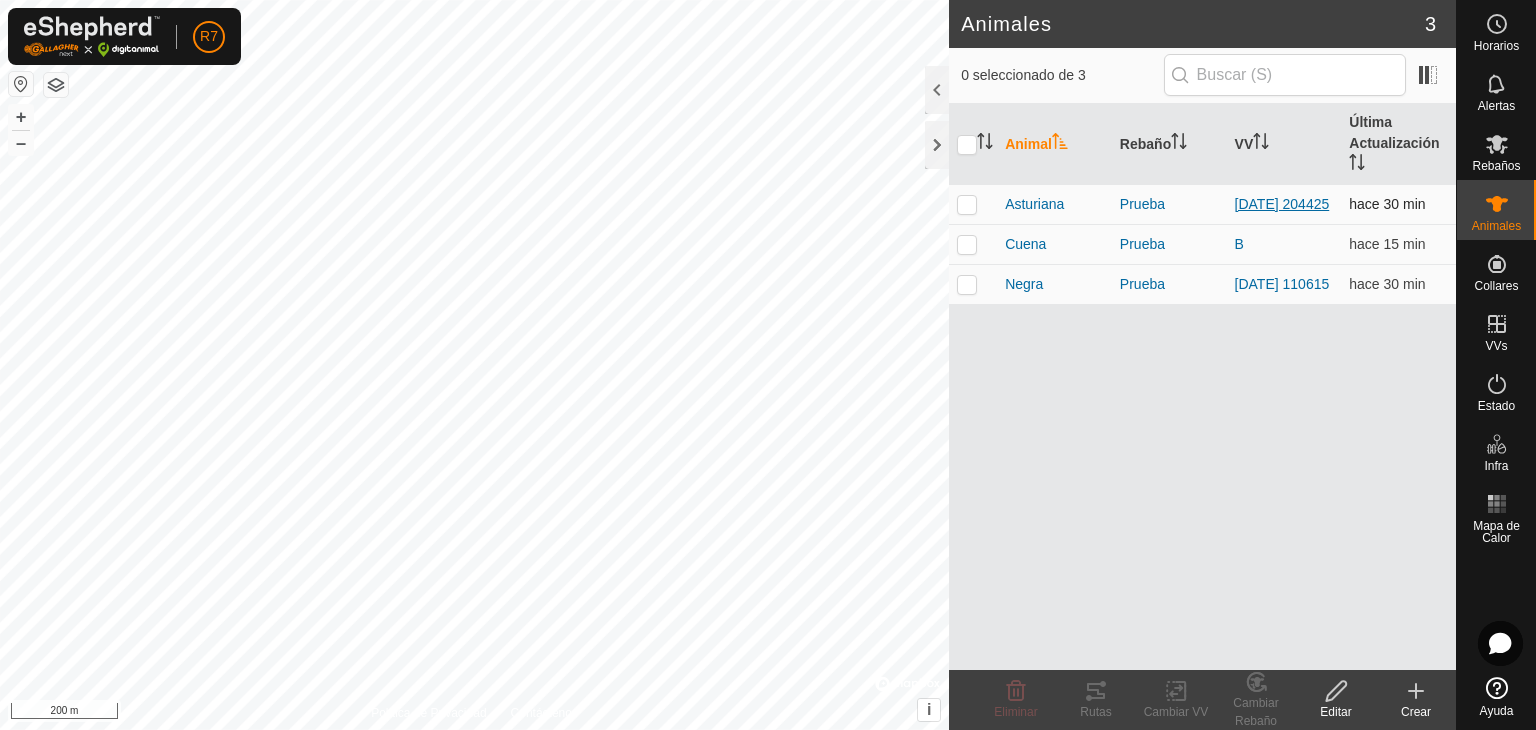 click on "[DATE] 204425" at bounding box center [1282, 204] 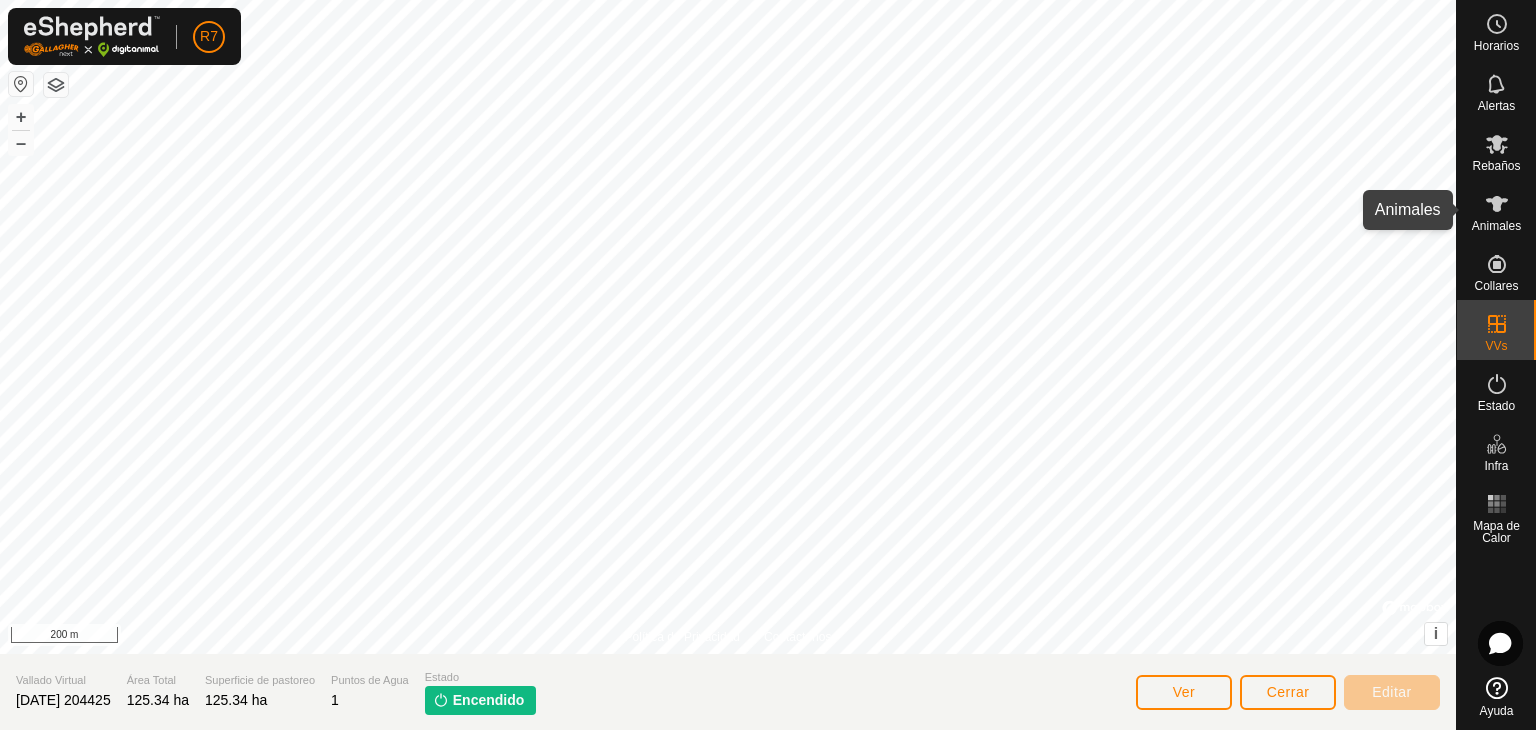 click 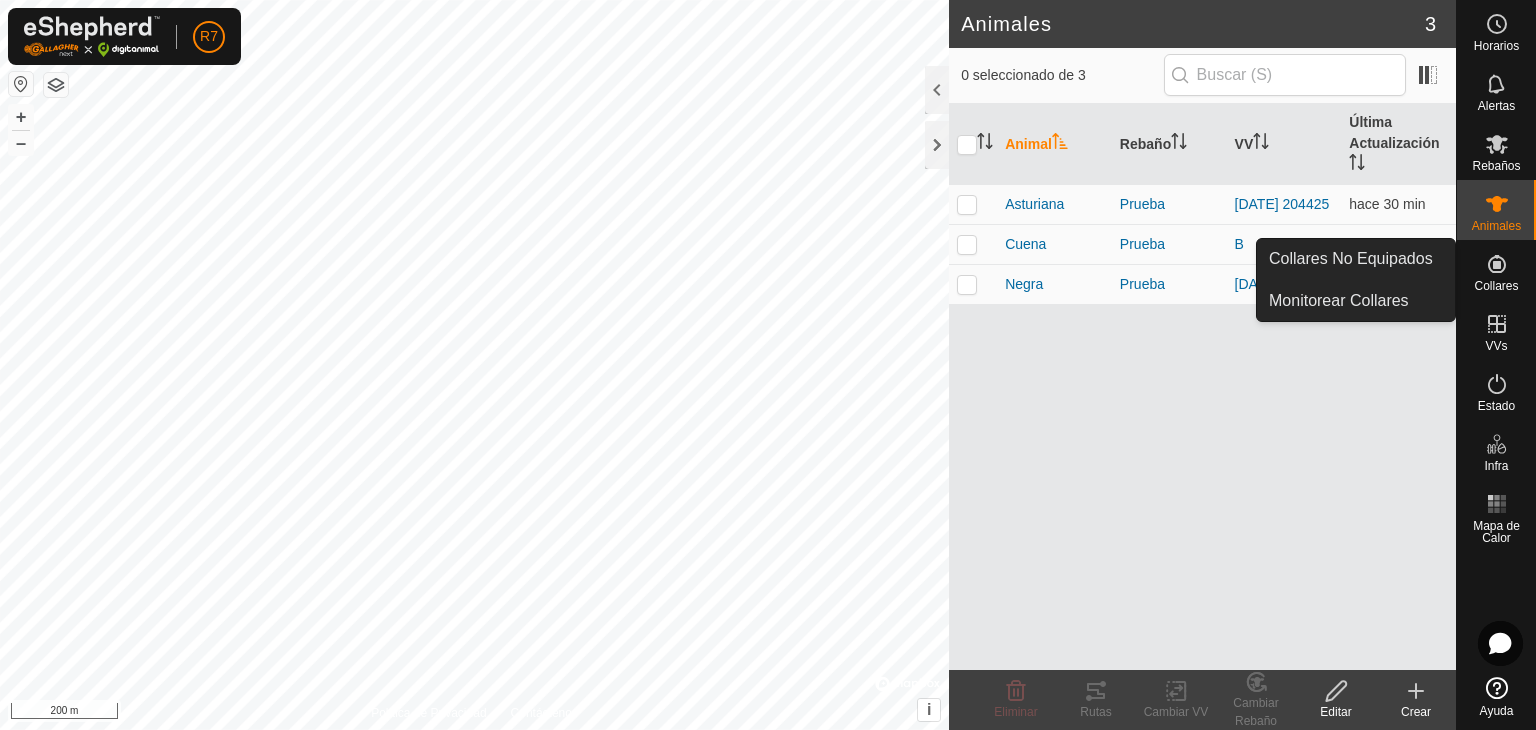 click at bounding box center (1497, 264) 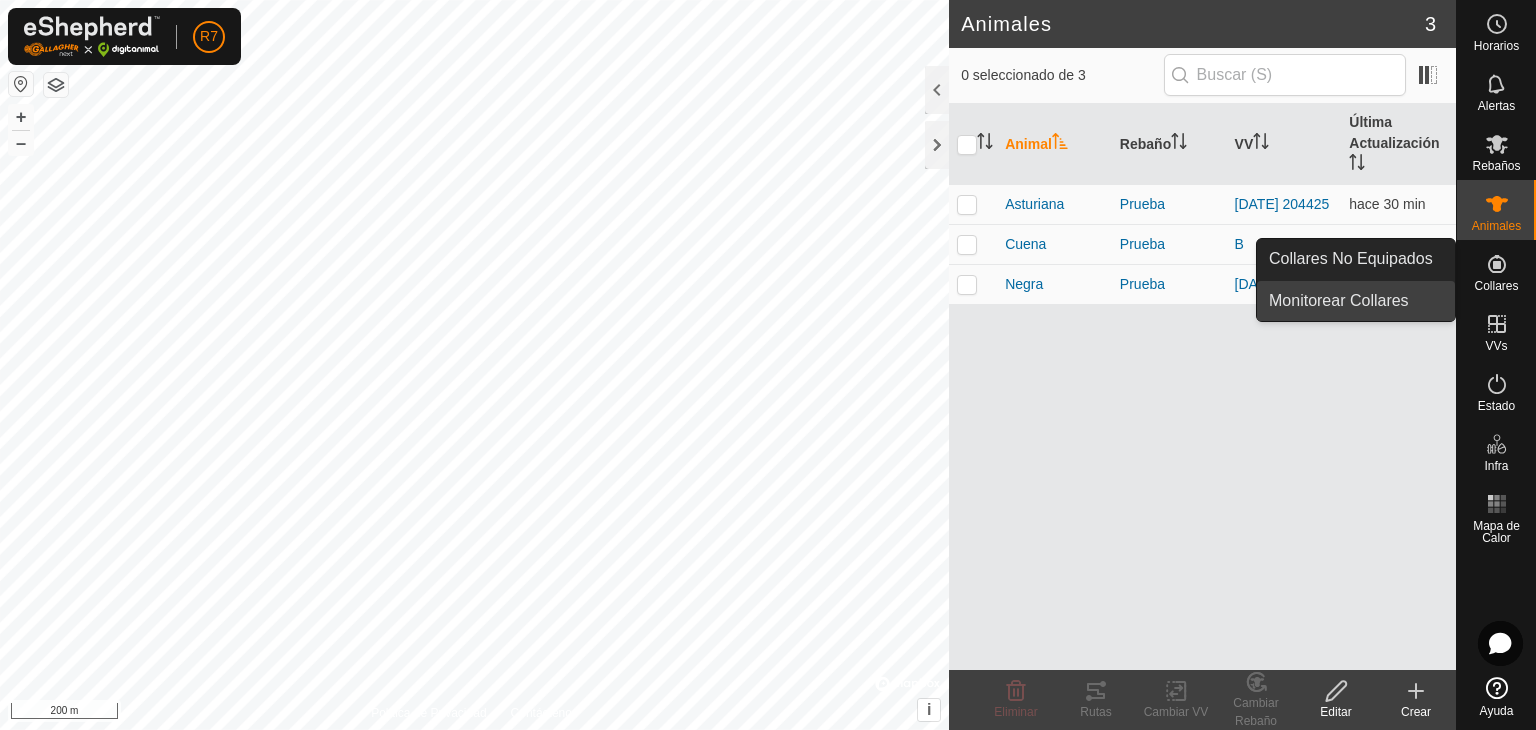 click on "Monitorear Collares" at bounding box center [1356, 301] 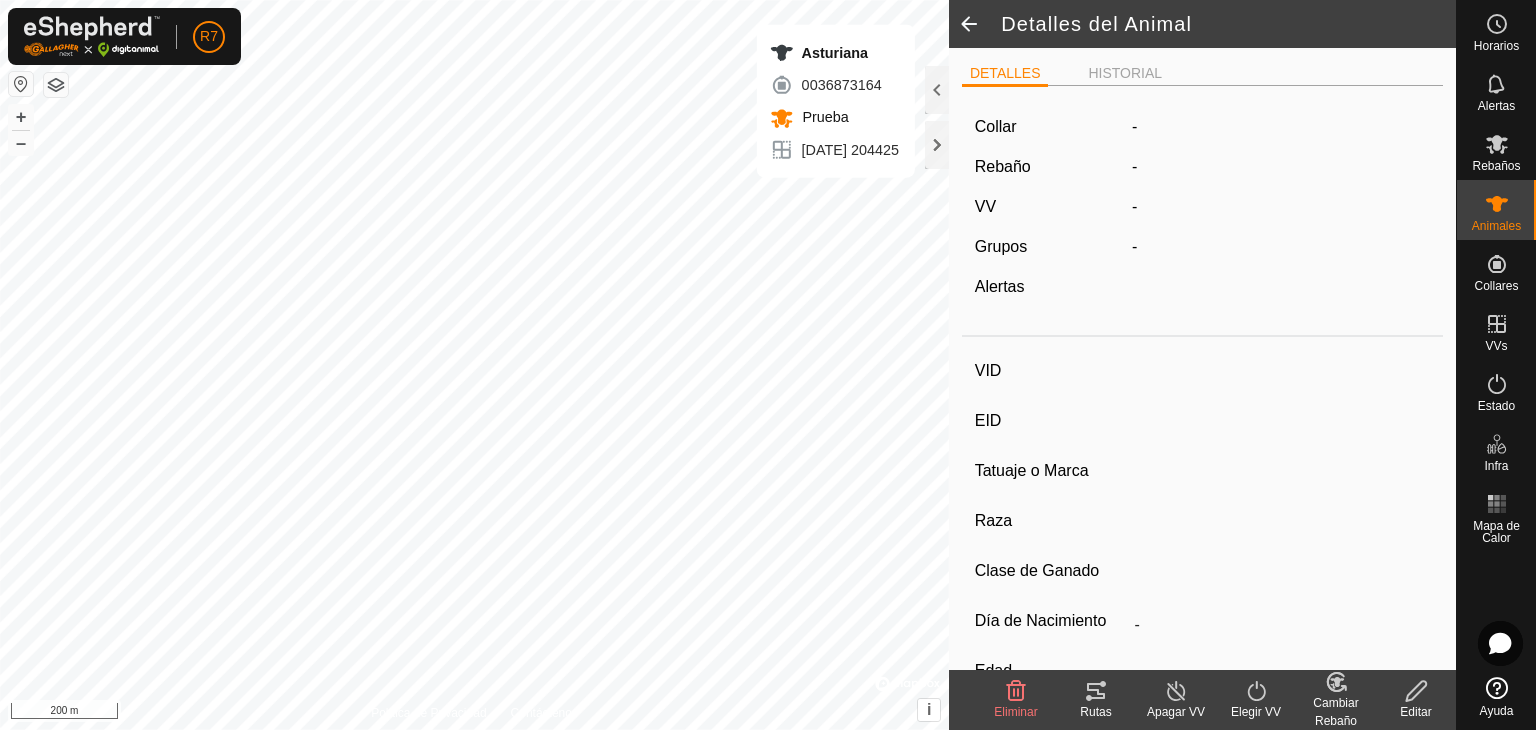 type on "Asturiana" 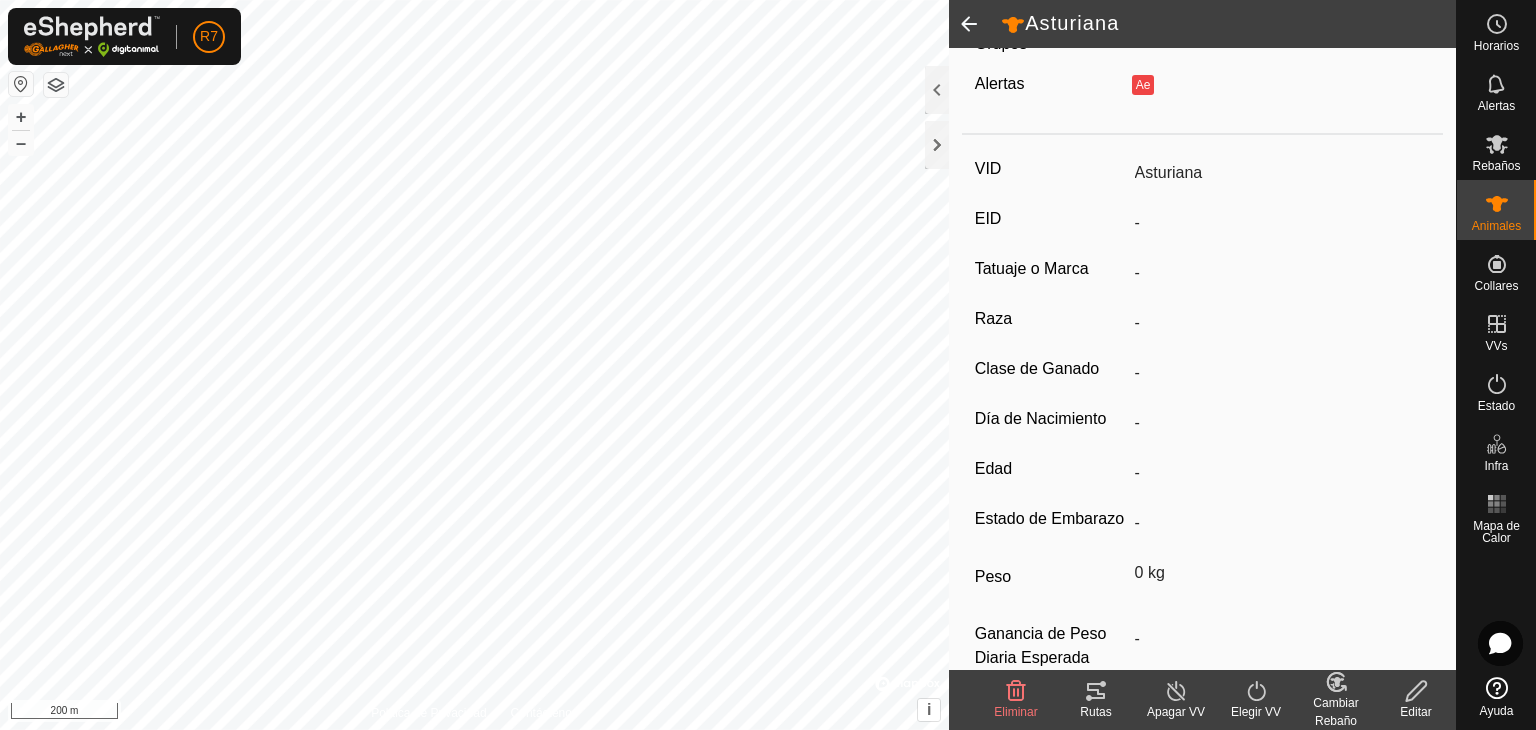 scroll, scrollTop: 272, scrollLeft: 0, axis: vertical 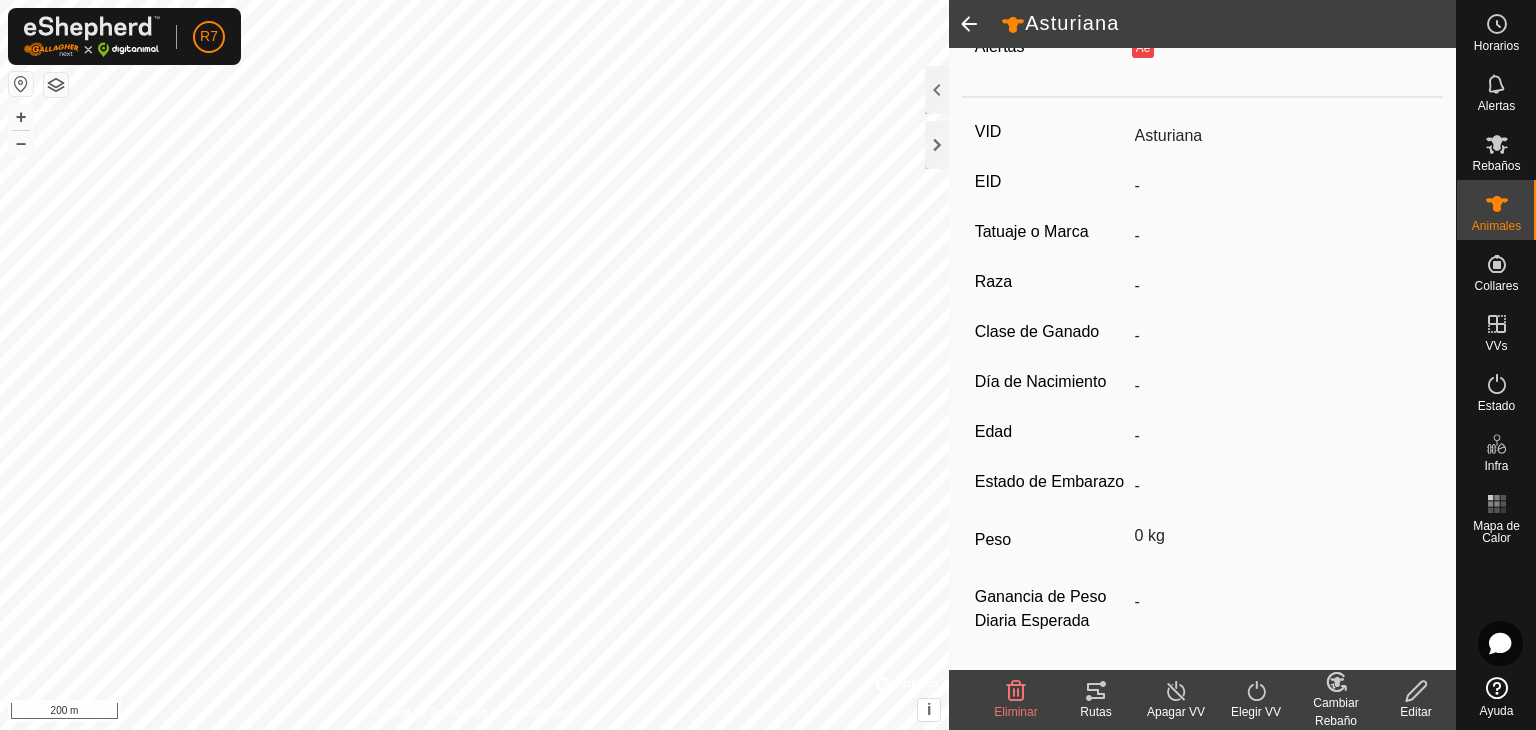 click 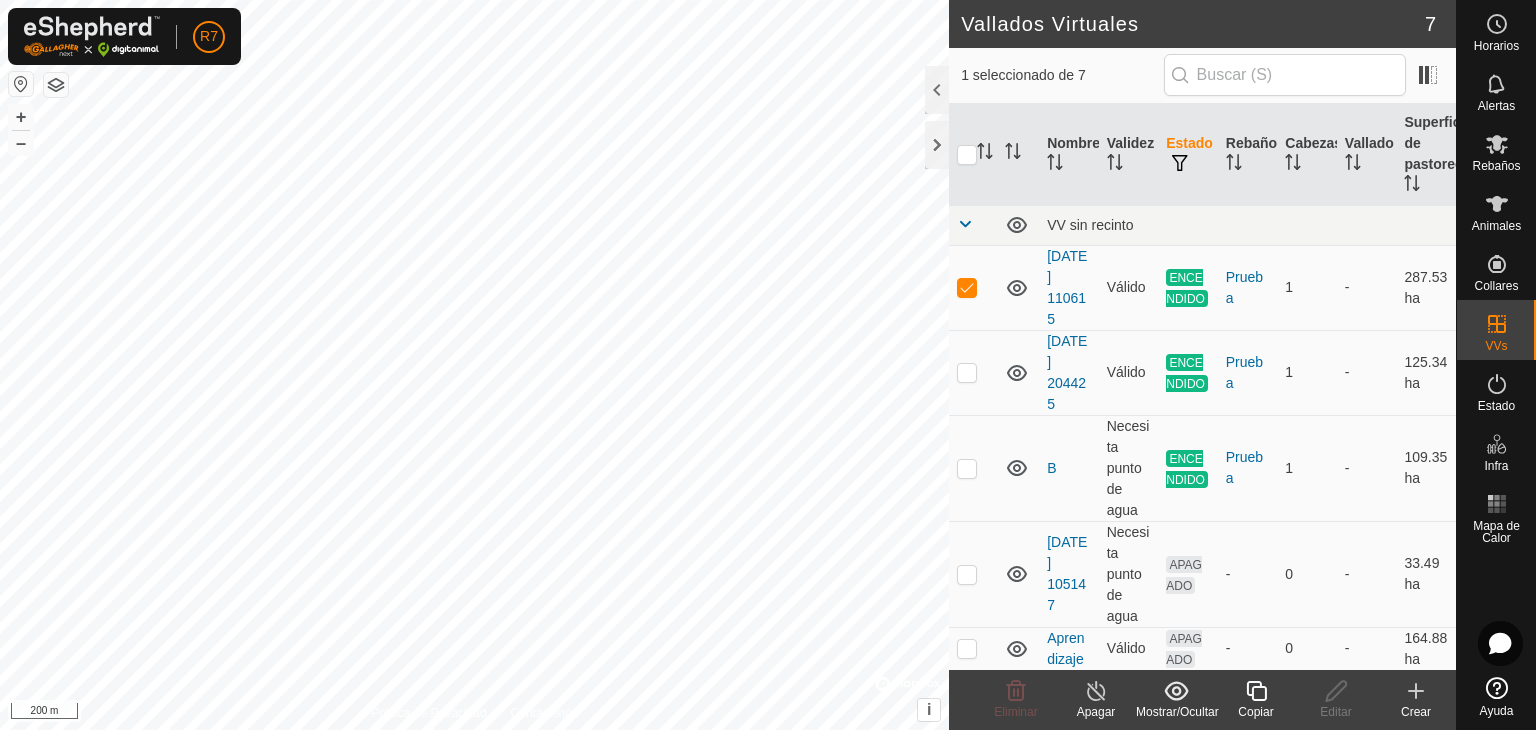 checkbox on "false" 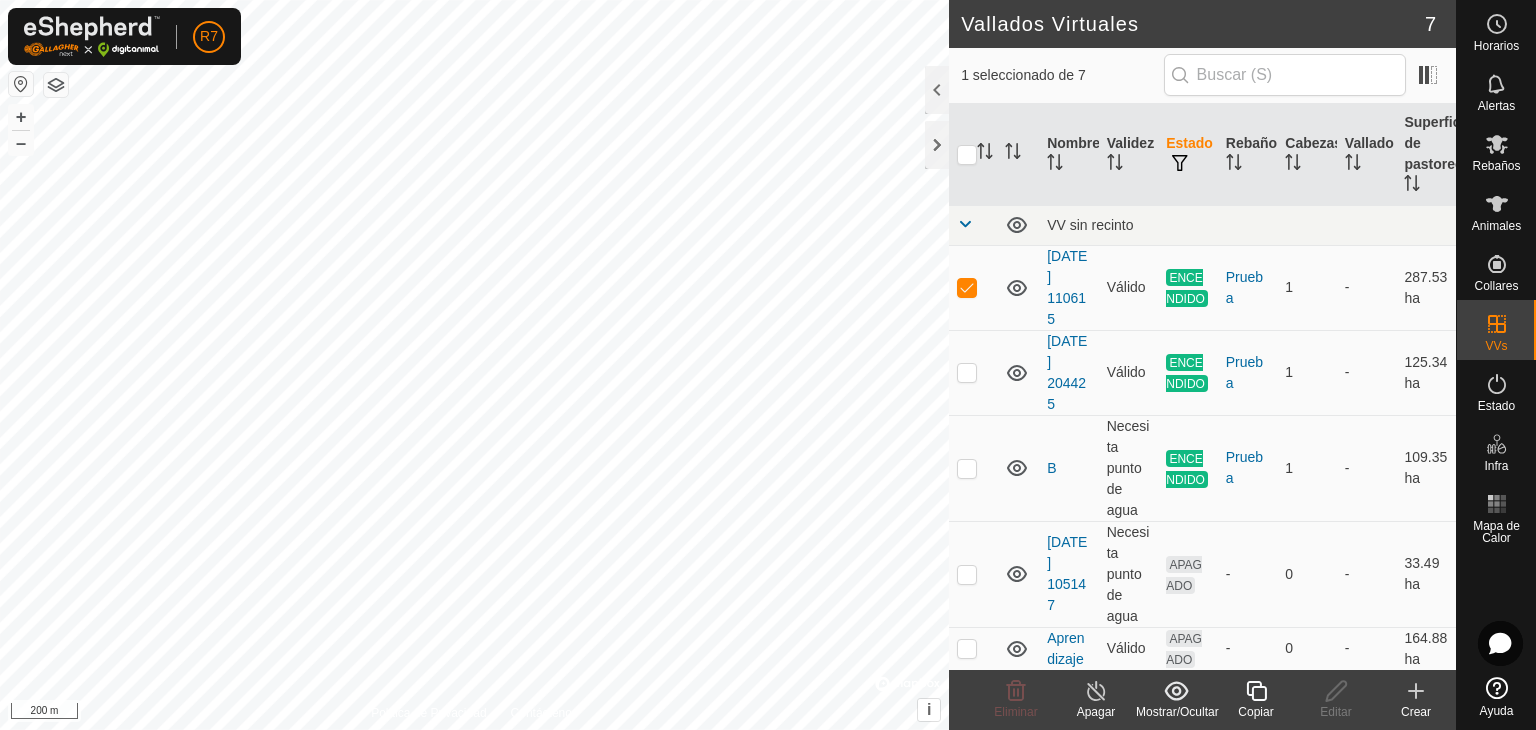 checkbox on "true" 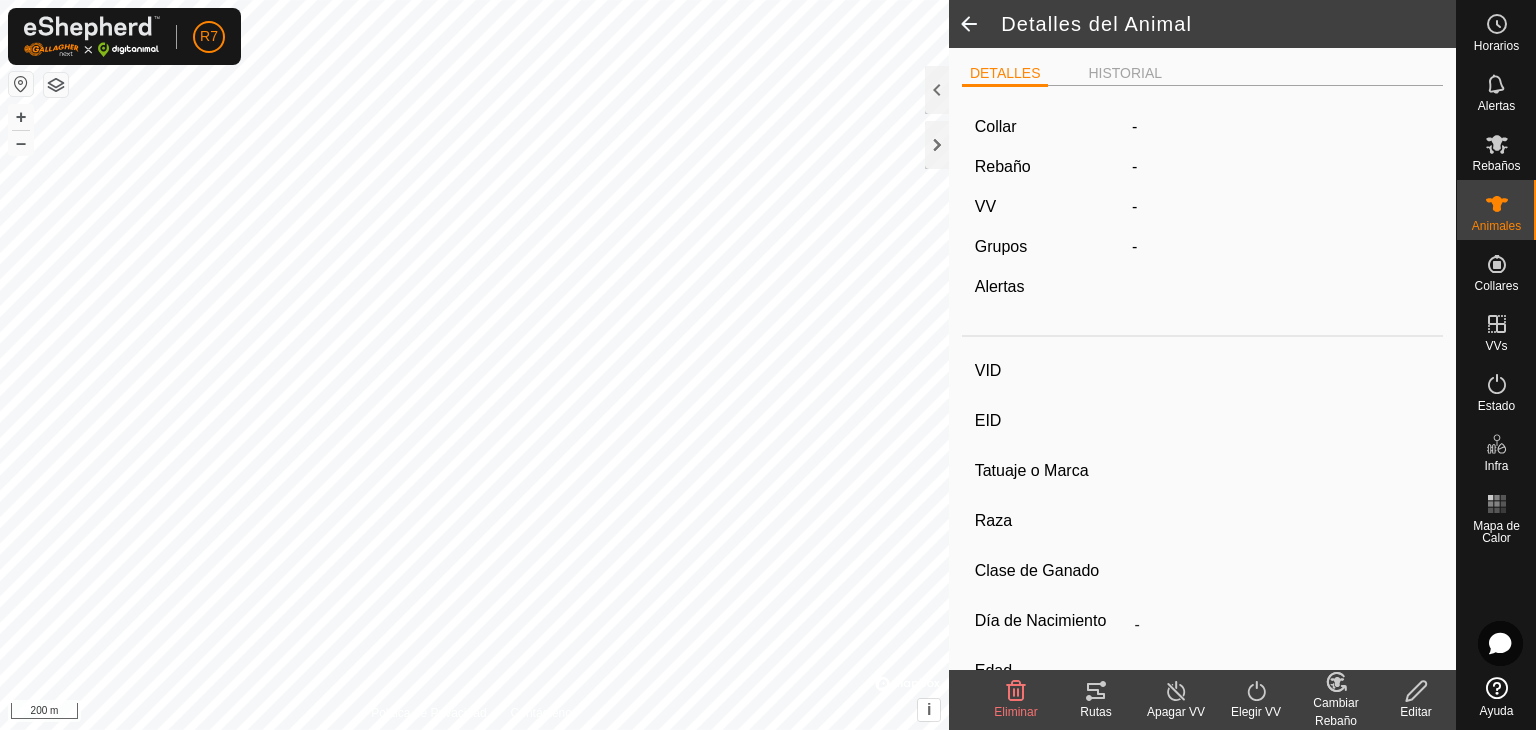 type on "Asturiana" 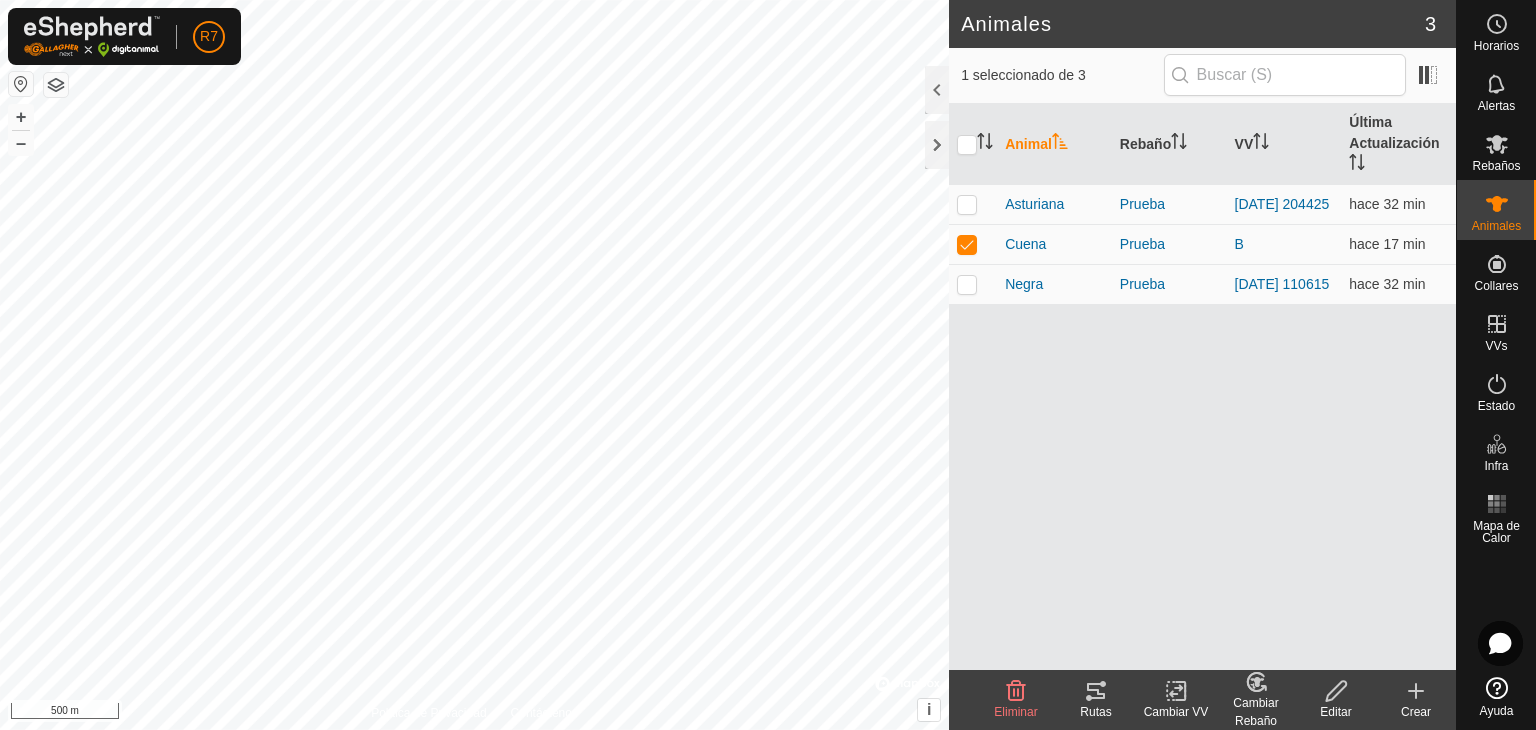 click 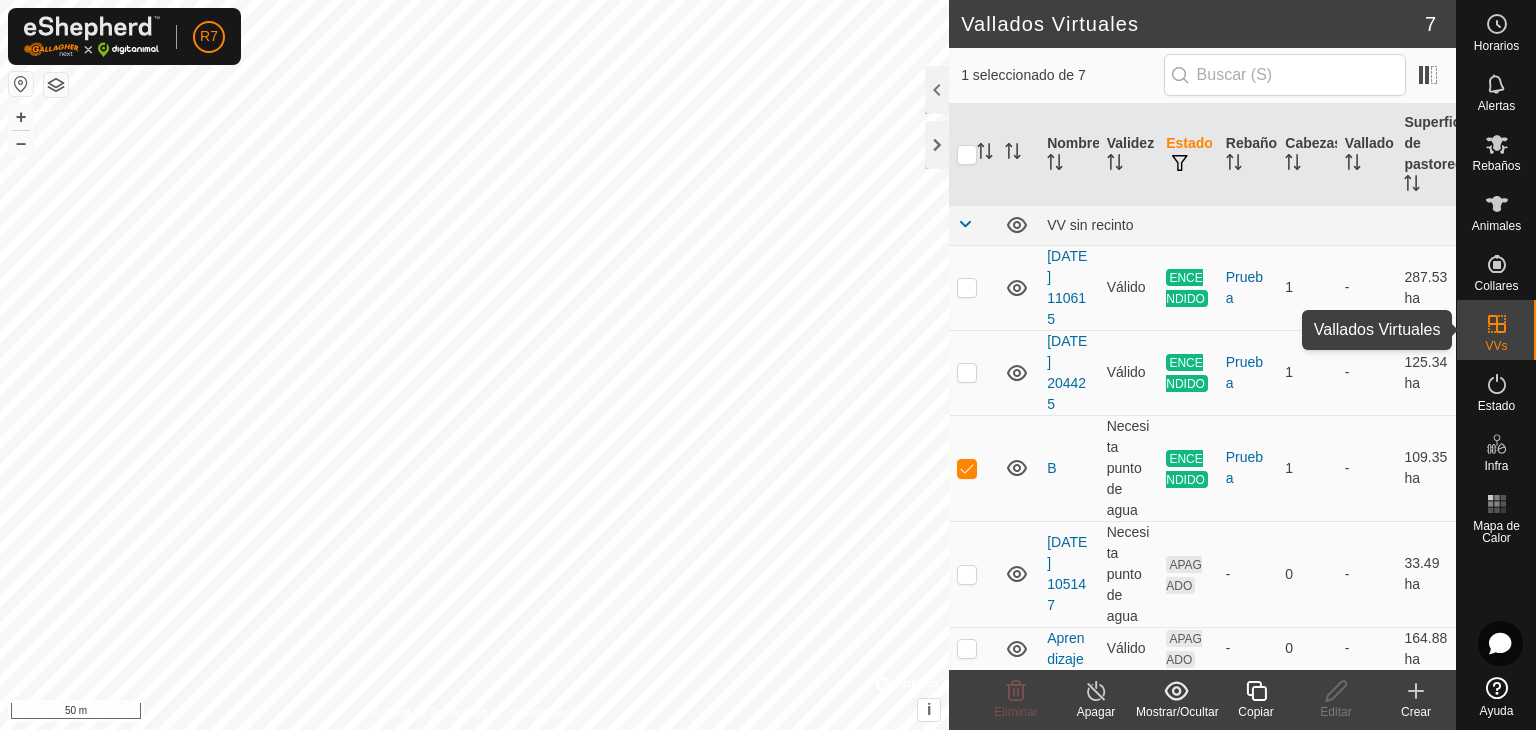 click on "VVs" at bounding box center (1496, 330) 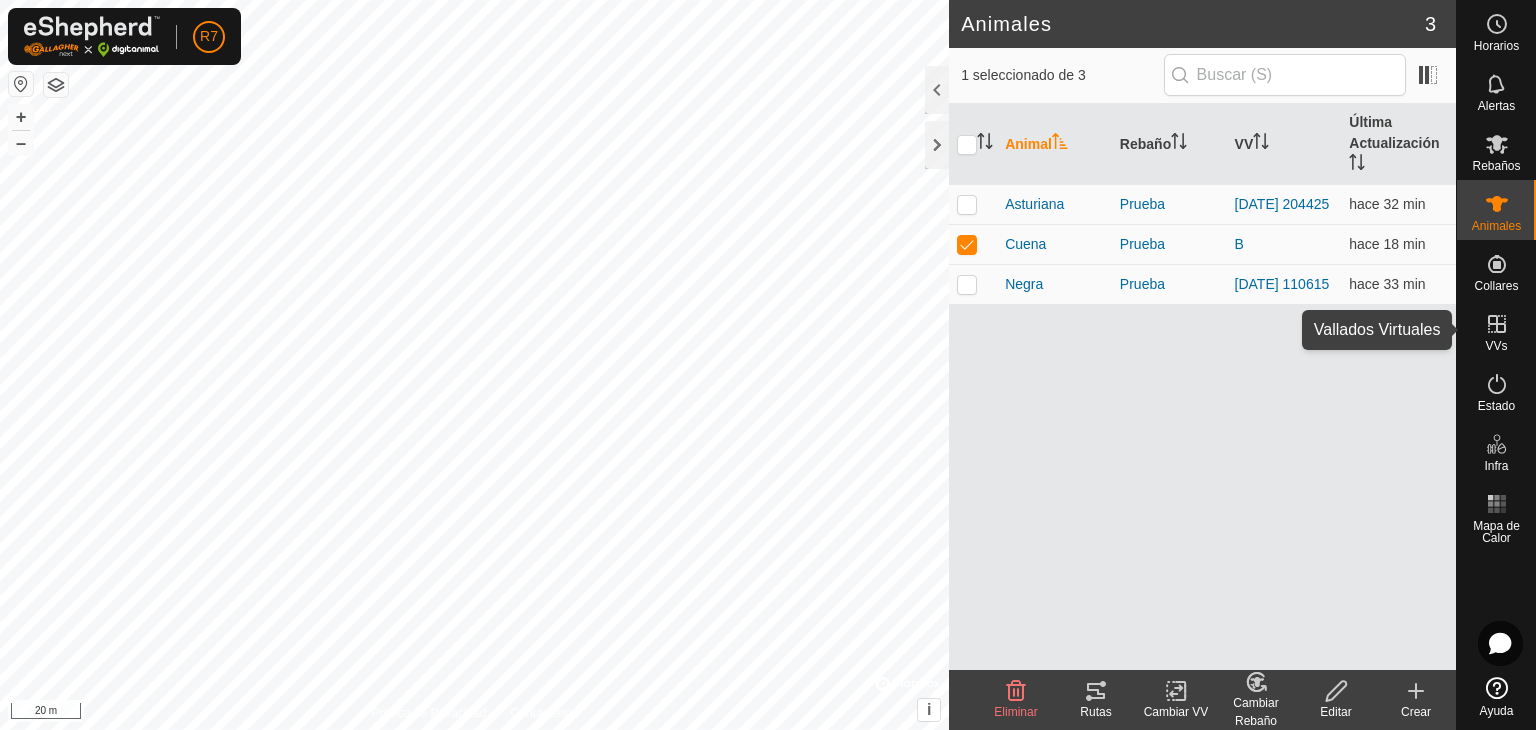 click 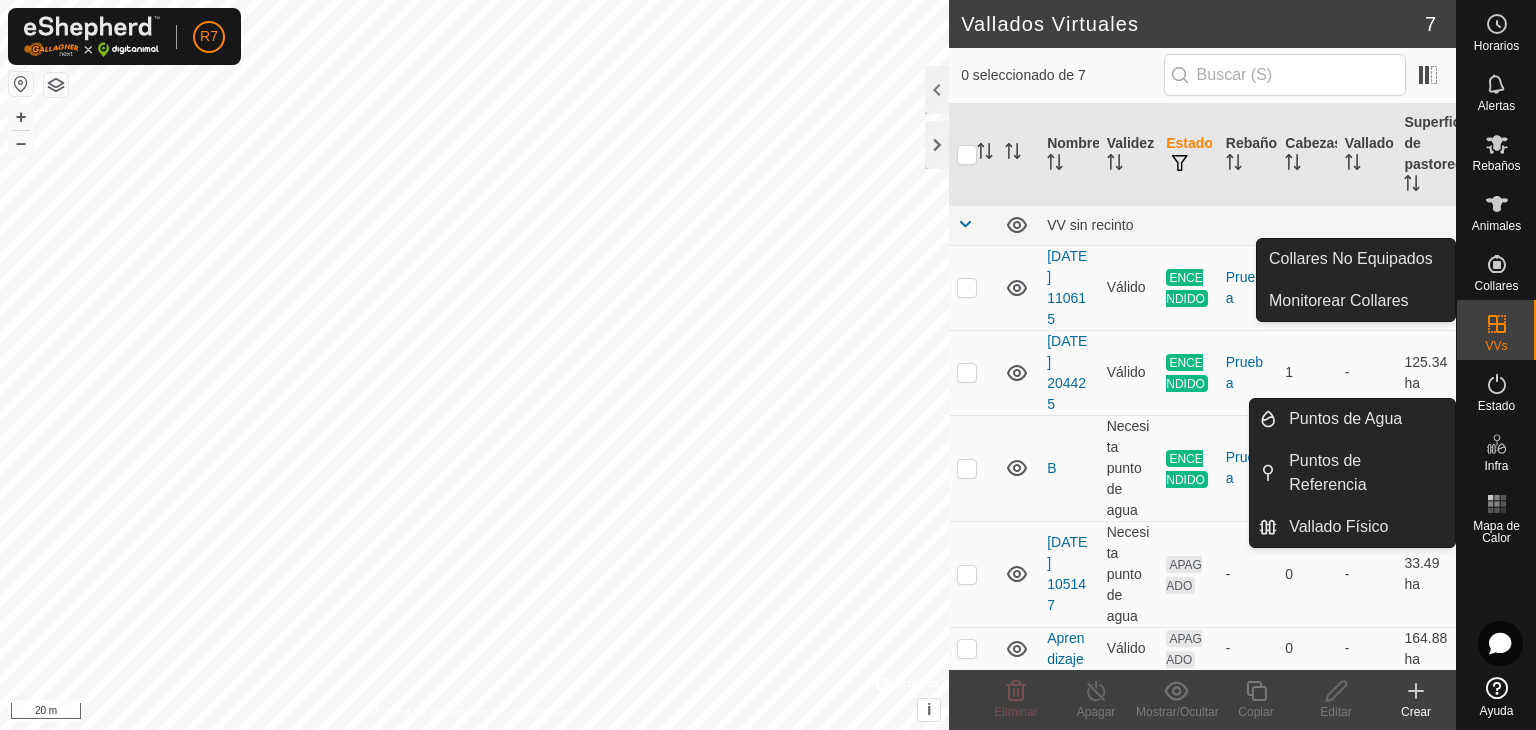 click at bounding box center [1497, 264] 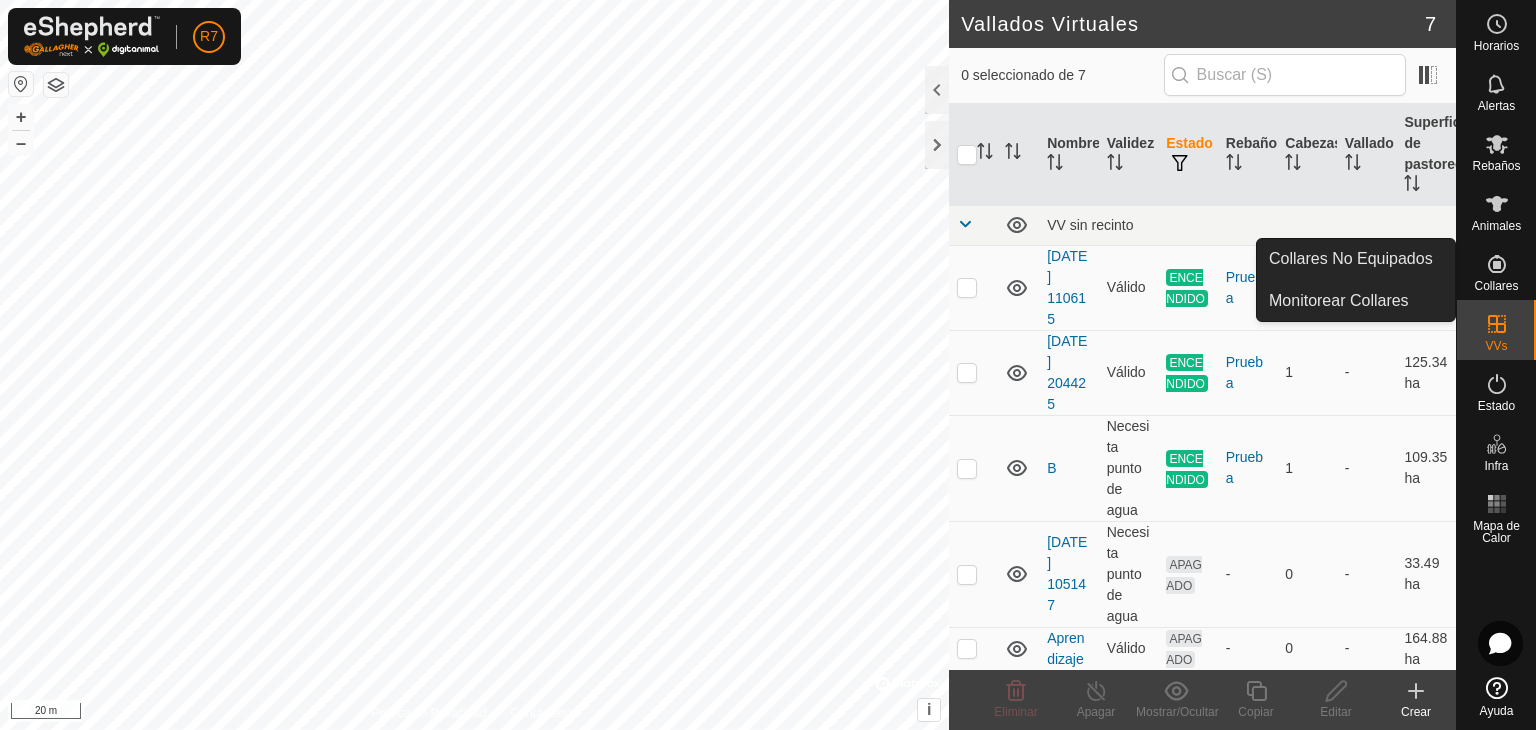click 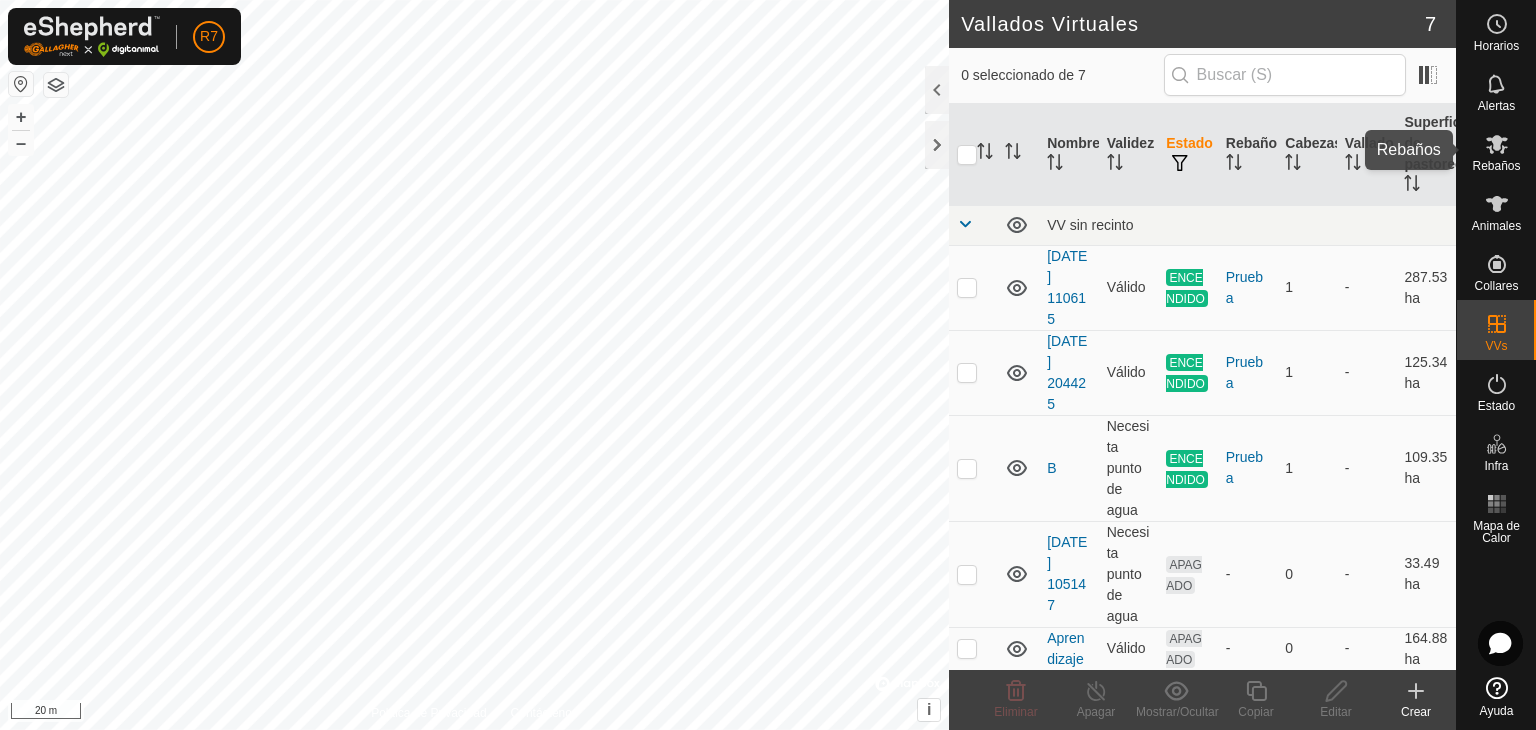 click on "Rebaños" at bounding box center (1496, 166) 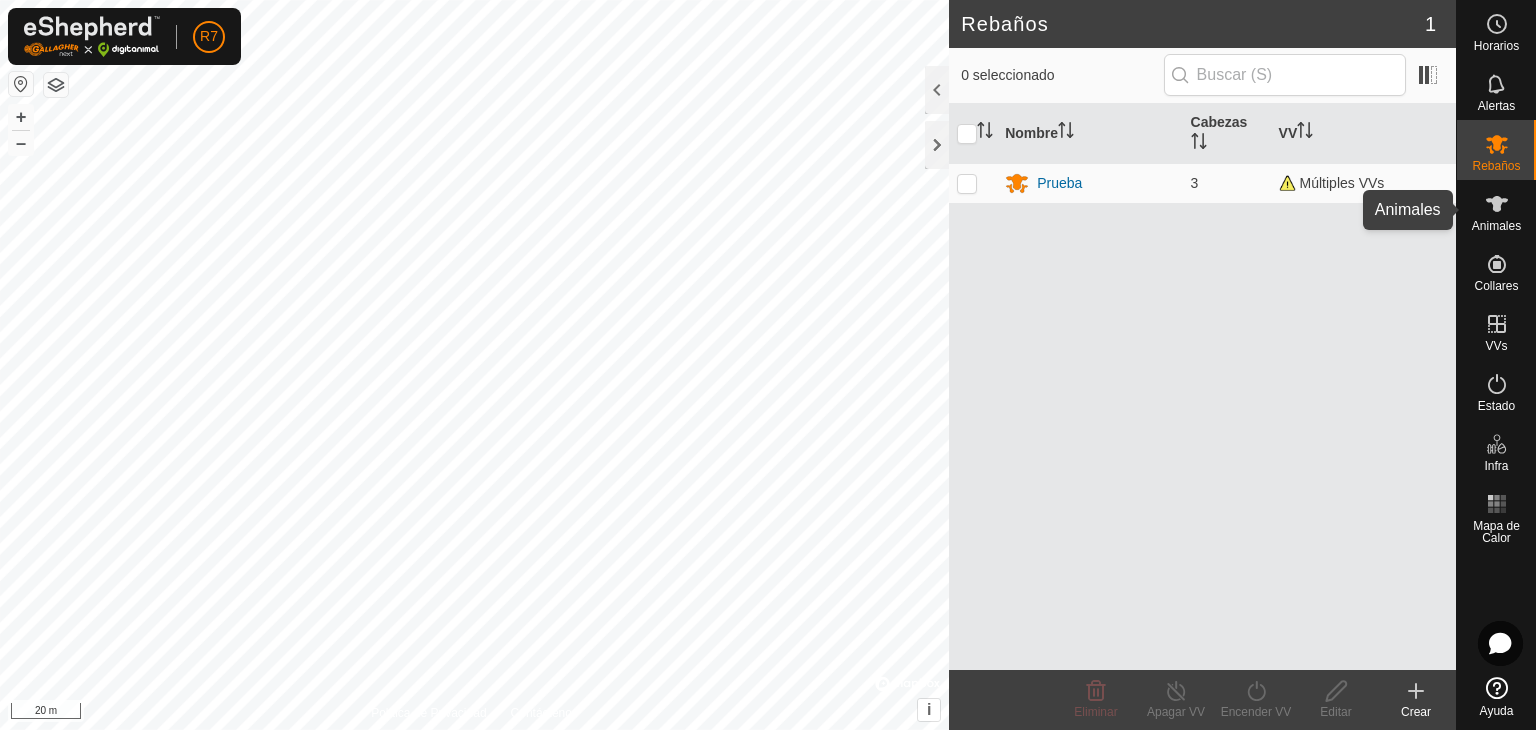 click 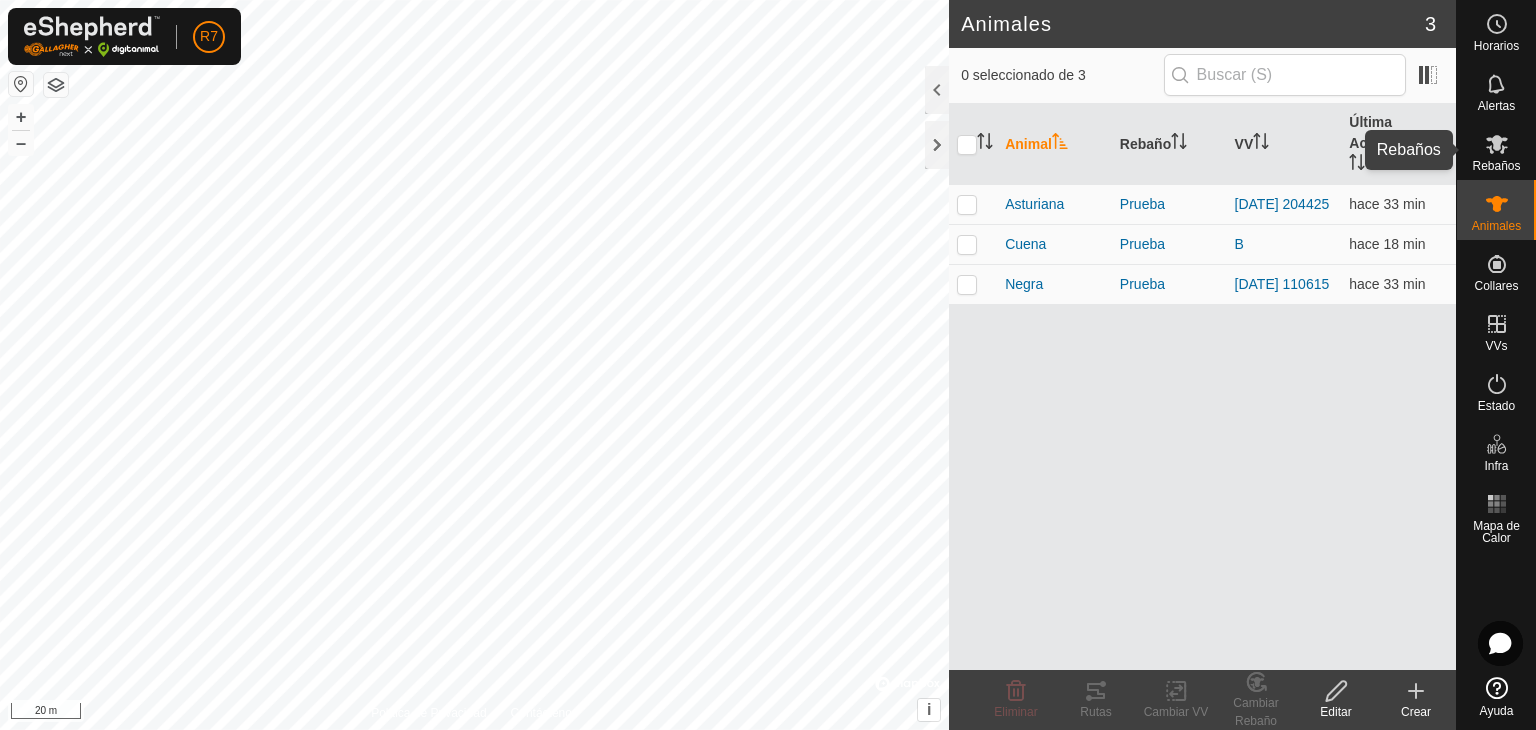 click on "Rebaños" at bounding box center (1496, 166) 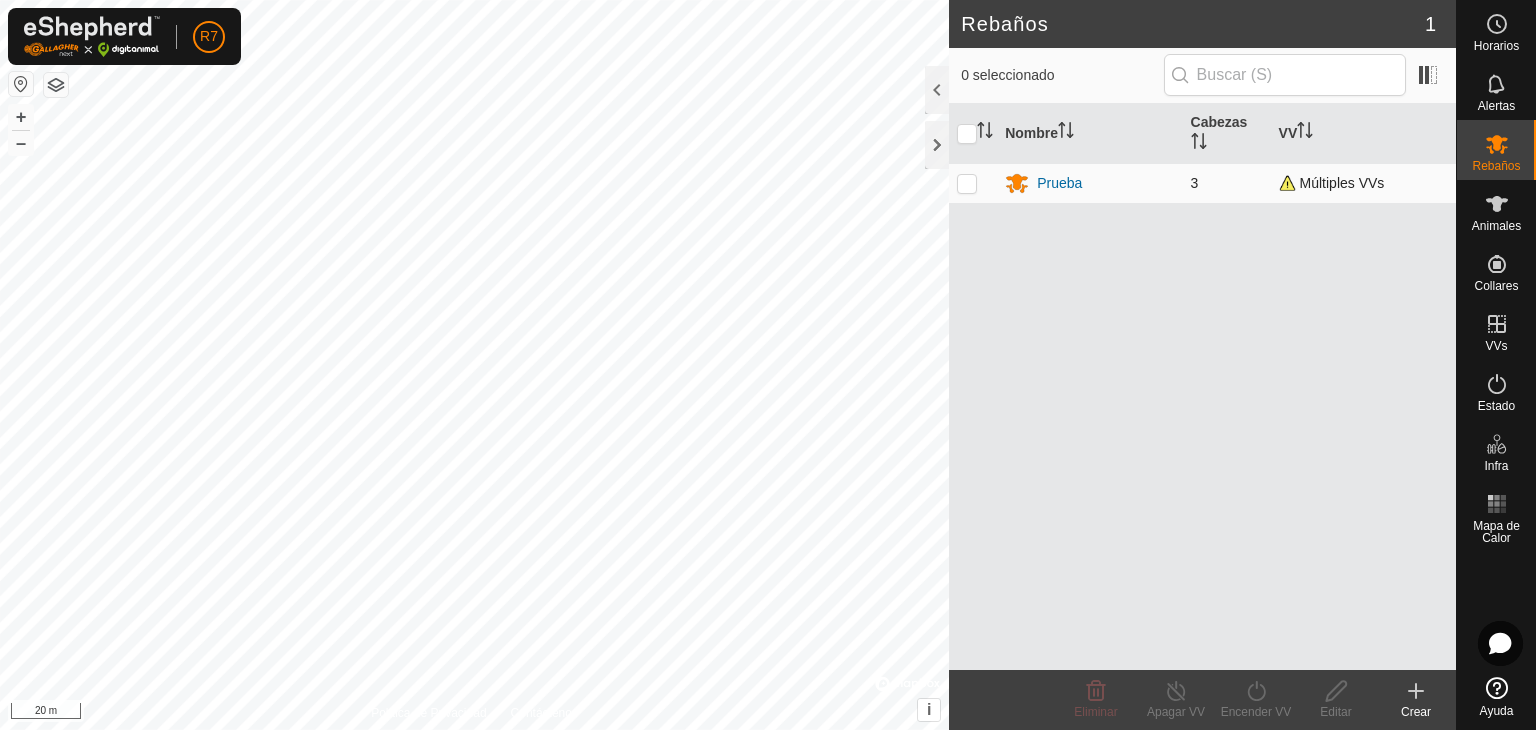 click on "Múltiples VVs" at bounding box center (1332, 183) 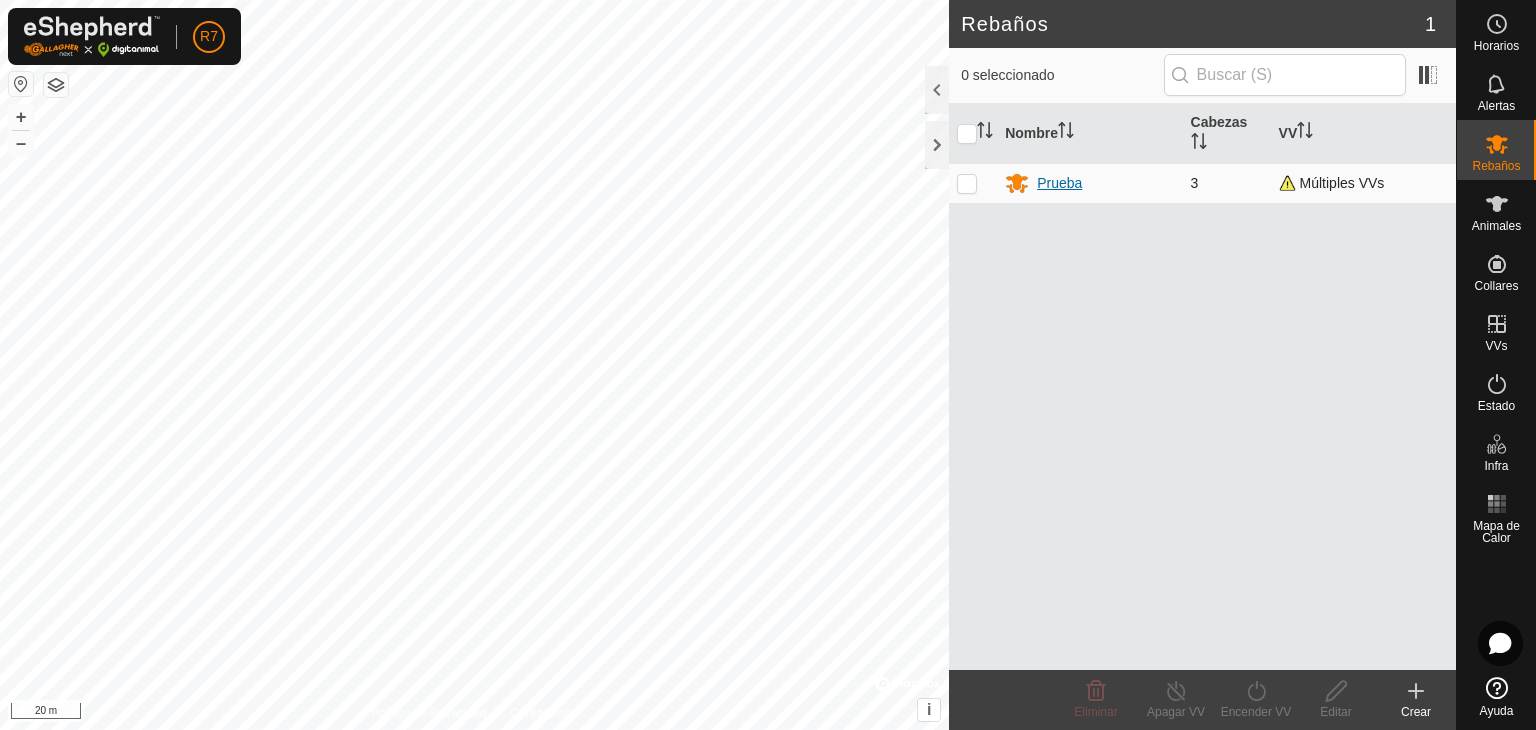 click on "Prueba" at bounding box center [1059, 183] 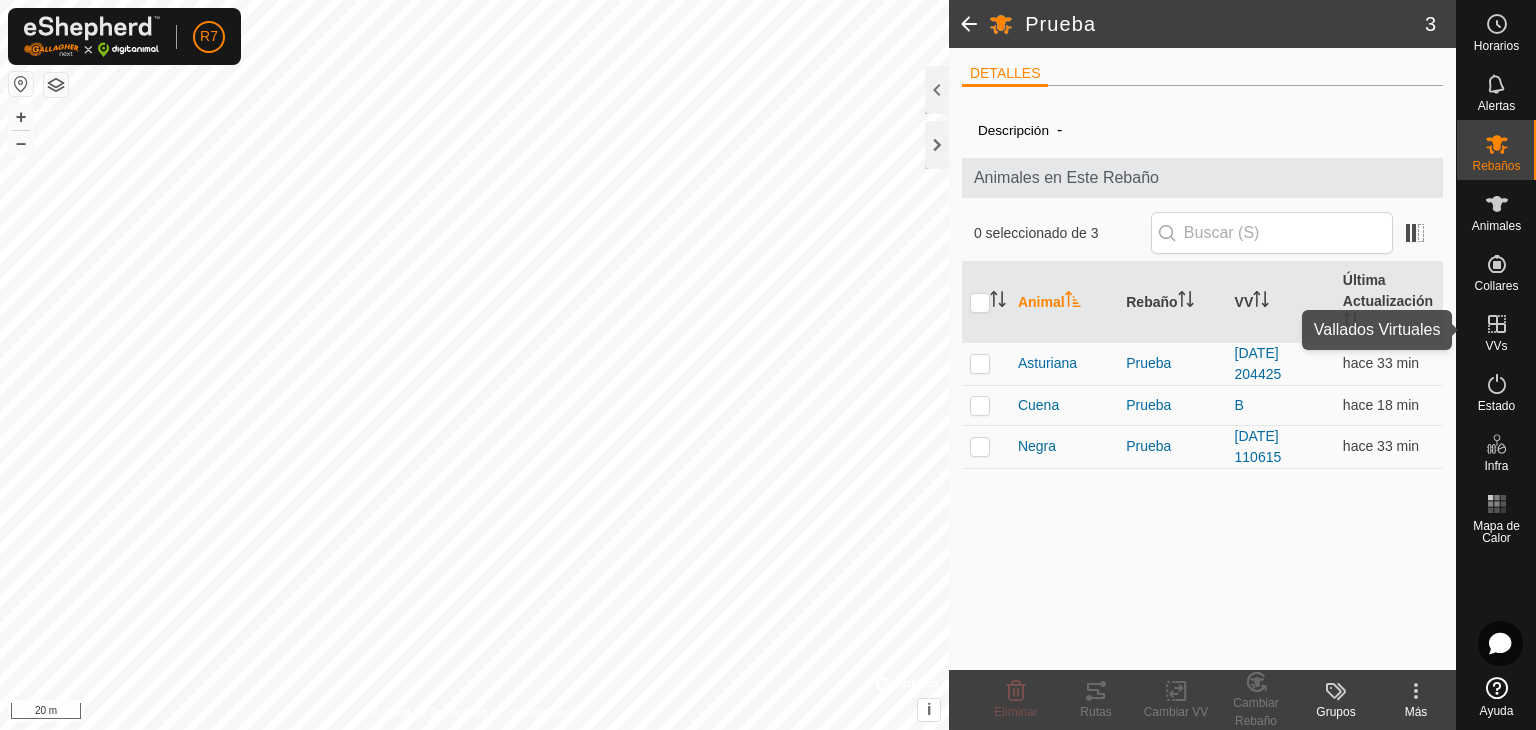 click 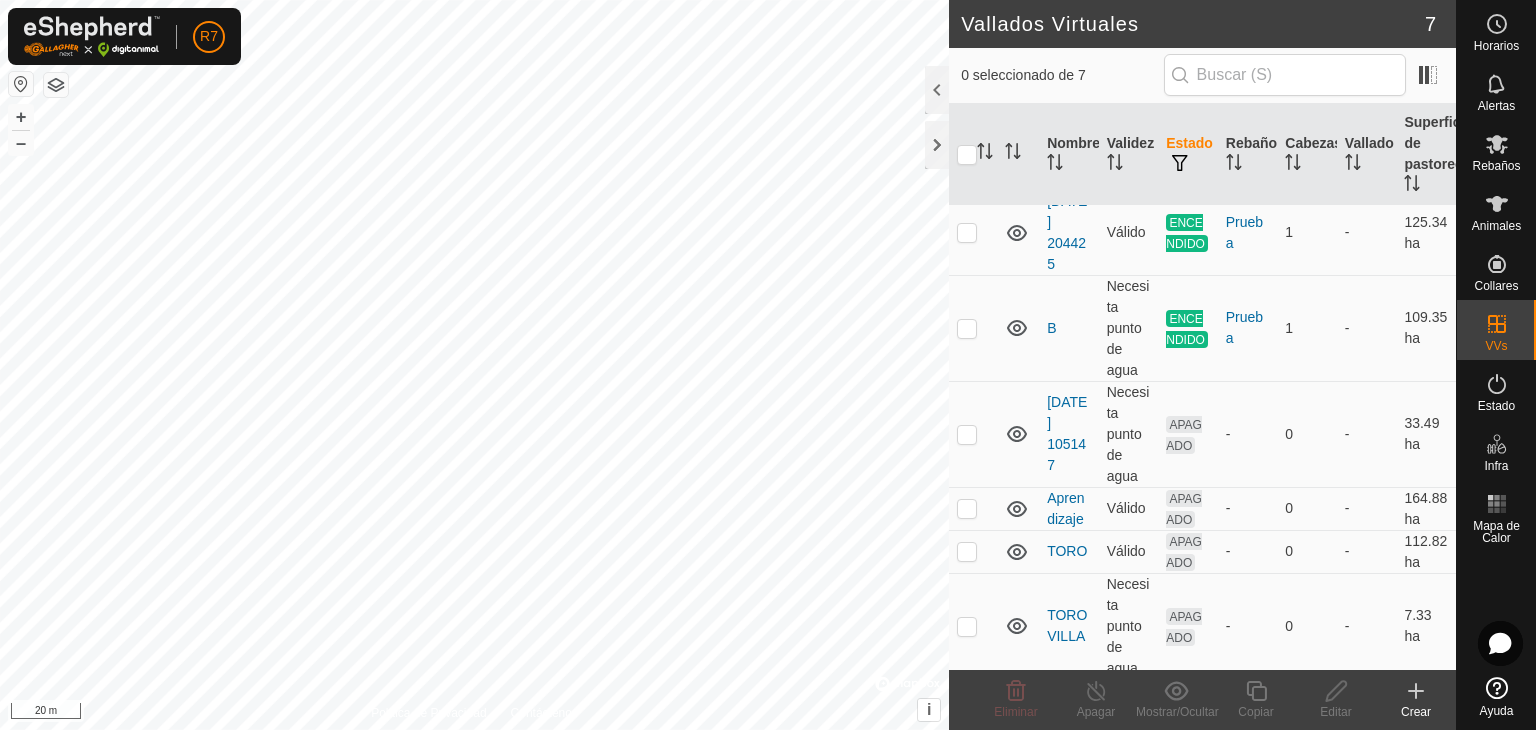 scroll, scrollTop: 148, scrollLeft: 0, axis: vertical 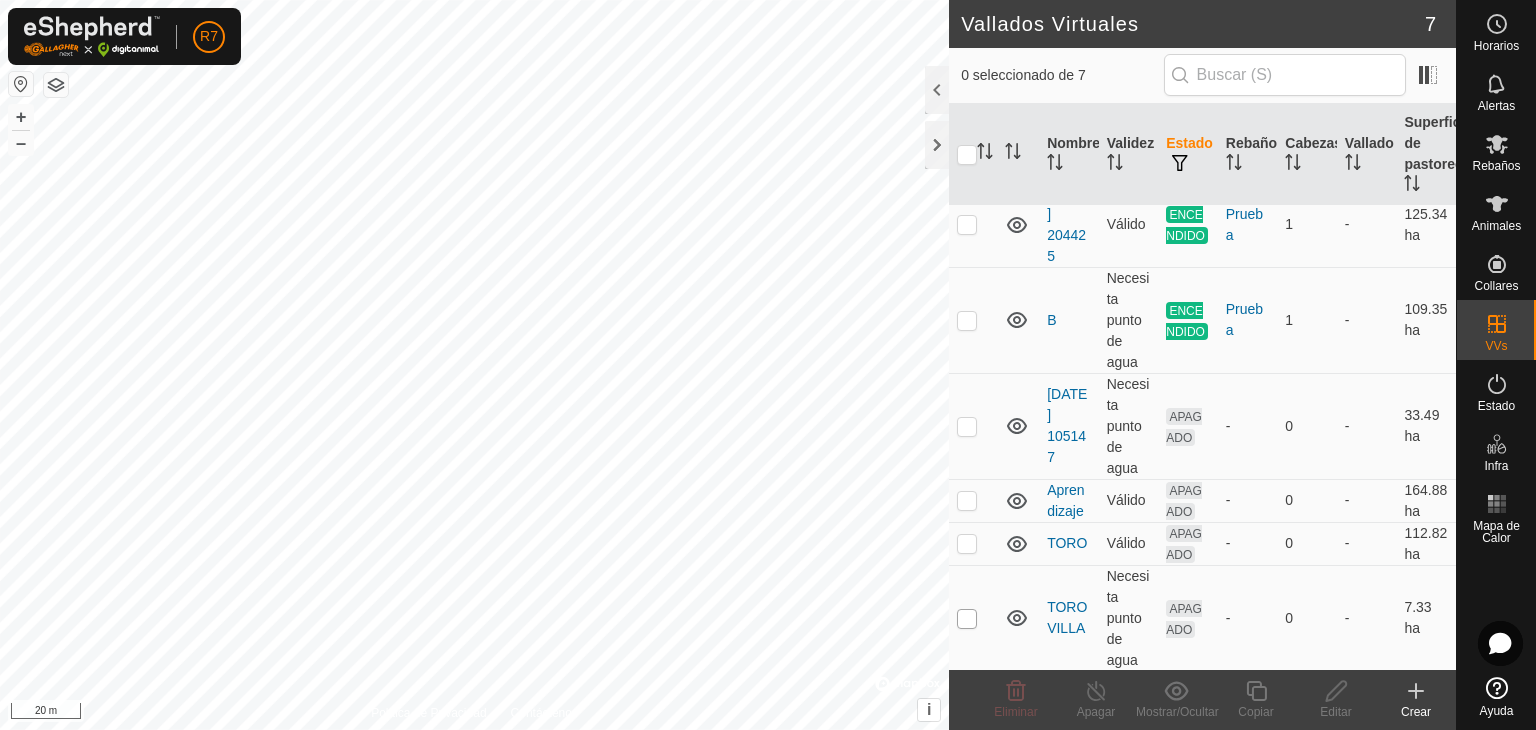 click at bounding box center [967, 619] 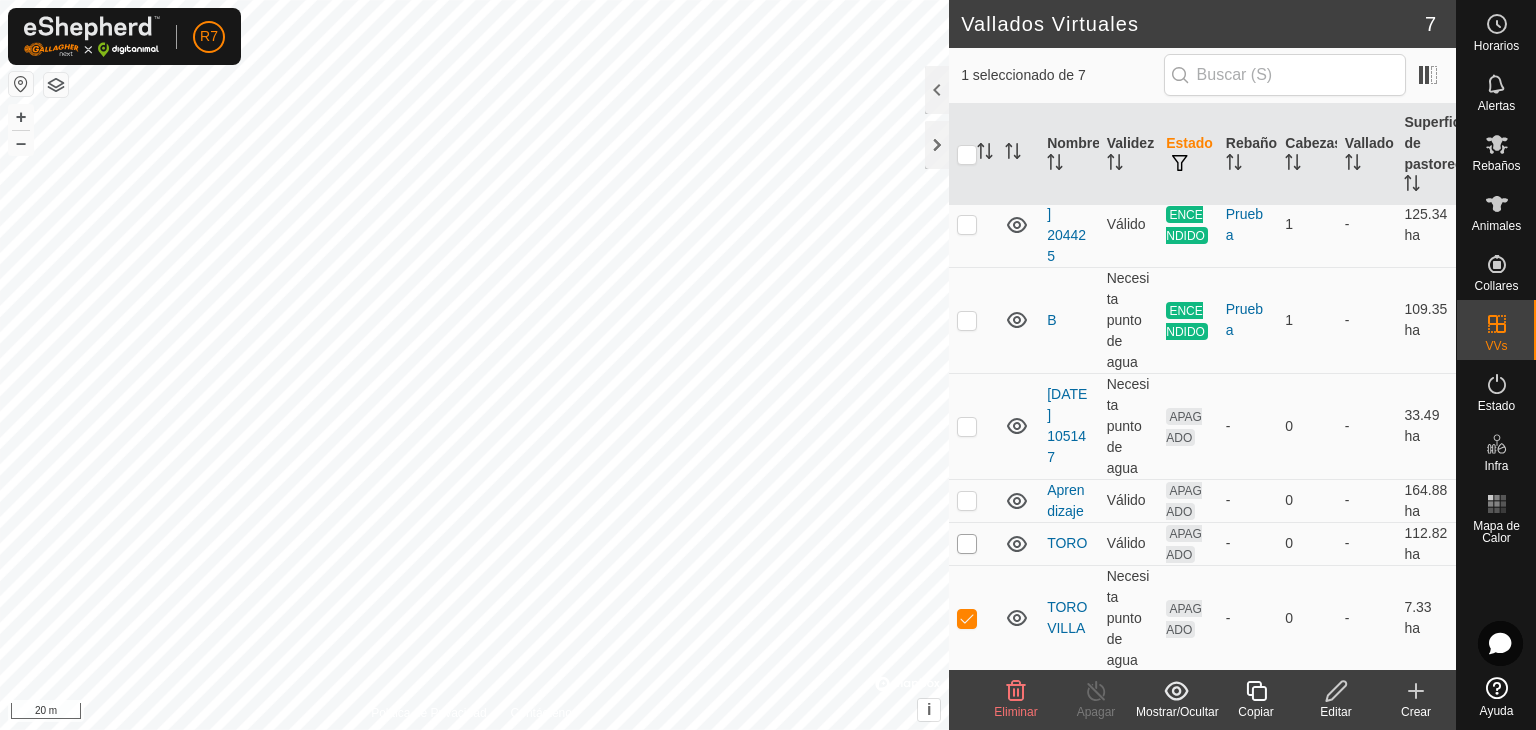 click at bounding box center [967, 544] 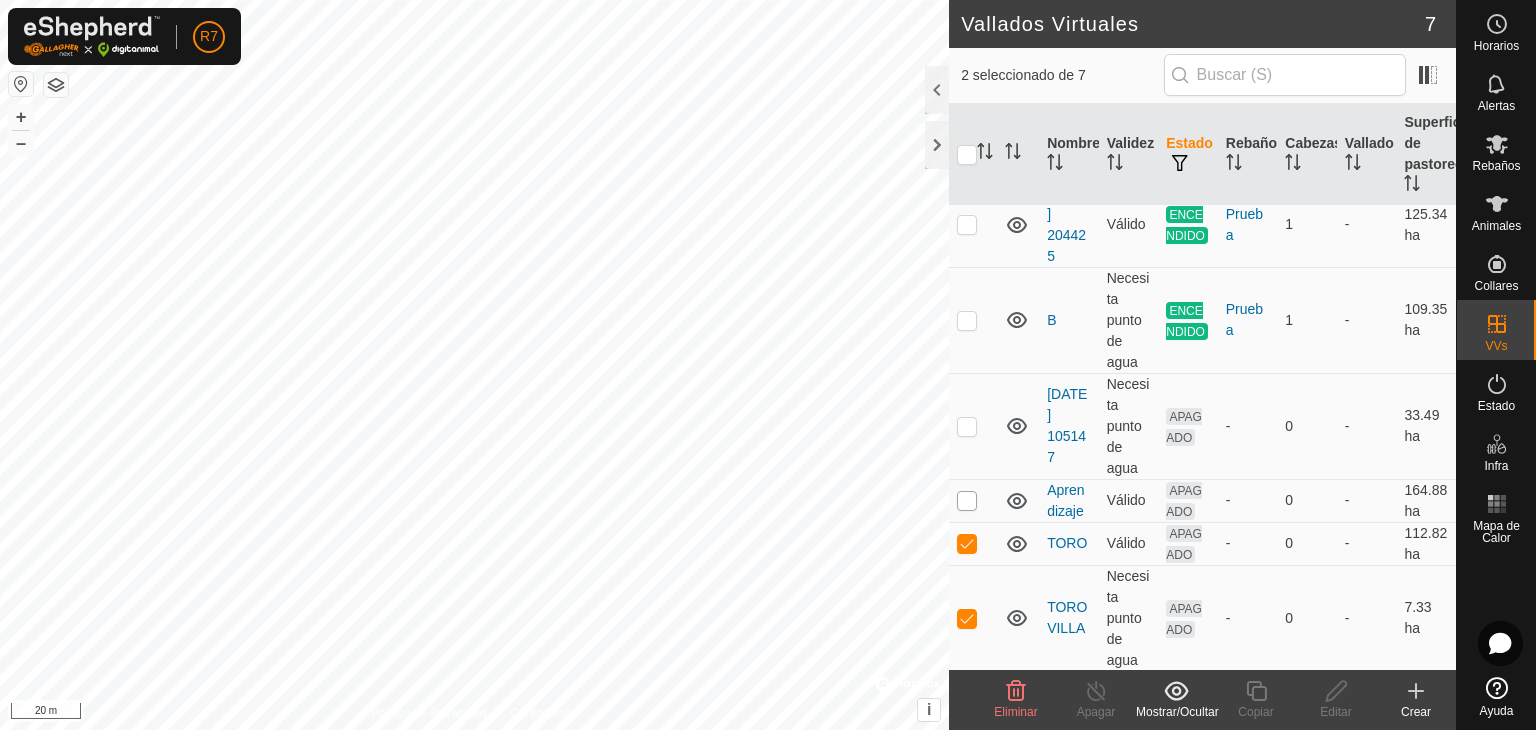 click at bounding box center (967, 501) 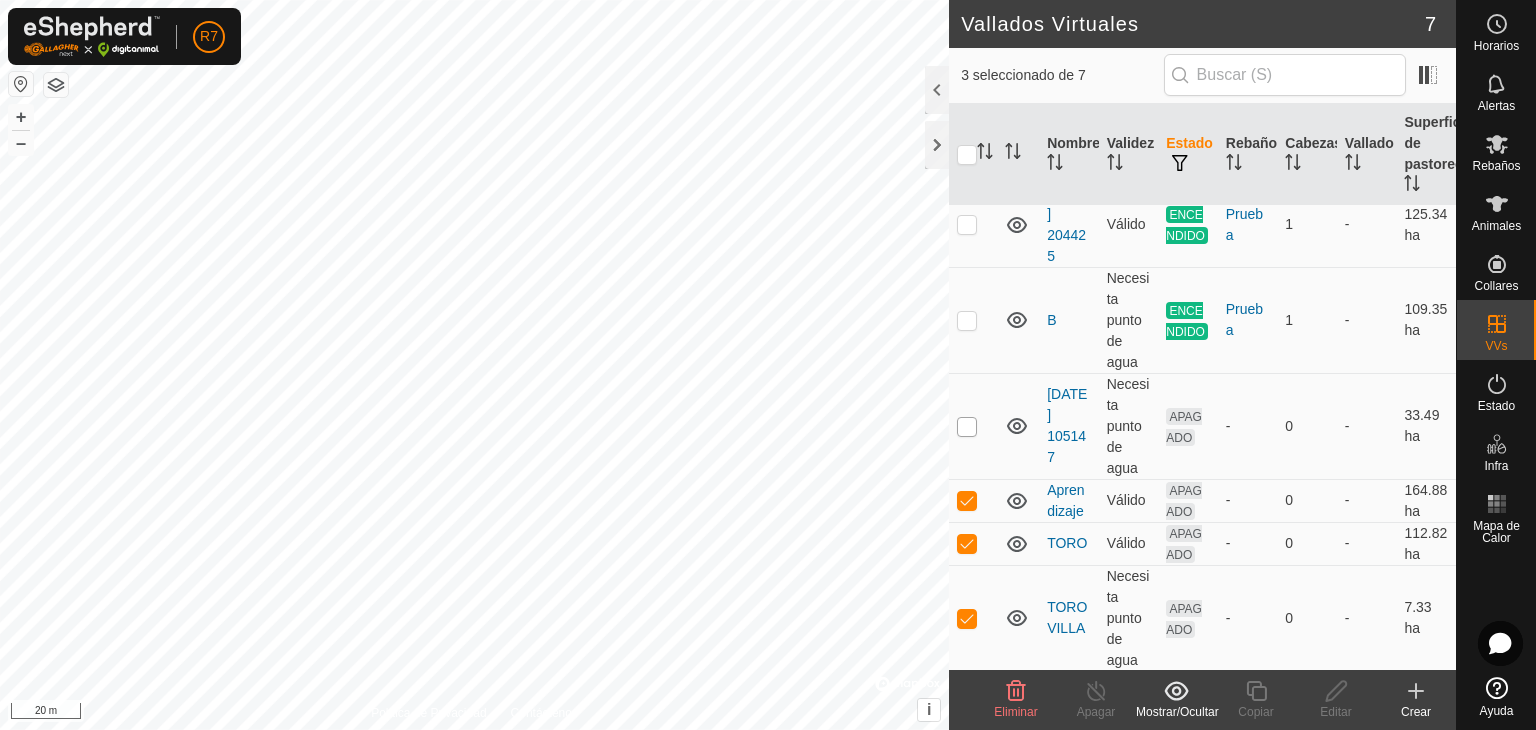 click at bounding box center (967, 427) 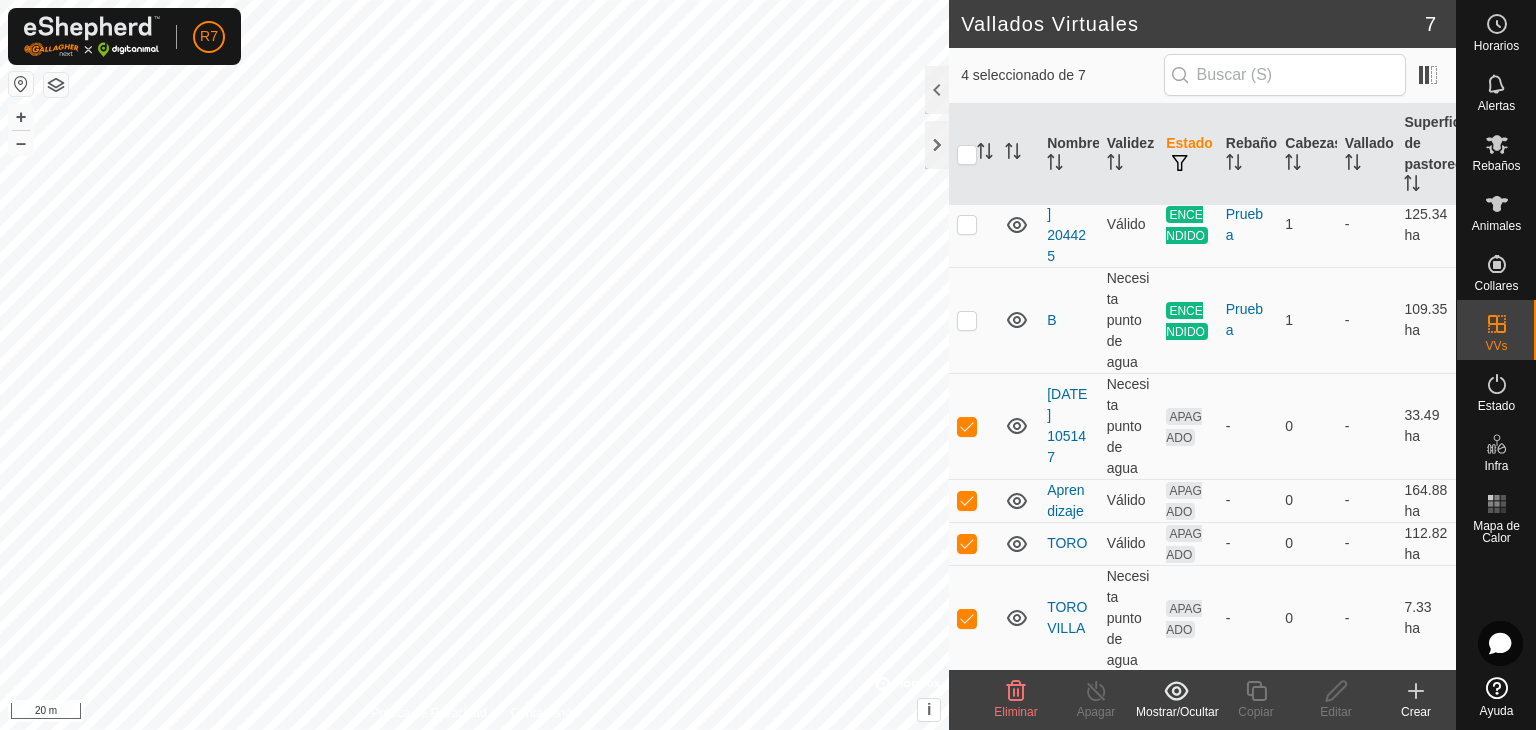 click 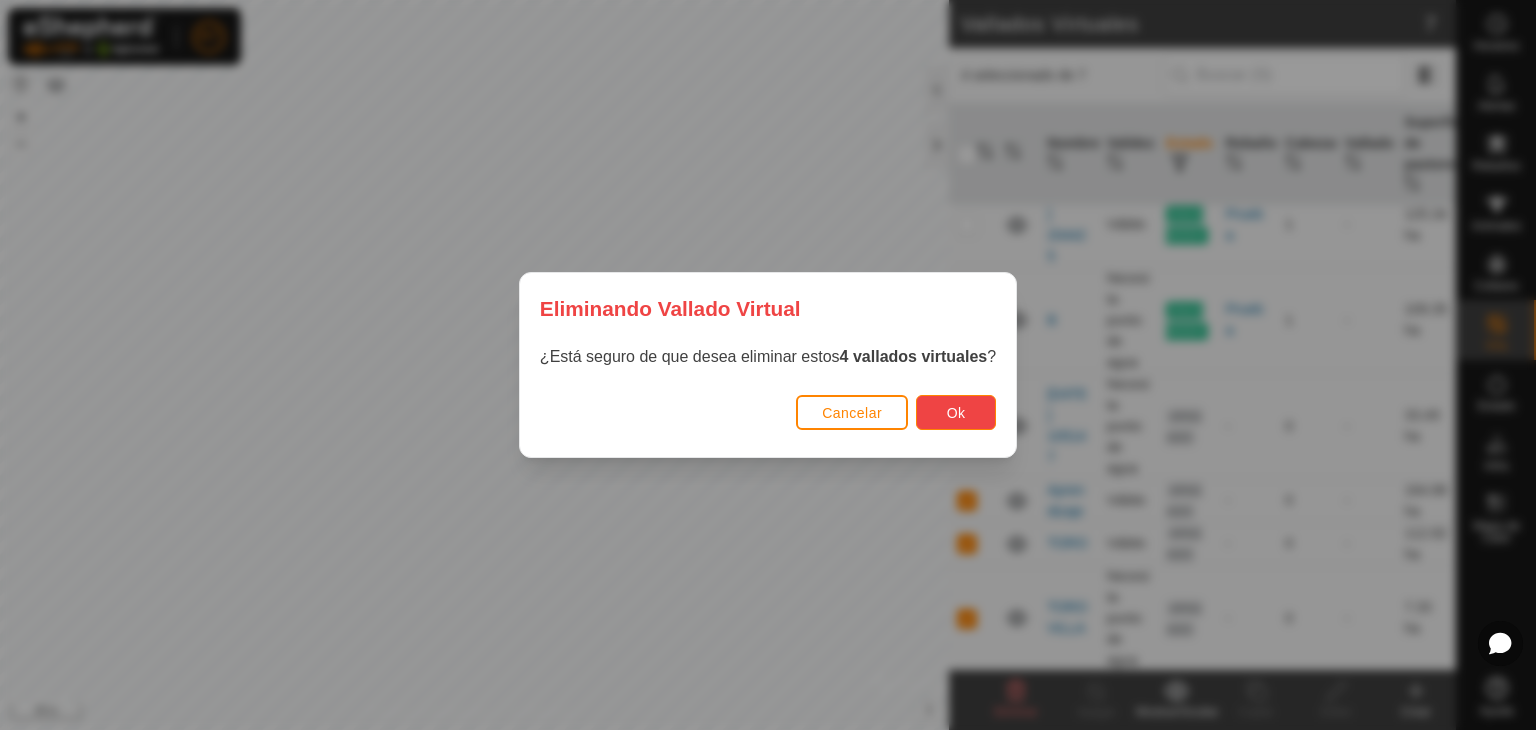 click on "Ok" at bounding box center (956, 413) 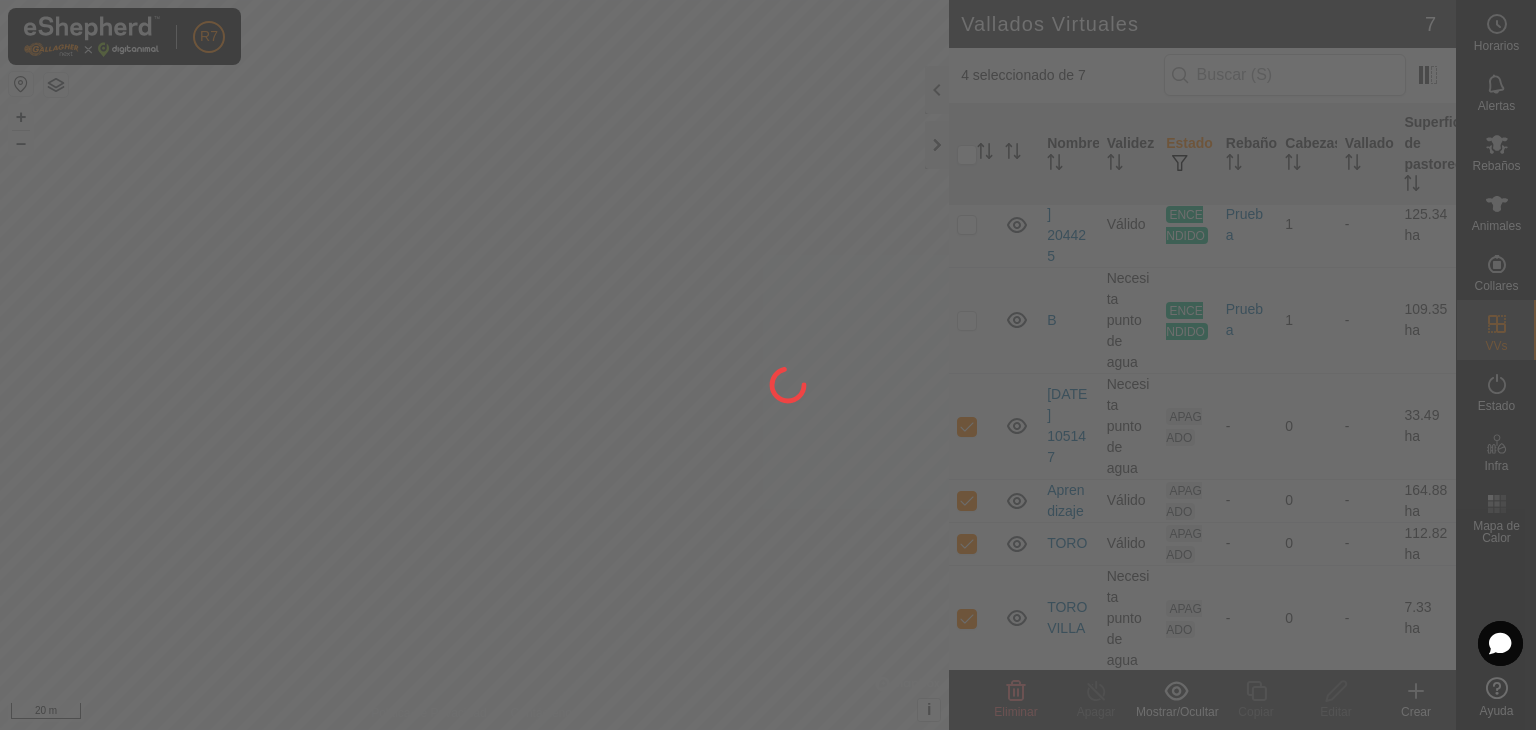 checkbox on "false" 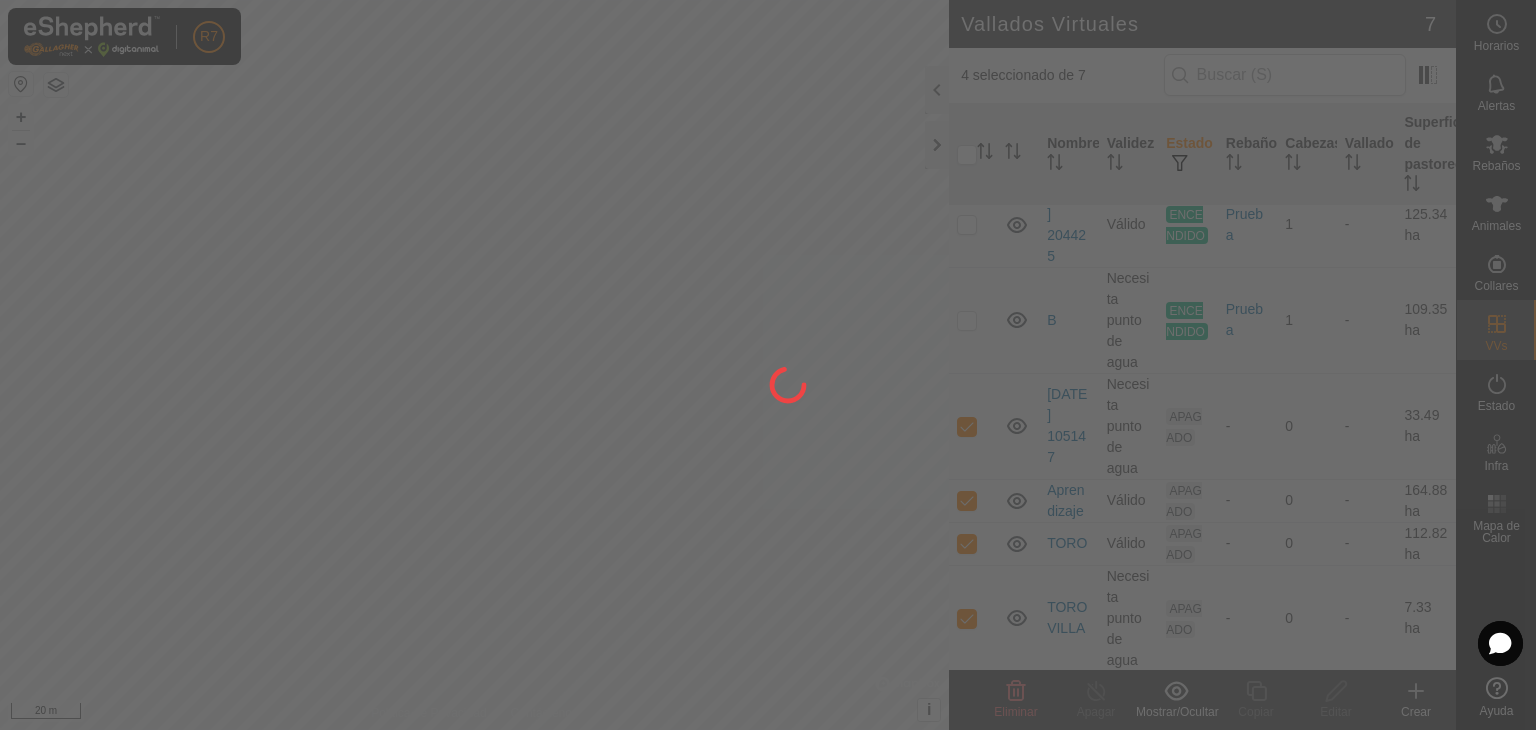 checkbox on "false" 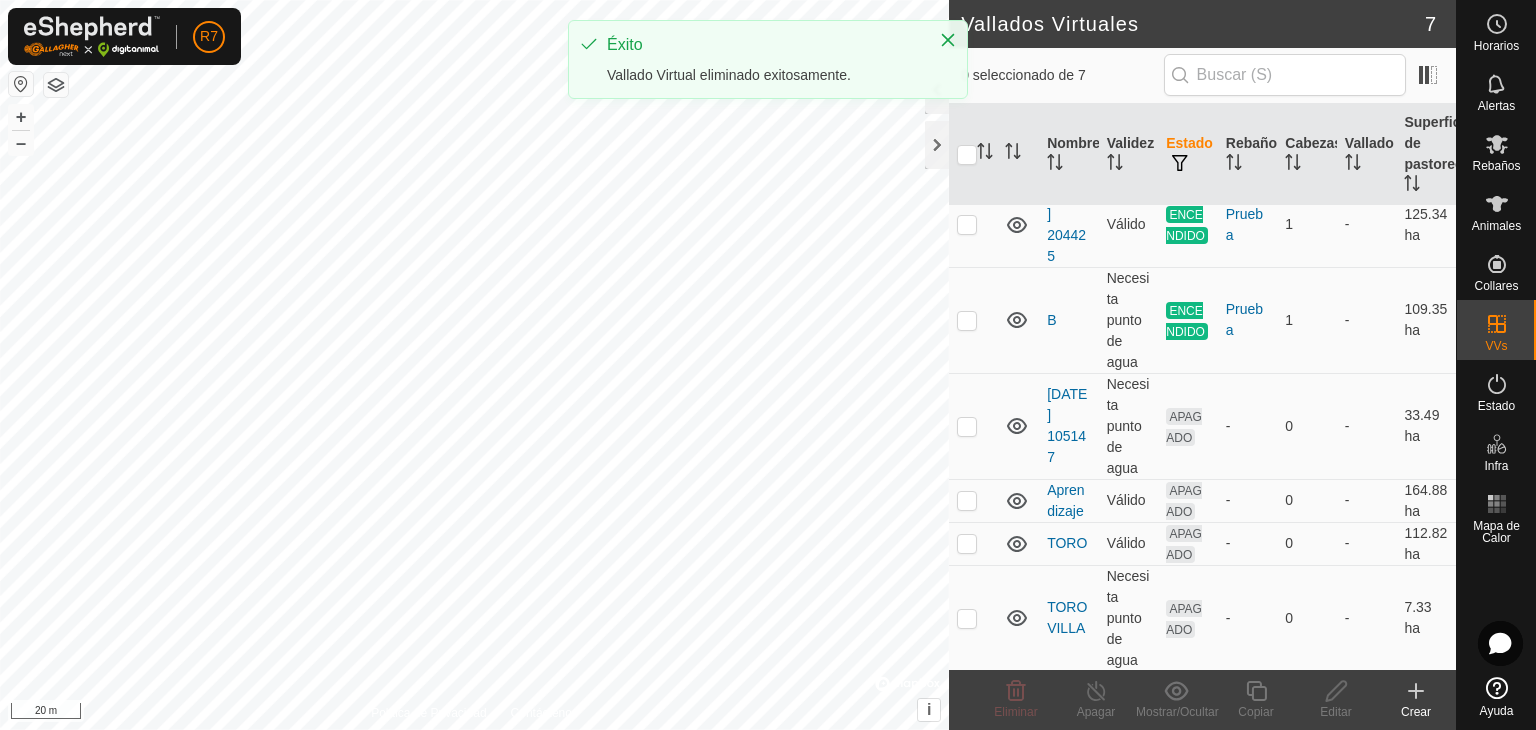 scroll, scrollTop: 0, scrollLeft: 0, axis: both 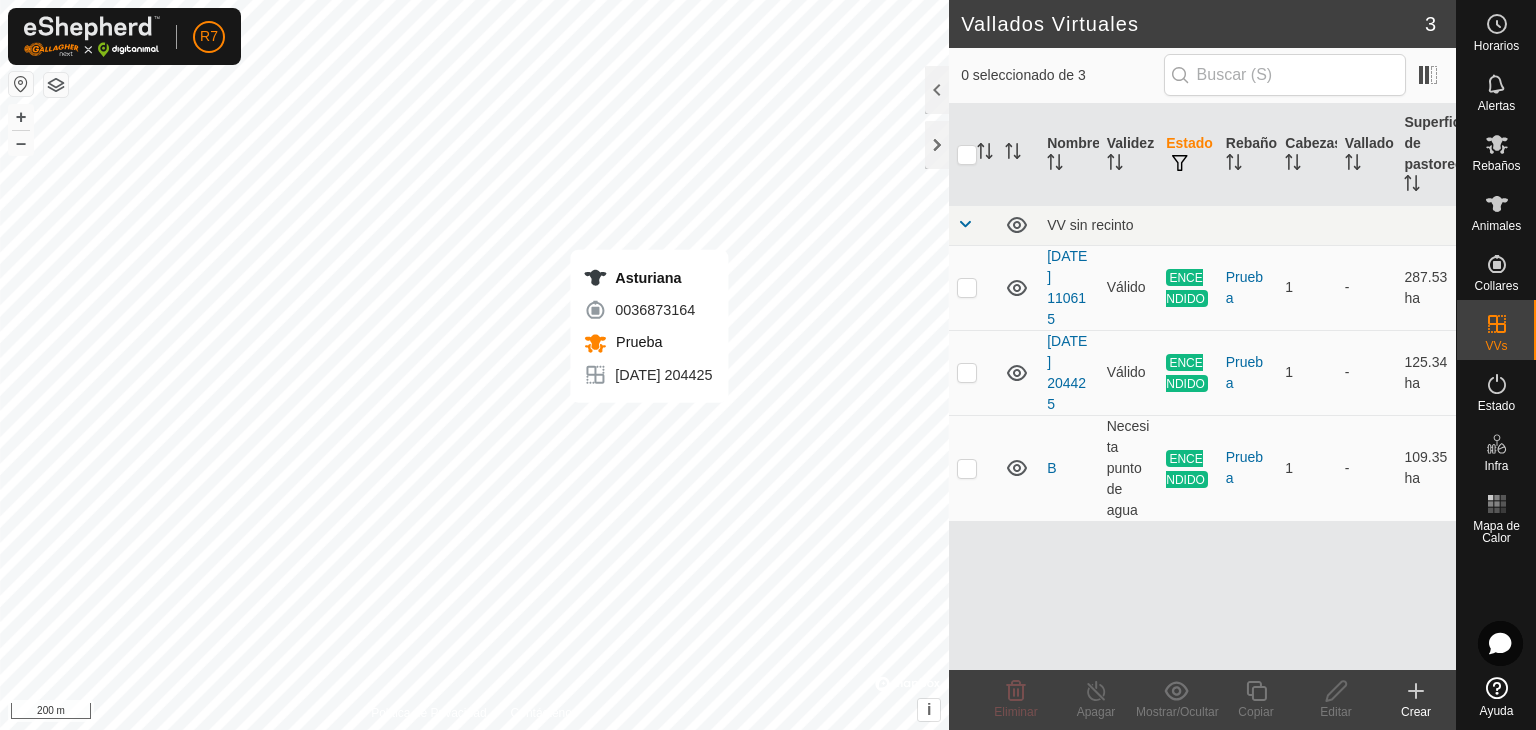 click on "R7 Horarios Alertas Rebaños Animales Collares VVs Estado Infra Mapa de Calor Ayuda Vallados Virtuales 3 0 seleccionado de 3     Nombre   Validez   Estado   Rebaño   Cabezas   Vallado   Superficie de pastoreo   VV sin recinto  2025-06-26 110615  Válido  ENCENDIDO  Prueba   1   -   287.53 ha  2025-07-07 204425  Válido  ENCENDIDO  Prueba   1   -   125.34 ha  B  Necesita punto de agua  ENCENDIDO  Prueba   1   -   109.35 ha  Eliminar  Apagar   Mostrar/Ocultar   Copiar   Editar   Crear  Política de Privacidad Contáctenos
Asturiana
0036873164
Prueba
2025-07-07 204425 + – ⇧ i ©  Mapbox , ©  OpenStreetMap ,  Improve this map 200 m" 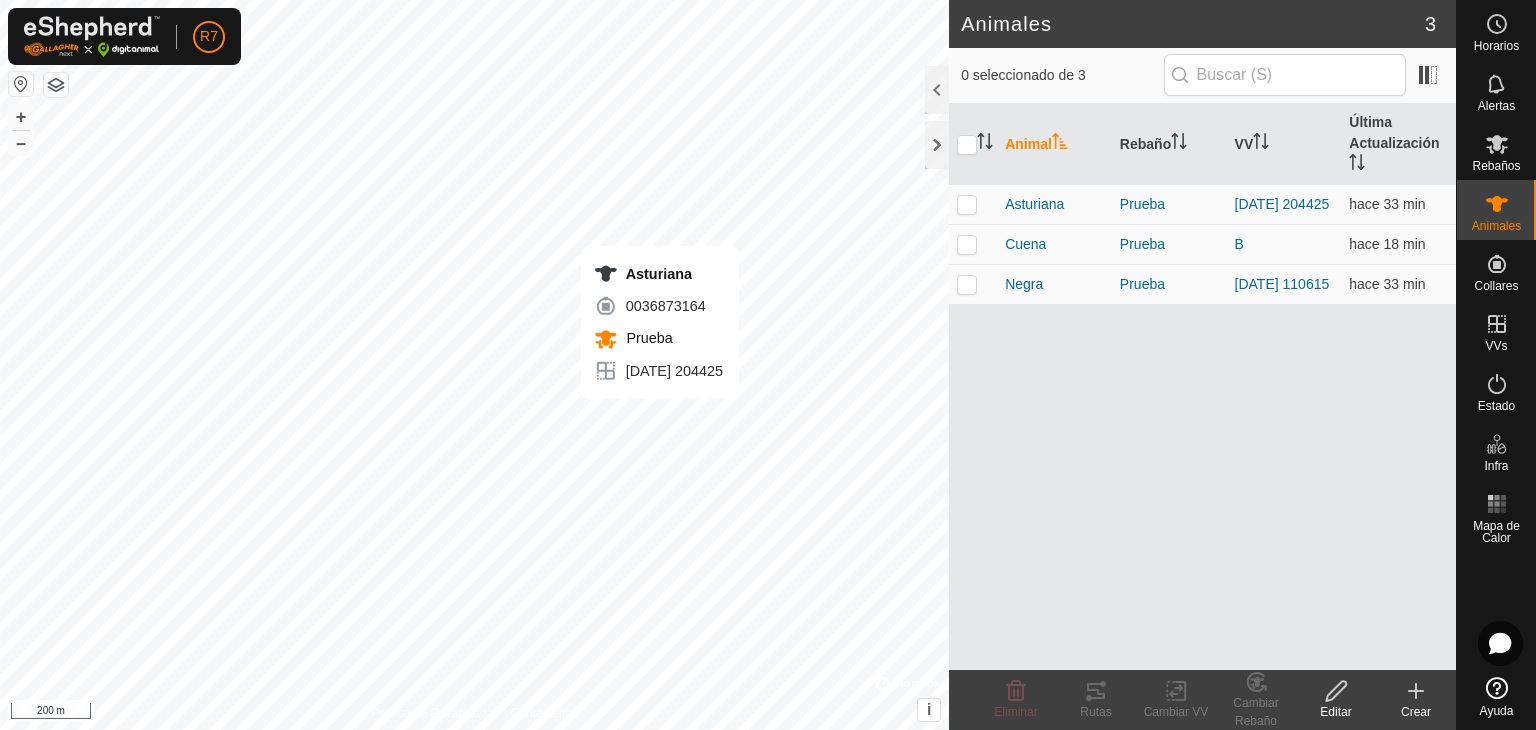 checkbox on "true" 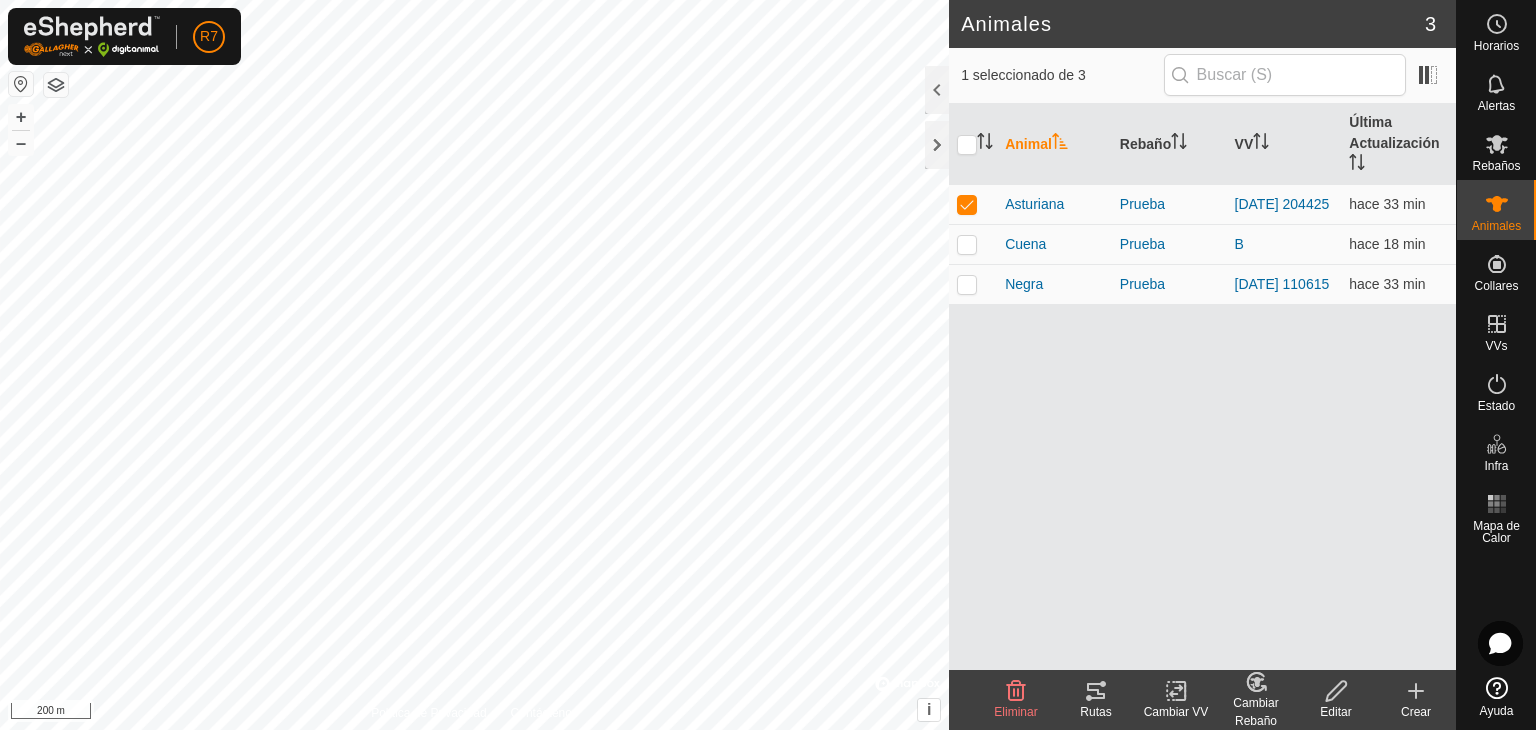 click on "Rutas" 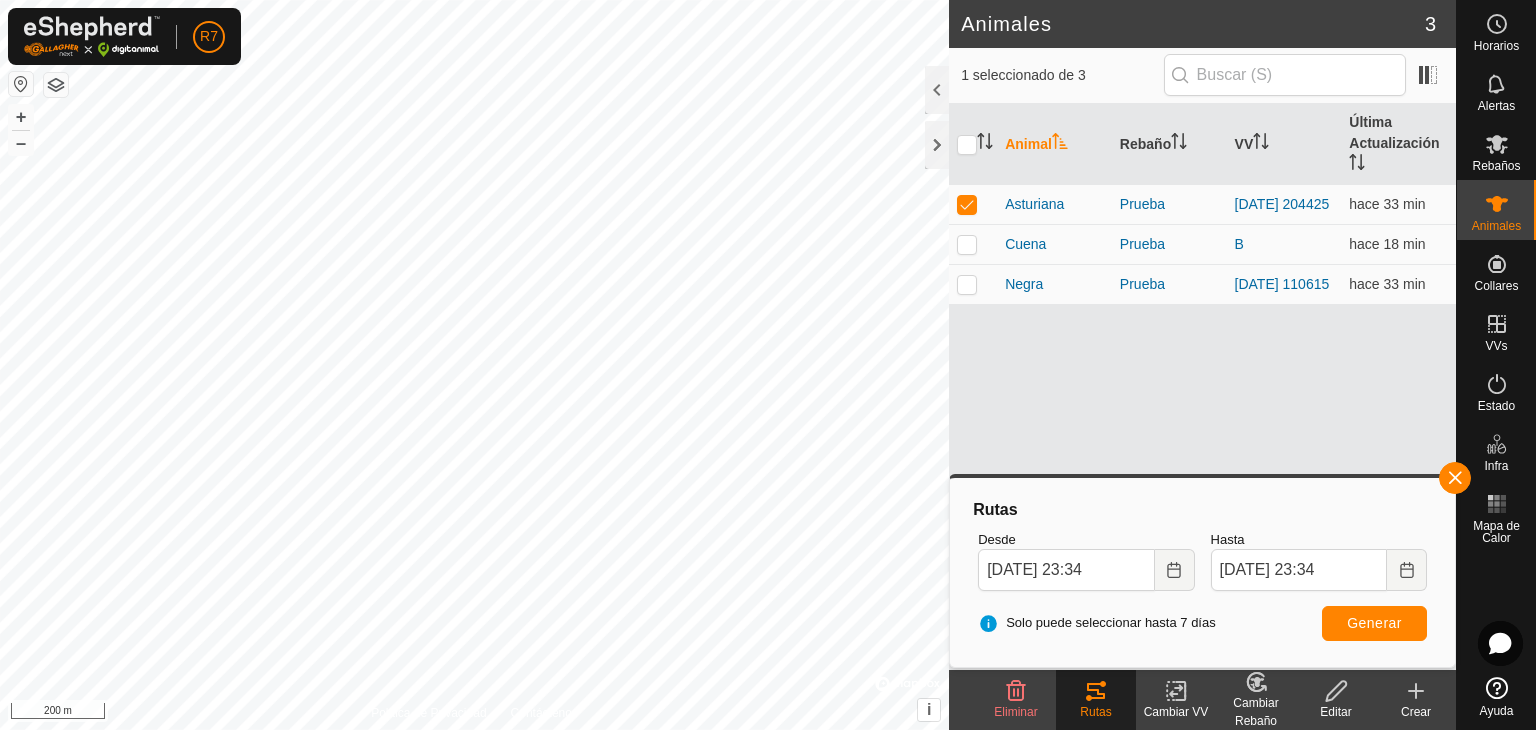 click on "R7 Horarios Alertas Rebaños Animales Collares VVs Estado Infra Mapa de Calor Ayuda Animales 3  1 seleccionado de 3   Animal   Rebaño   VV   Última Actualización   Asturiana   Prueba  2025-07-07 204425  hace 33 min  Cuena   Prueba  B  hace 18 min  Negra   Prueba  2025-06-26 110615  hace 33 min Eliminar  Rutas   Cambiar VV   Cambiar Rebaño   Editar   Crear  Política de Privacidad Contáctenos
Asturiana
0036873164
2025-07-07 204425
16 jul 2025, 23:30:12
+ – ⇧ i ©  Mapbox , ©  OpenStreetMap ,  Improve this map 200 m
Rutas Desde 15 Jul, 2025 23:34 Hasta 16 Jul, 2025 23:34 Solo puede seleccionar hasta 7 días Generar" at bounding box center [768, 365] 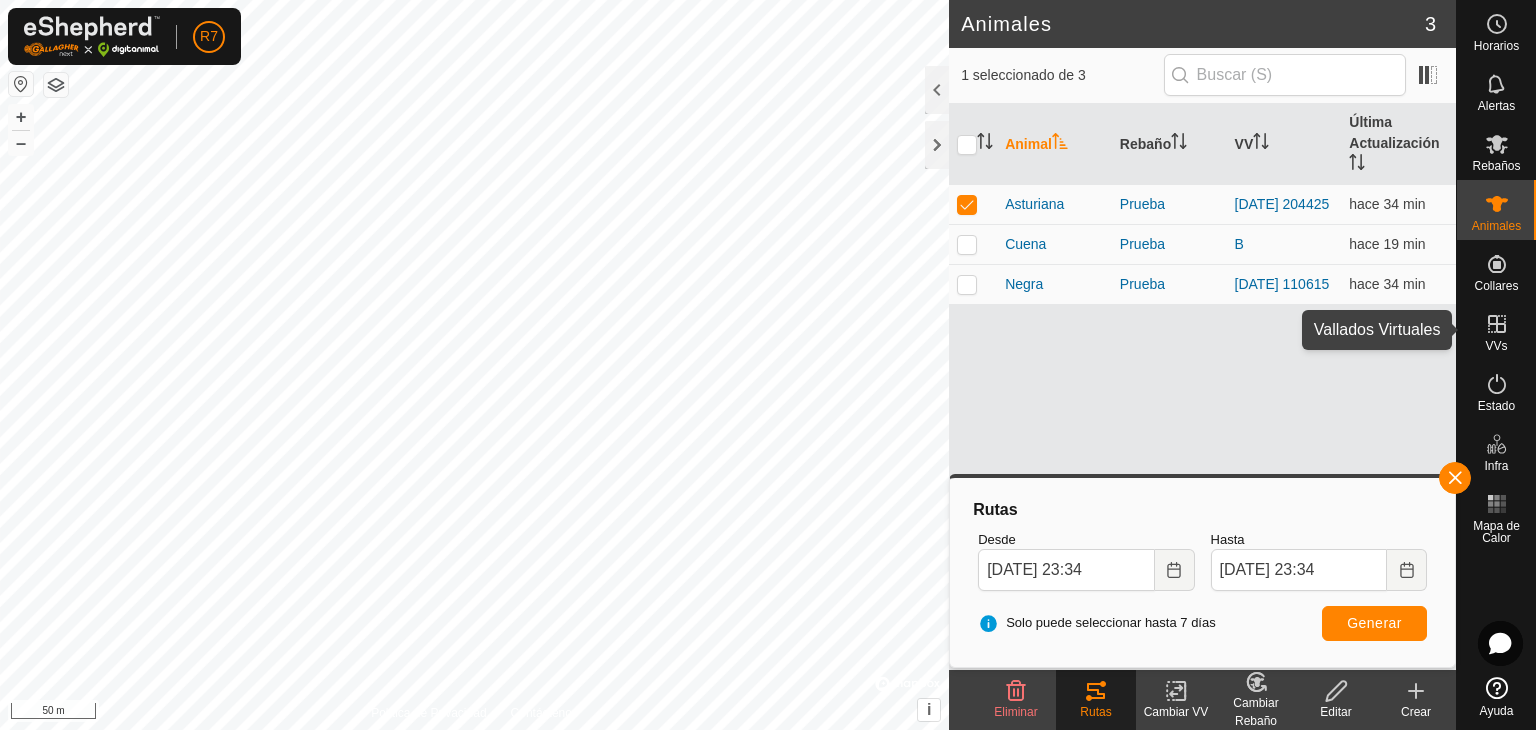 click on "VVs" at bounding box center [1496, 346] 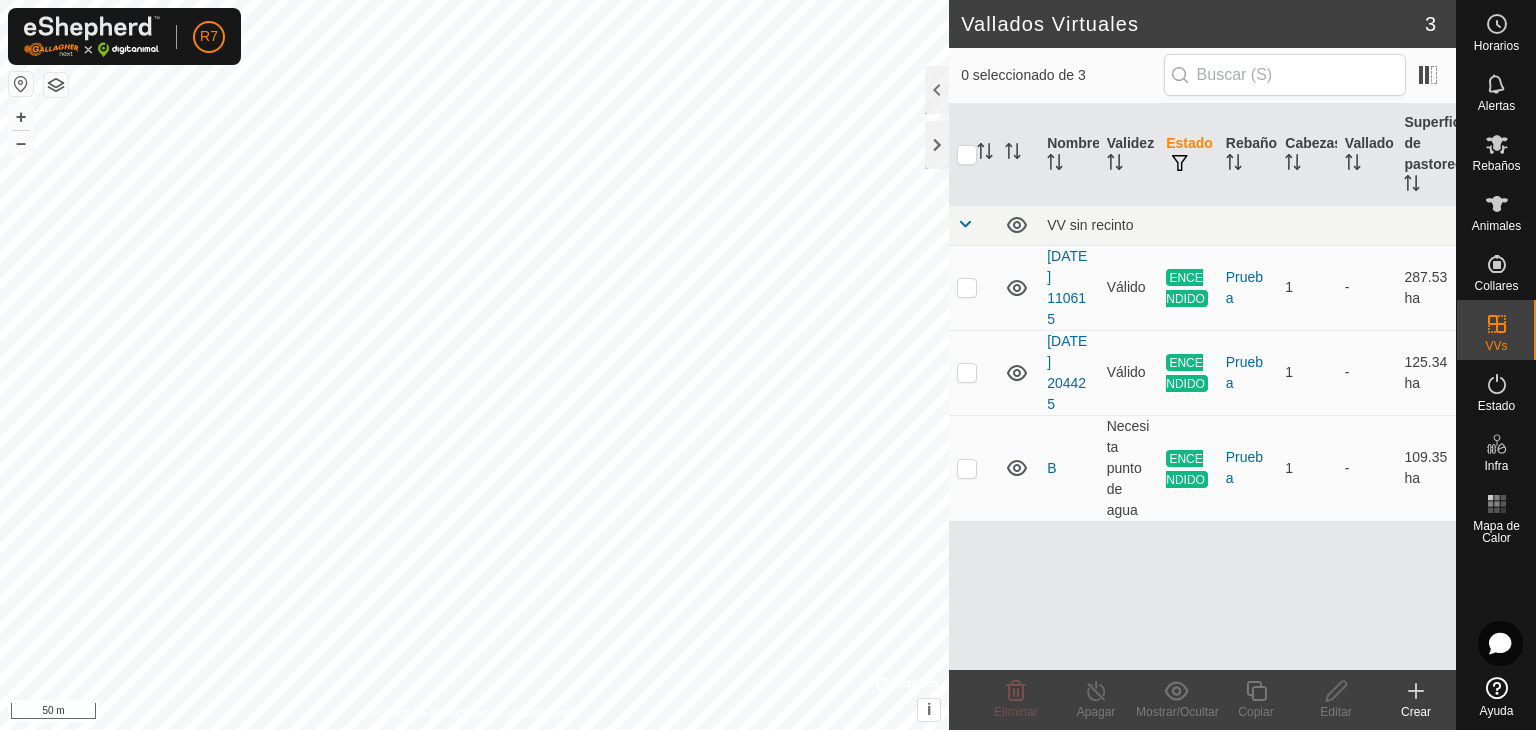 click on "Crear" 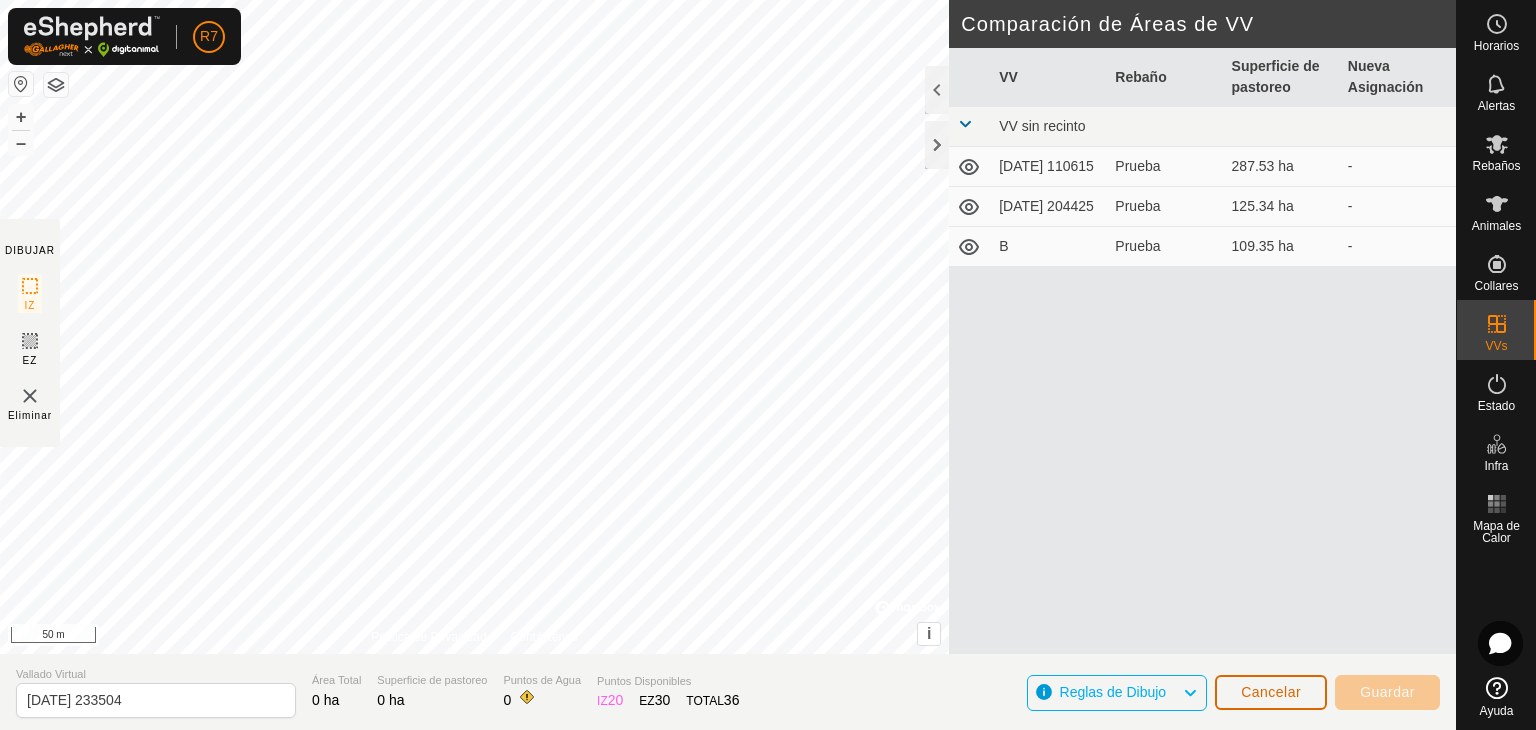 click on "Cancelar" 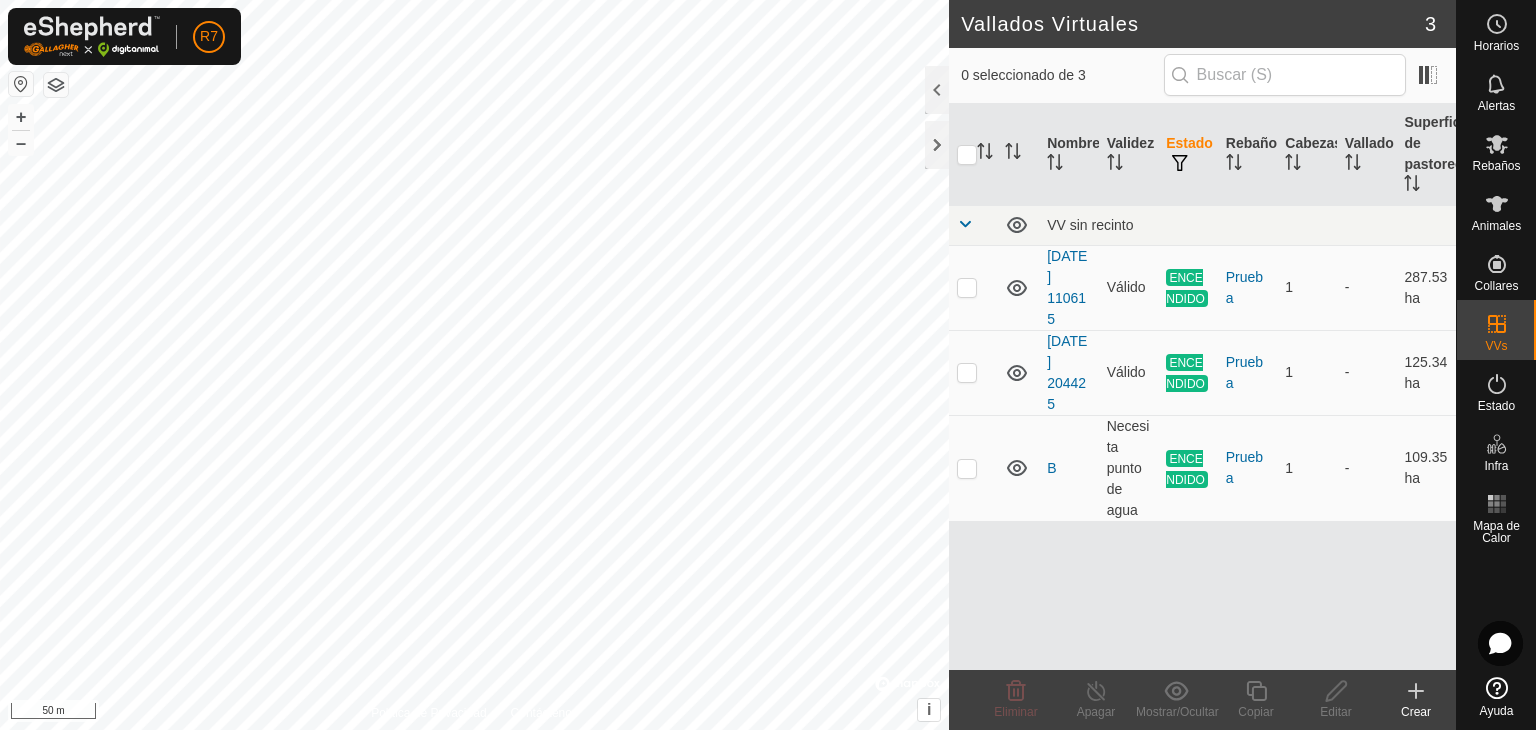 click 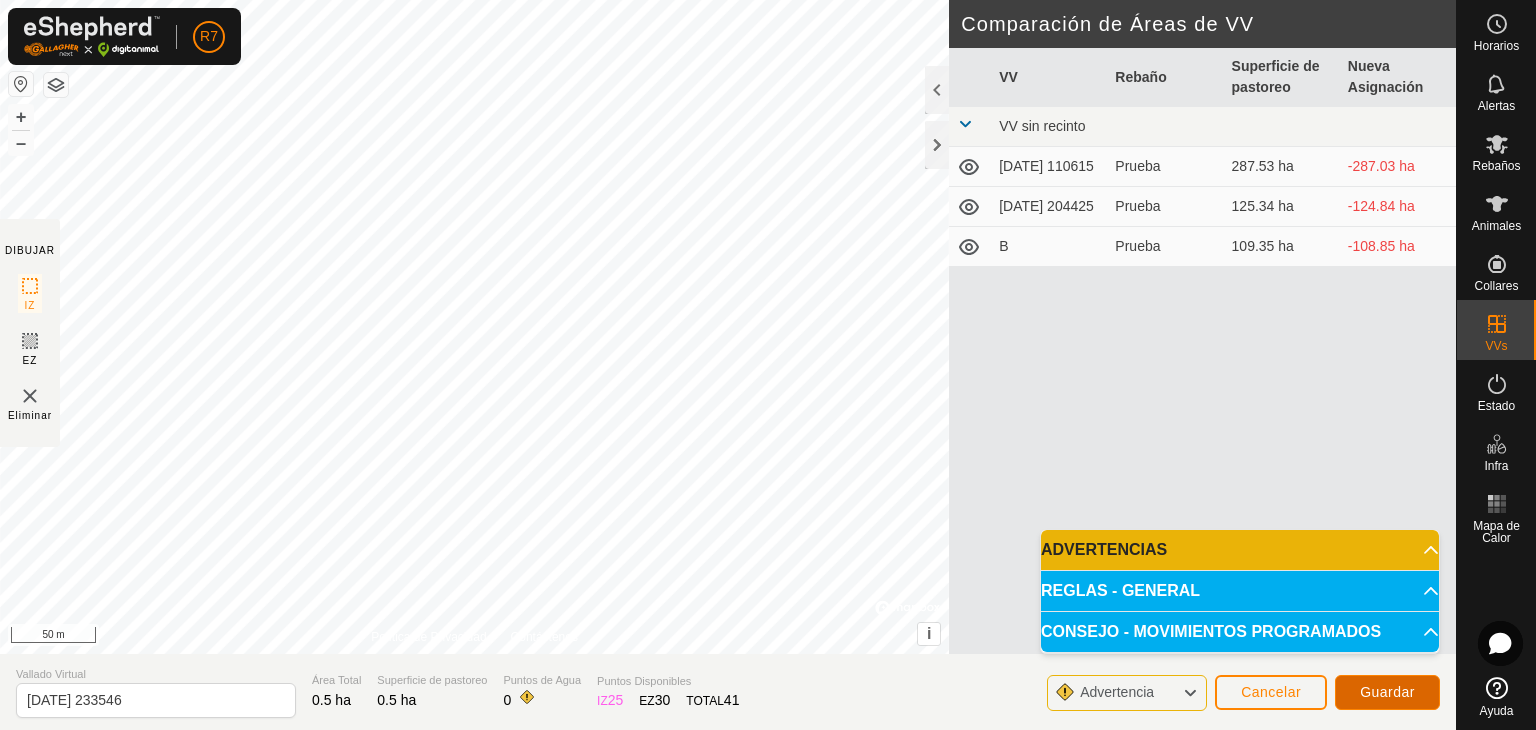 click on "Guardar" 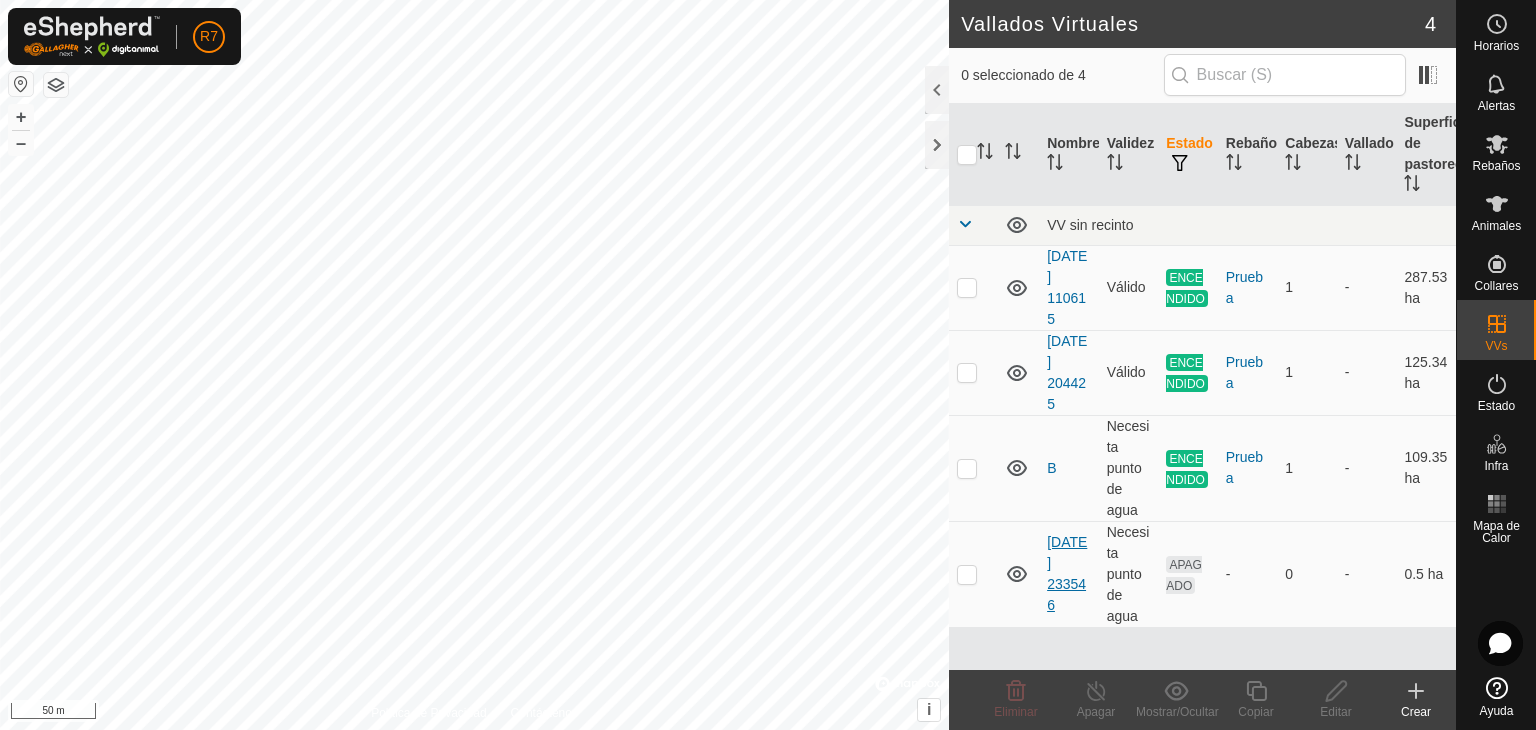 click on "2025-07-16 233546" at bounding box center (1067, 573) 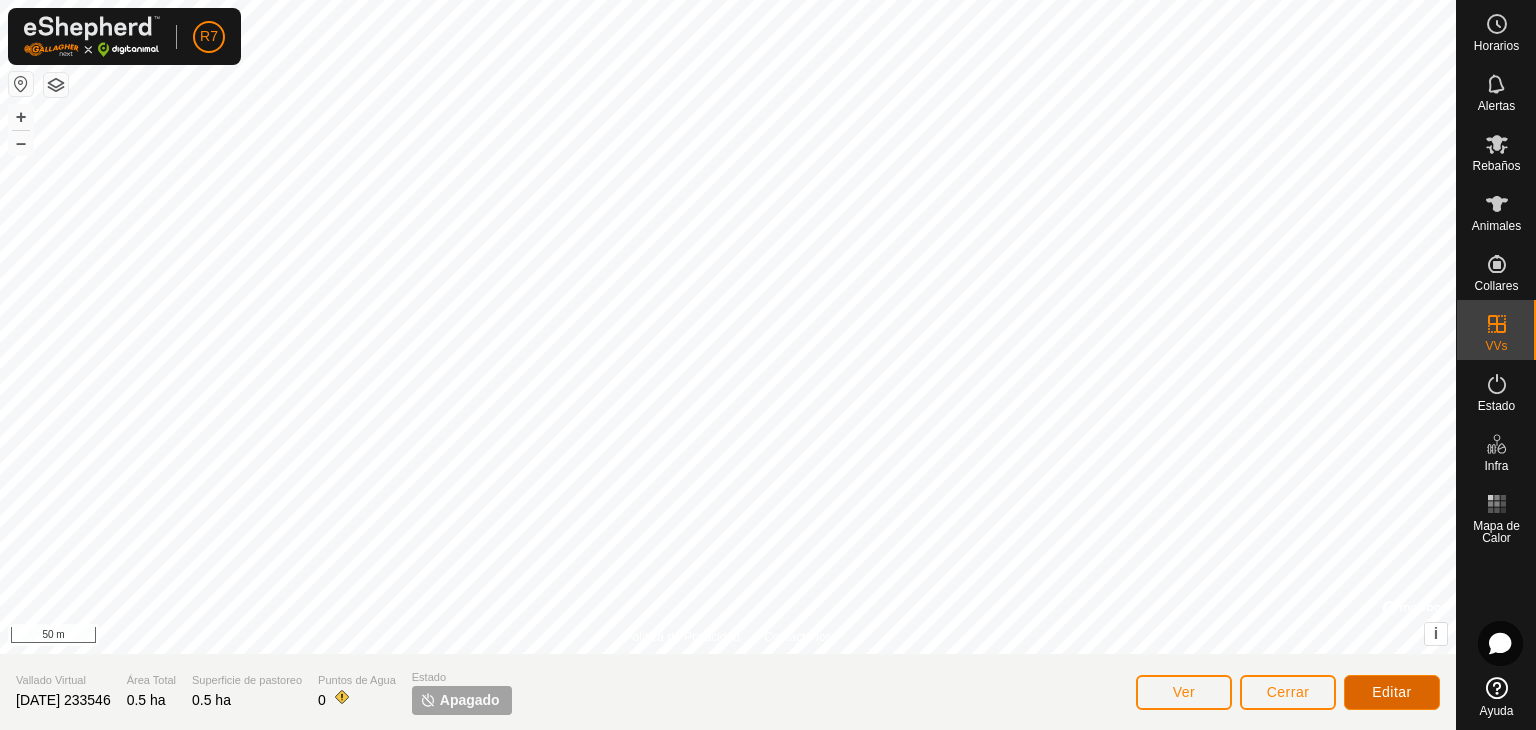 click on "Editar" 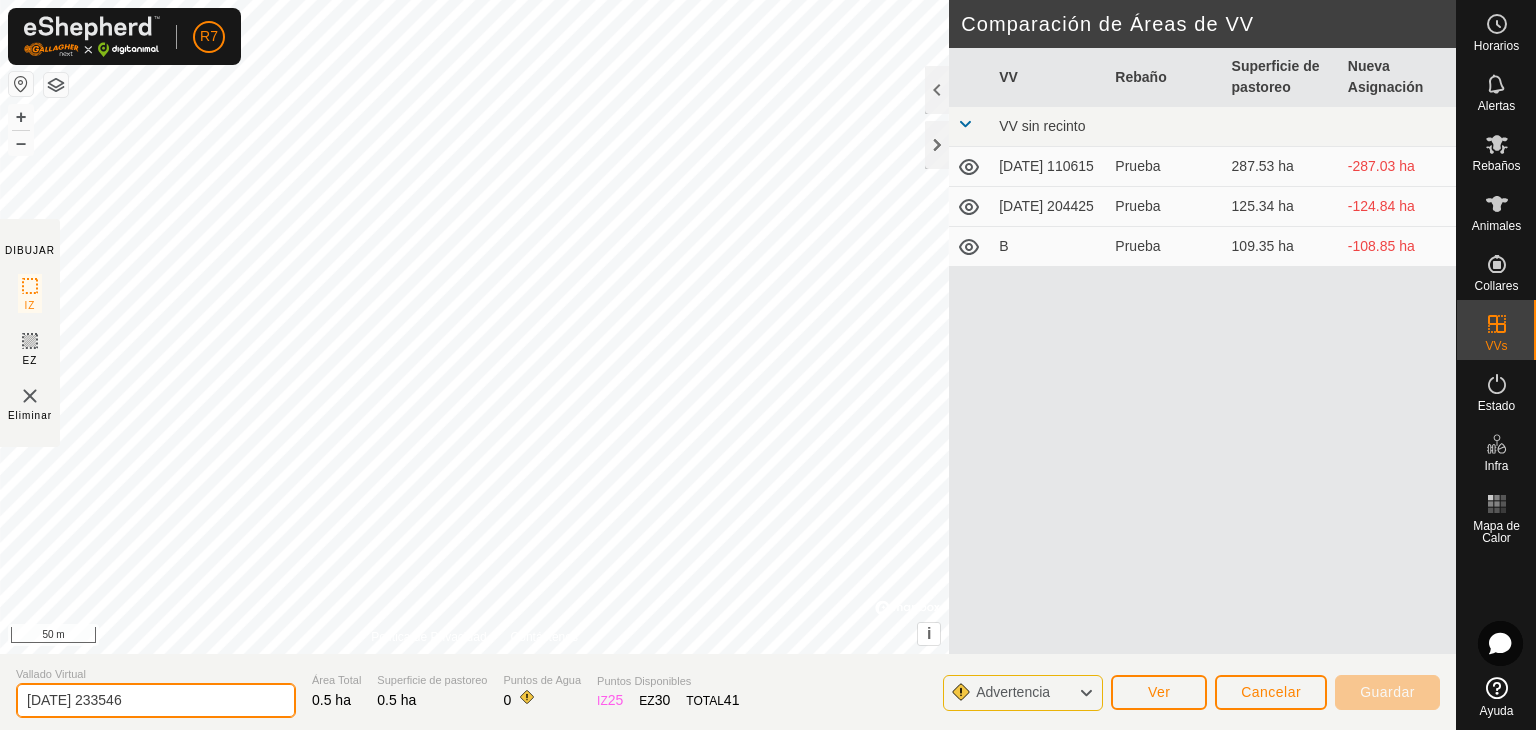 drag, startPoint x: 158, startPoint y: 705, endPoint x: 0, endPoint y: 687, distance: 159.02202 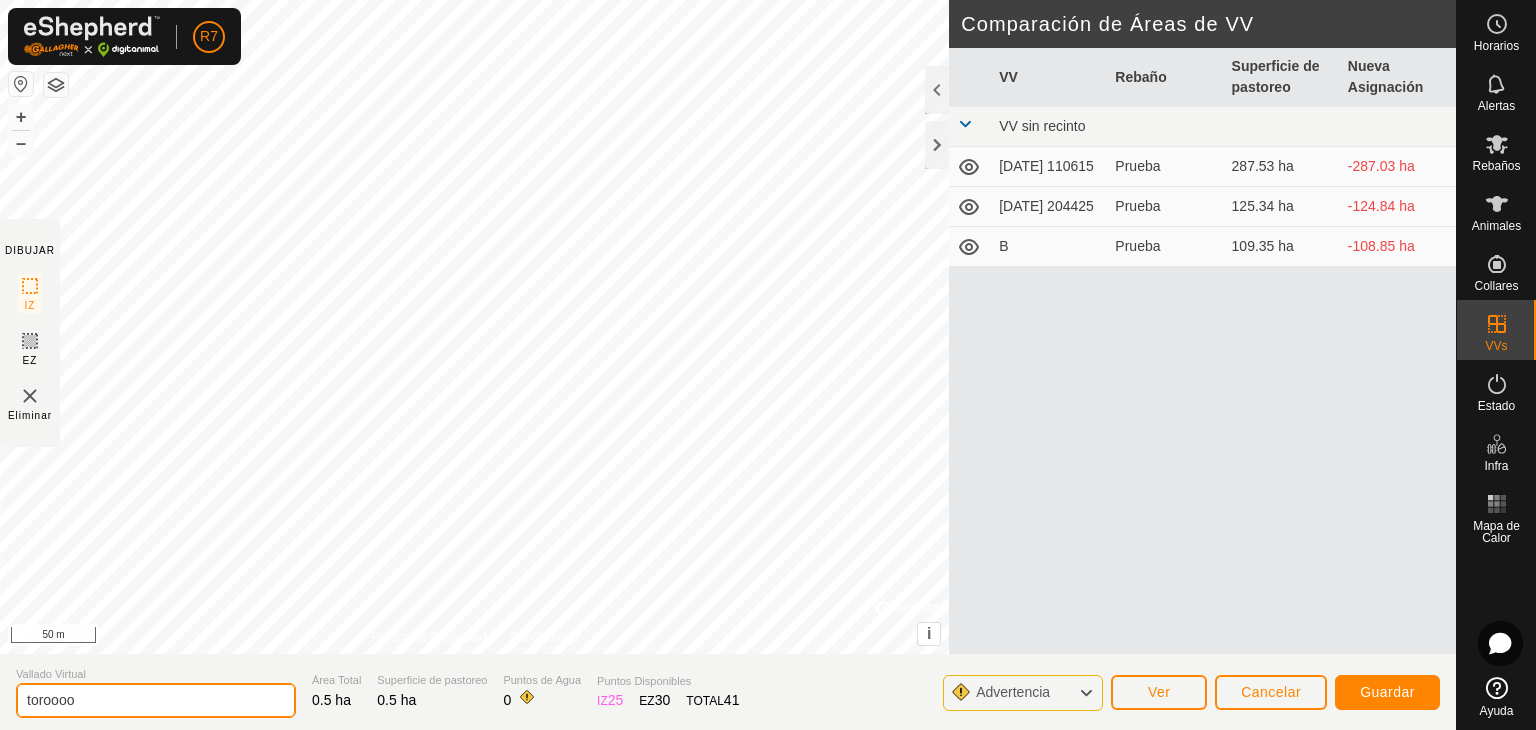 type on "toroooo" 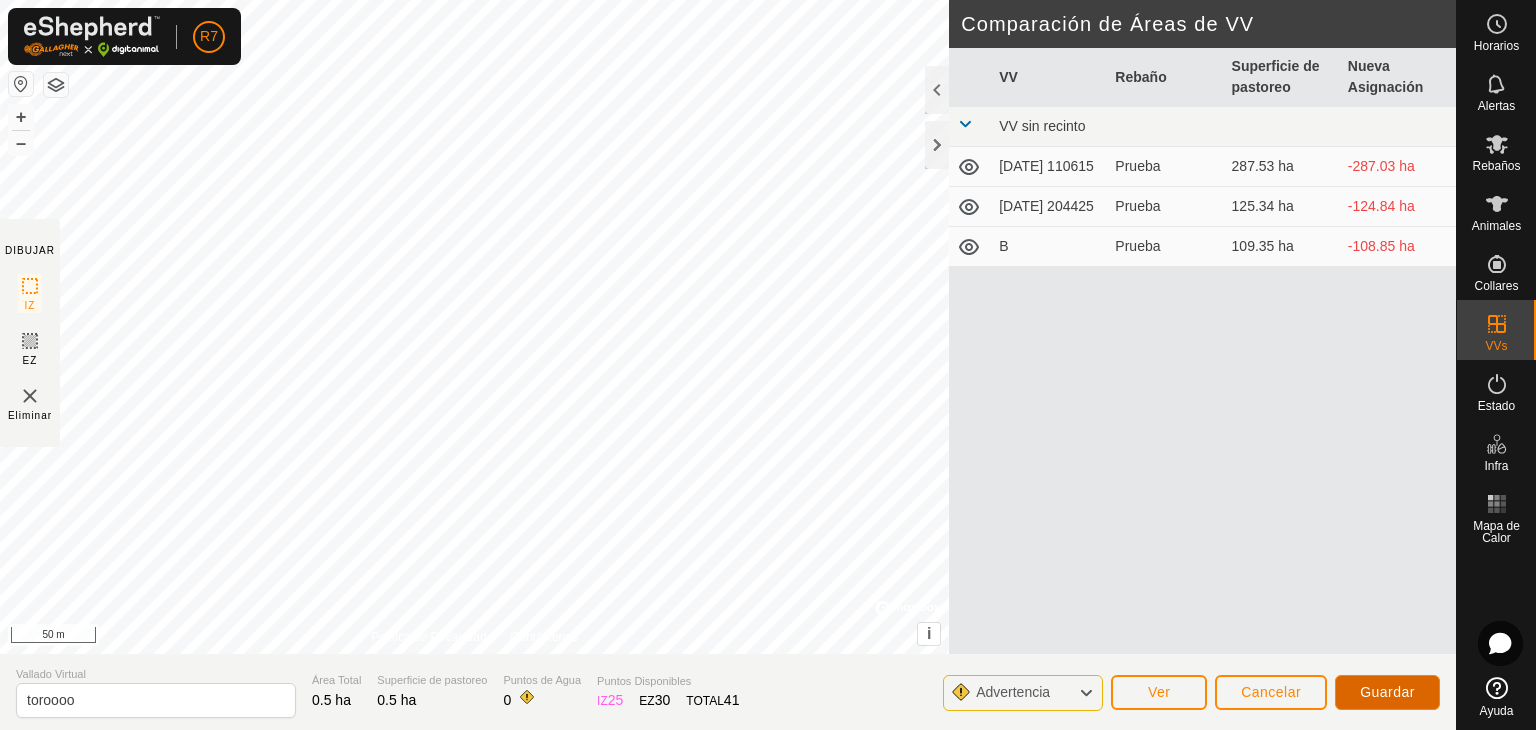 click on "Guardar" 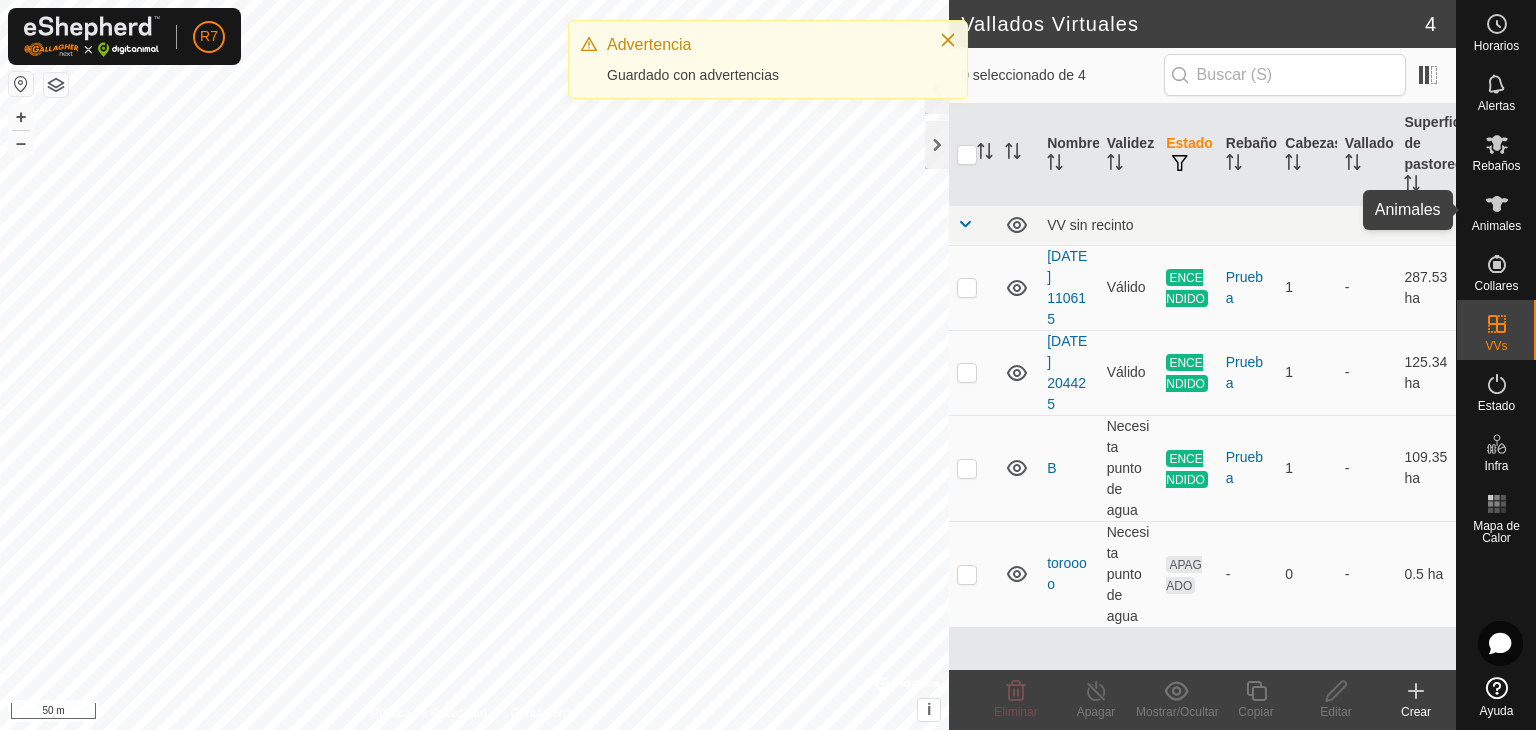 click 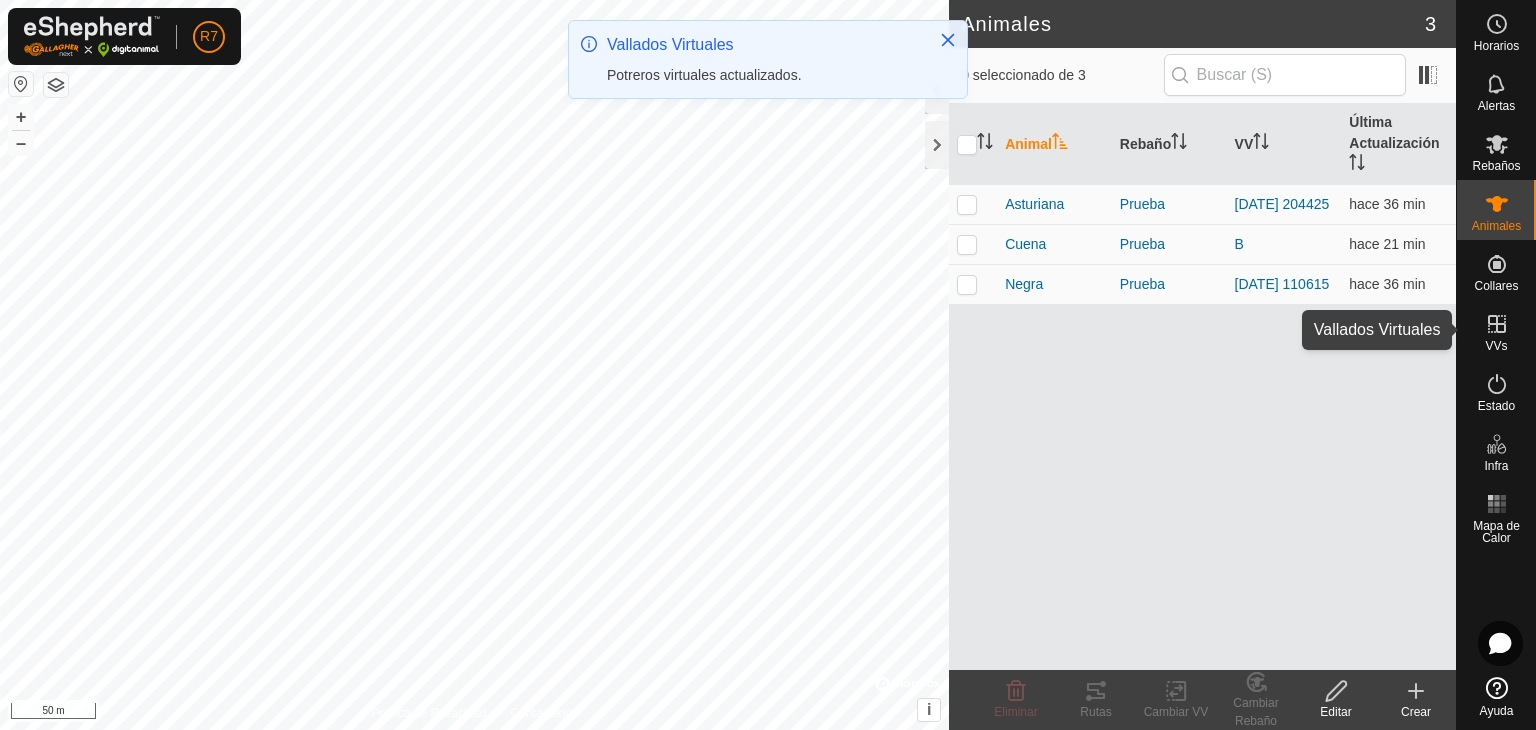 click 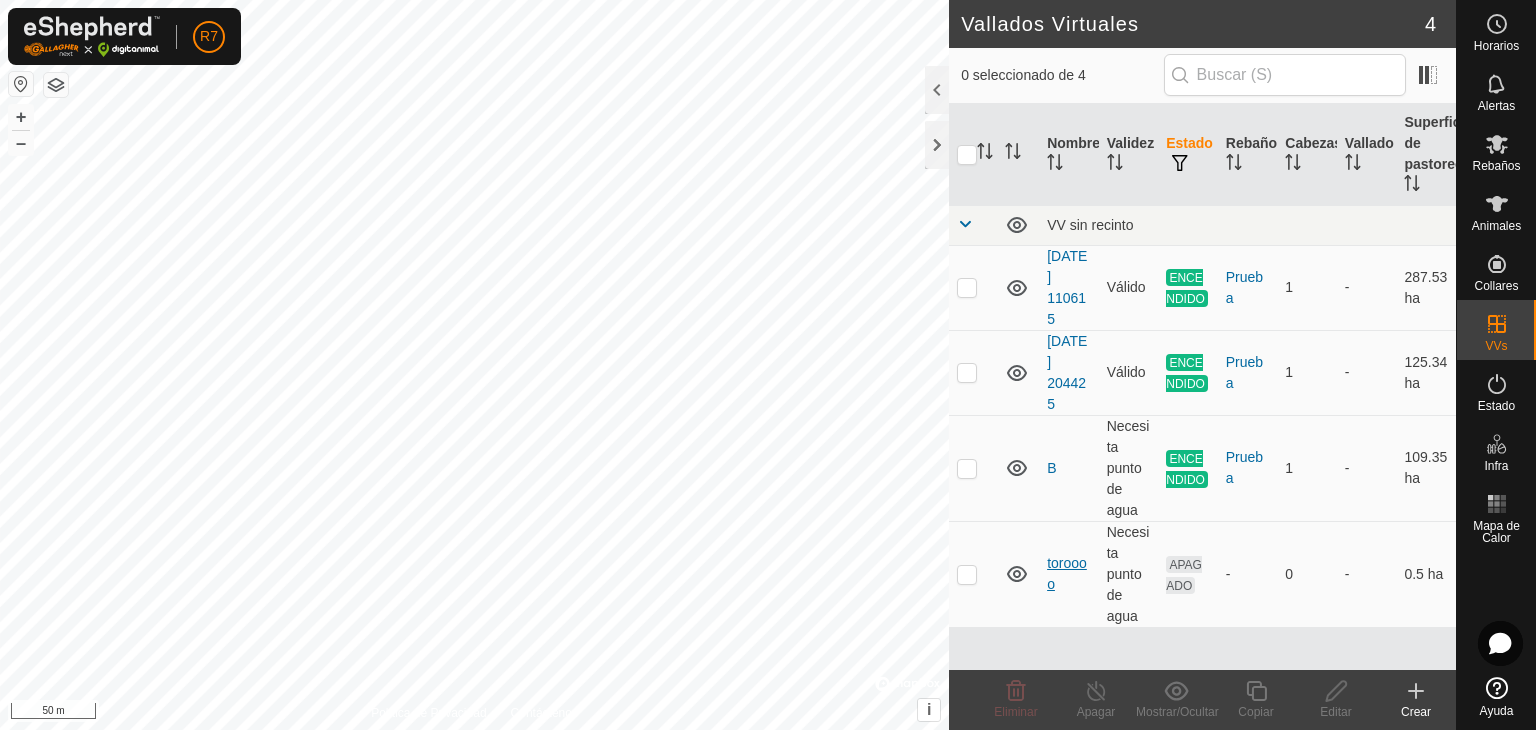 click on "toroooo" at bounding box center (1067, 573) 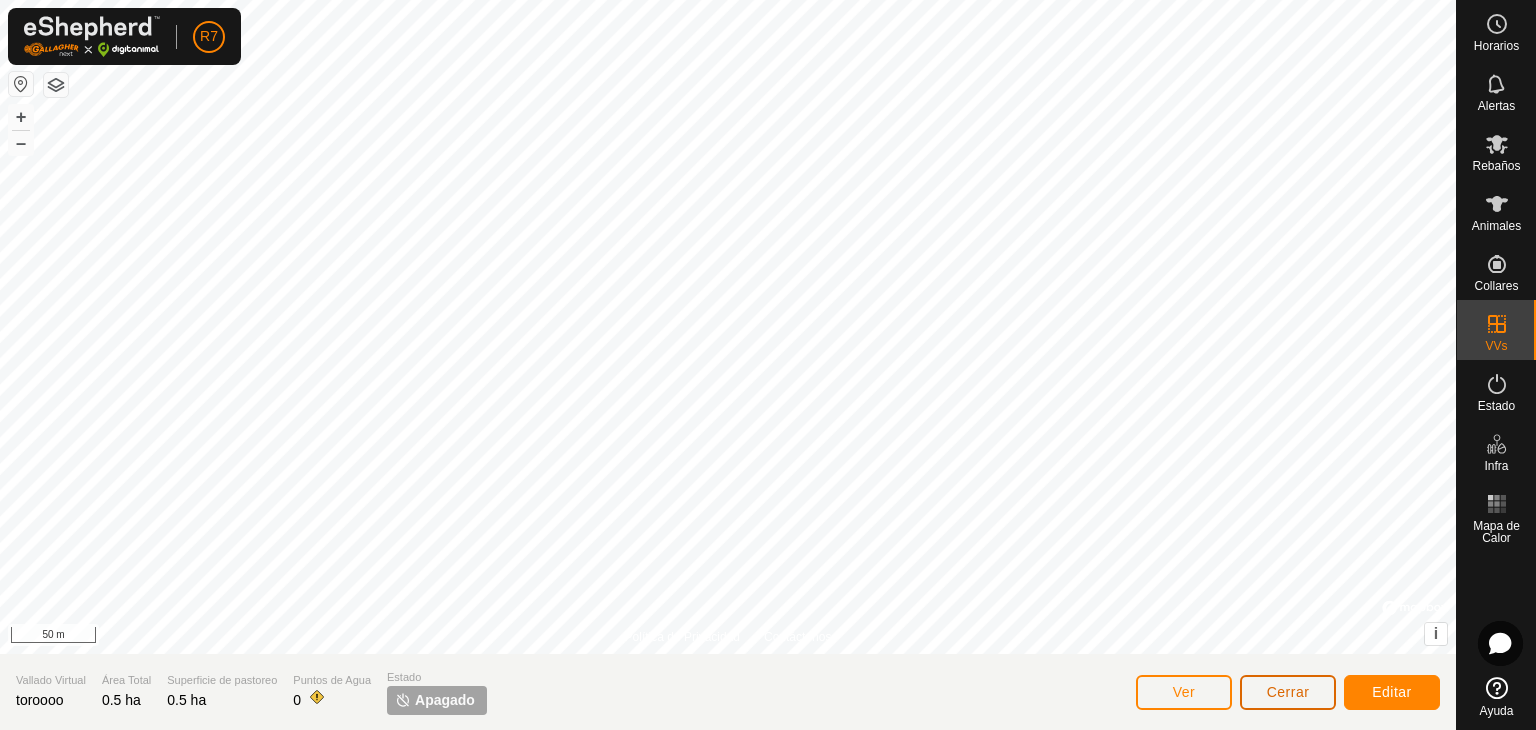 click on "Cerrar" 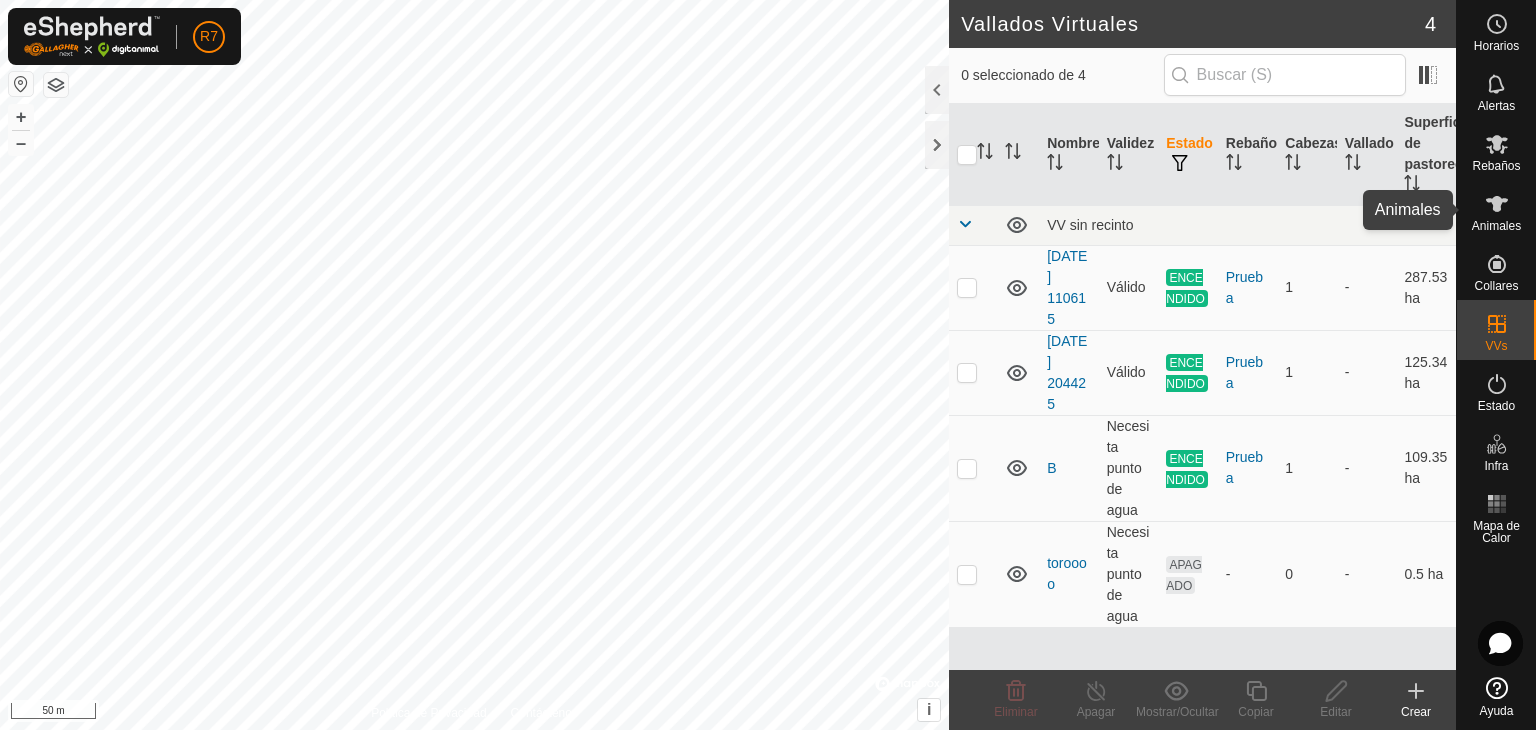 click 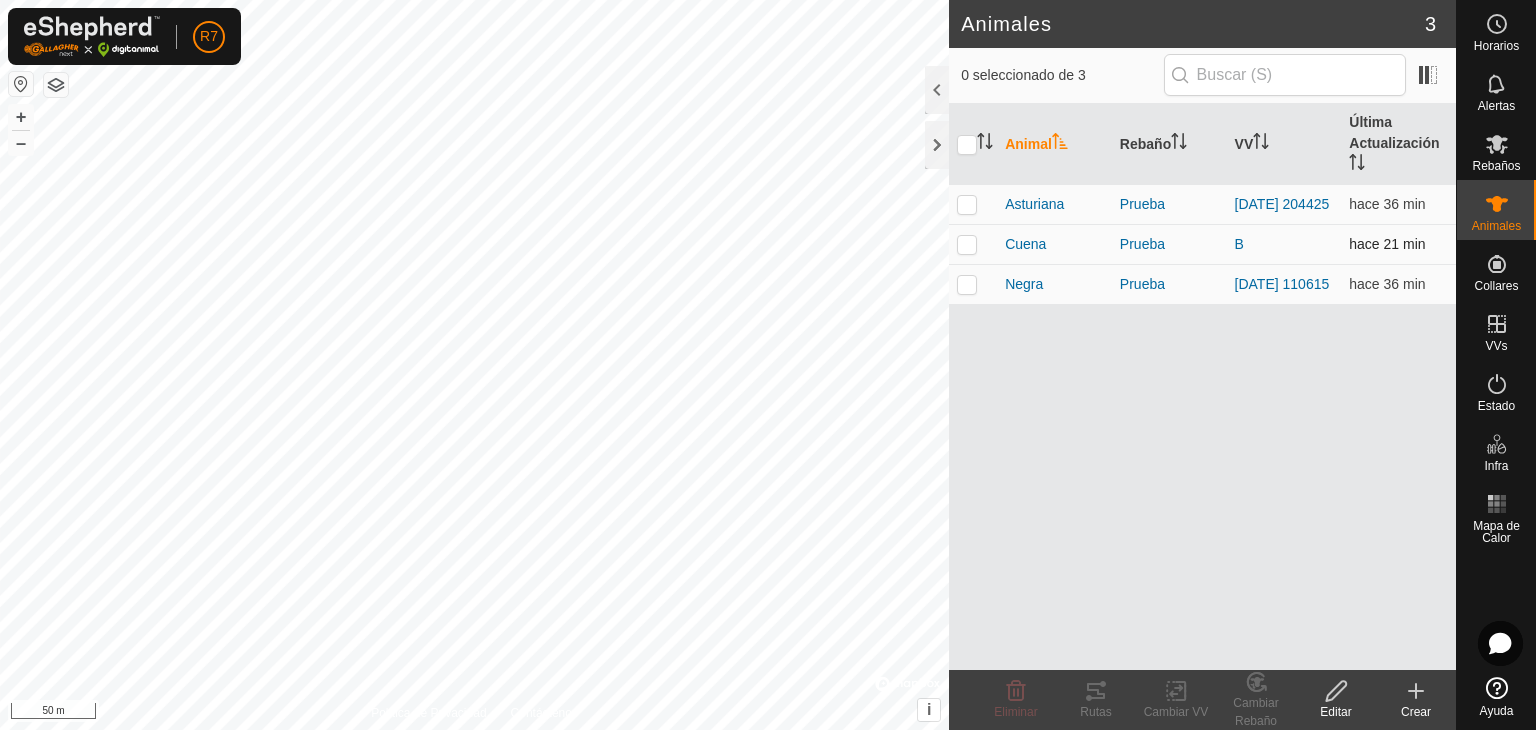 click at bounding box center [967, 244] 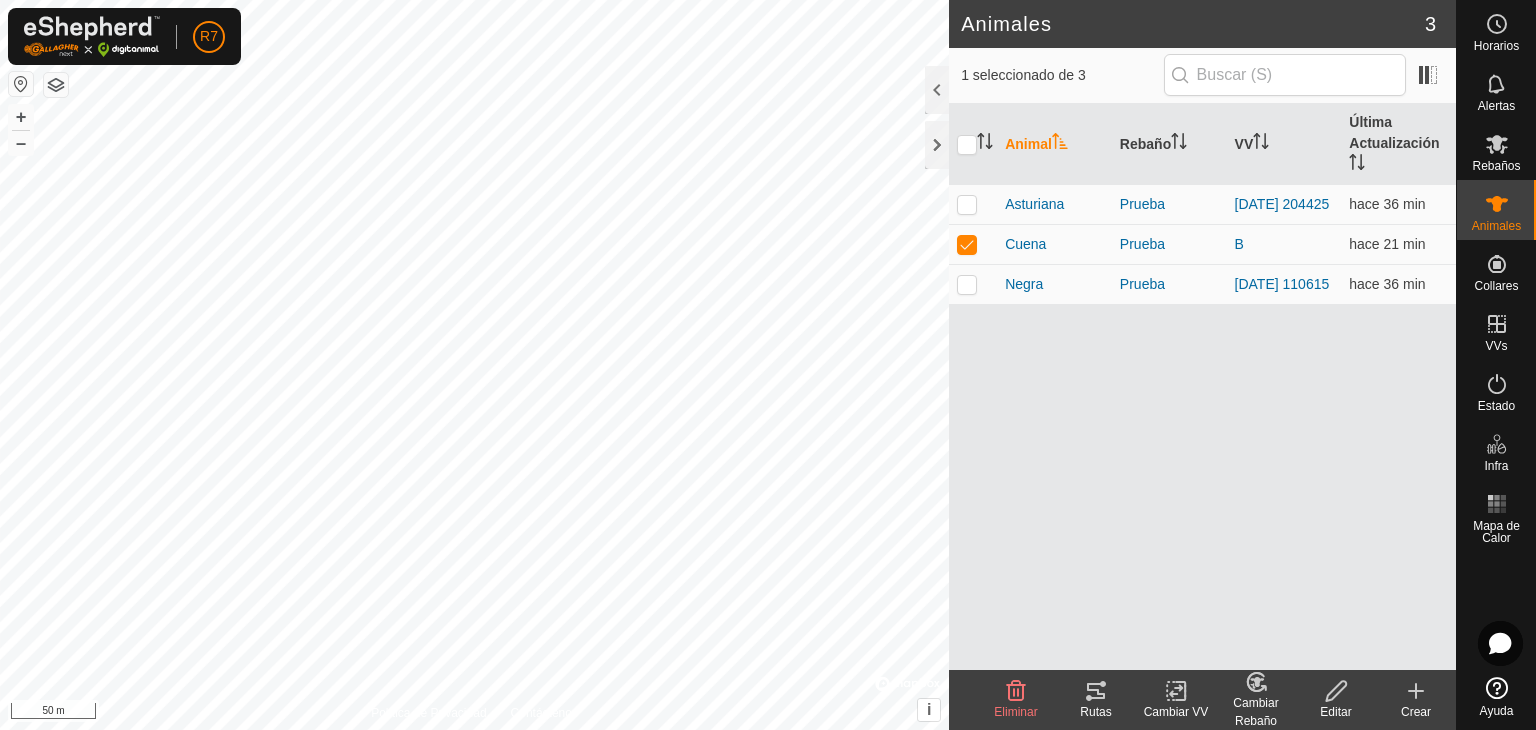 click on "Cambiar VV" 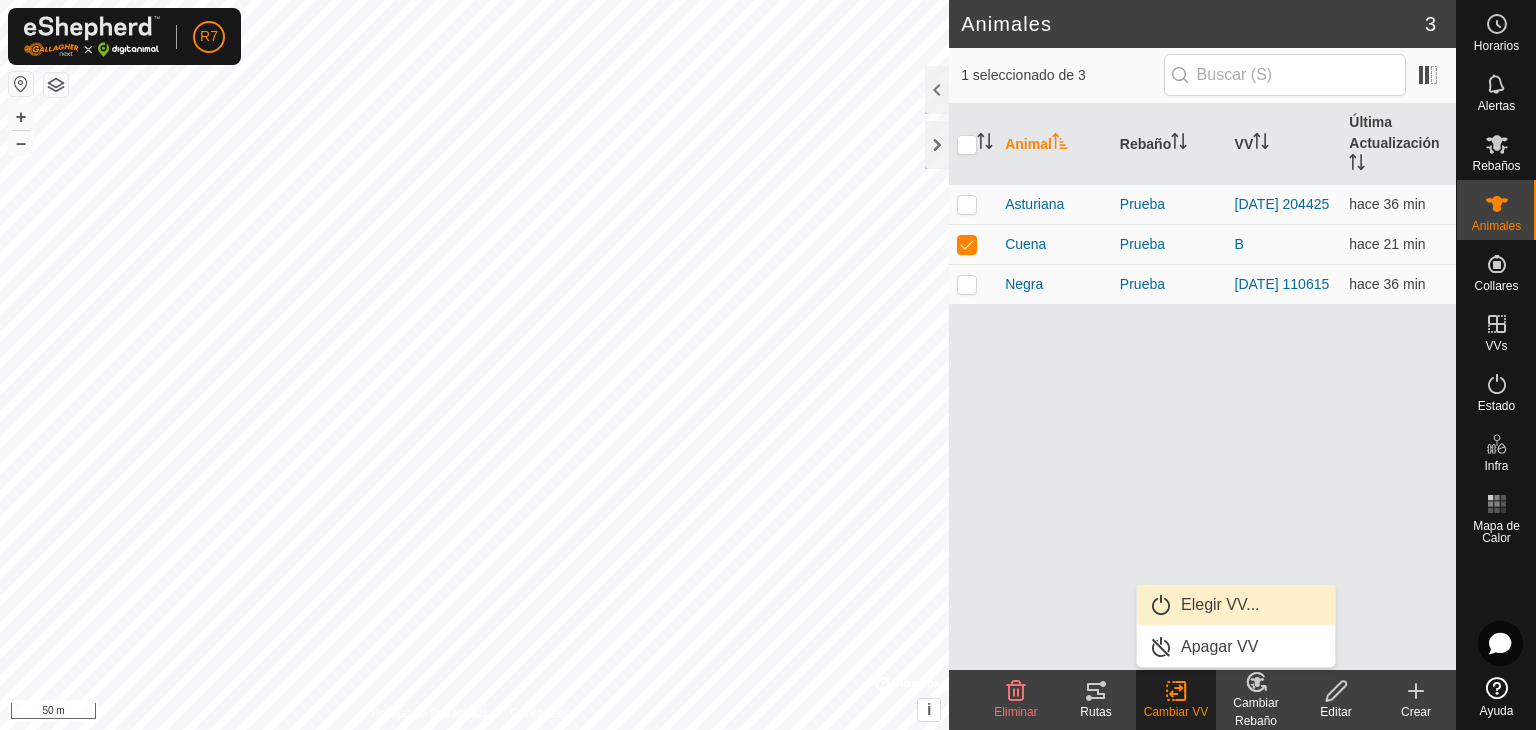 click on "Elegir VV..." at bounding box center (1236, 605) 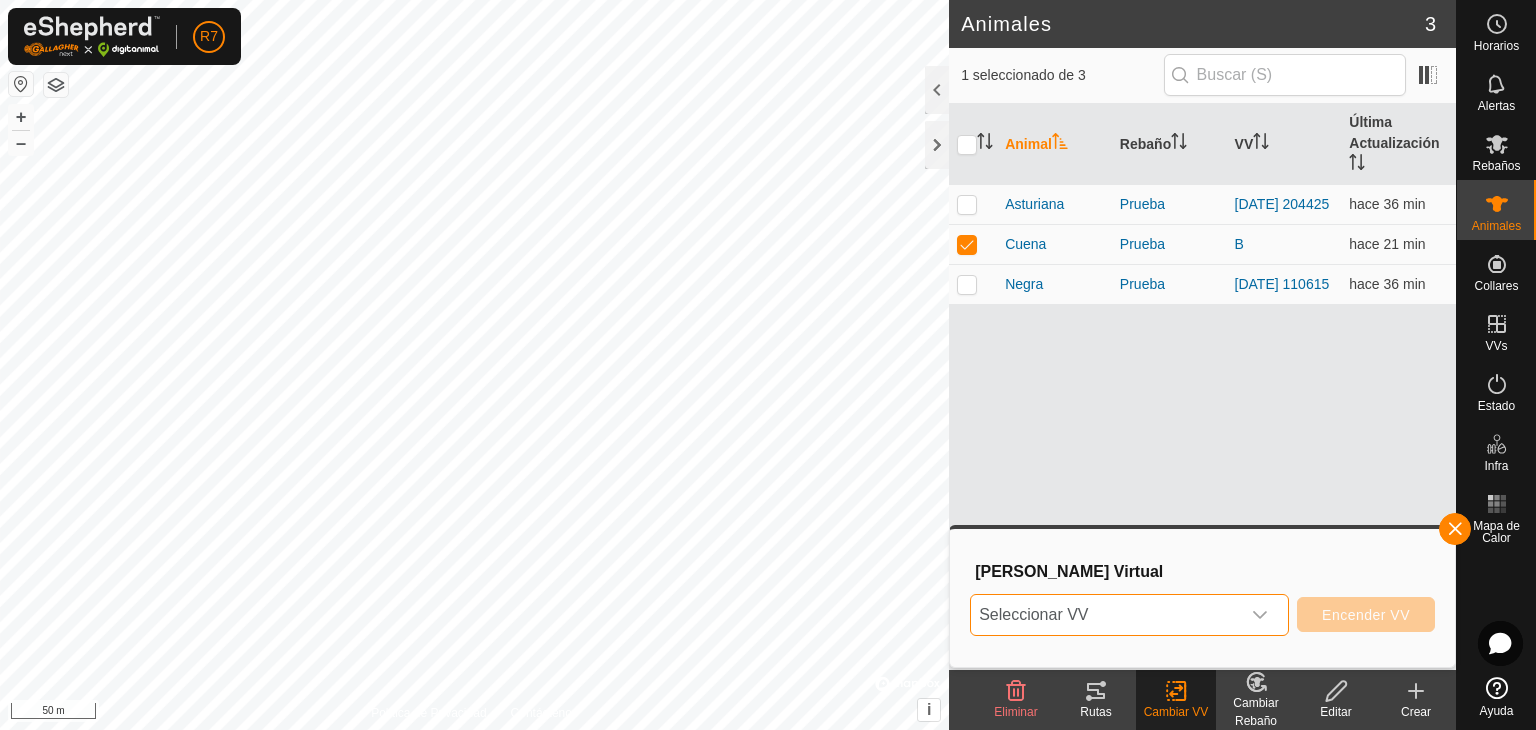 click on "Seleccionar VV" at bounding box center [1105, 615] 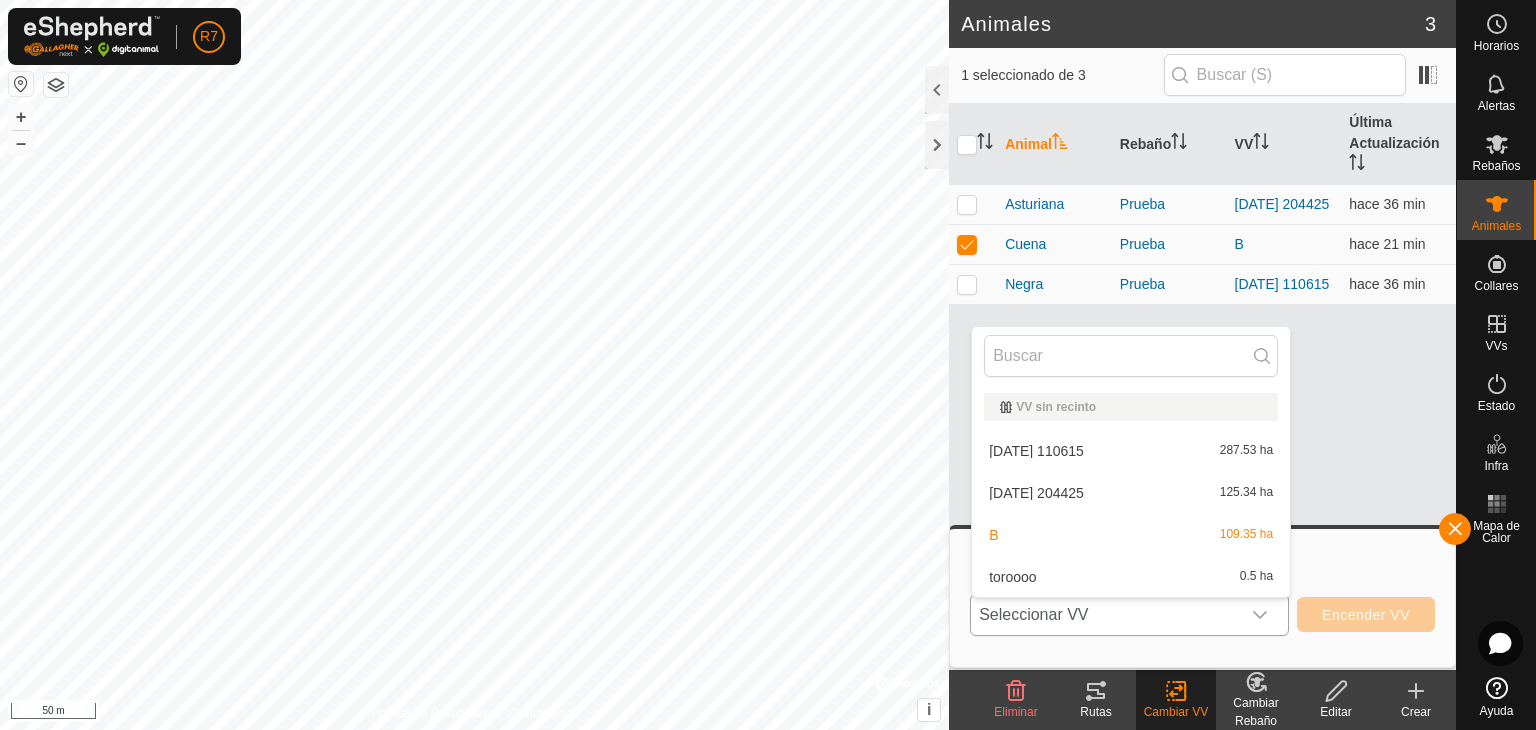 click on "toroooo  0.5 ha" at bounding box center (1131, 577) 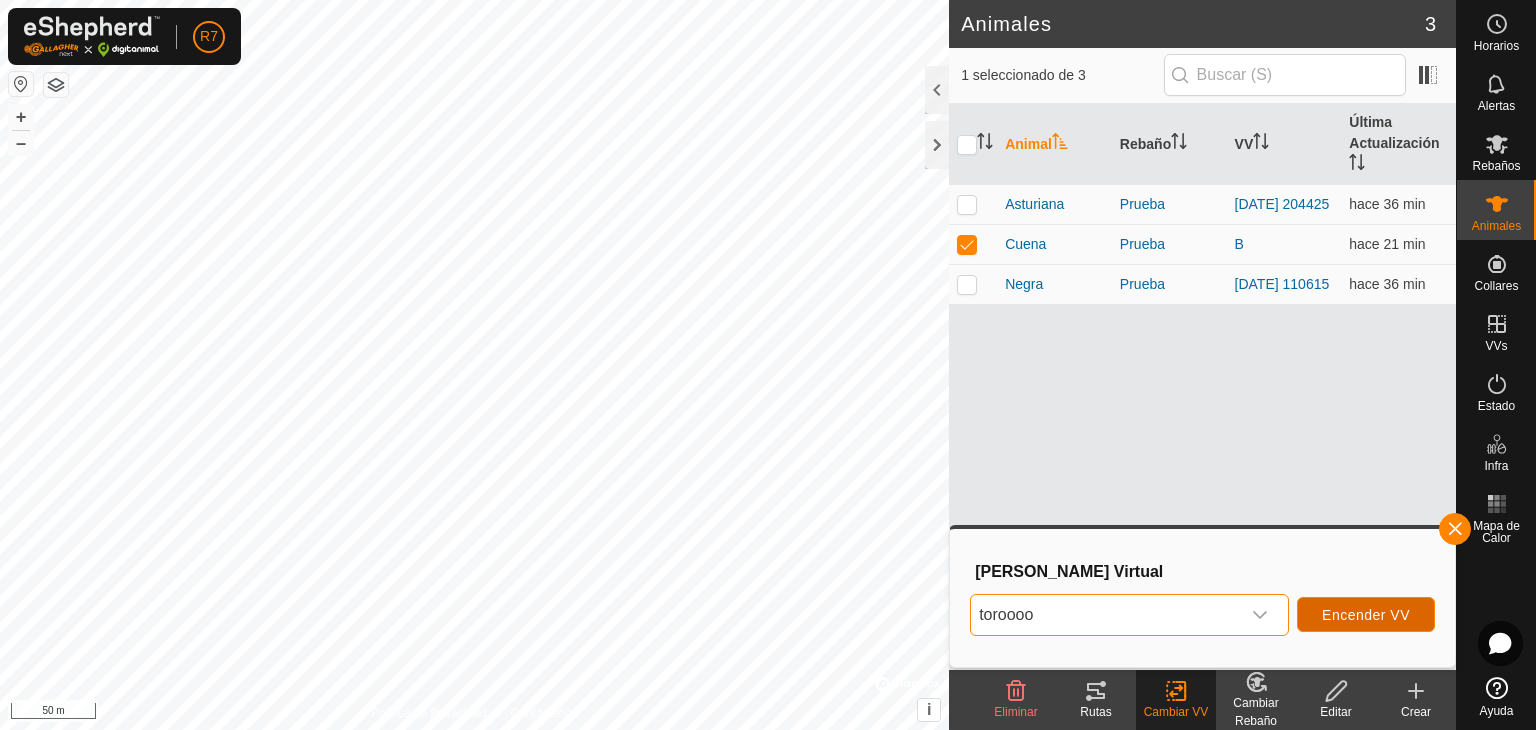 click on "Encender VV" at bounding box center [1366, 615] 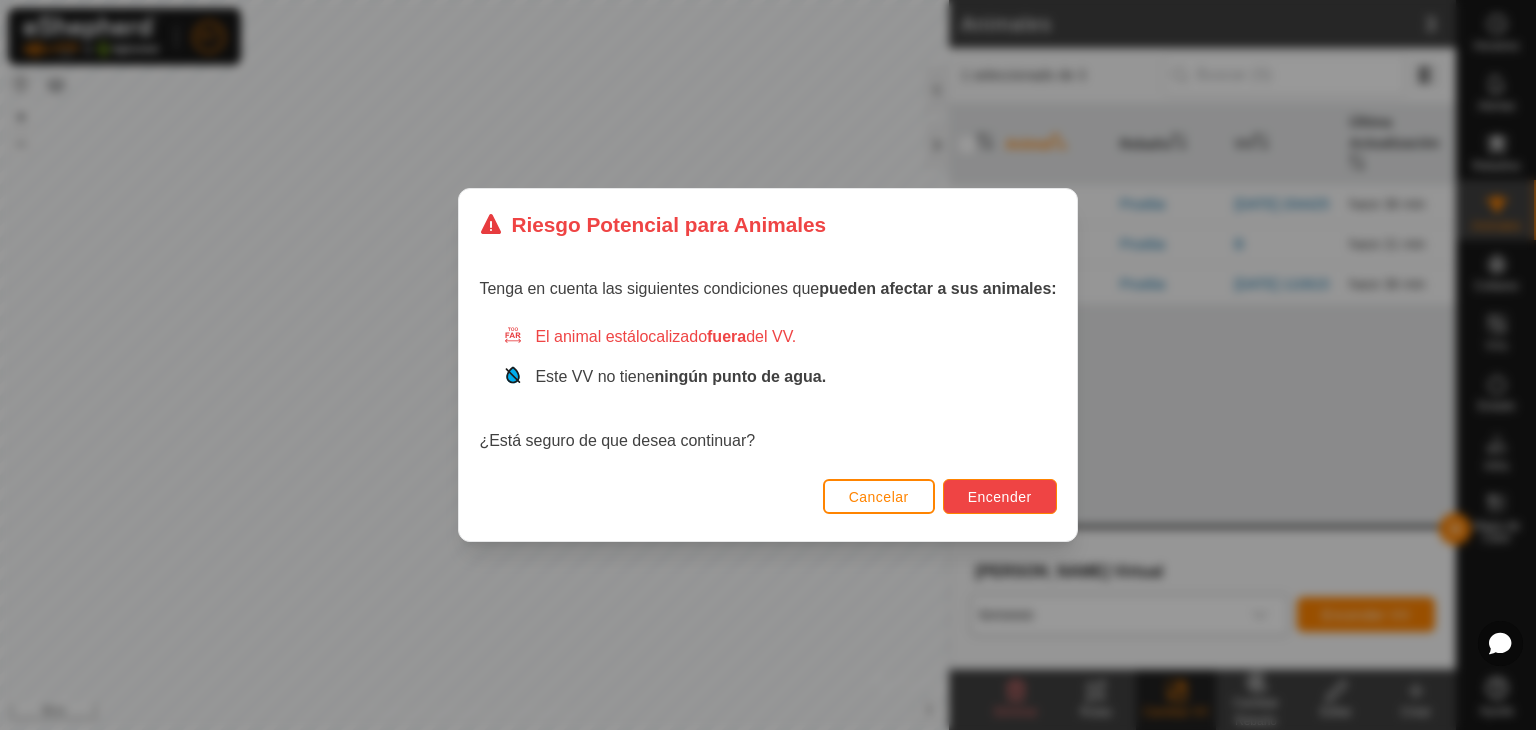click on "Encender" at bounding box center [1000, 497] 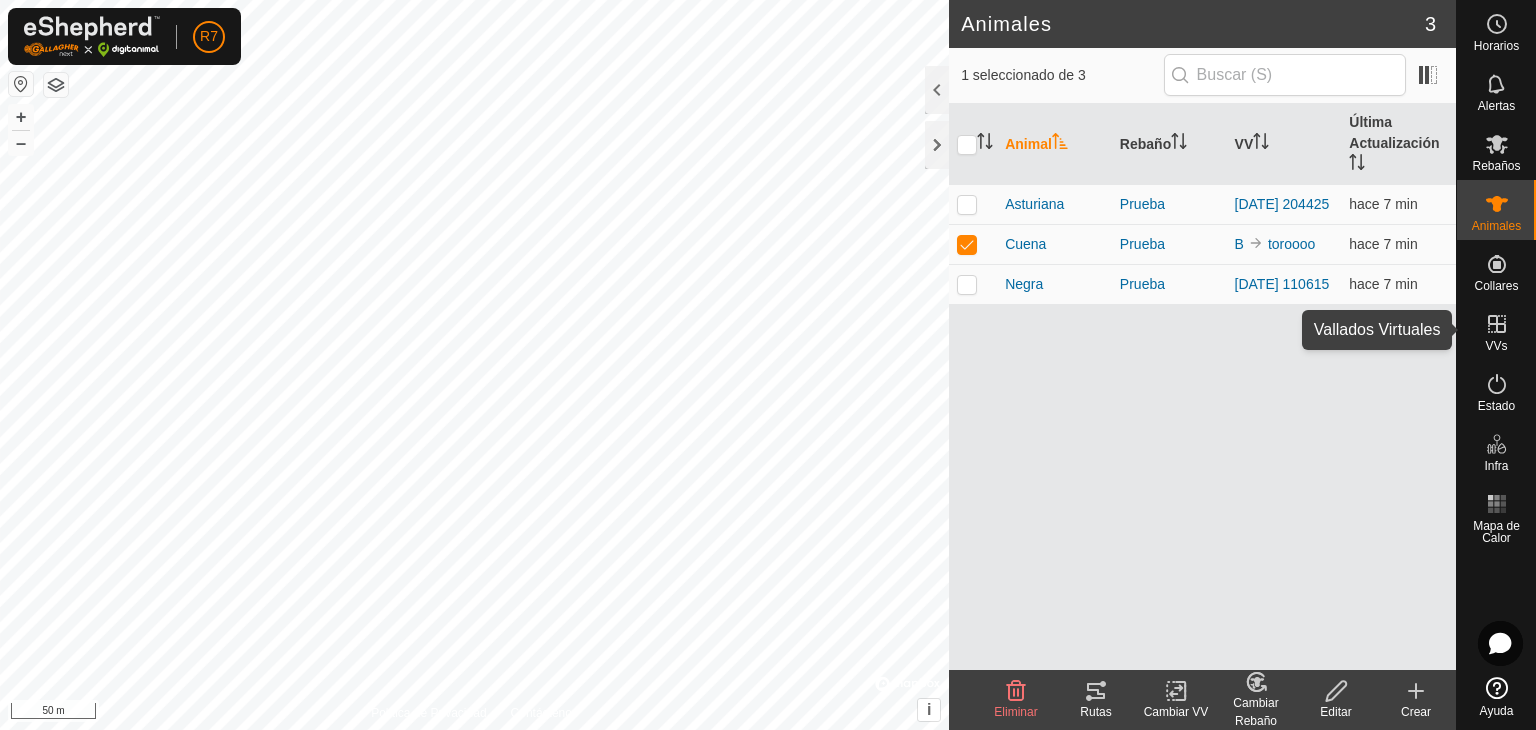 click 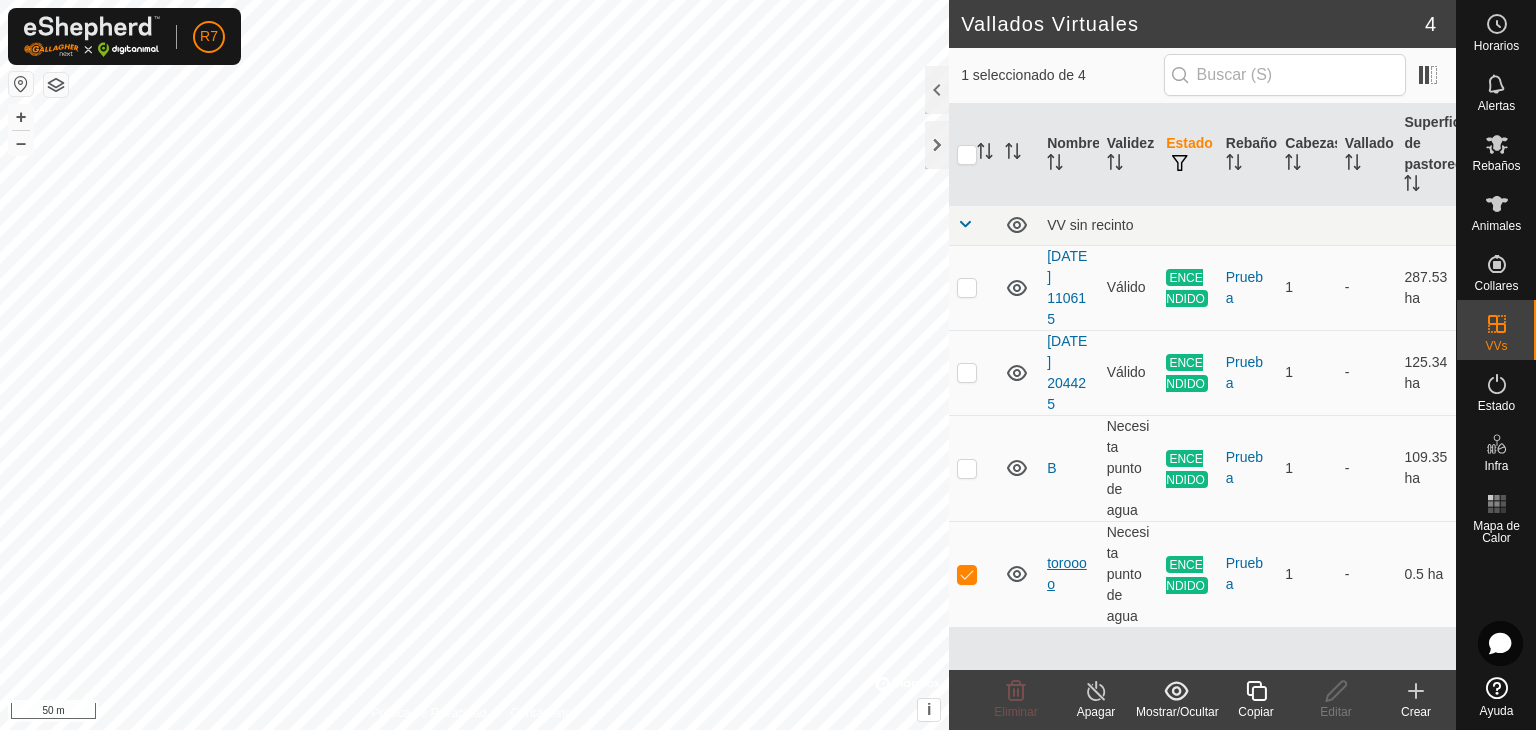 click on "toroooo" at bounding box center [1067, 573] 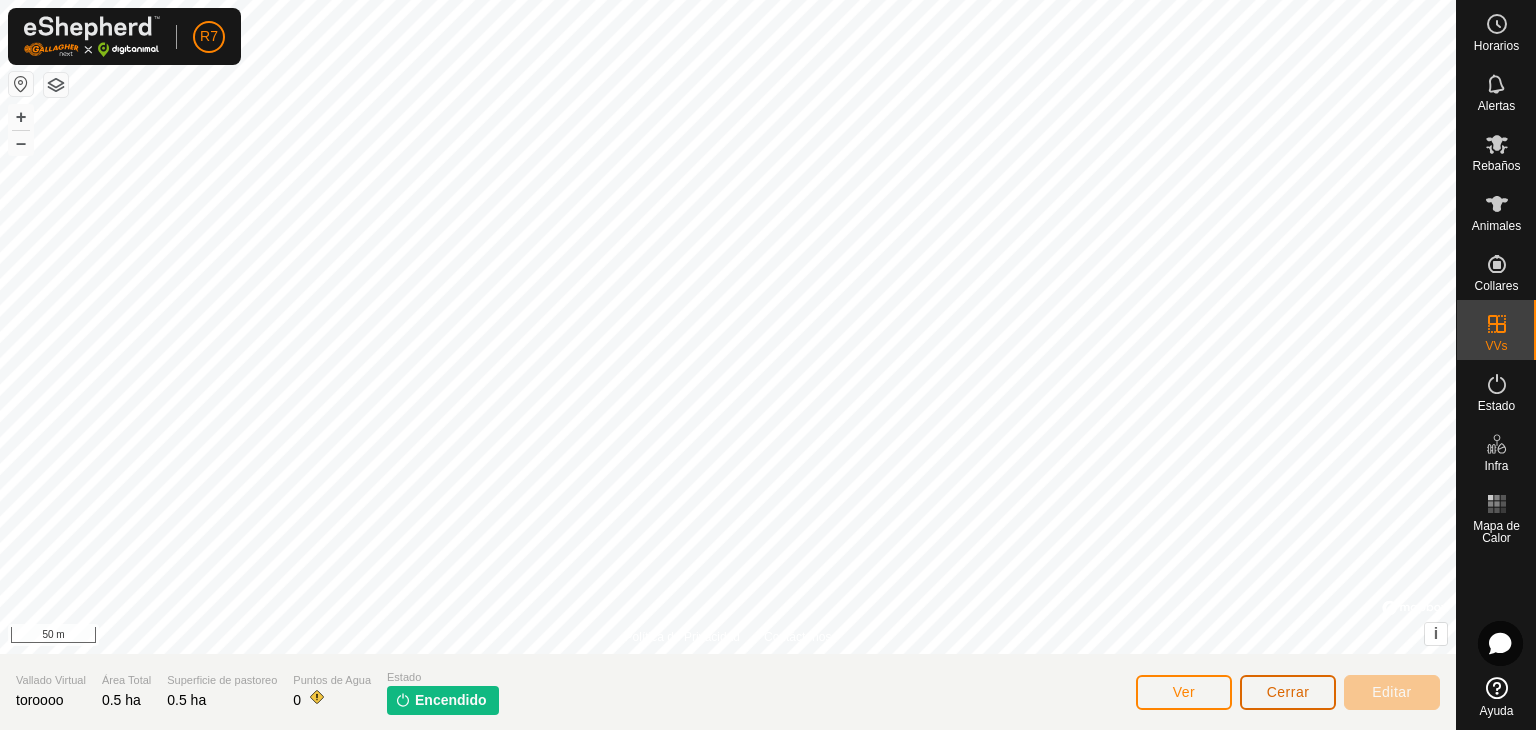 click on "Cerrar" 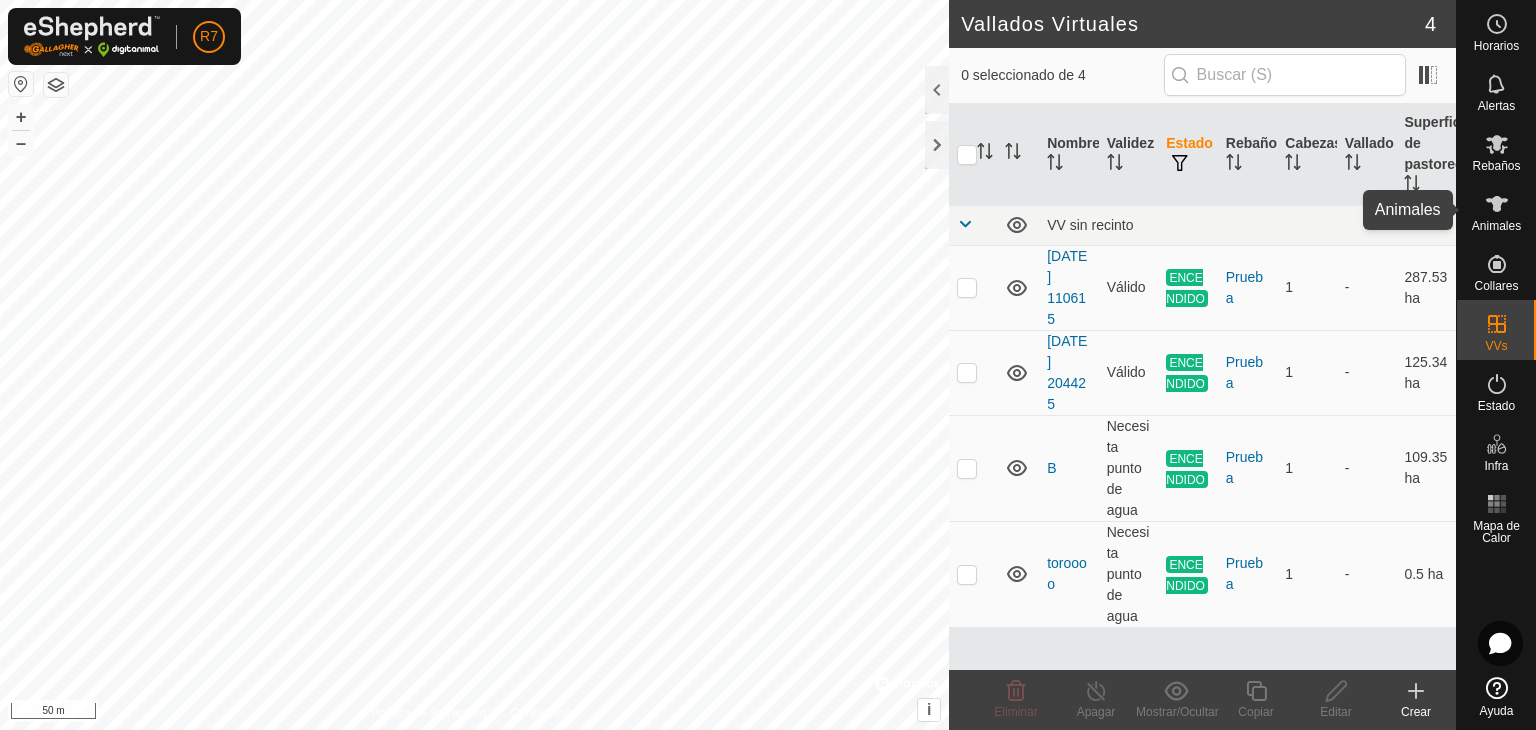 click 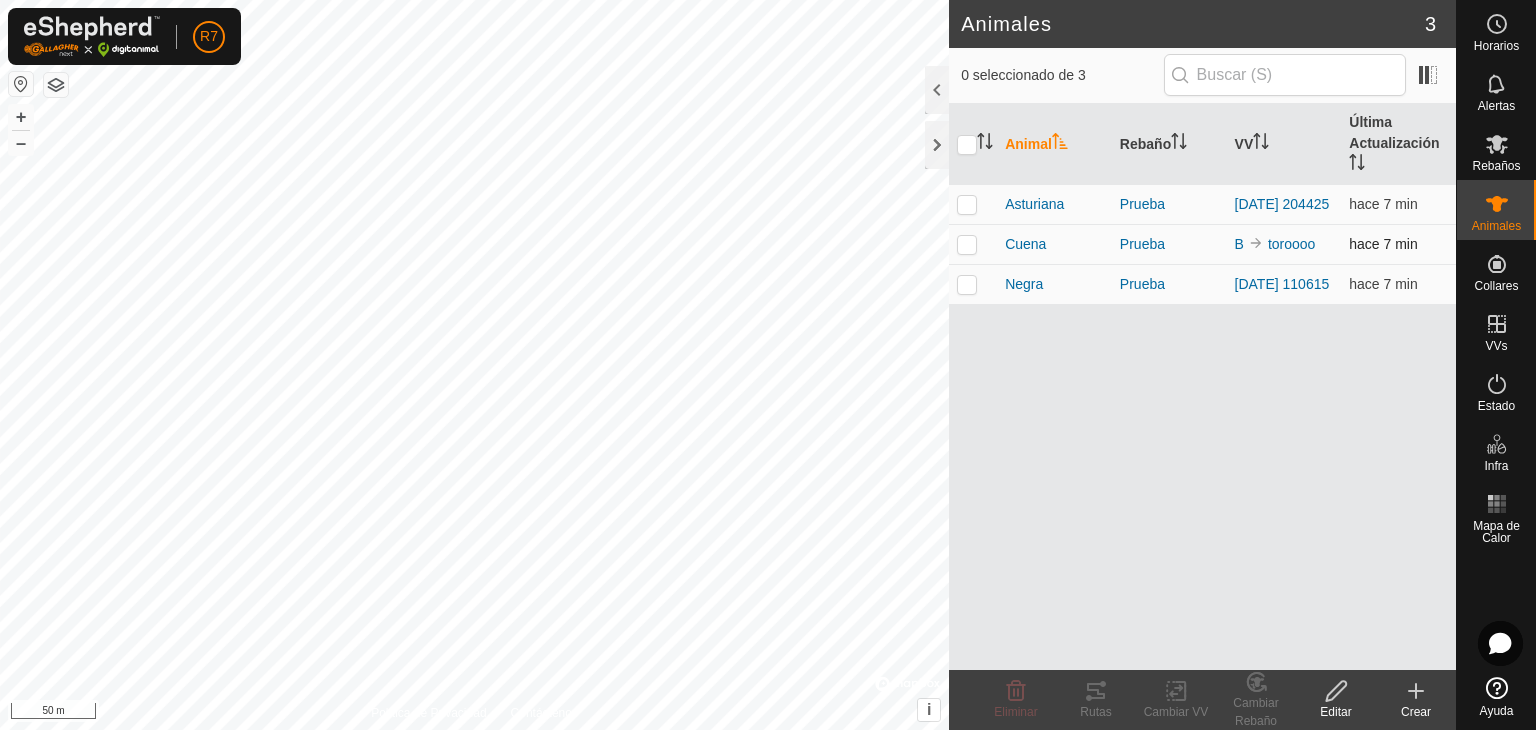 click on "Cuena" at bounding box center [1054, 244] 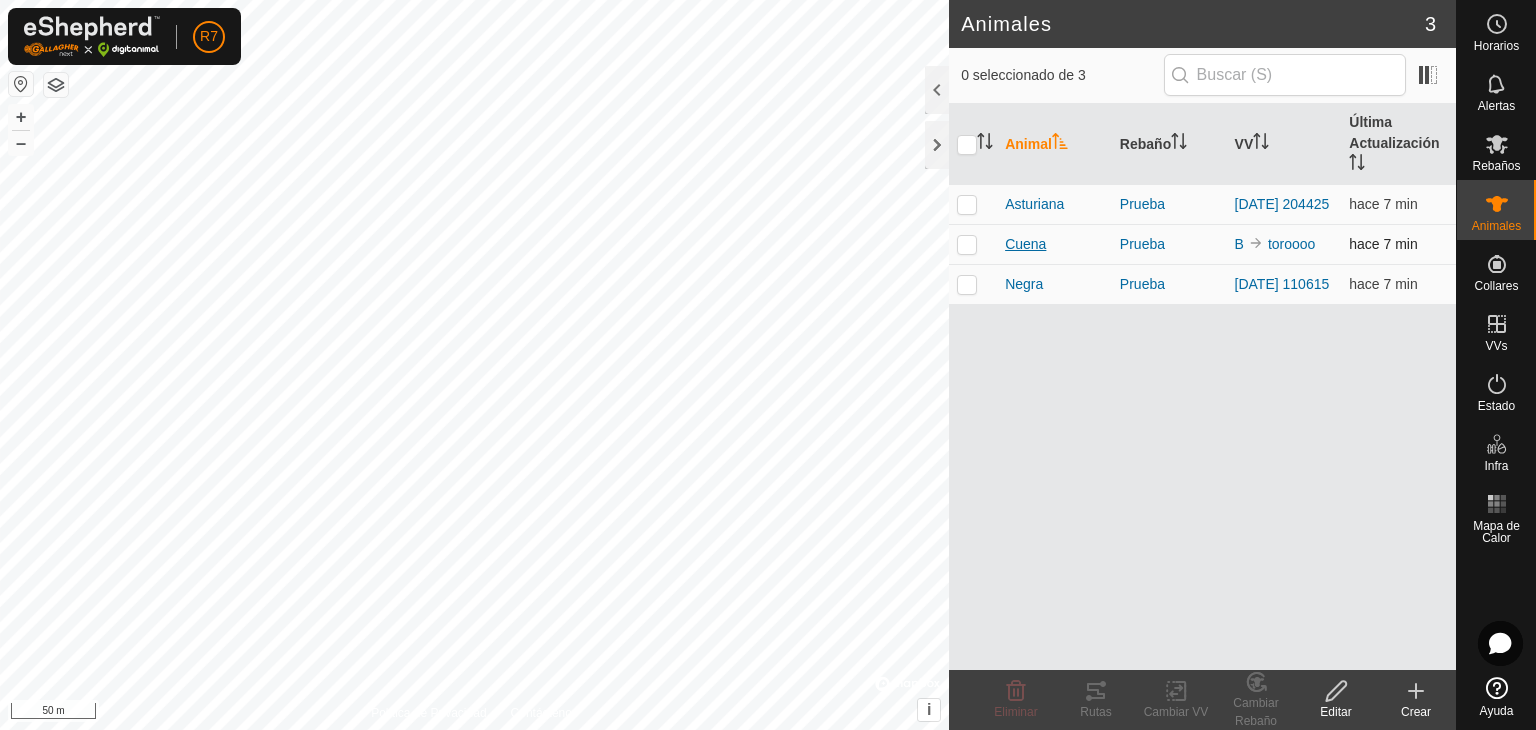 click on "Cuena" at bounding box center [1025, 244] 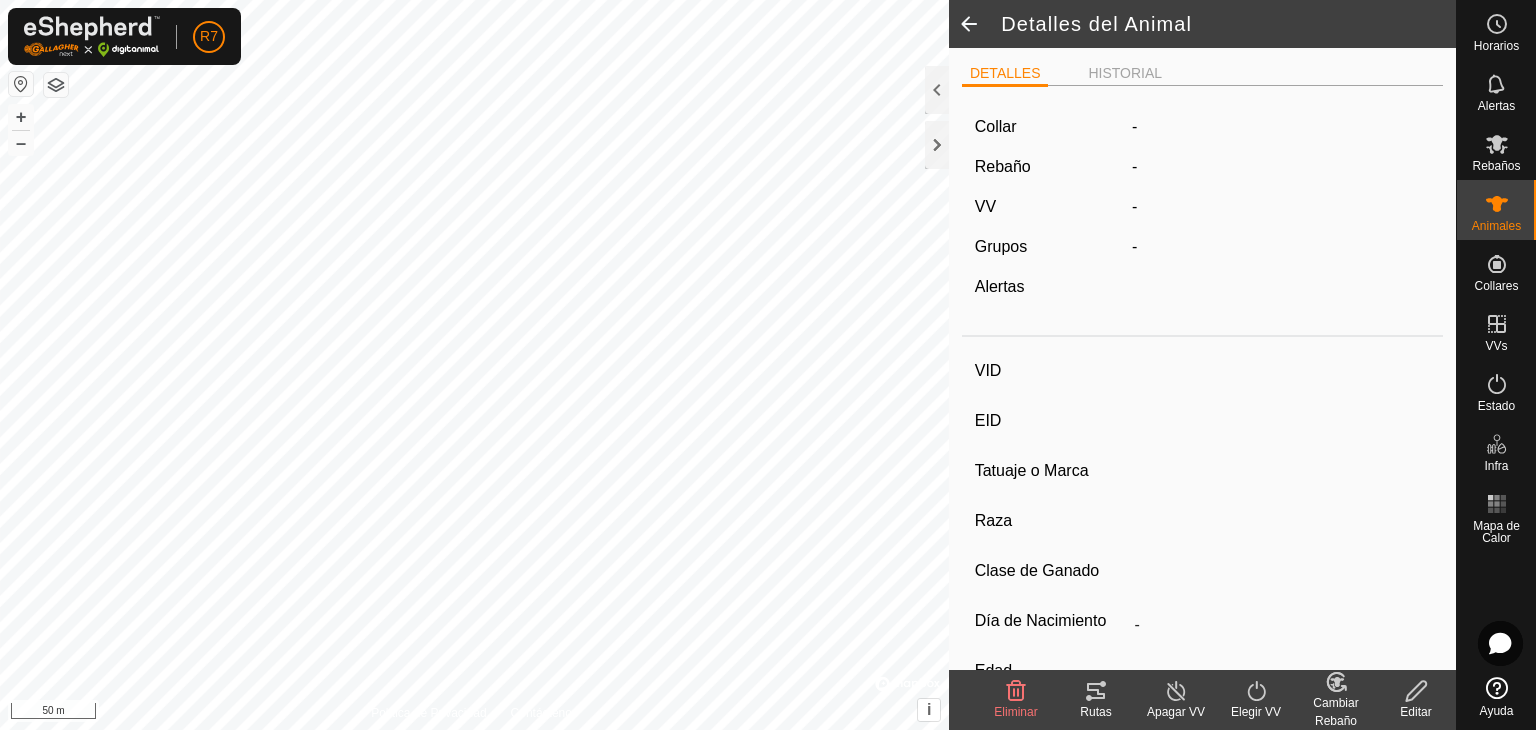 type on "Cuena" 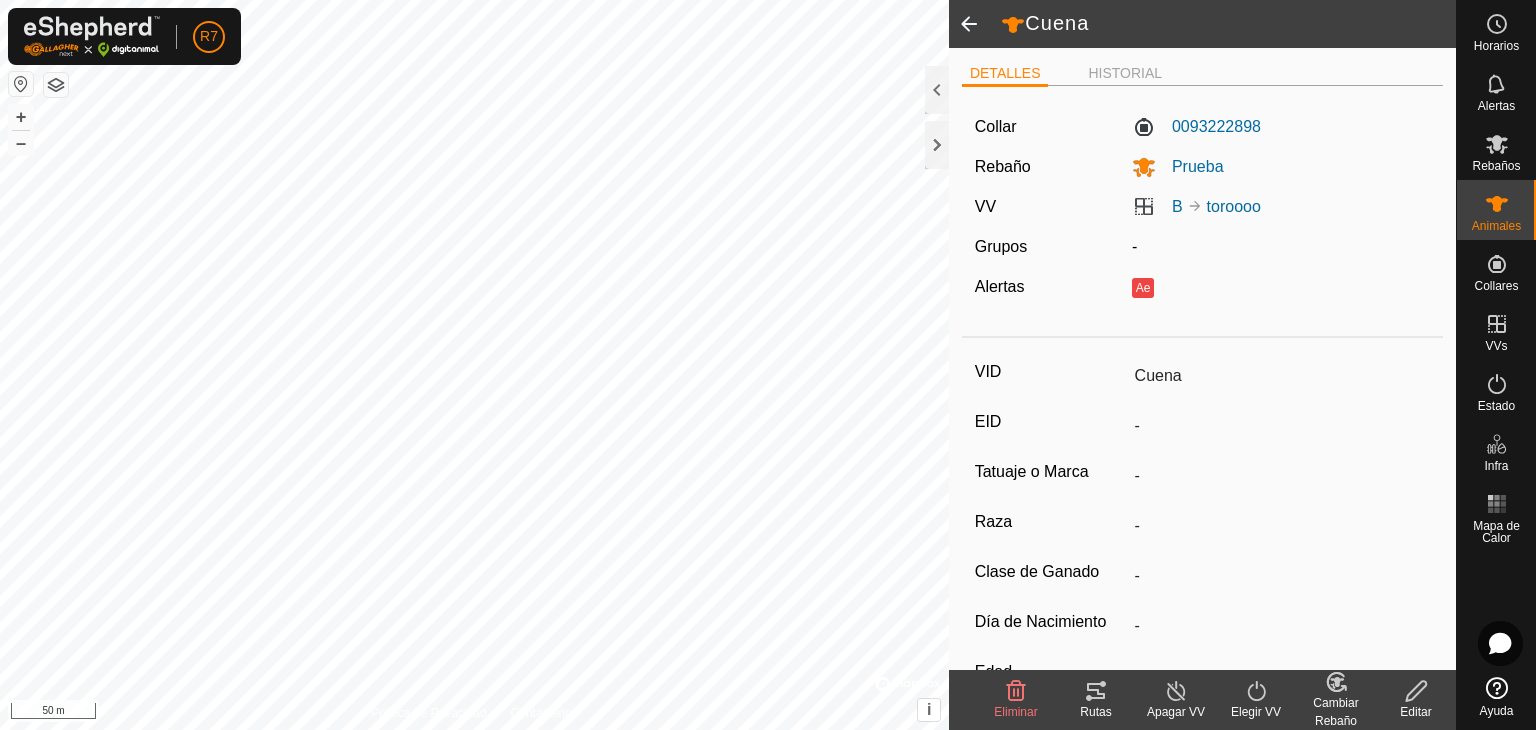 click on "Apagar VV" 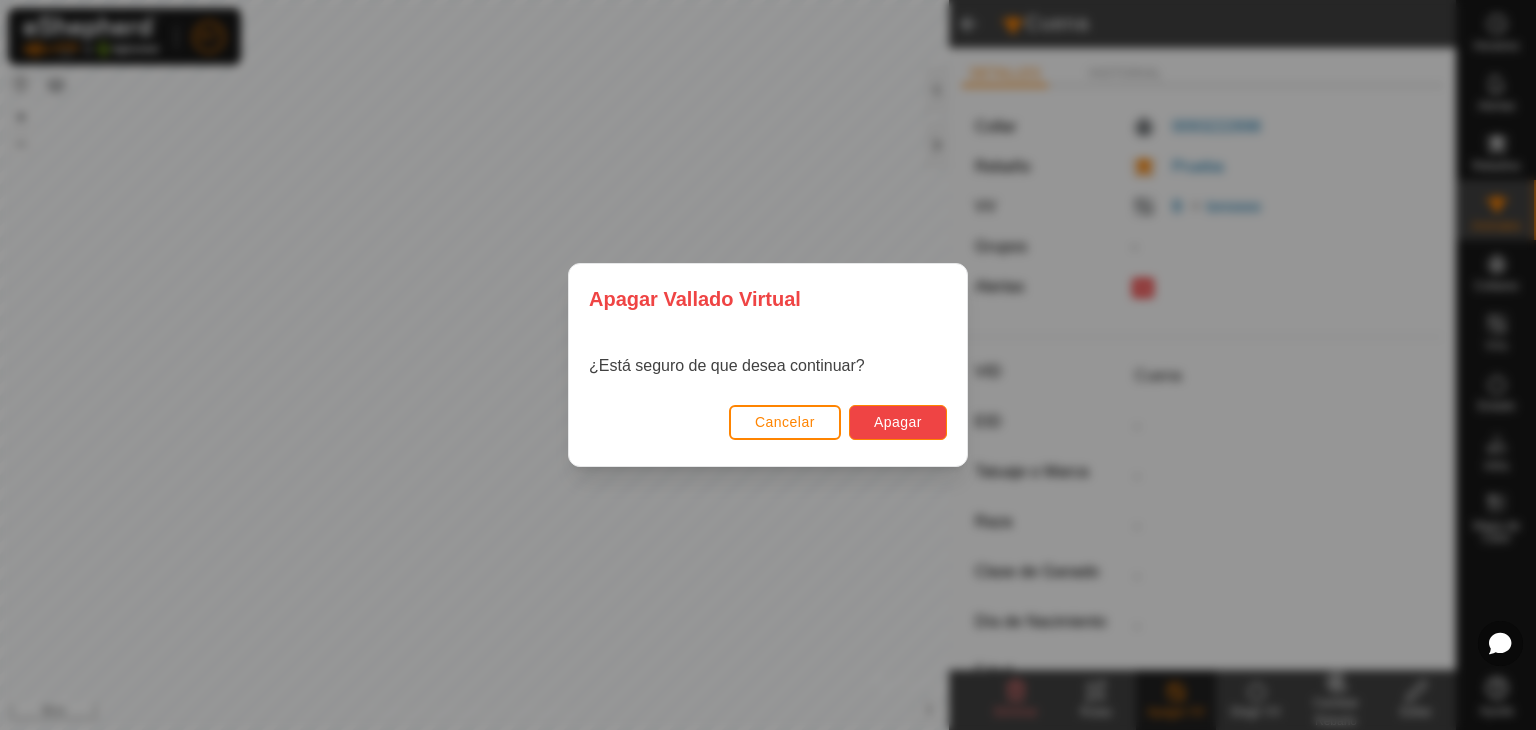click on "Apagar" at bounding box center [898, 422] 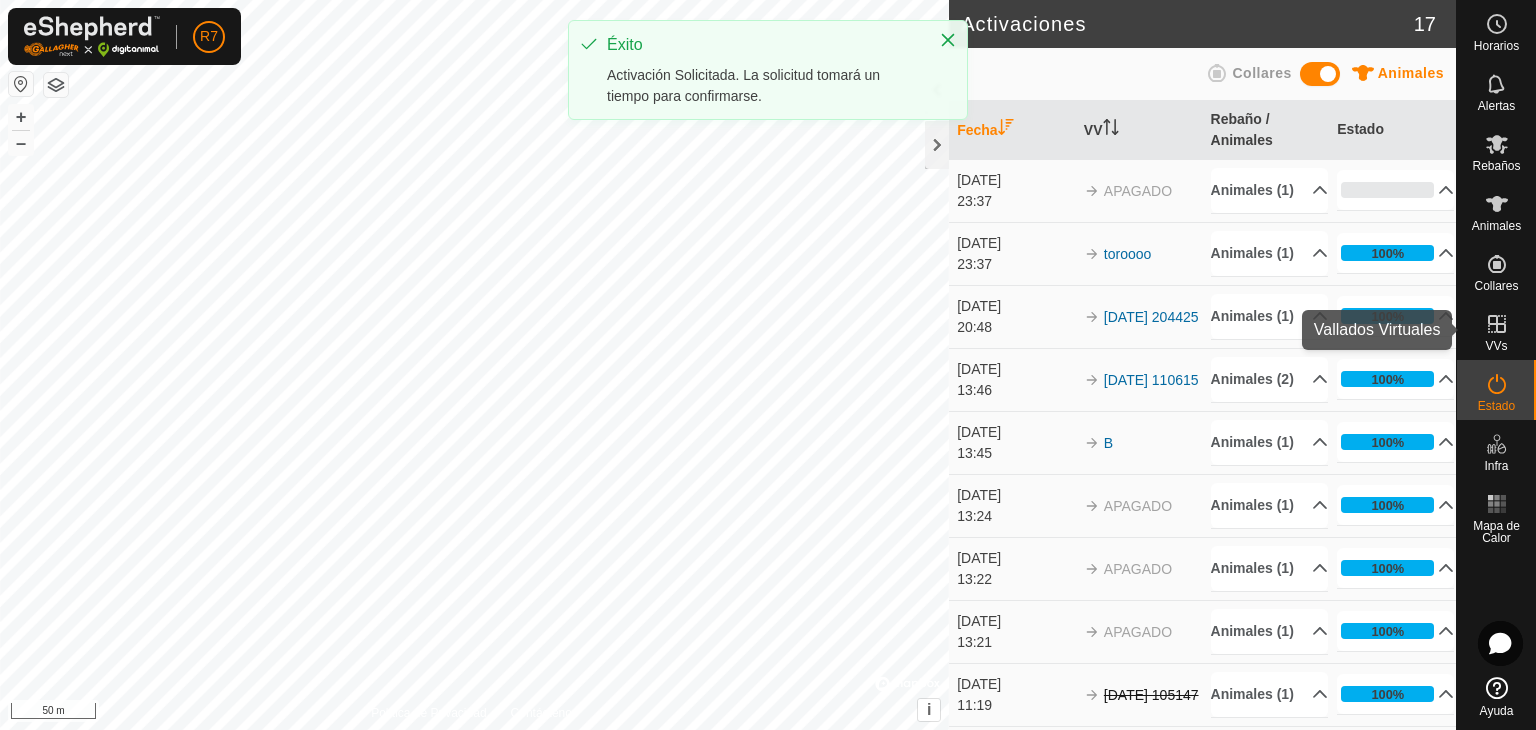click on "VVs" at bounding box center [1496, 346] 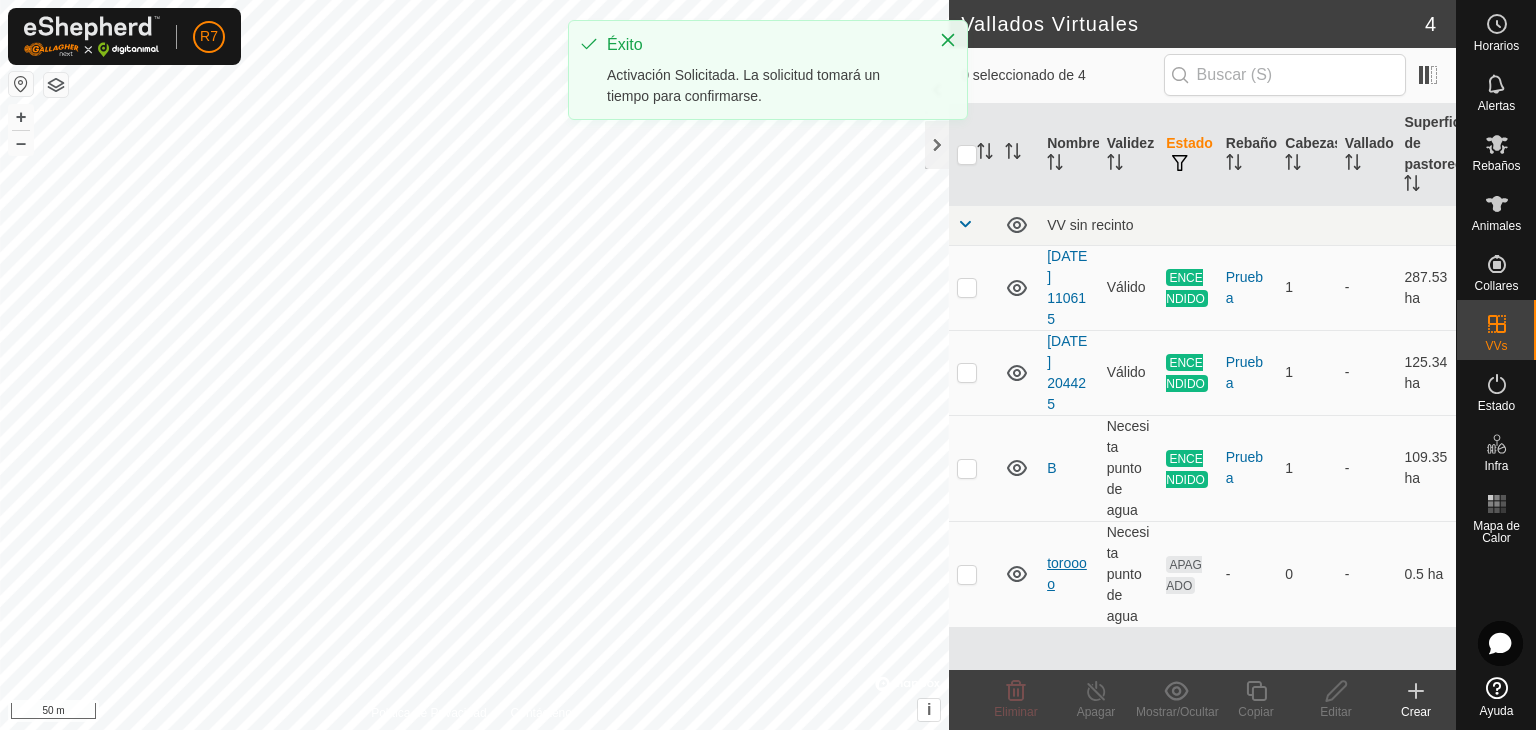 click on "toroooo" at bounding box center [1067, 573] 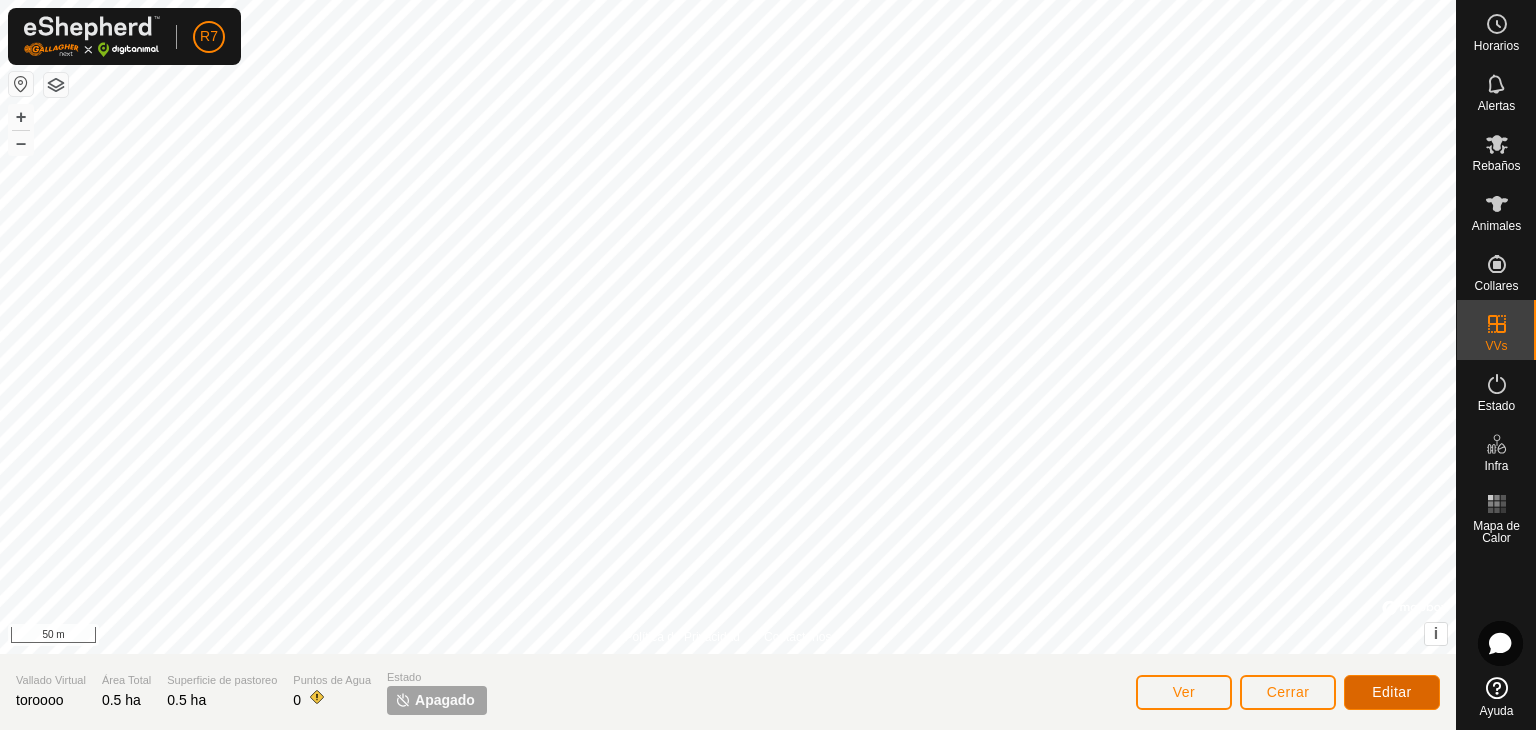 click on "Editar" 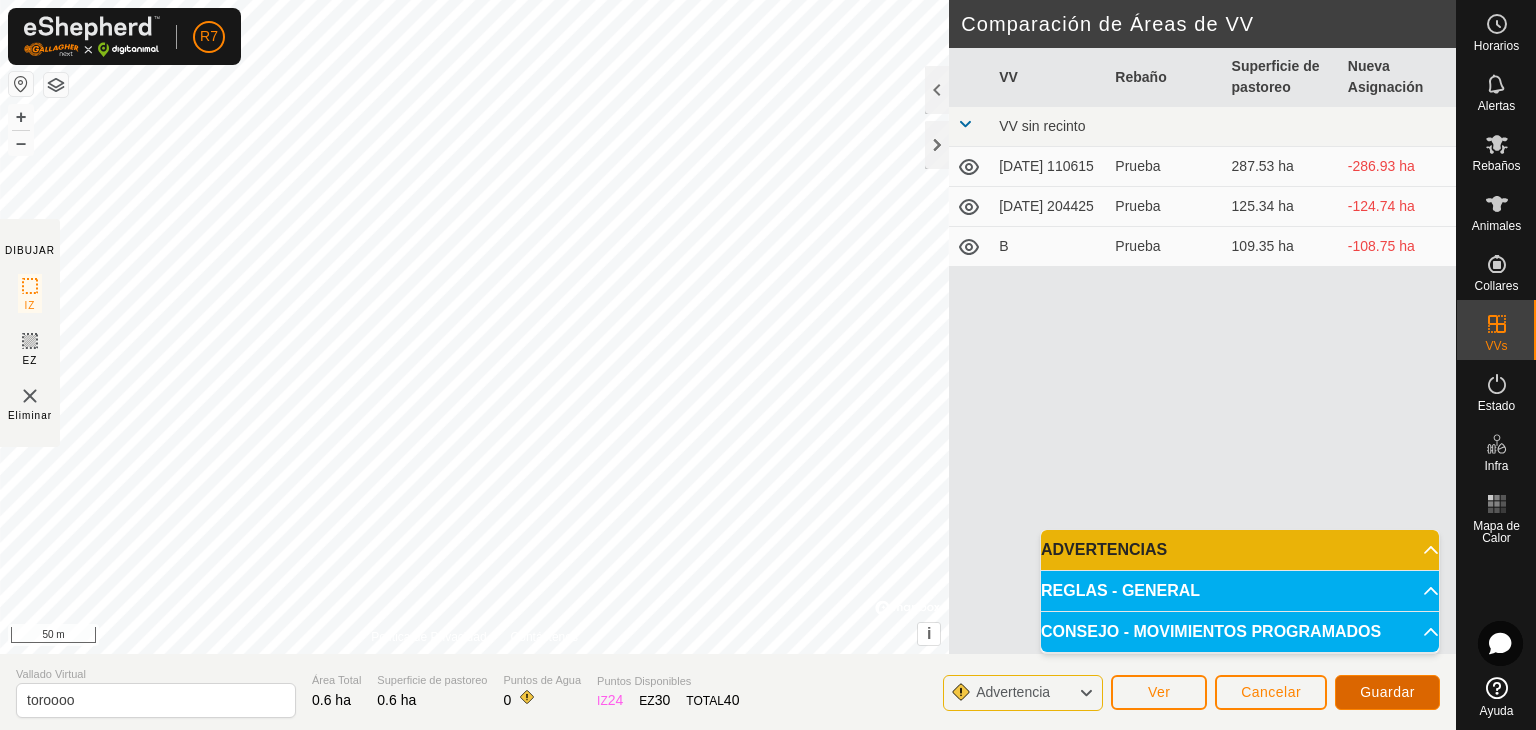 click on "Guardar" 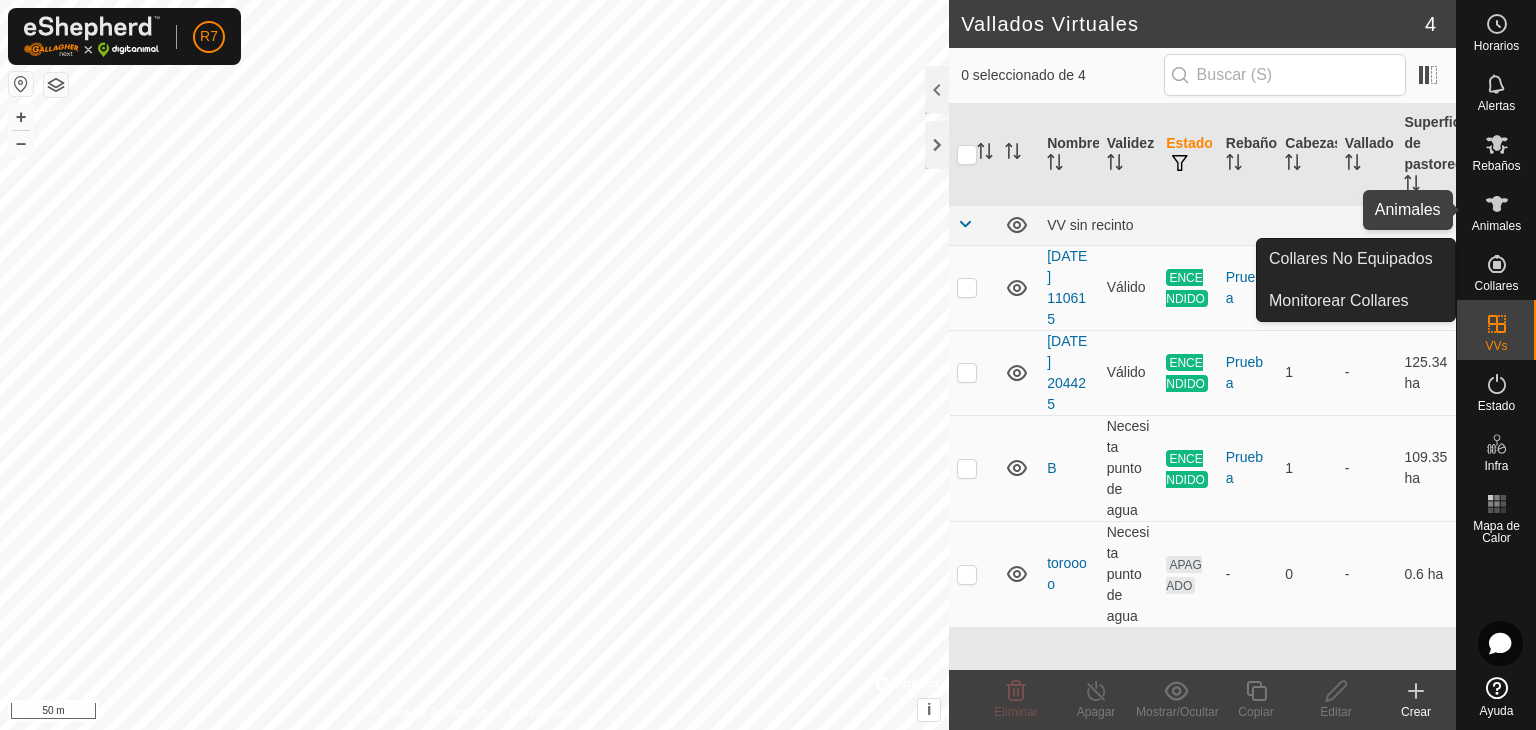 click 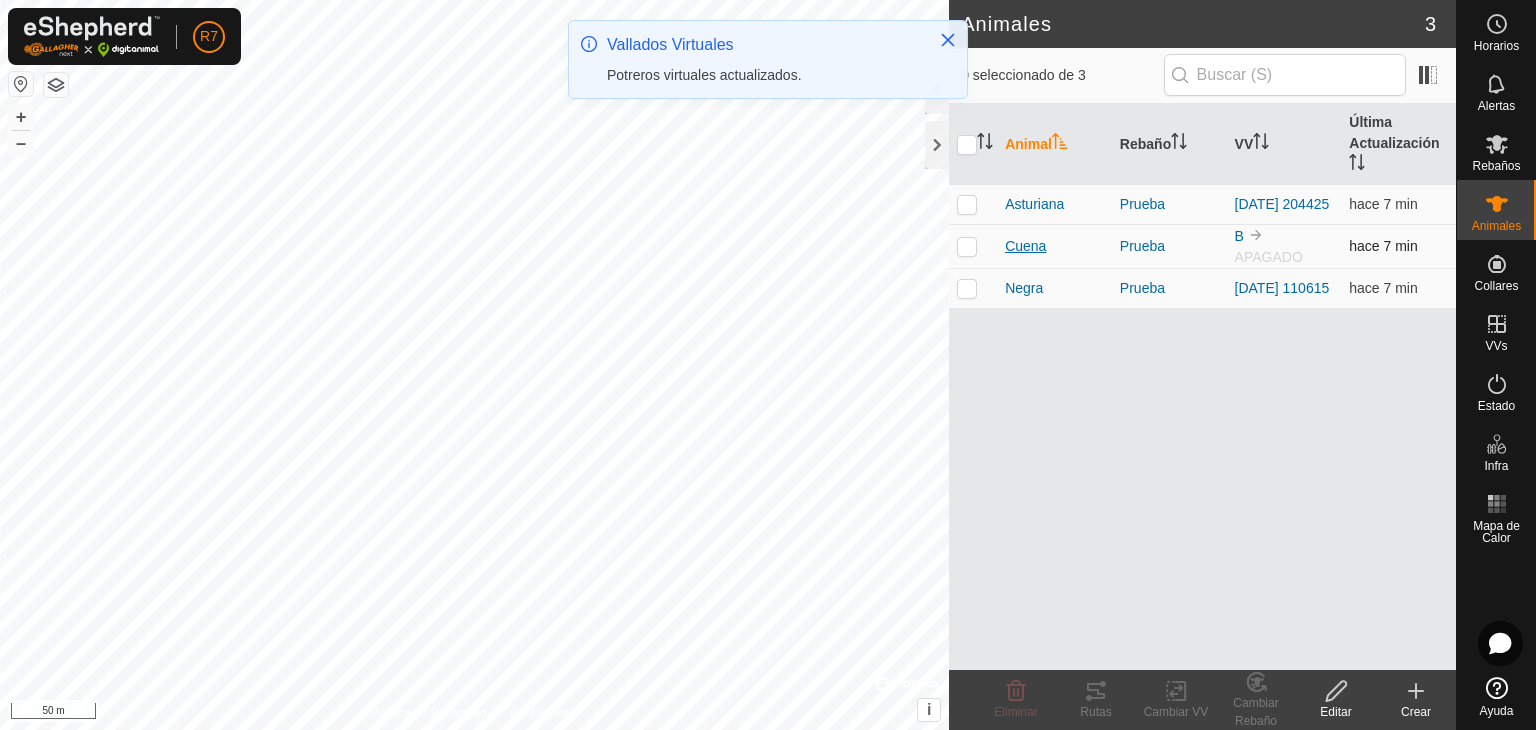 click on "Cuena" at bounding box center [1025, 246] 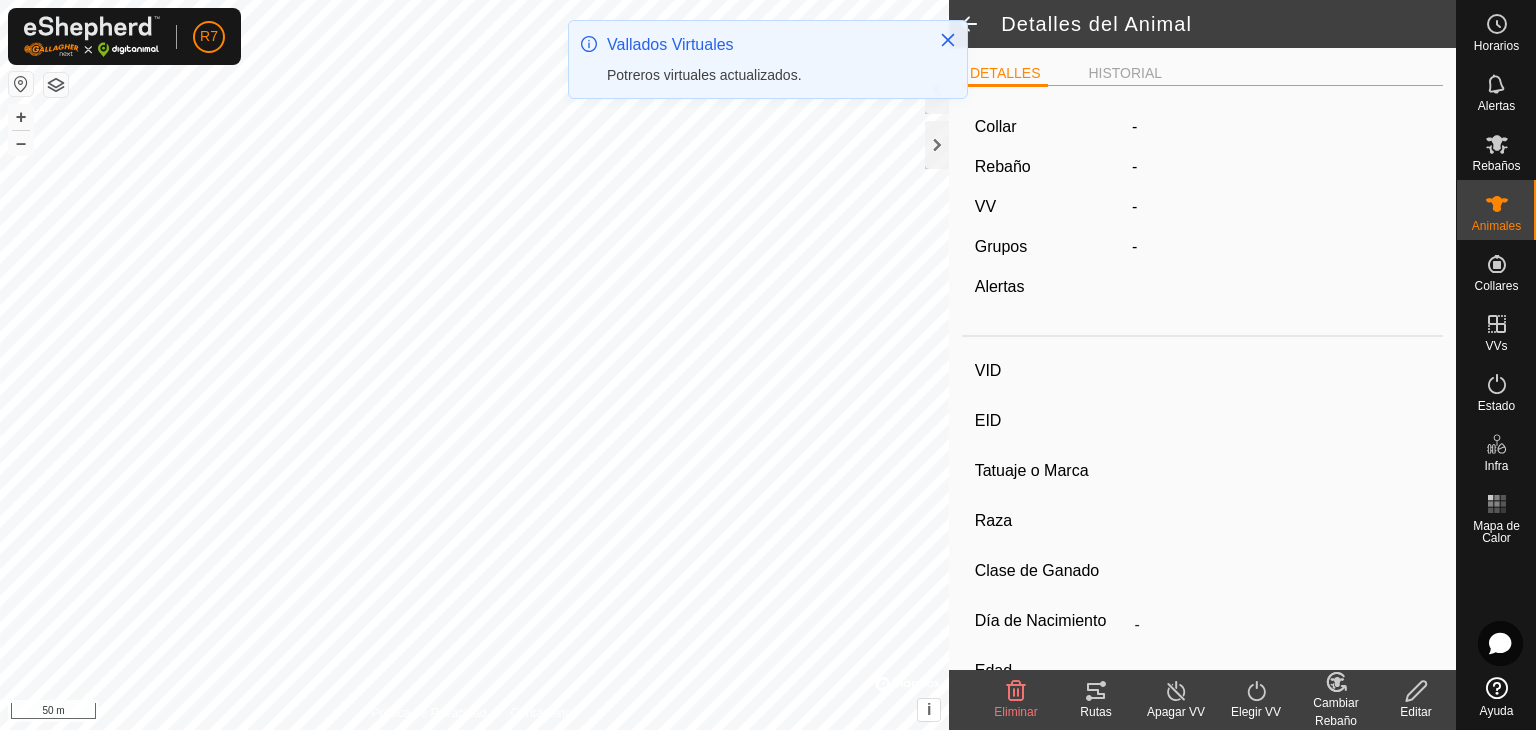 type on "Cuena" 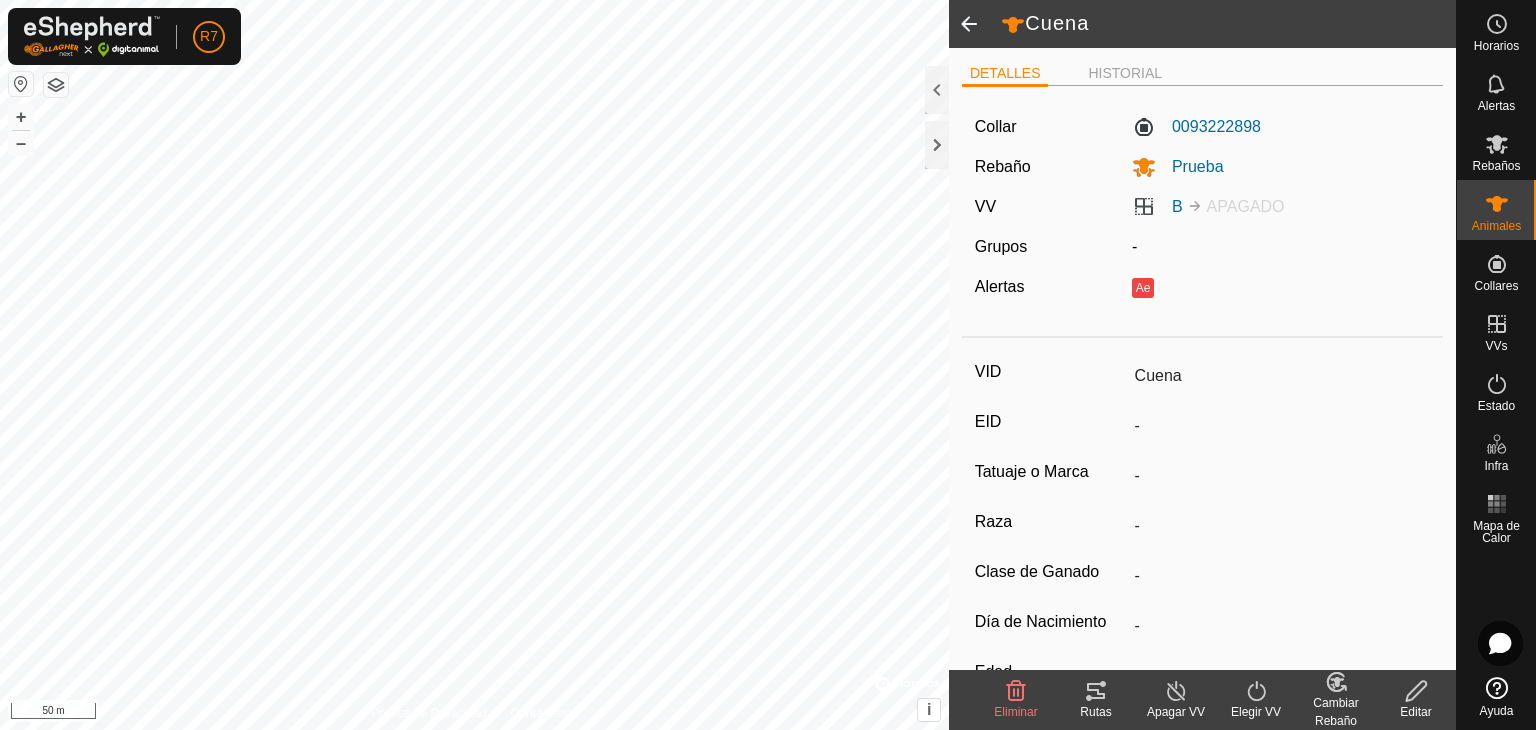 click 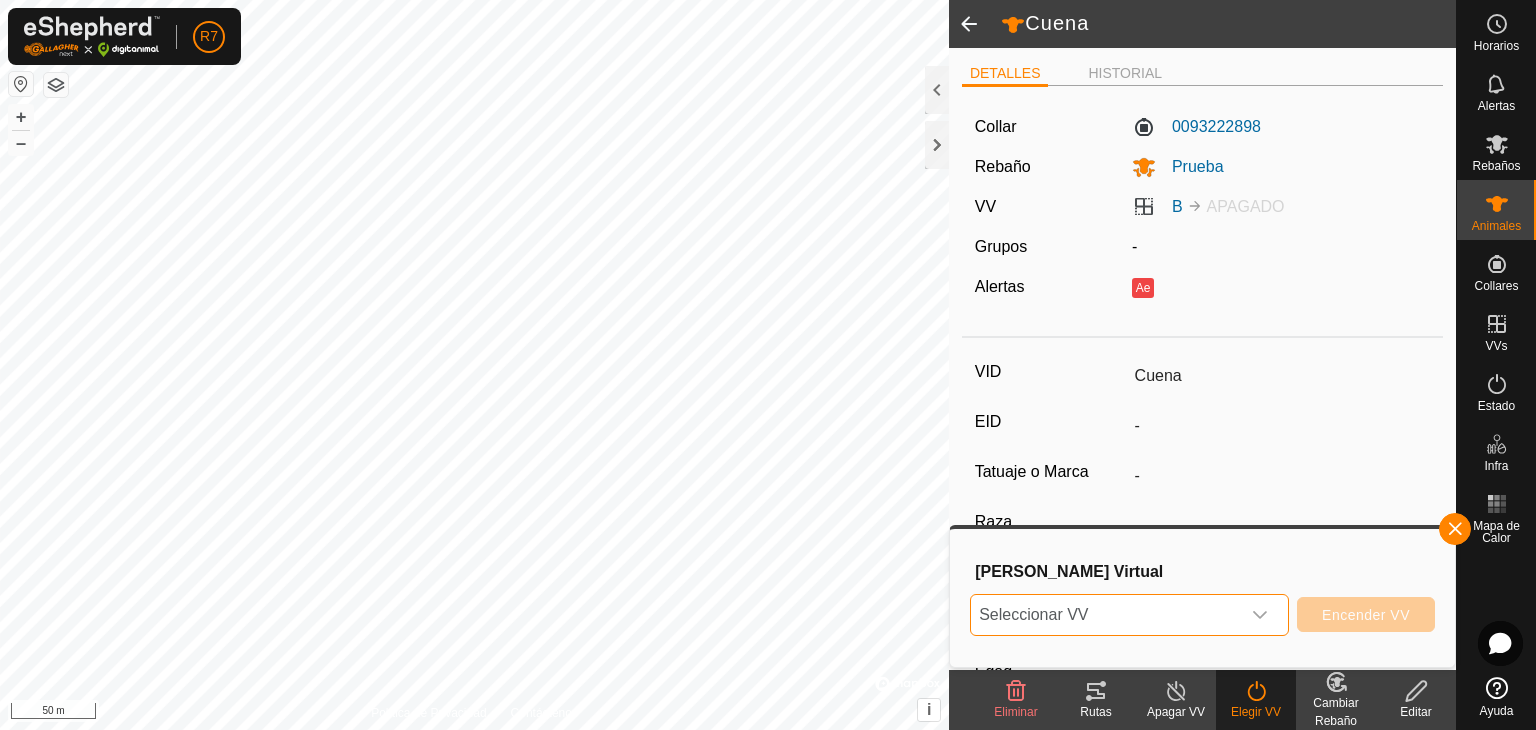 click on "Seleccionar VV" at bounding box center [1105, 615] 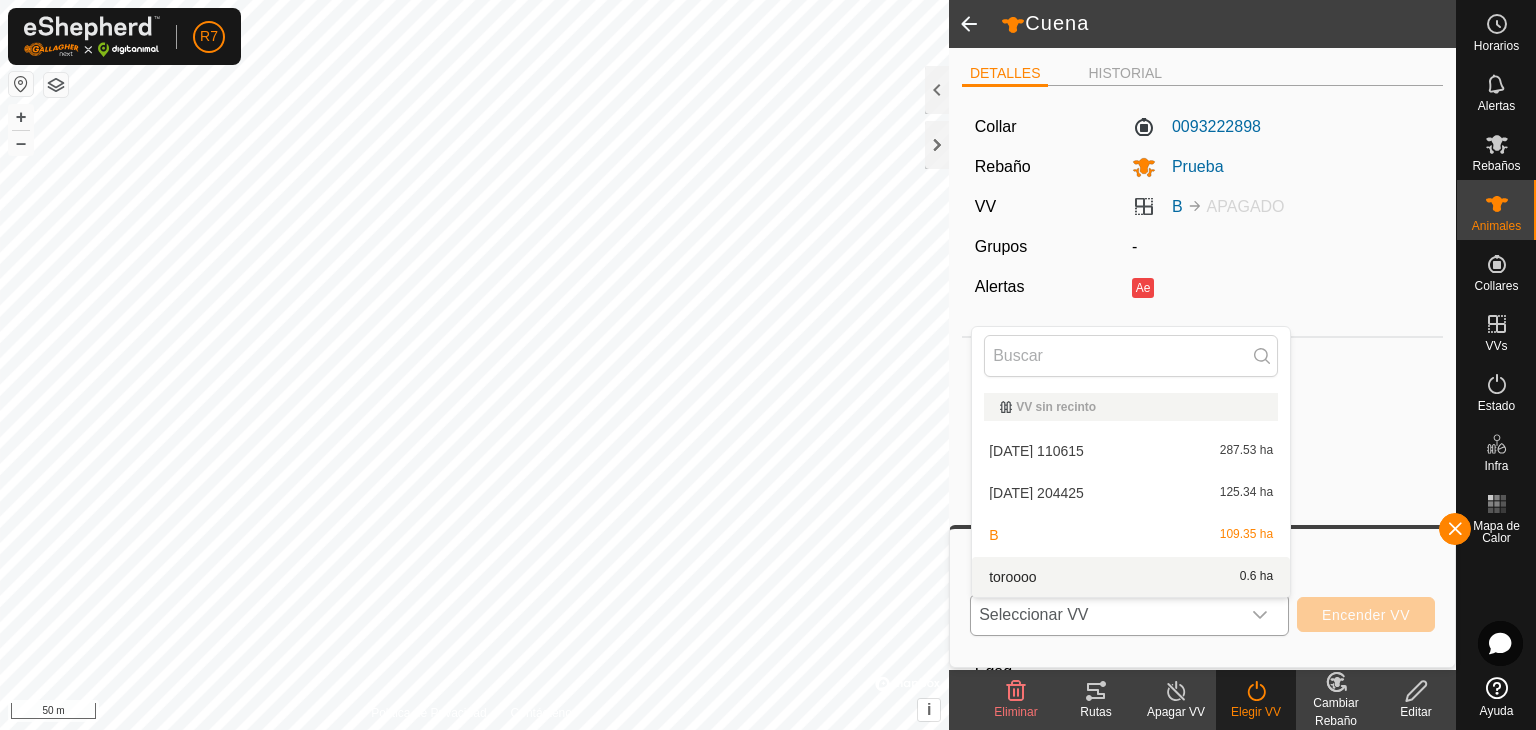 click on "toroooo  0.6 ha" at bounding box center (1131, 577) 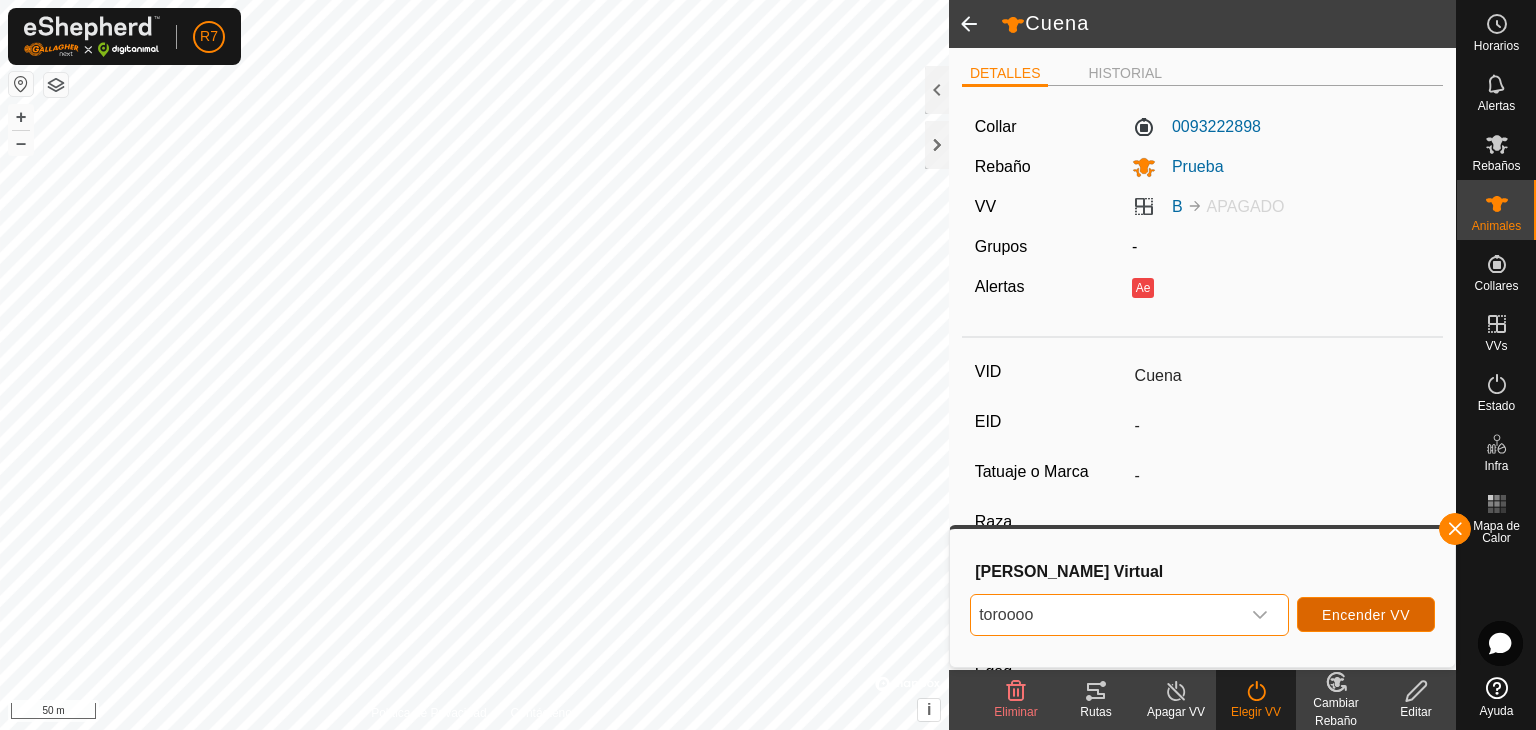 click on "Encender VV" at bounding box center [1366, 614] 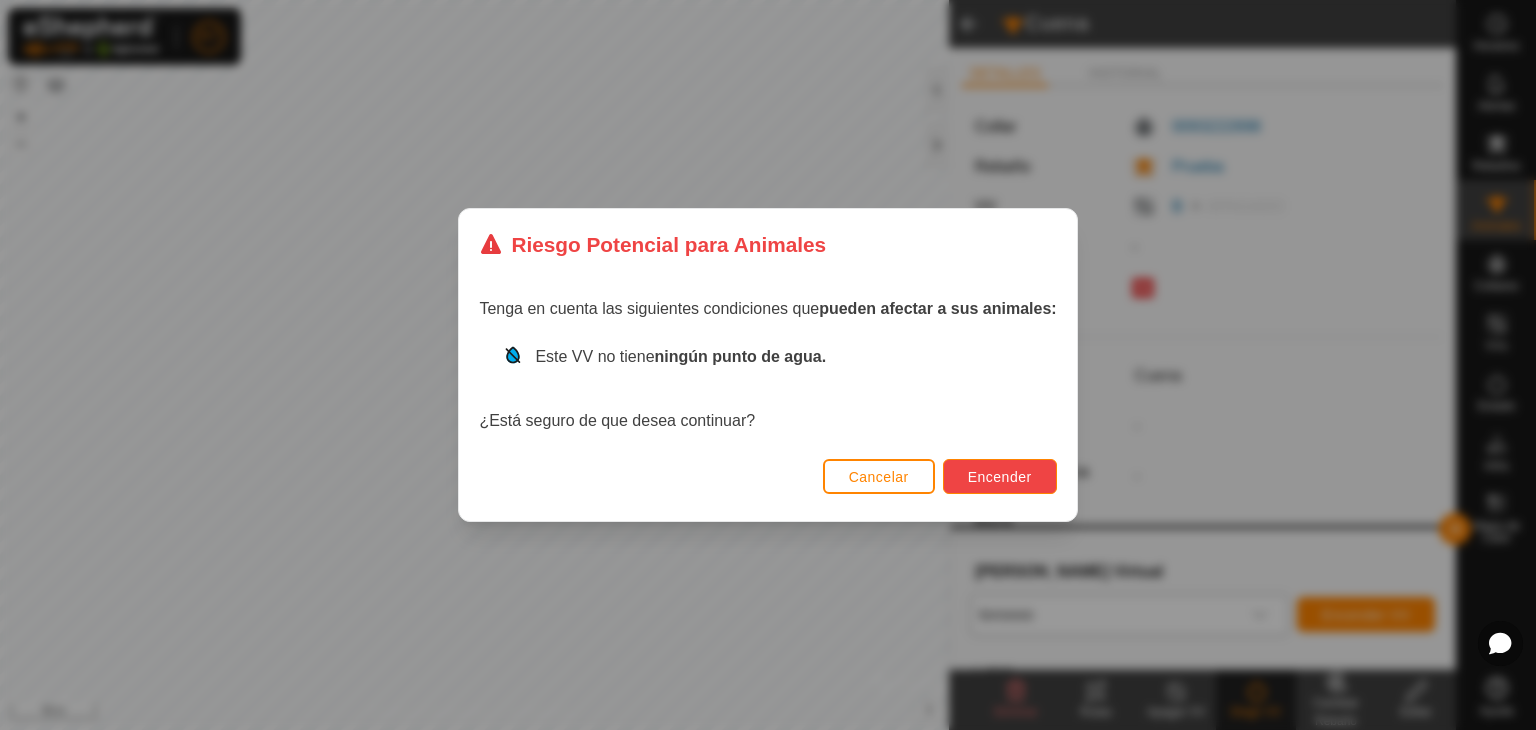 click on "Encender" at bounding box center (1000, 477) 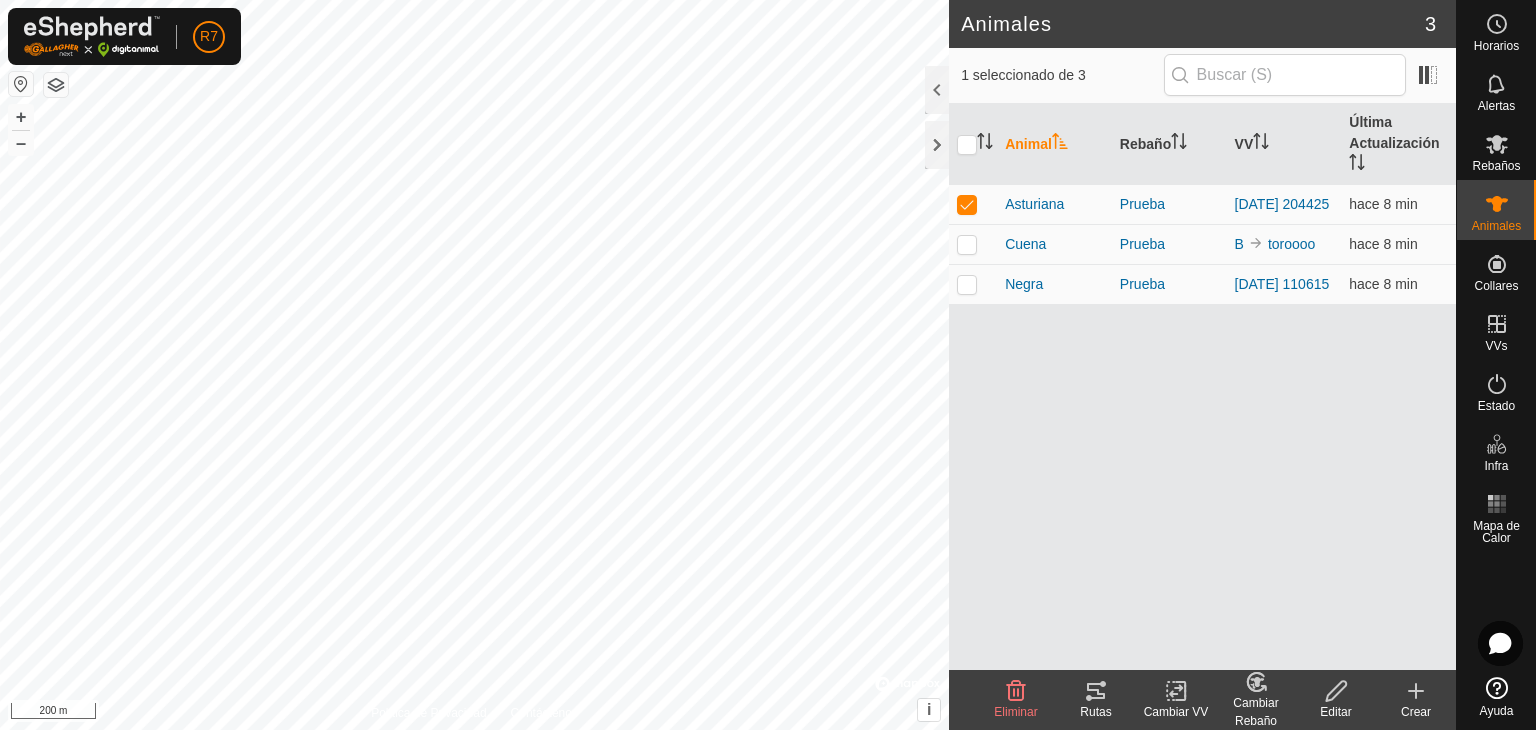 click on "R7 Horarios Alertas Rebaños Animales Collares VVs Estado Infra Mapa de Calor Ayuda Animales 3  1 seleccionado de 3   Animal   Rebaño   VV   Última Actualización   Asturiana   Prueba  2025-07-07 204425  hace 8 min  Cuena   Prueba  B toroooo  hace 8 min  Negra   Prueba  2025-06-26 110615  hace 8 min Eliminar  Rutas   Cambiar VV   Cambiar Rebaño   Editar   Crear  Política de Privacidad Contáctenos
Asturiana
0036873164
Prueba
2025-07-07 204425 + – ⇧ i ©  Mapbox , ©  OpenStreetMap ,  Improve this map 200 m" at bounding box center (768, 365) 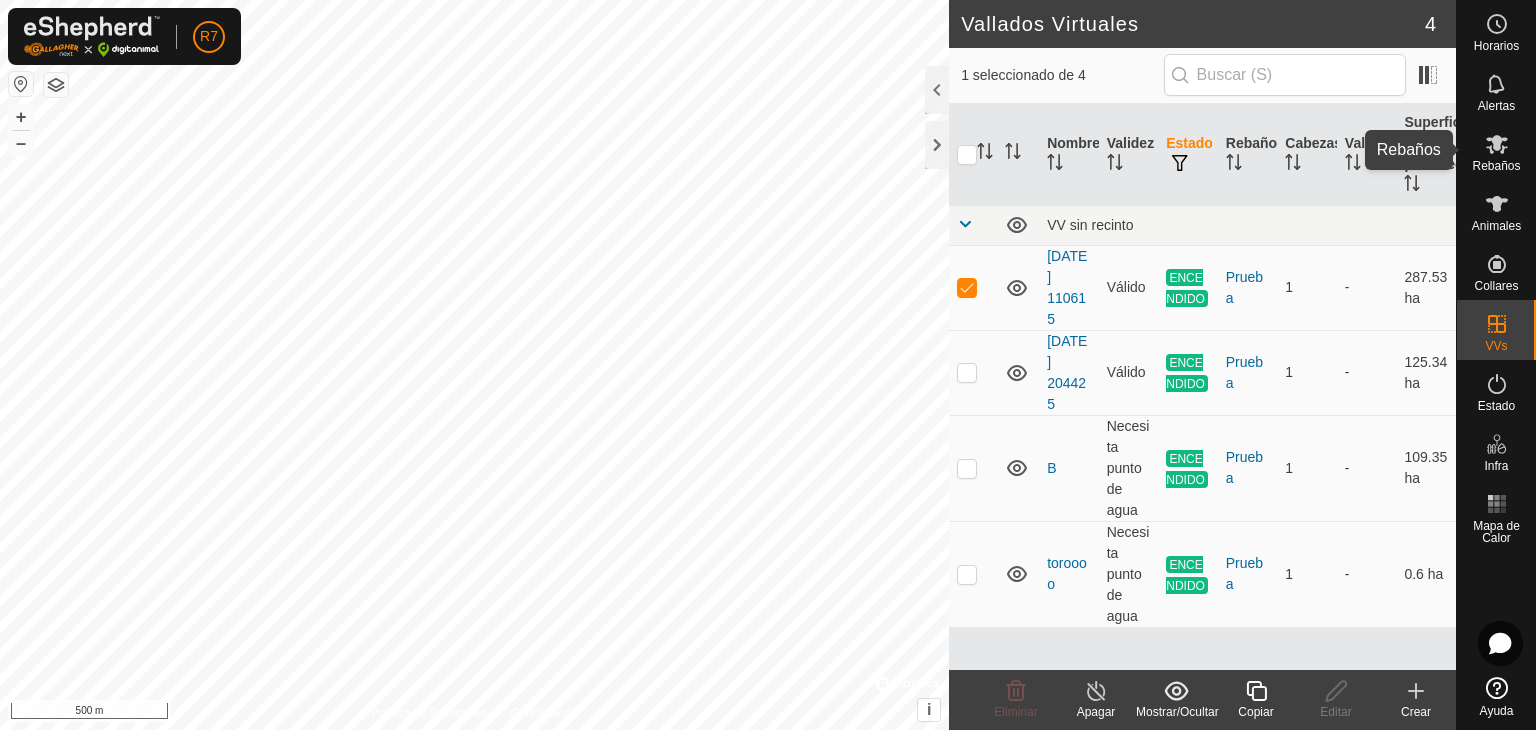 click at bounding box center (1497, 144) 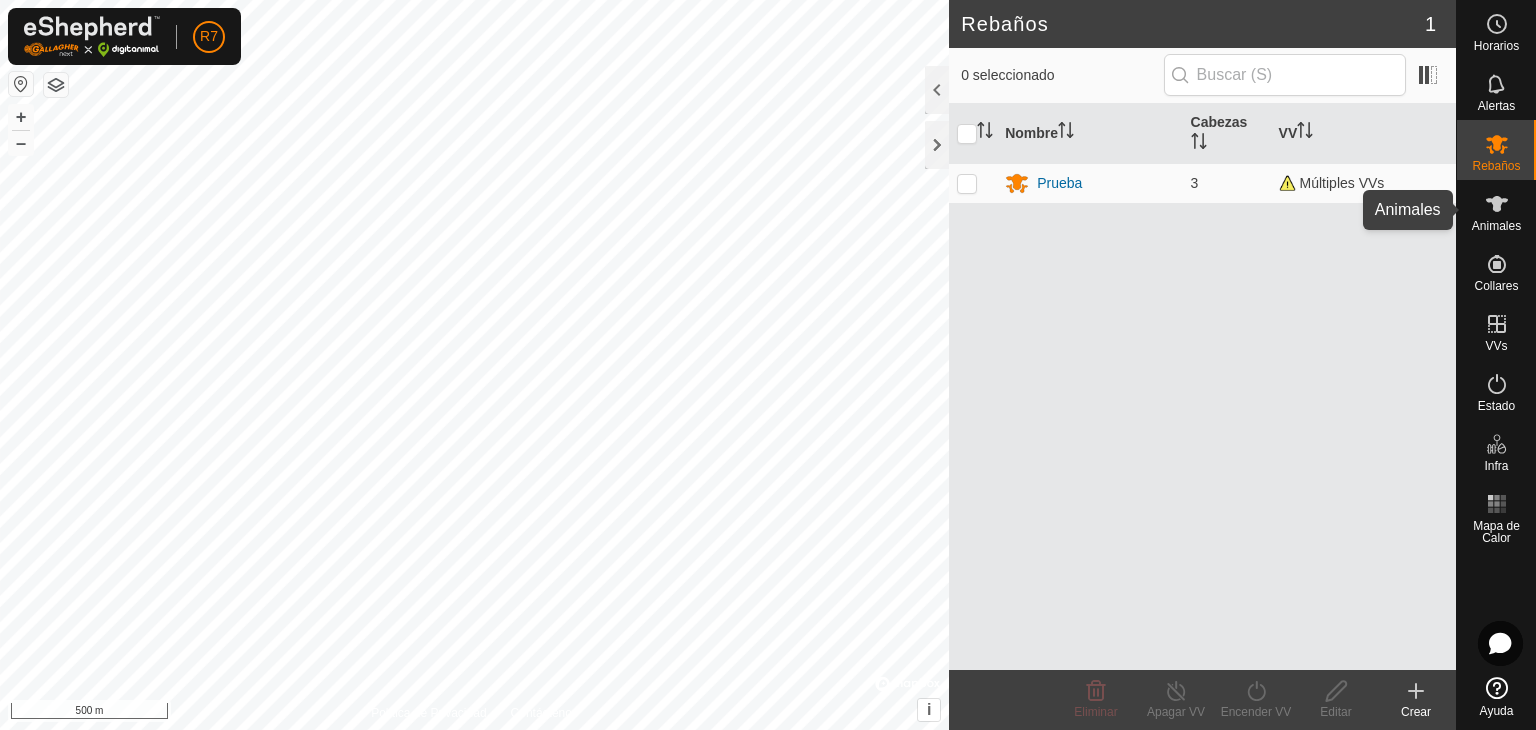 click 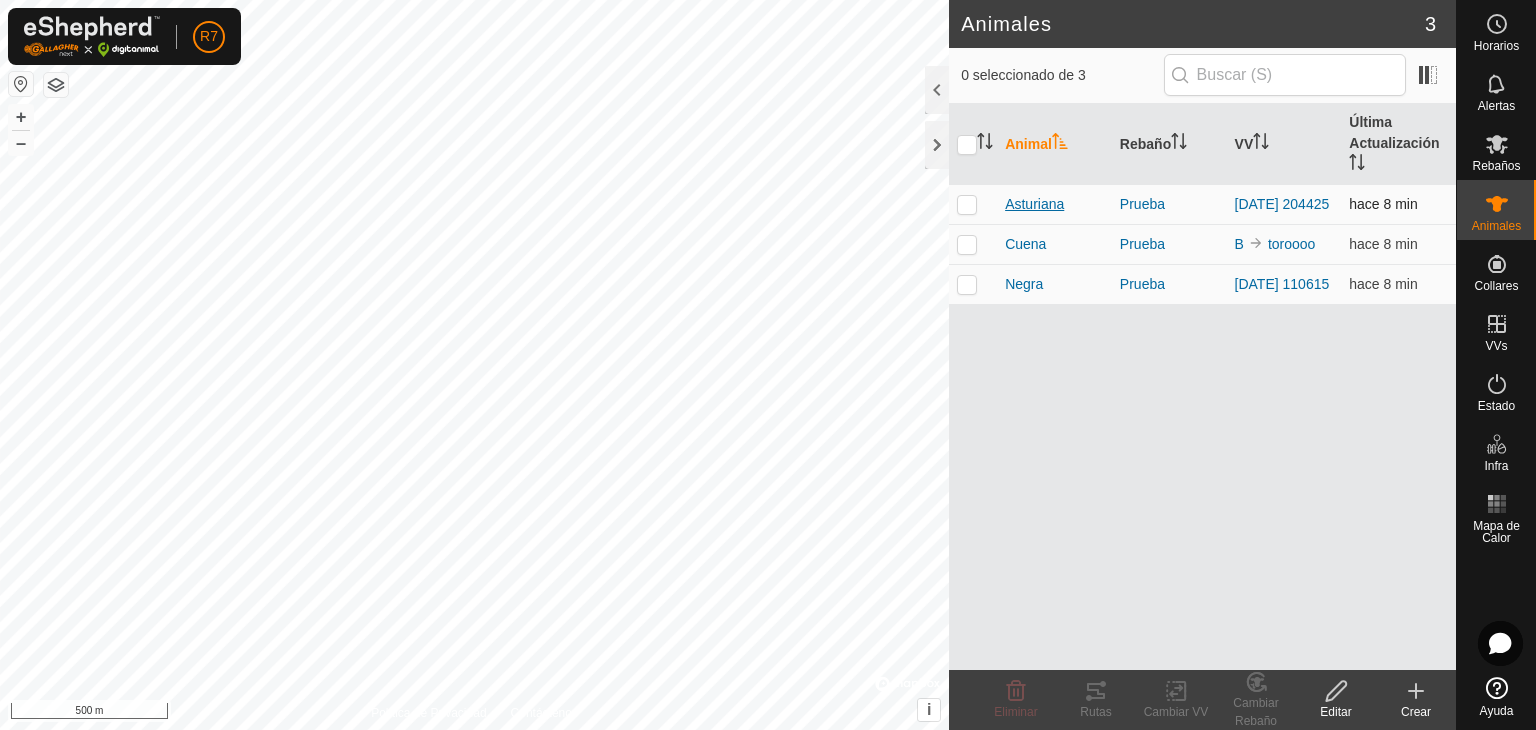 click on "Asturiana" at bounding box center (1034, 204) 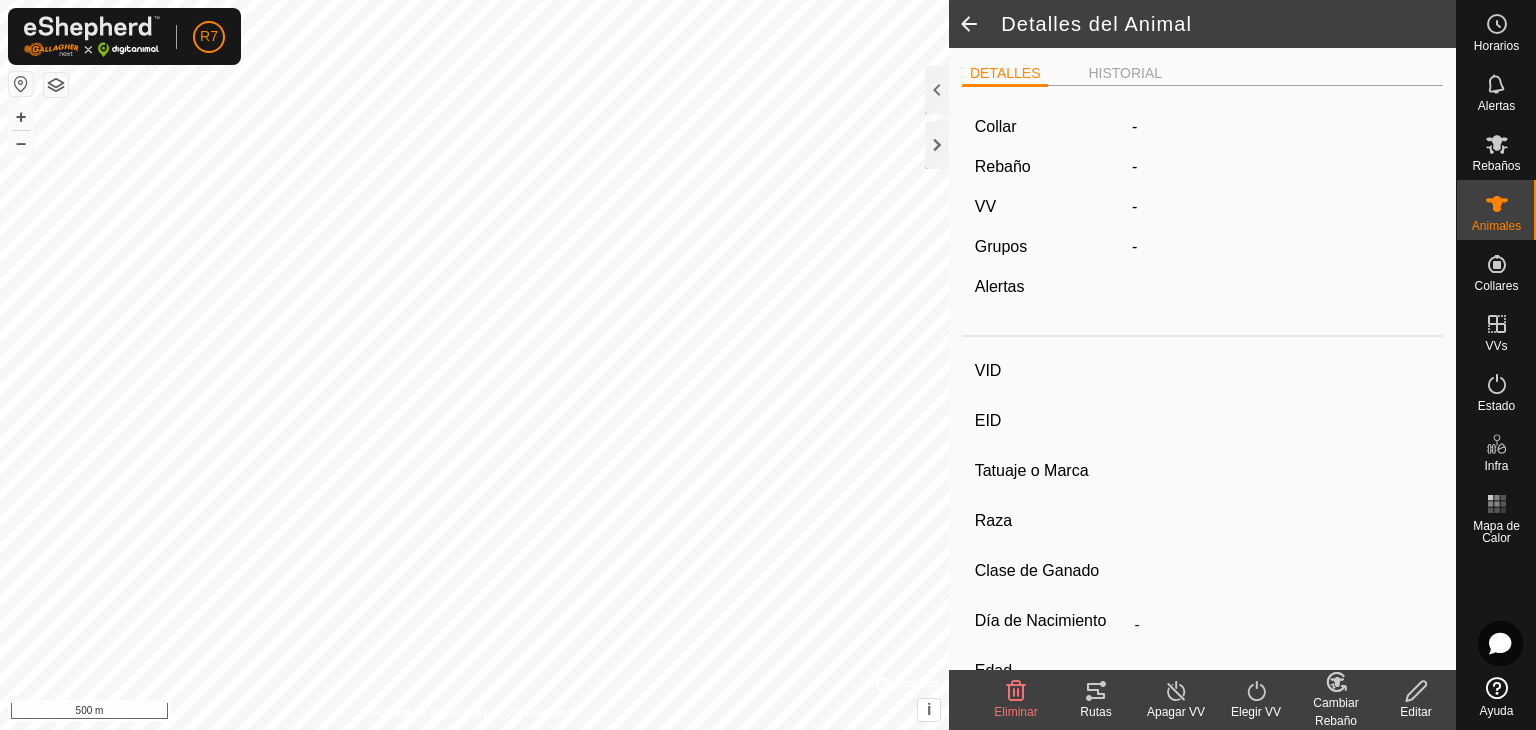 type on "Asturiana" 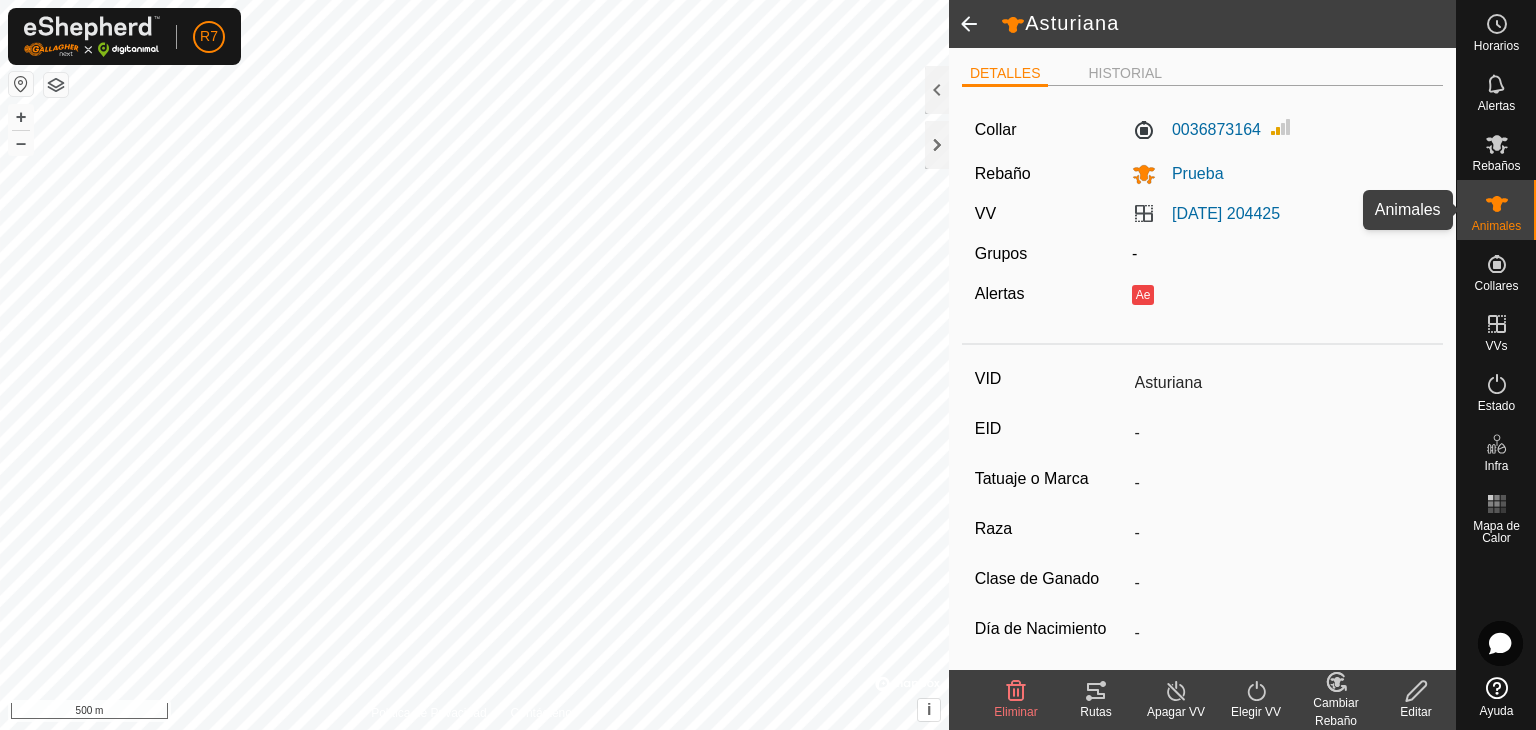 click on "Animales" at bounding box center [1496, 210] 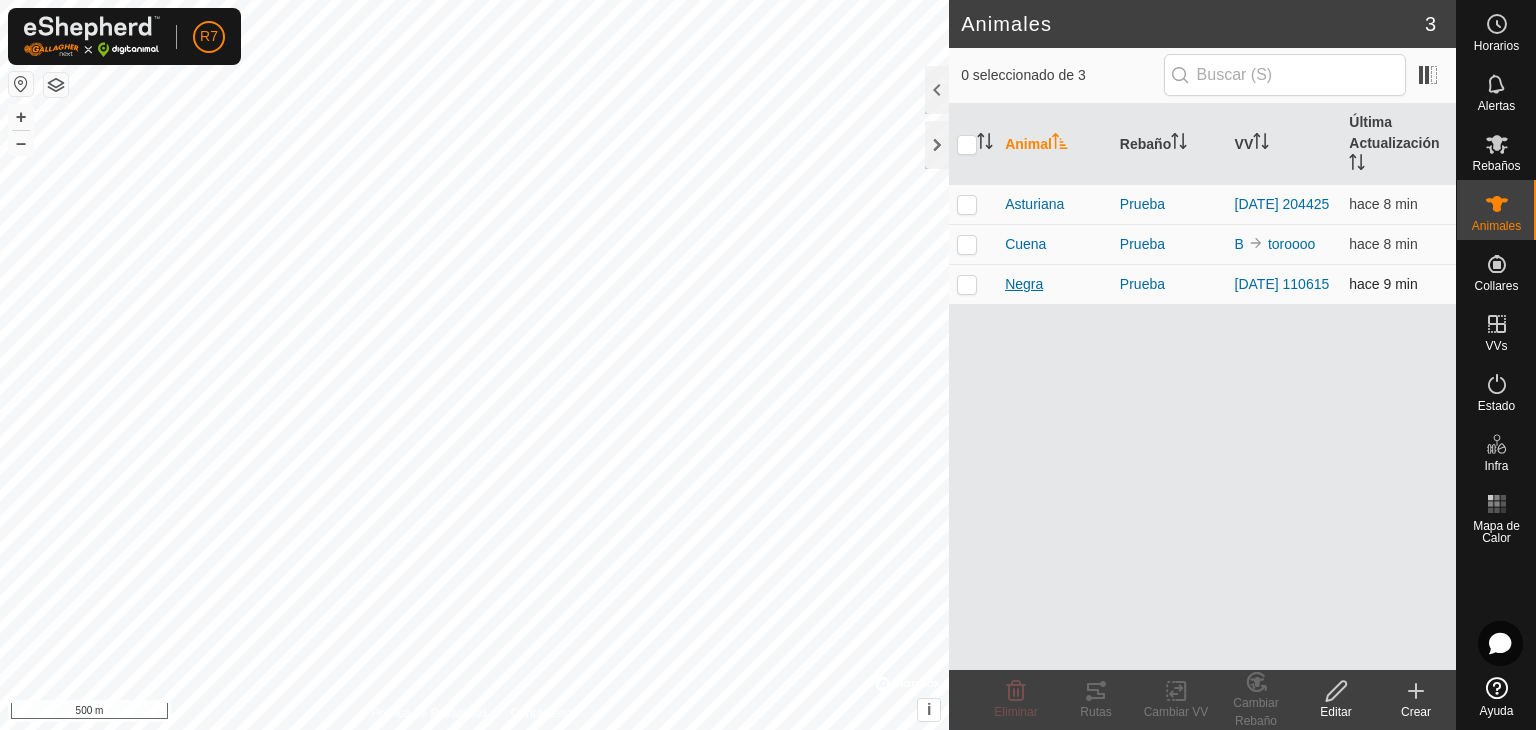 click on "Negra" at bounding box center (1024, 284) 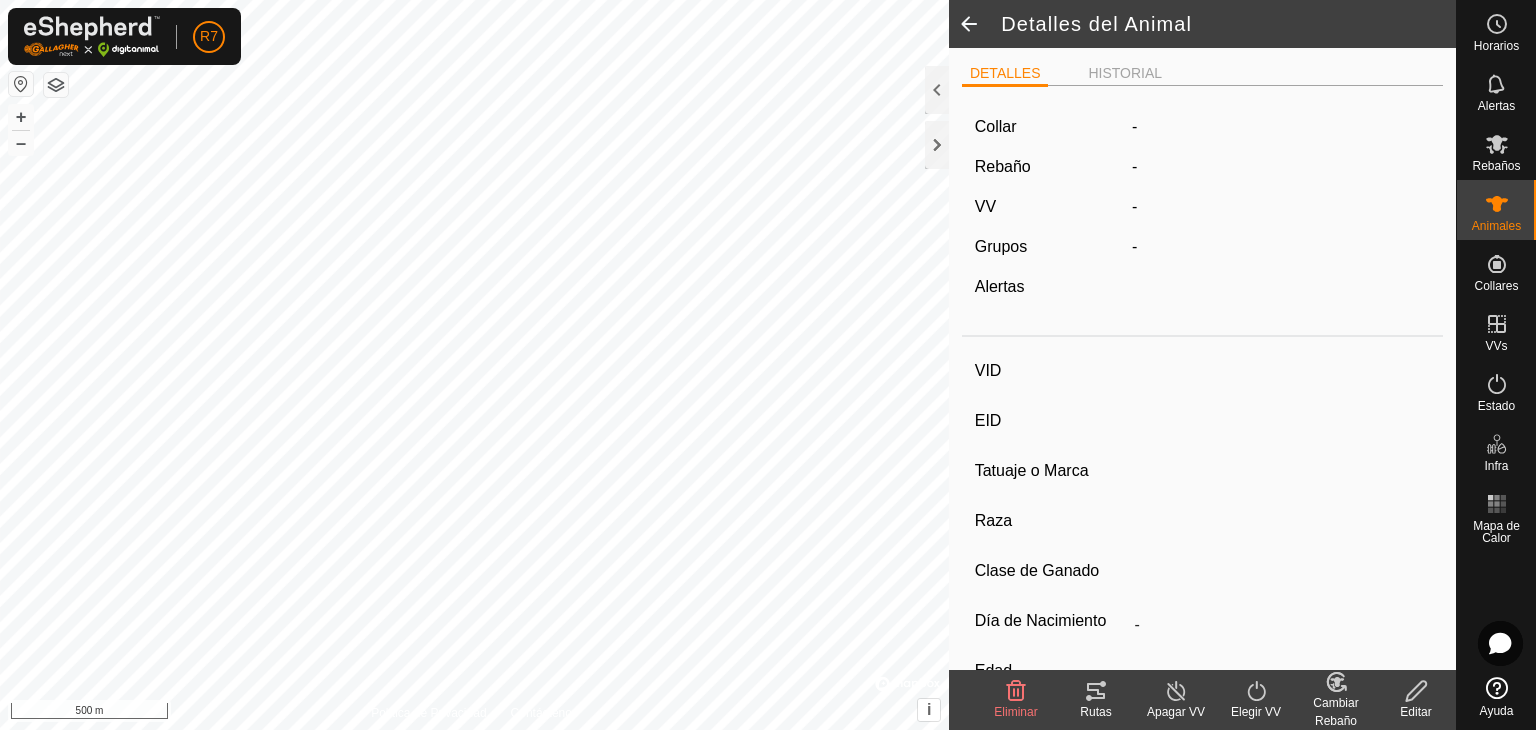 type on "Negra" 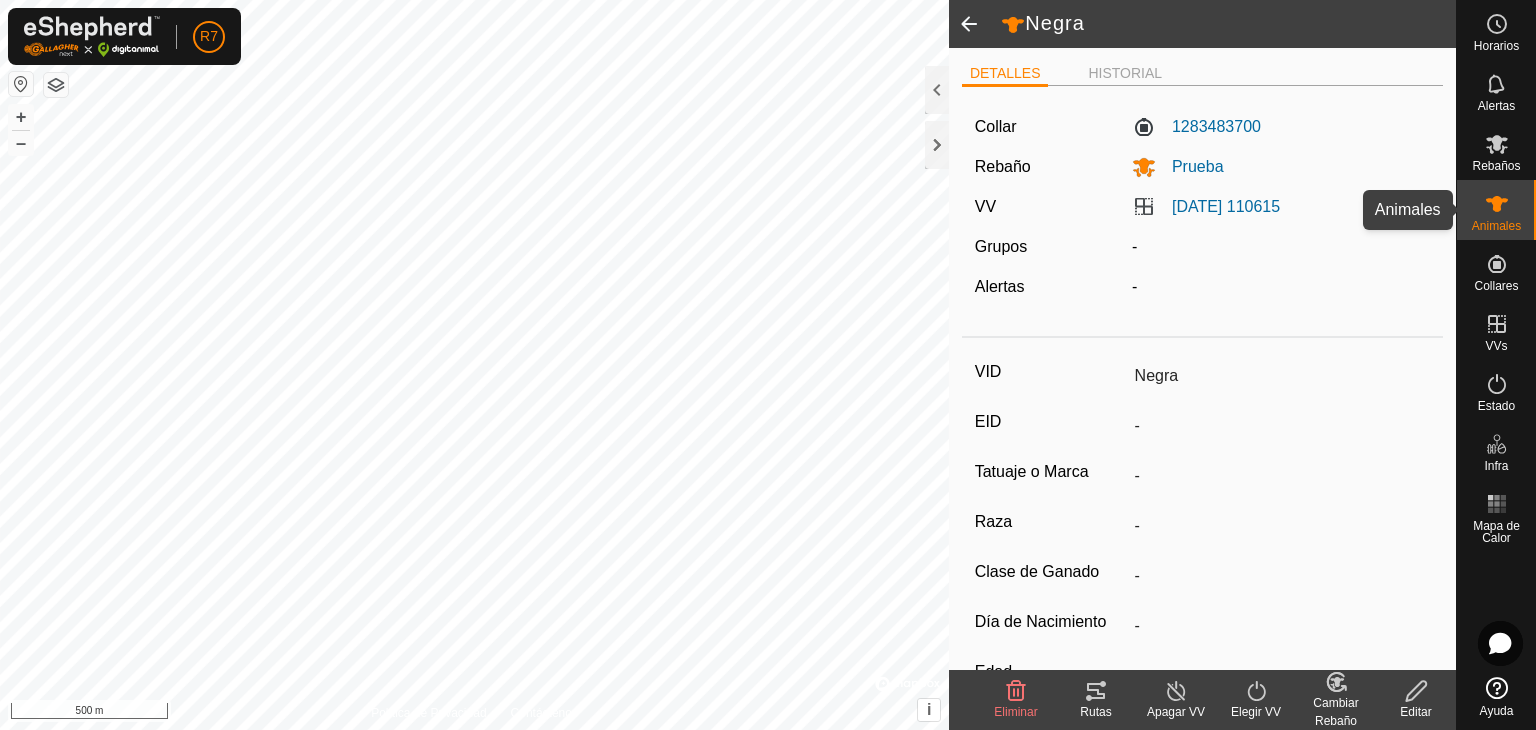 click 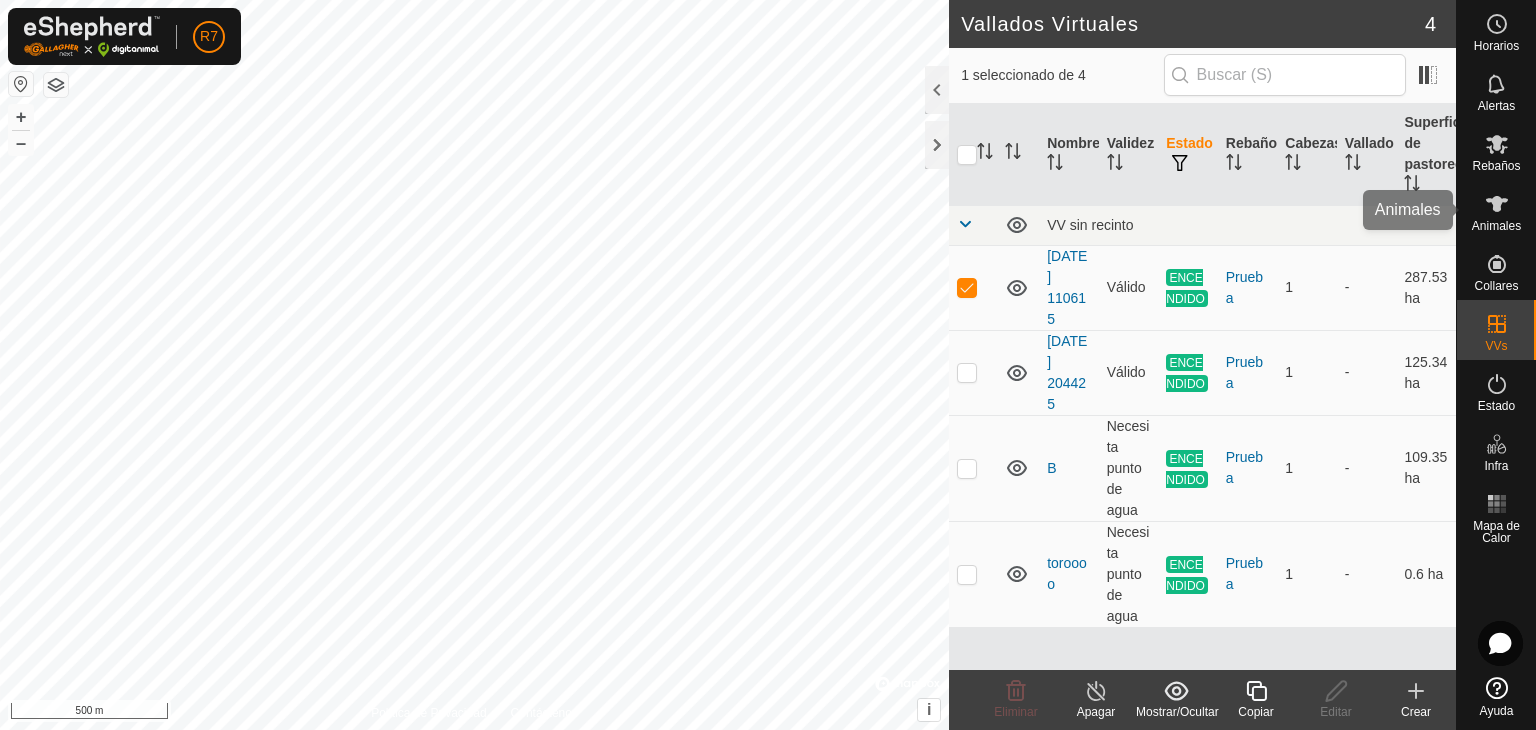 click at bounding box center (1497, 204) 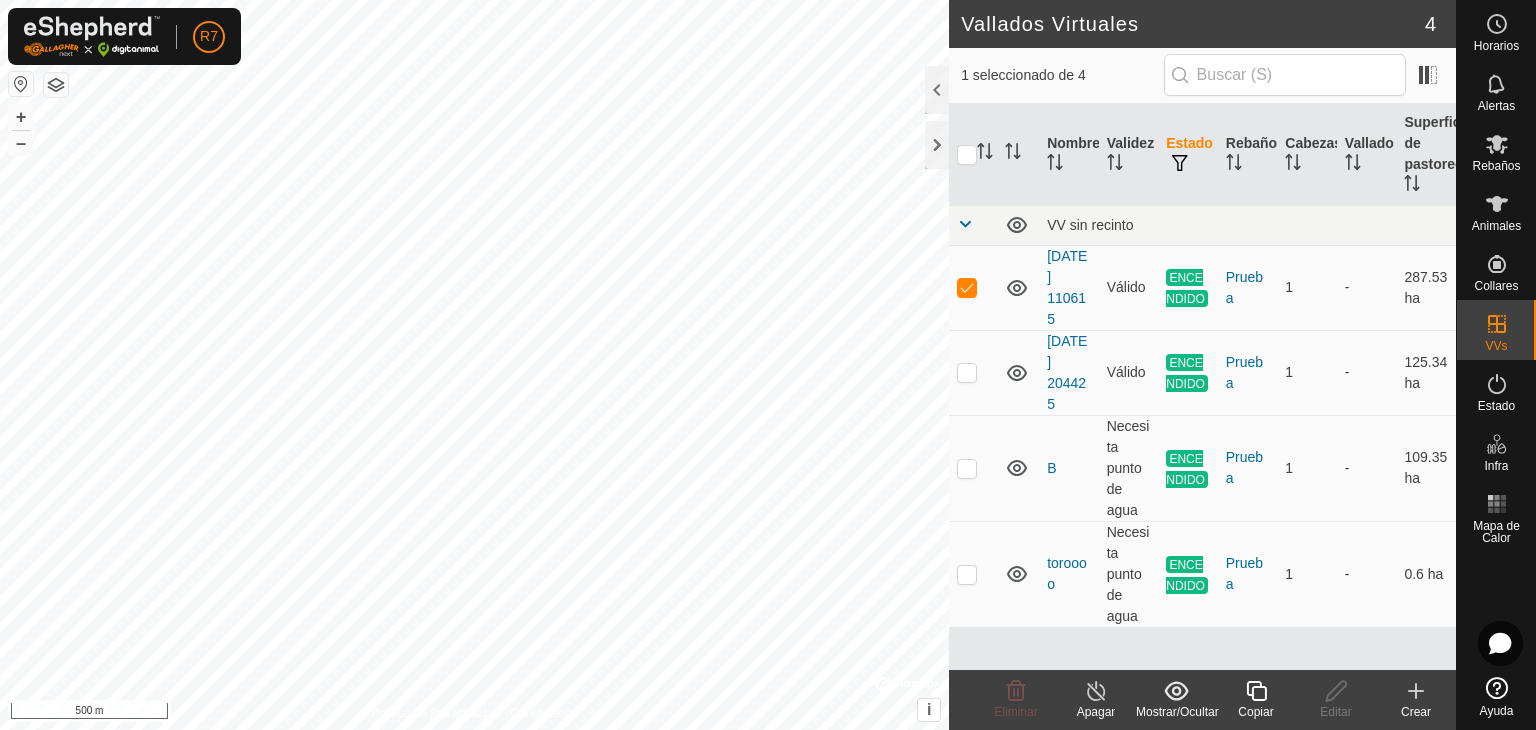 checkbox on "false" 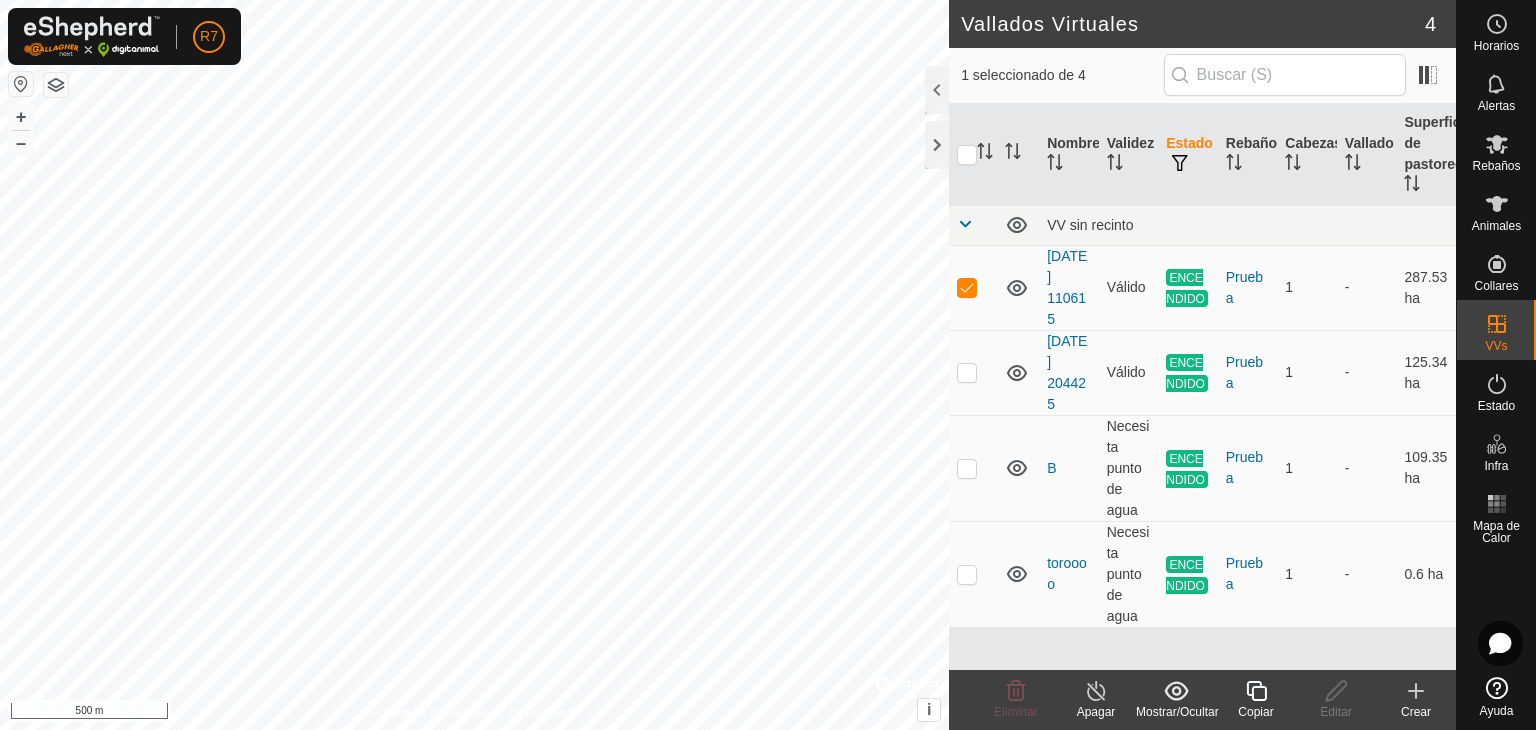 checkbox on "true" 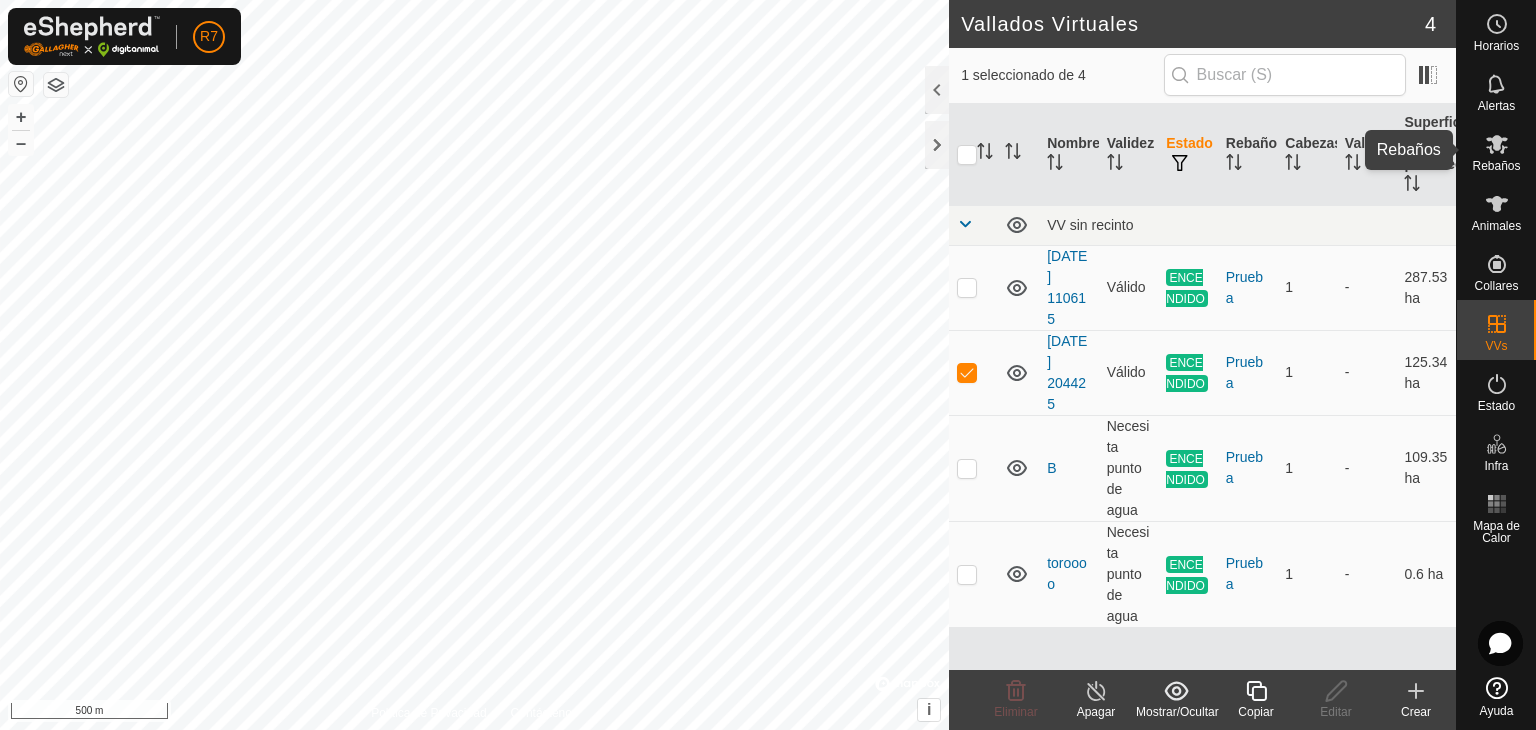 click at bounding box center [1497, 144] 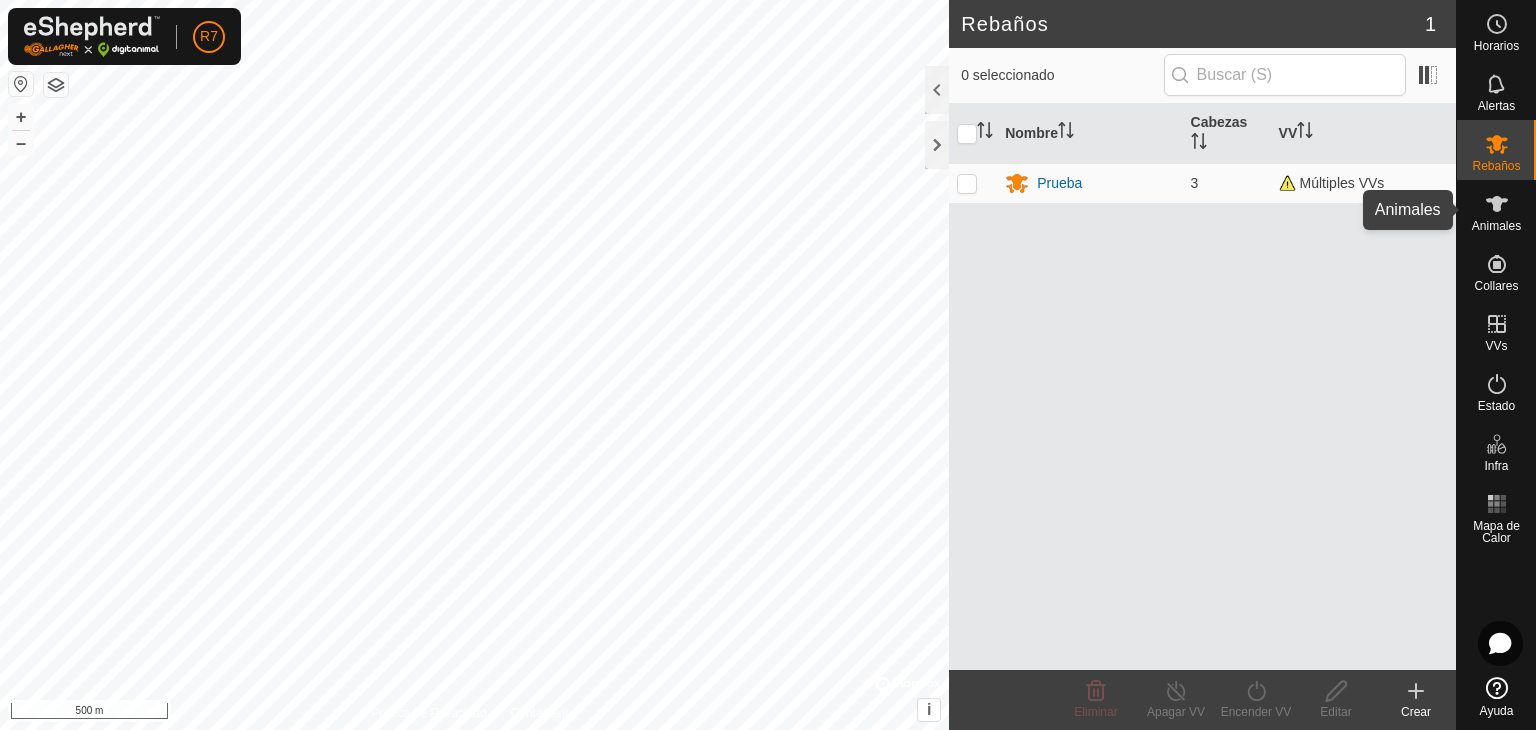 click at bounding box center (1497, 204) 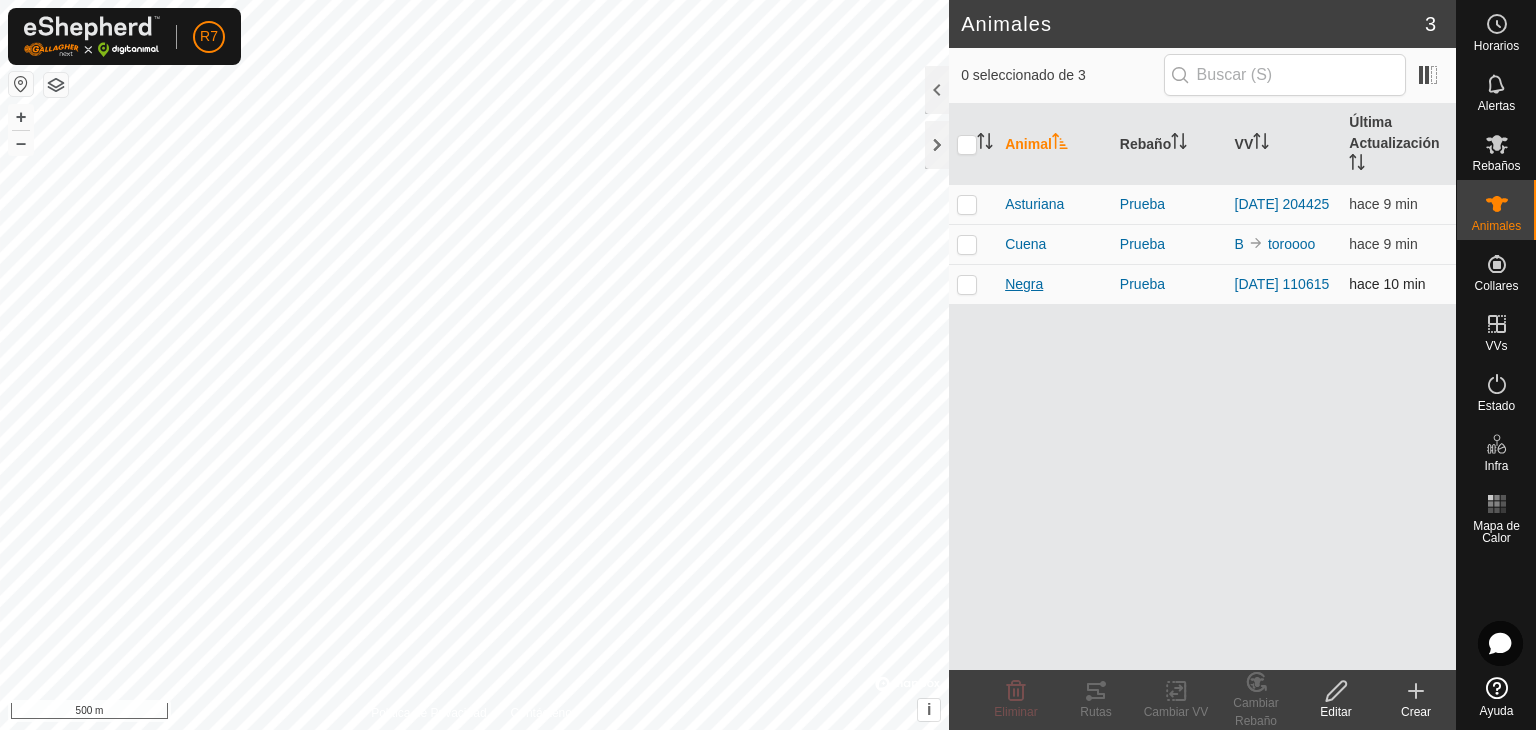 click on "Negra" at bounding box center (1024, 284) 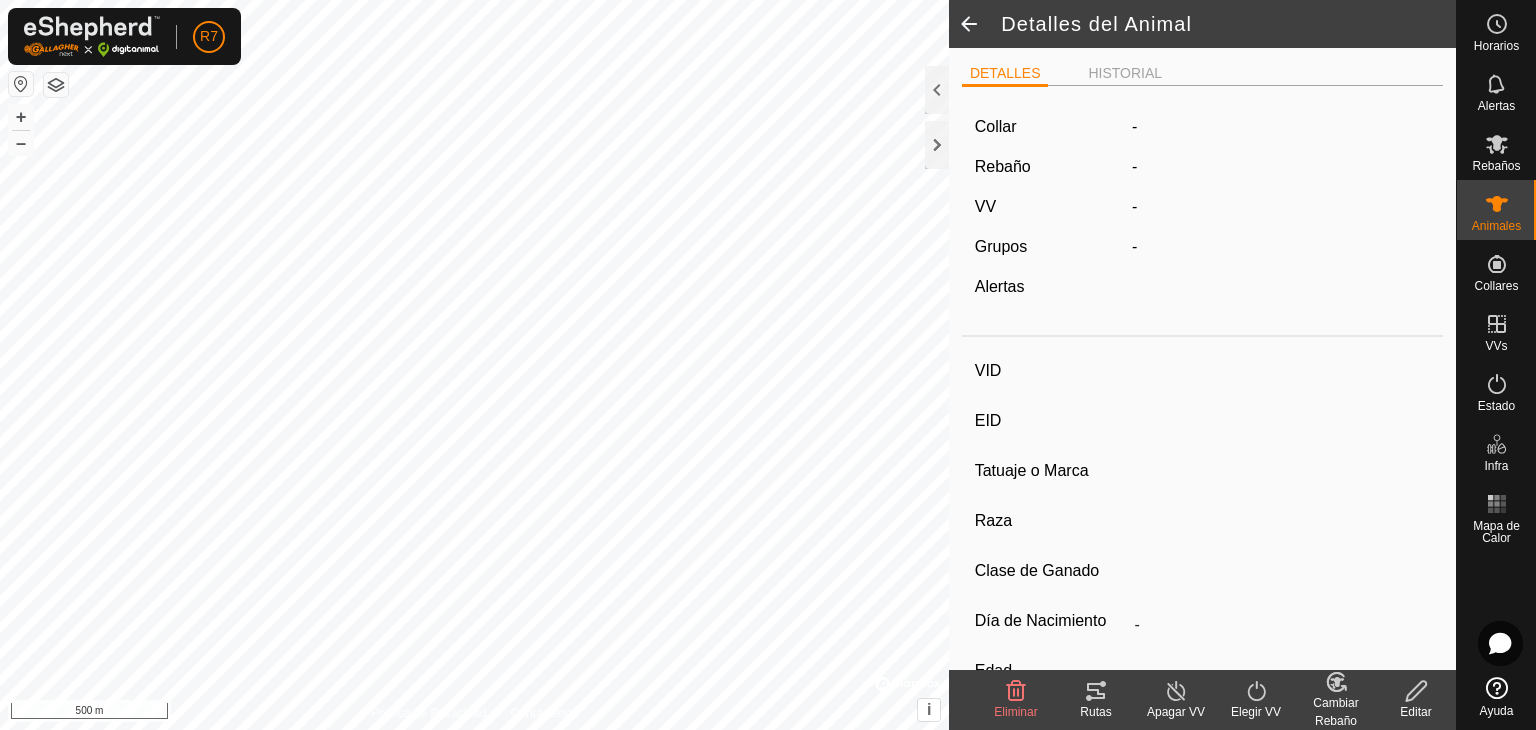 type on "Negra" 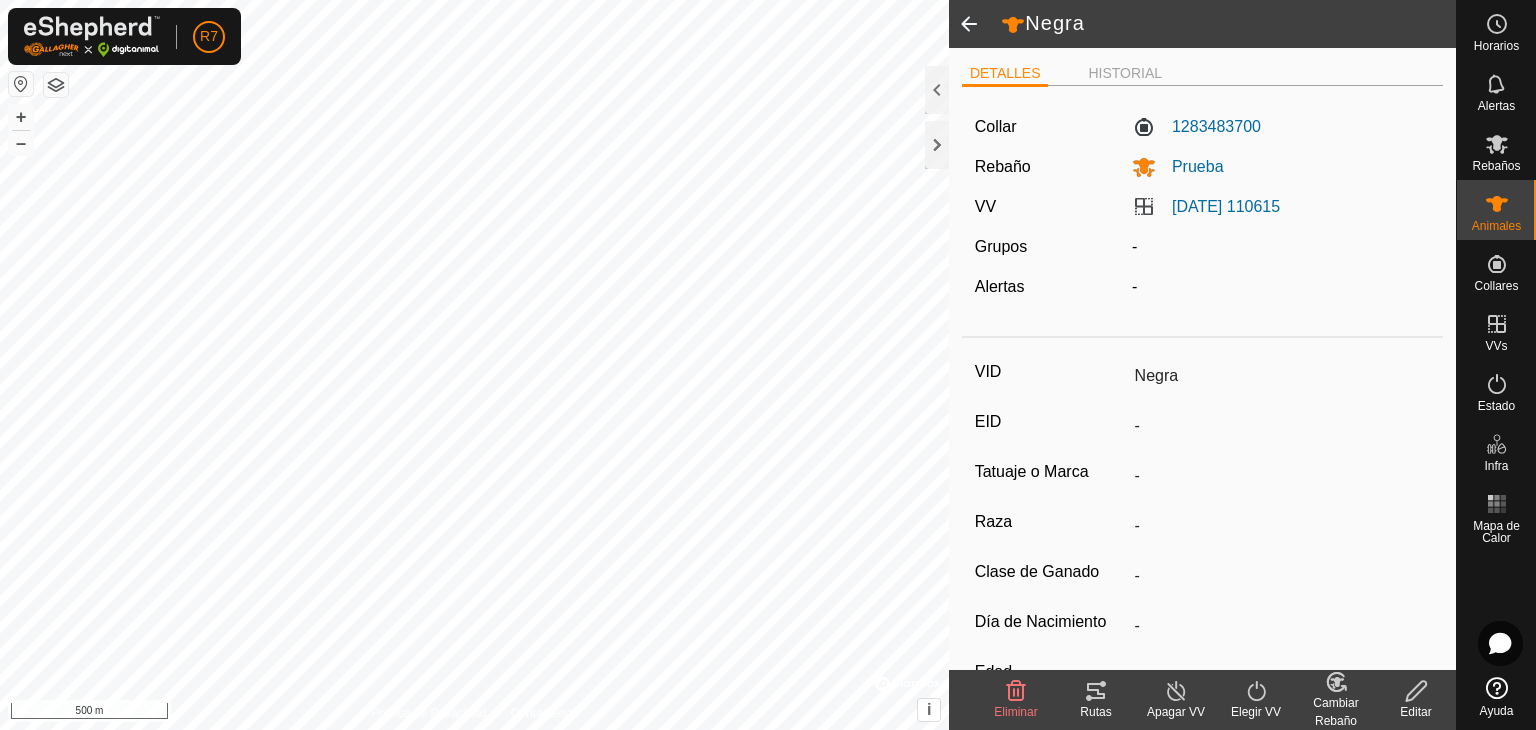 click on "Apagar VV" 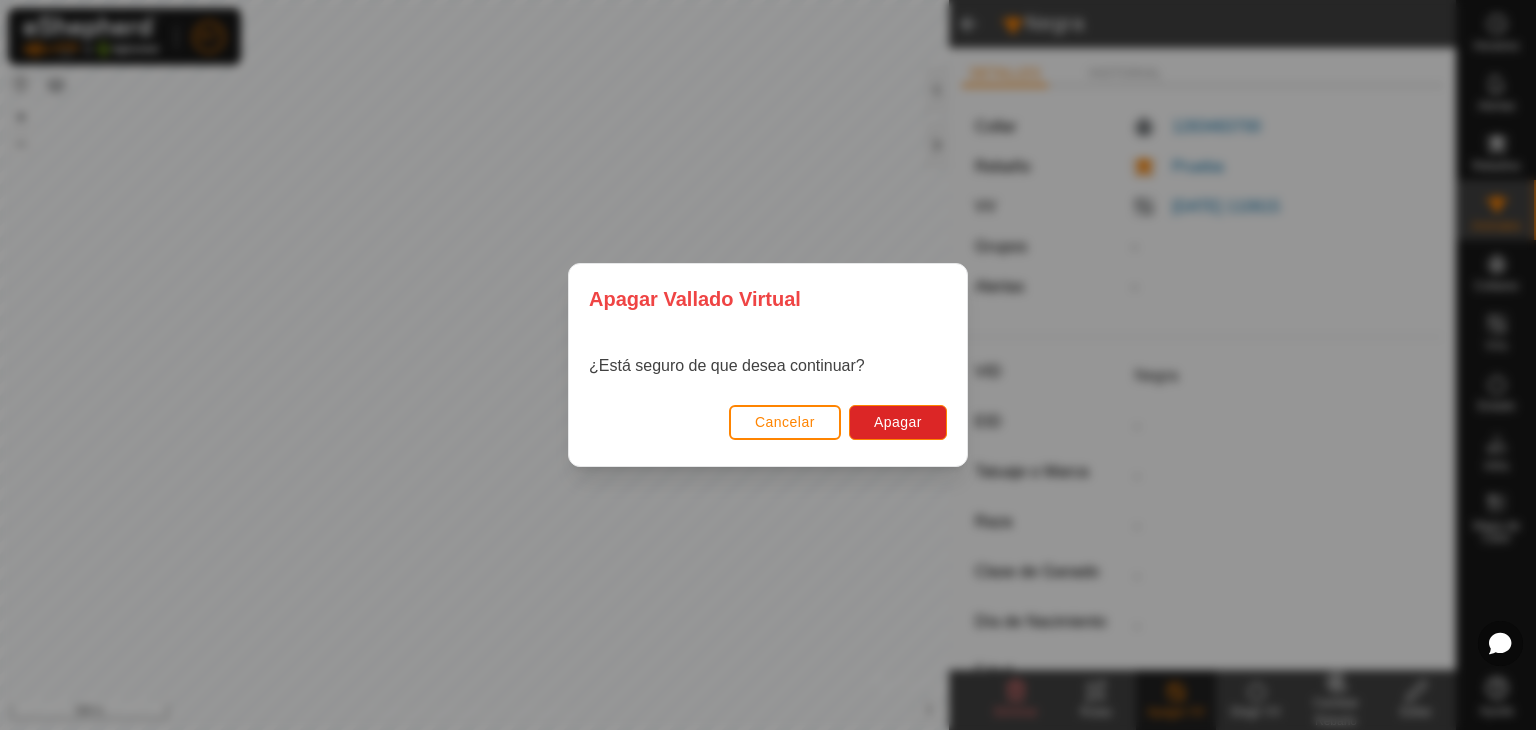 click on "Cancelar Apagar" at bounding box center (768, 432) 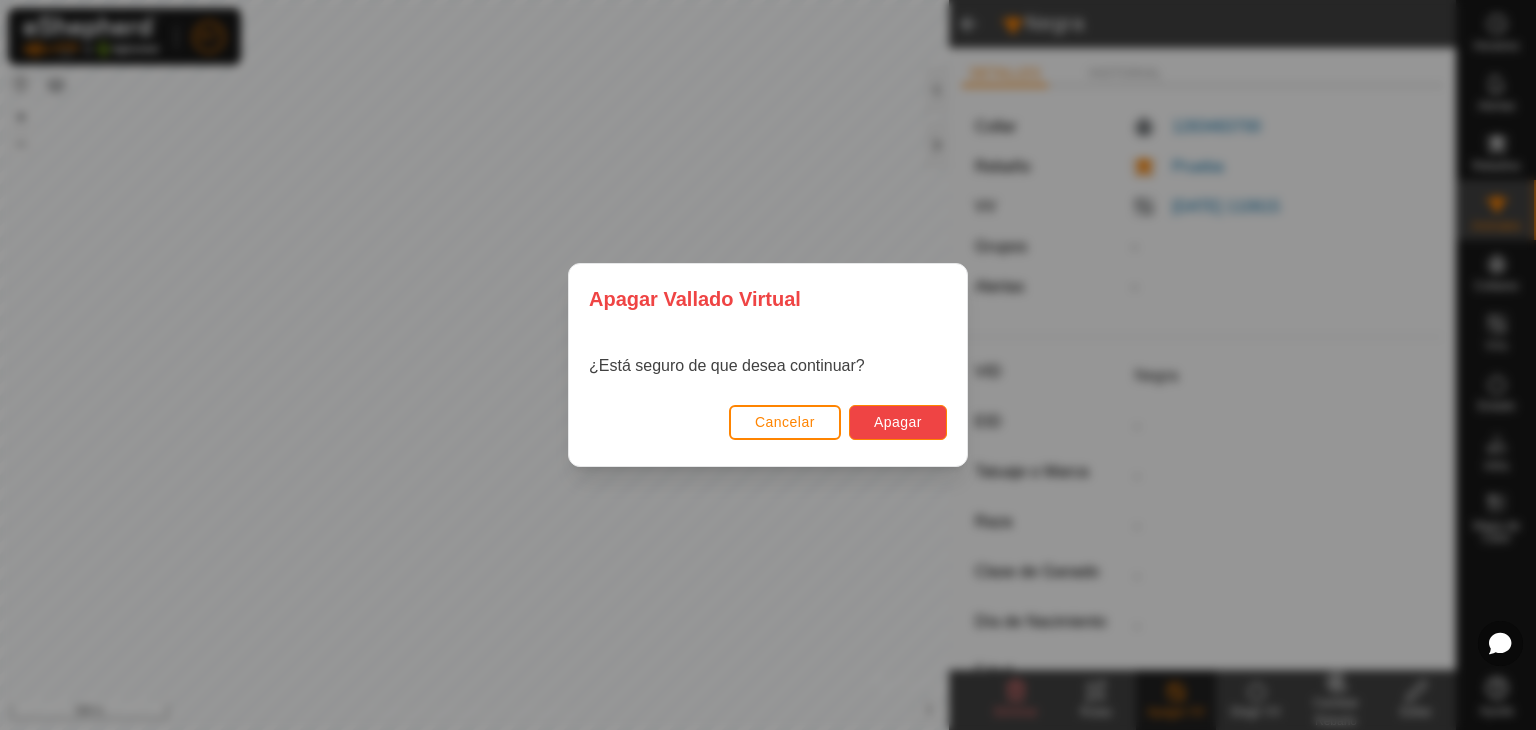 click on "Apagar" at bounding box center [898, 422] 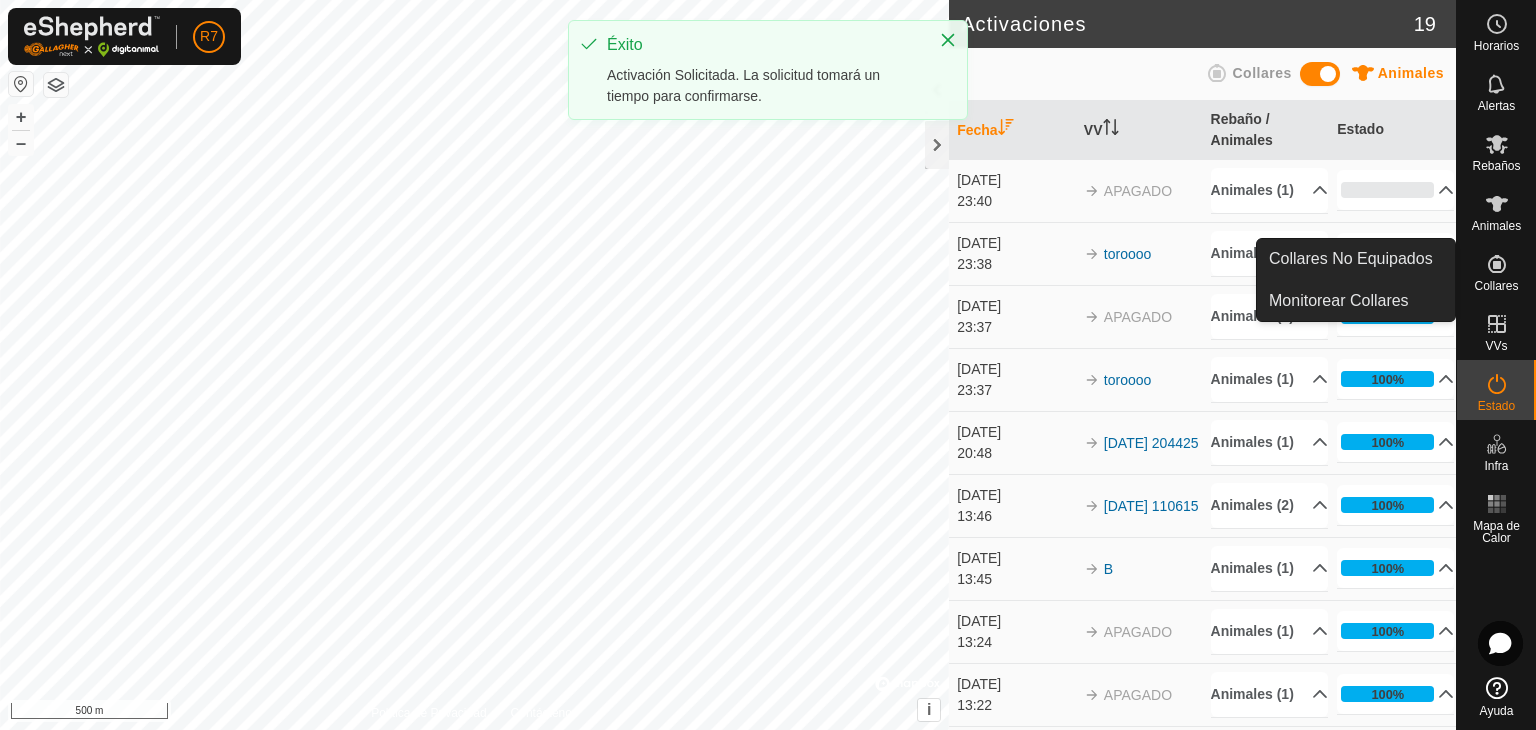 click on "Animales" at bounding box center [1496, 226] 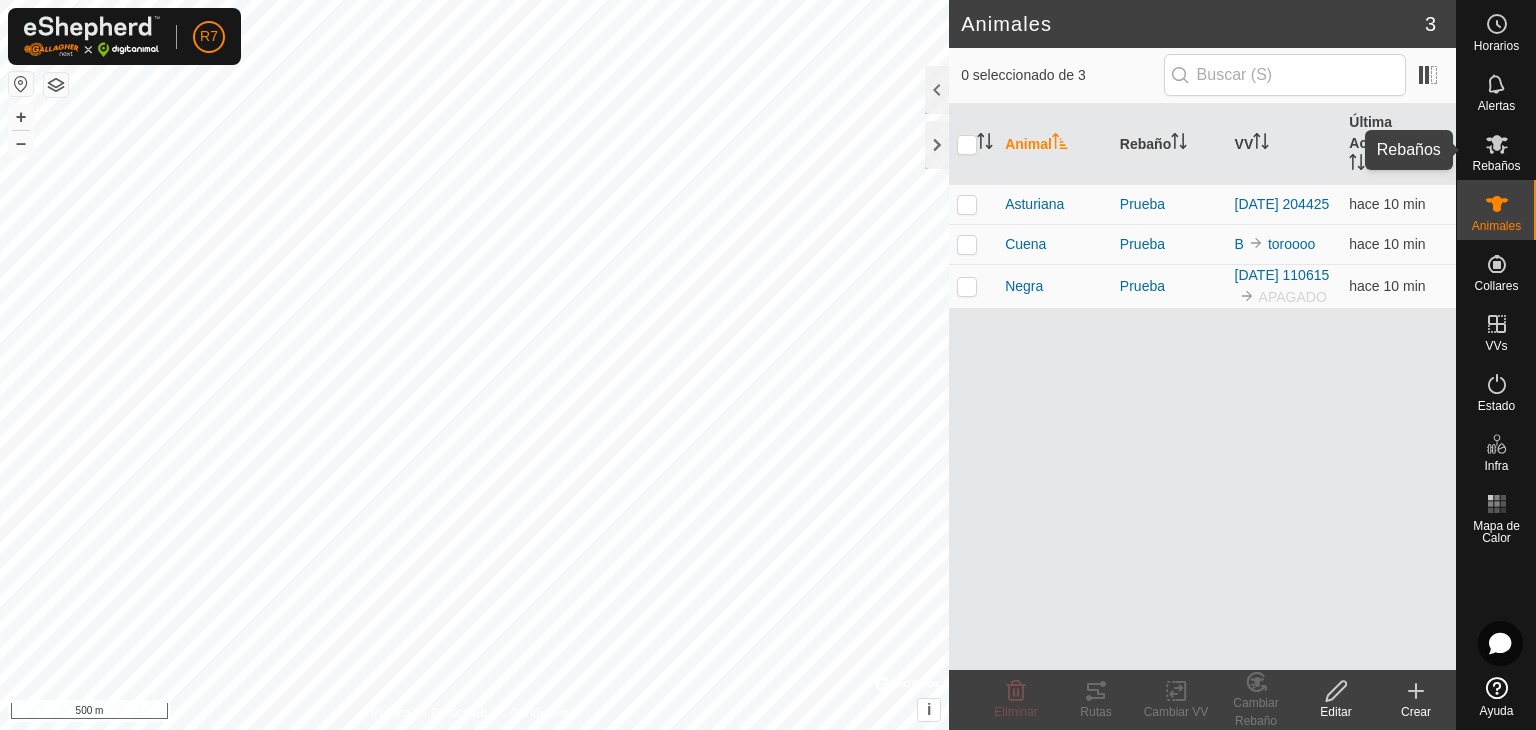 click on "Rebaños" at bounding box center (1496, 166) 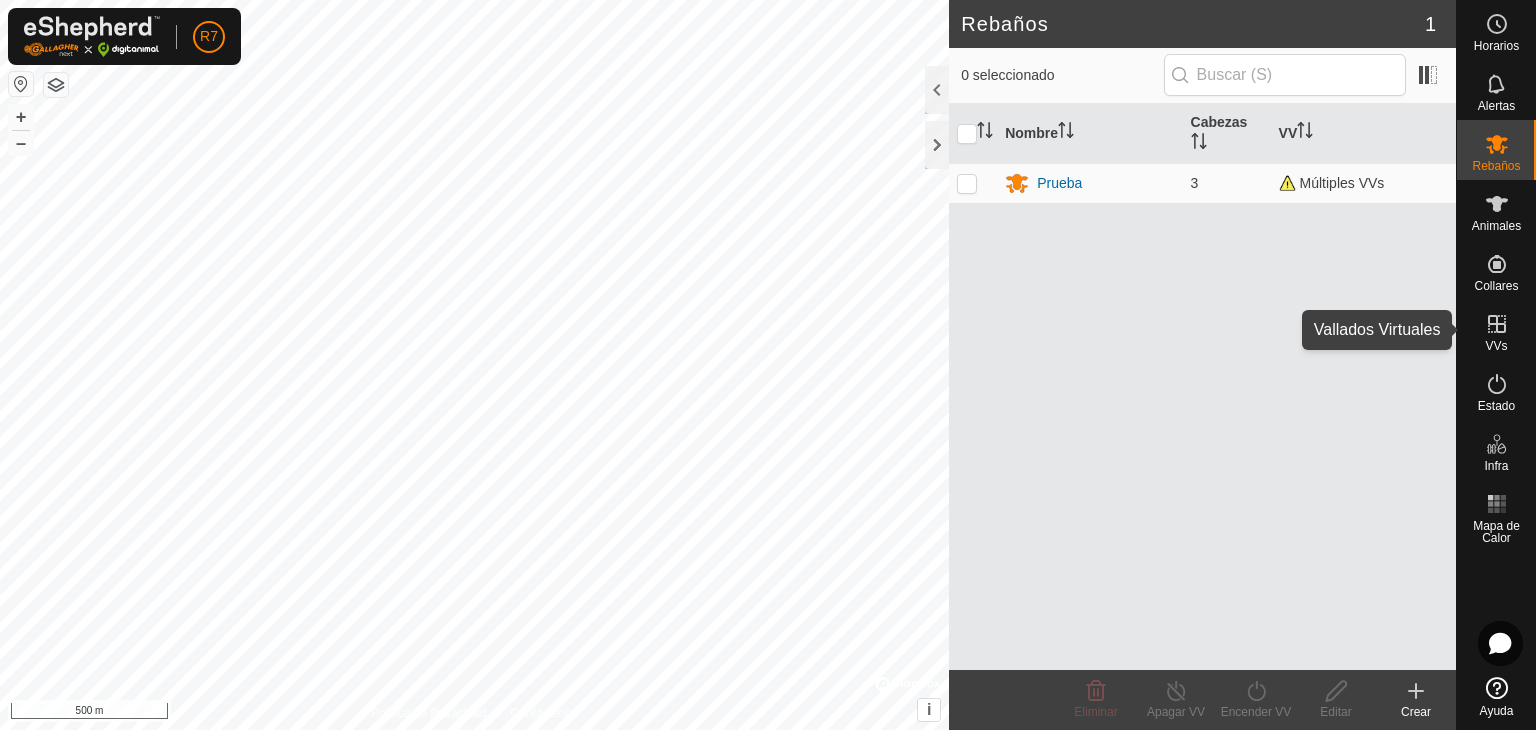 click on "VVs" at bounding box center (1496, 346) 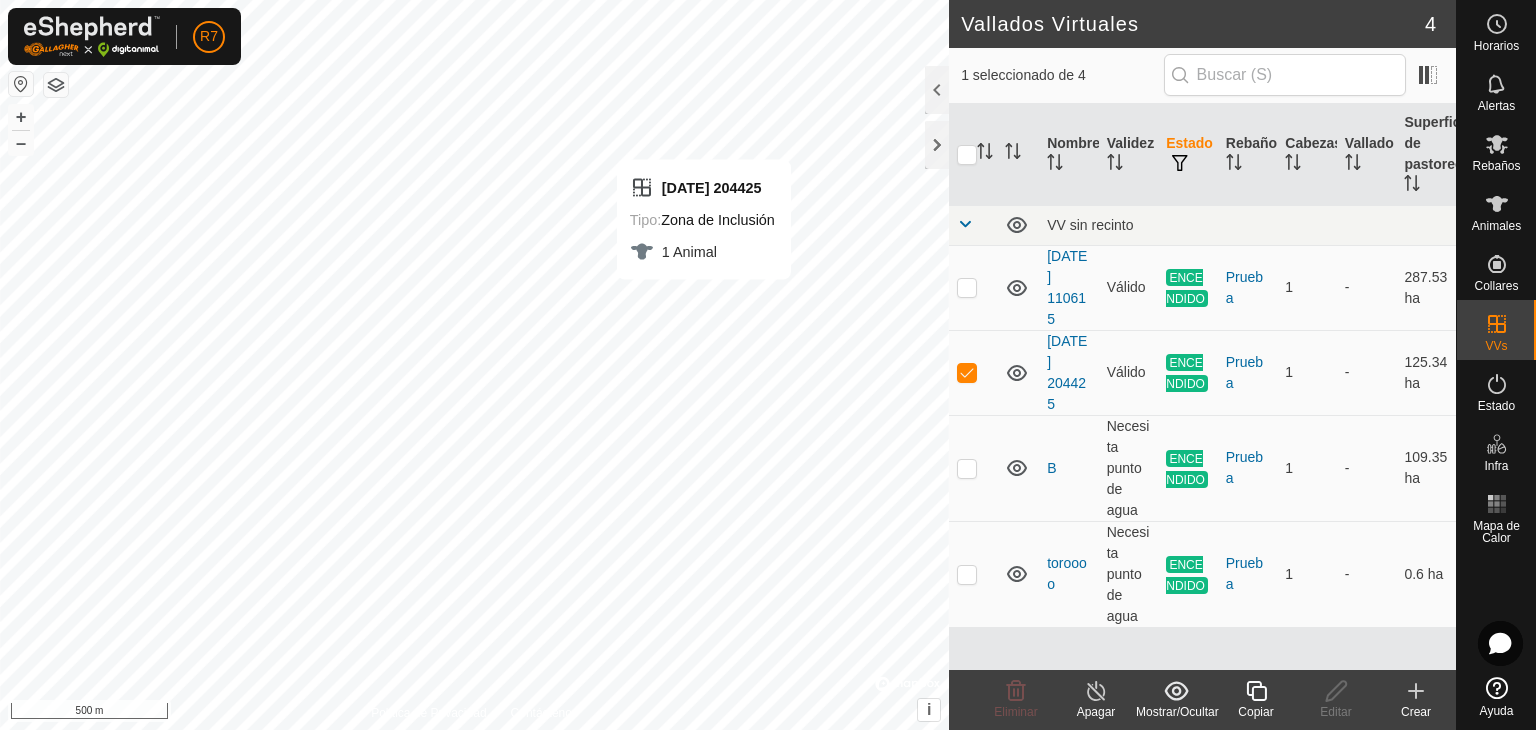 checkbox on "false" 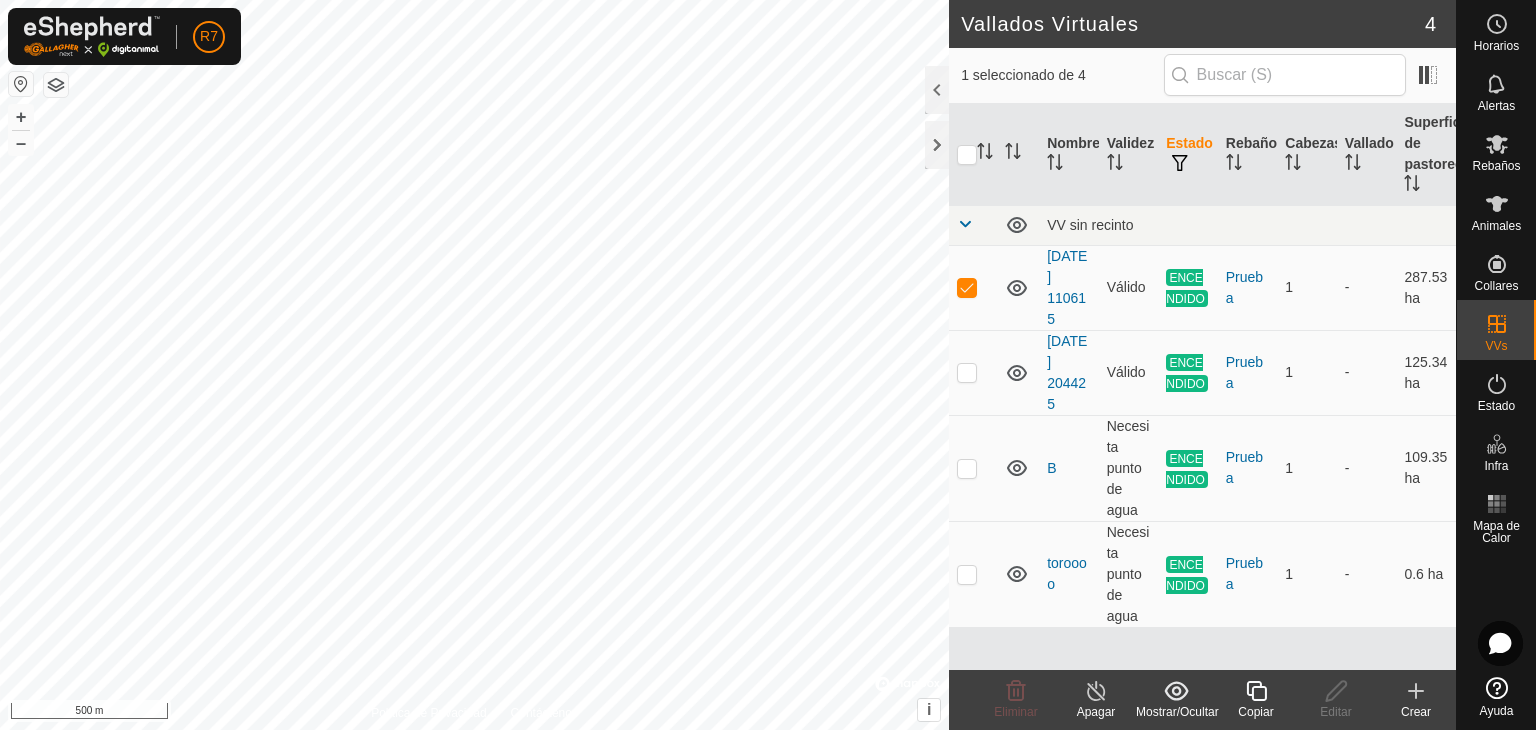 checkbox on "false" 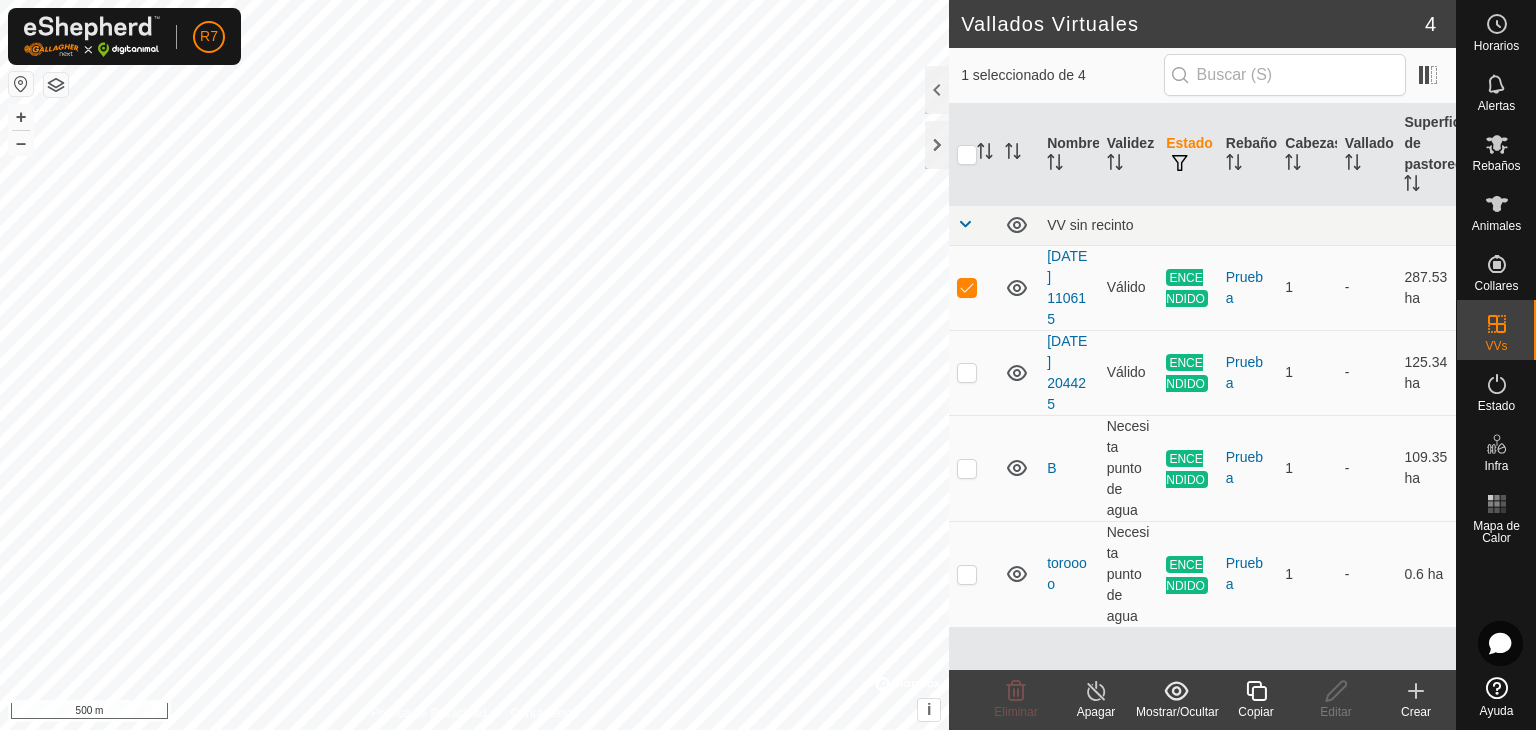 checkbox on "true" 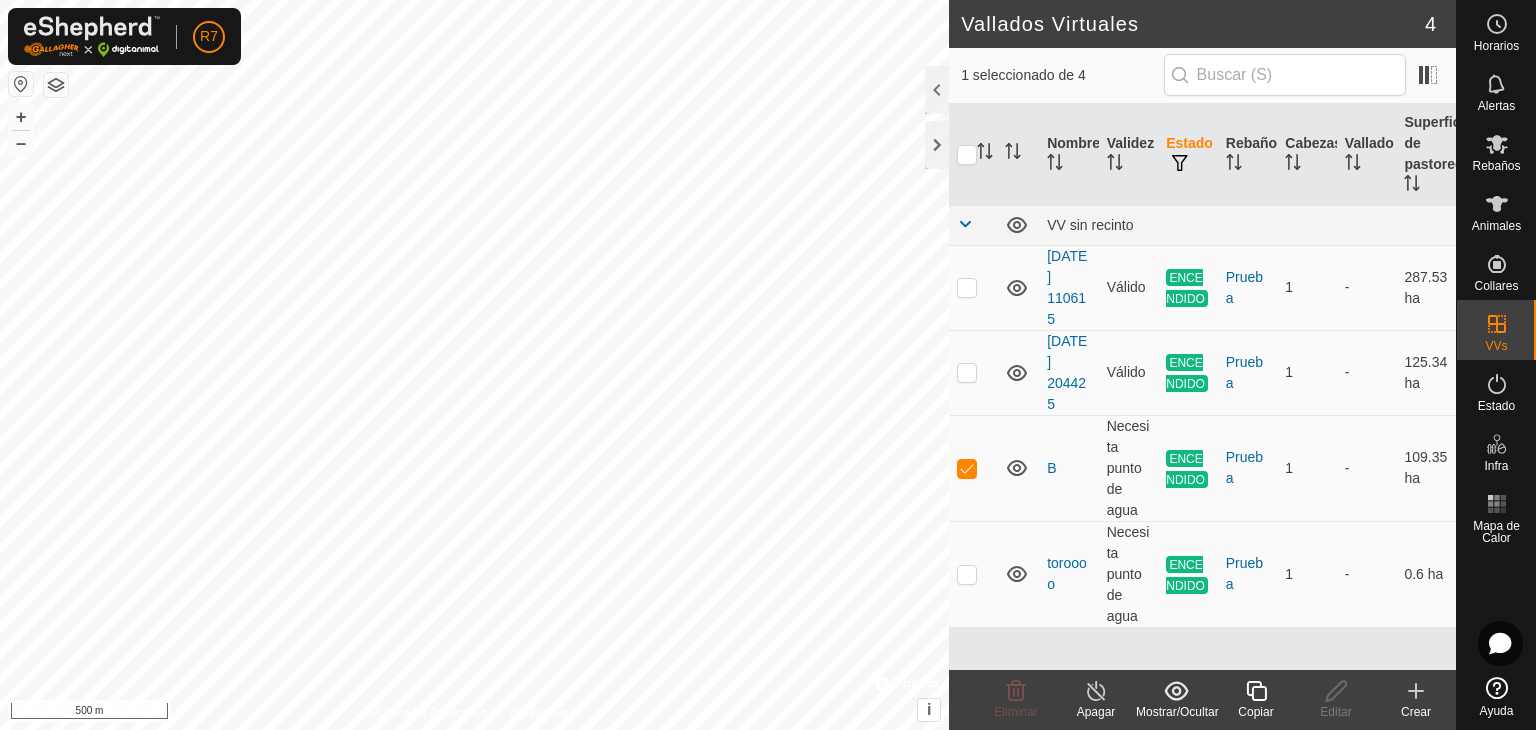 checkbox on "true" 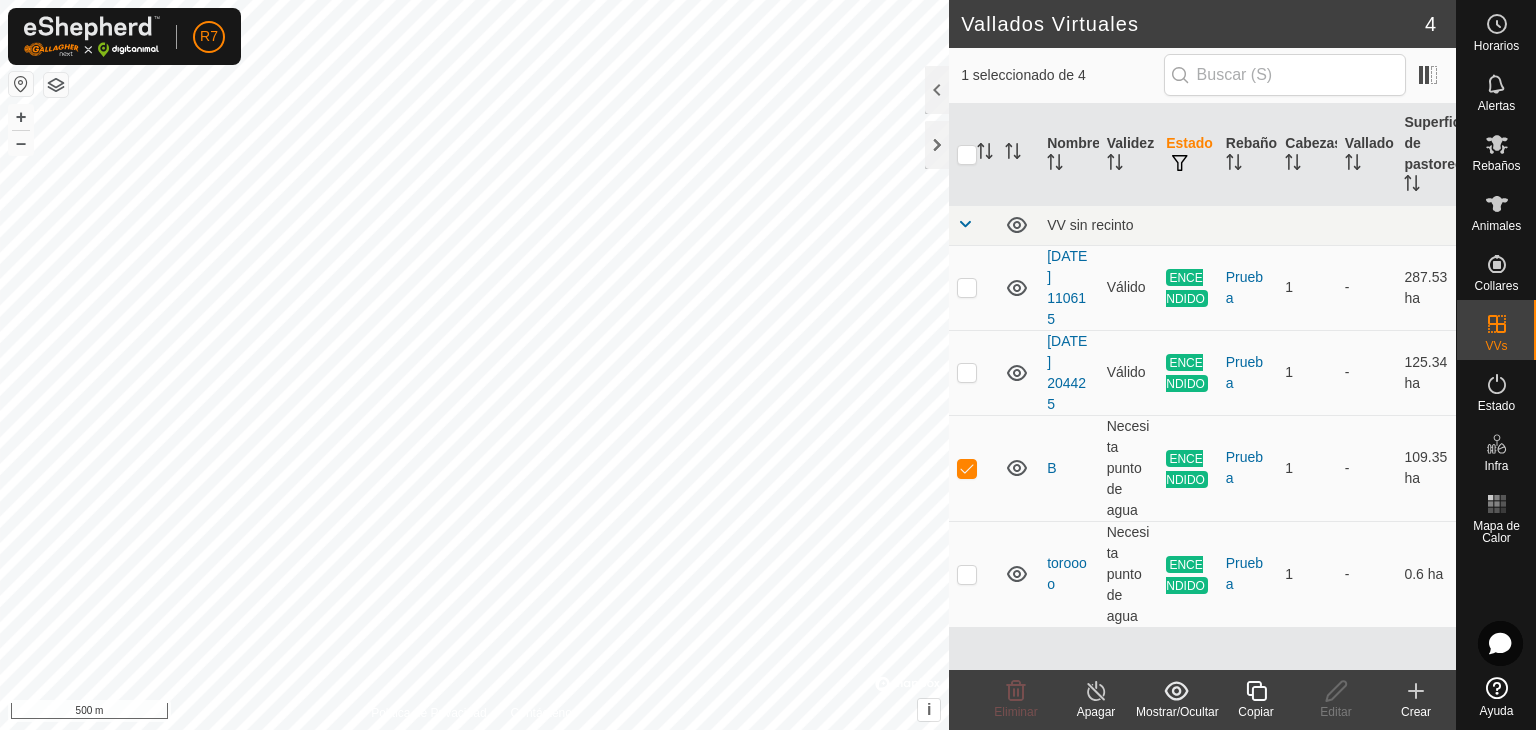 checkbox on "false" 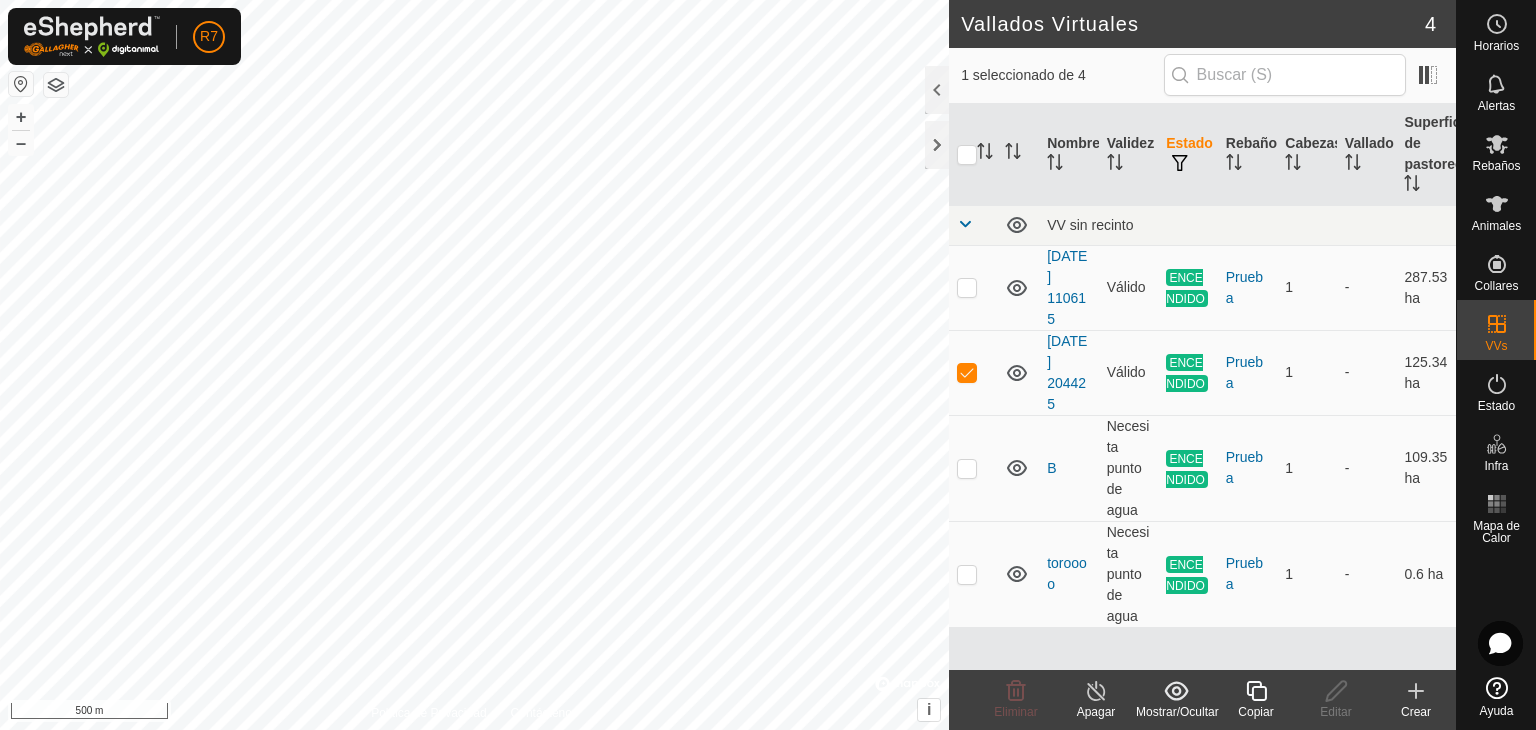 checkbox on "true" 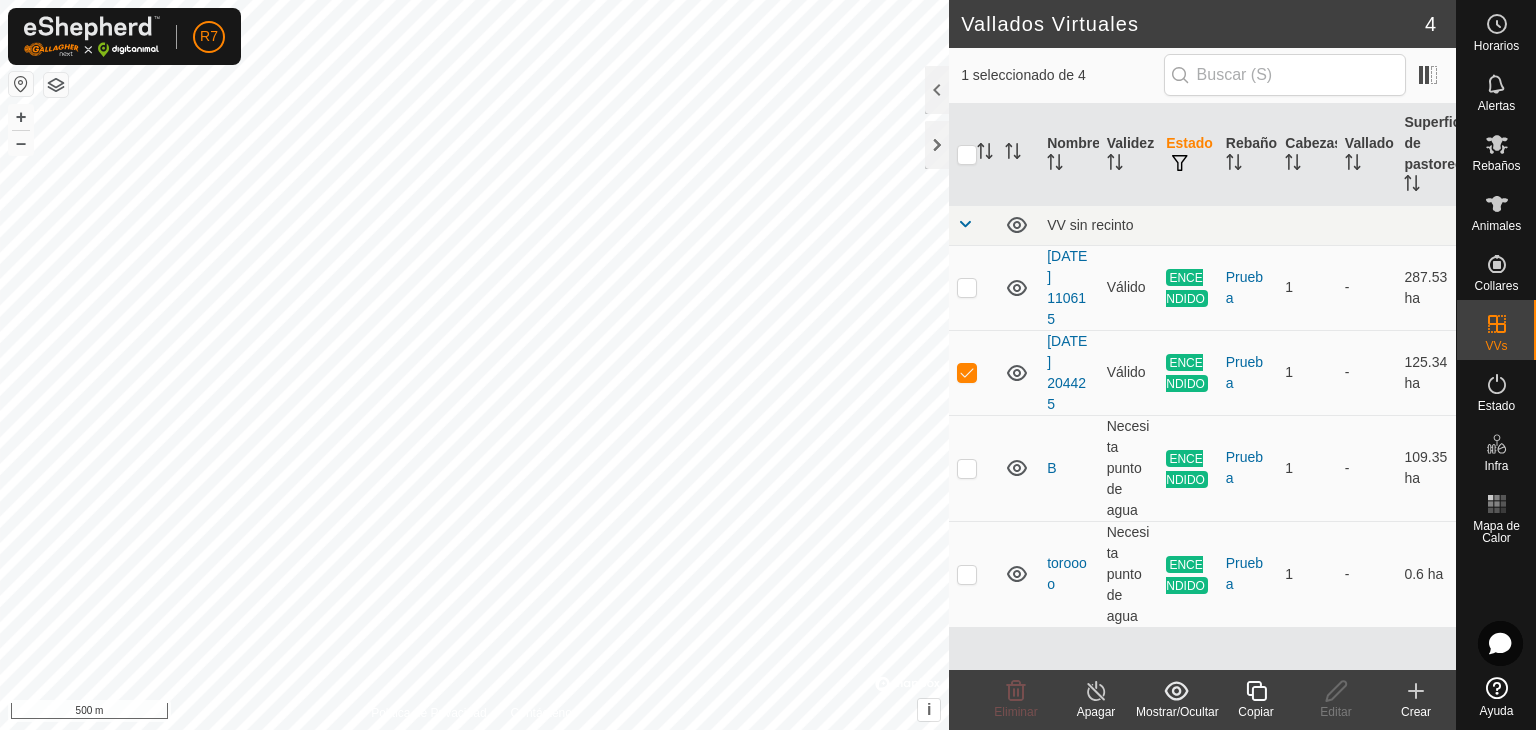 checkbox on "false" 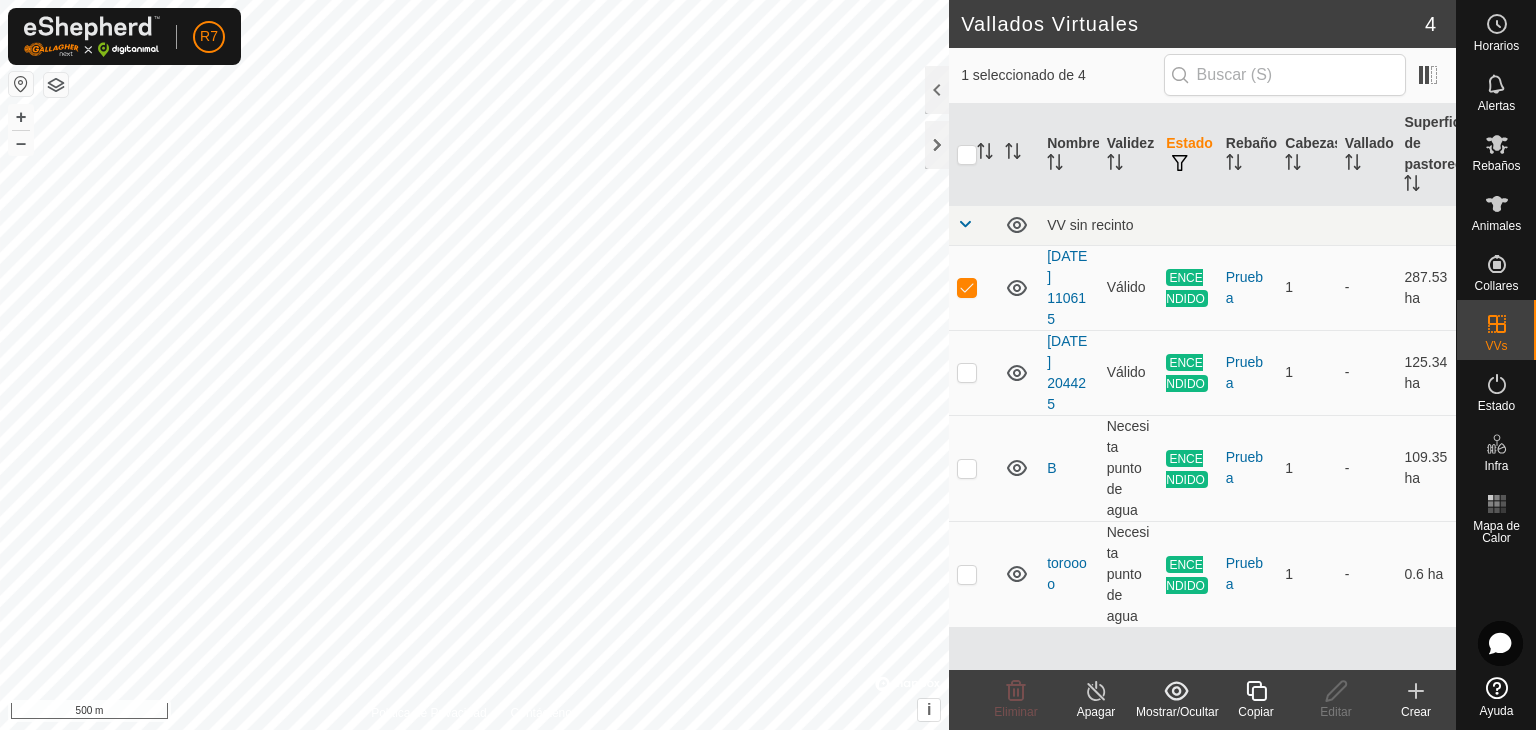 click 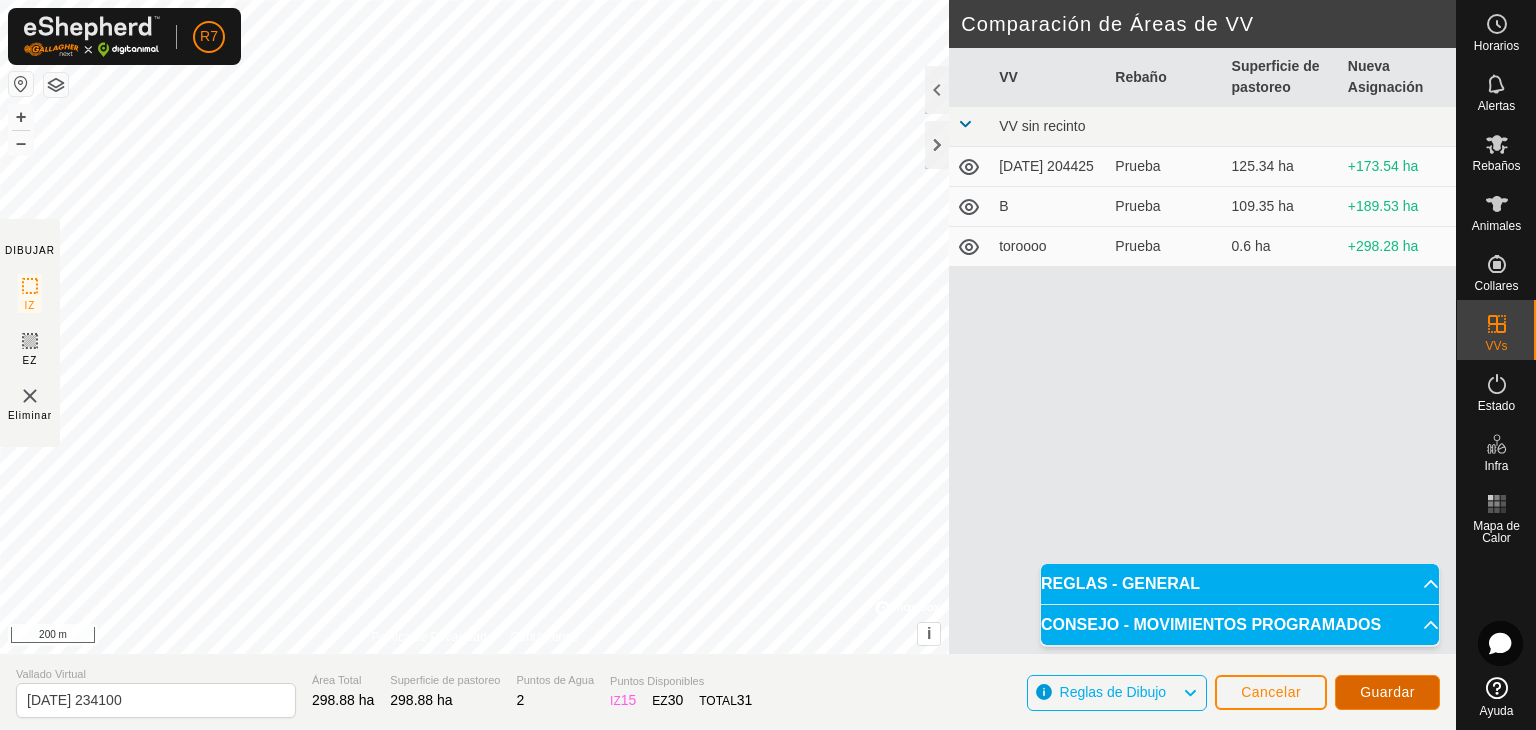 click on "Guardar" 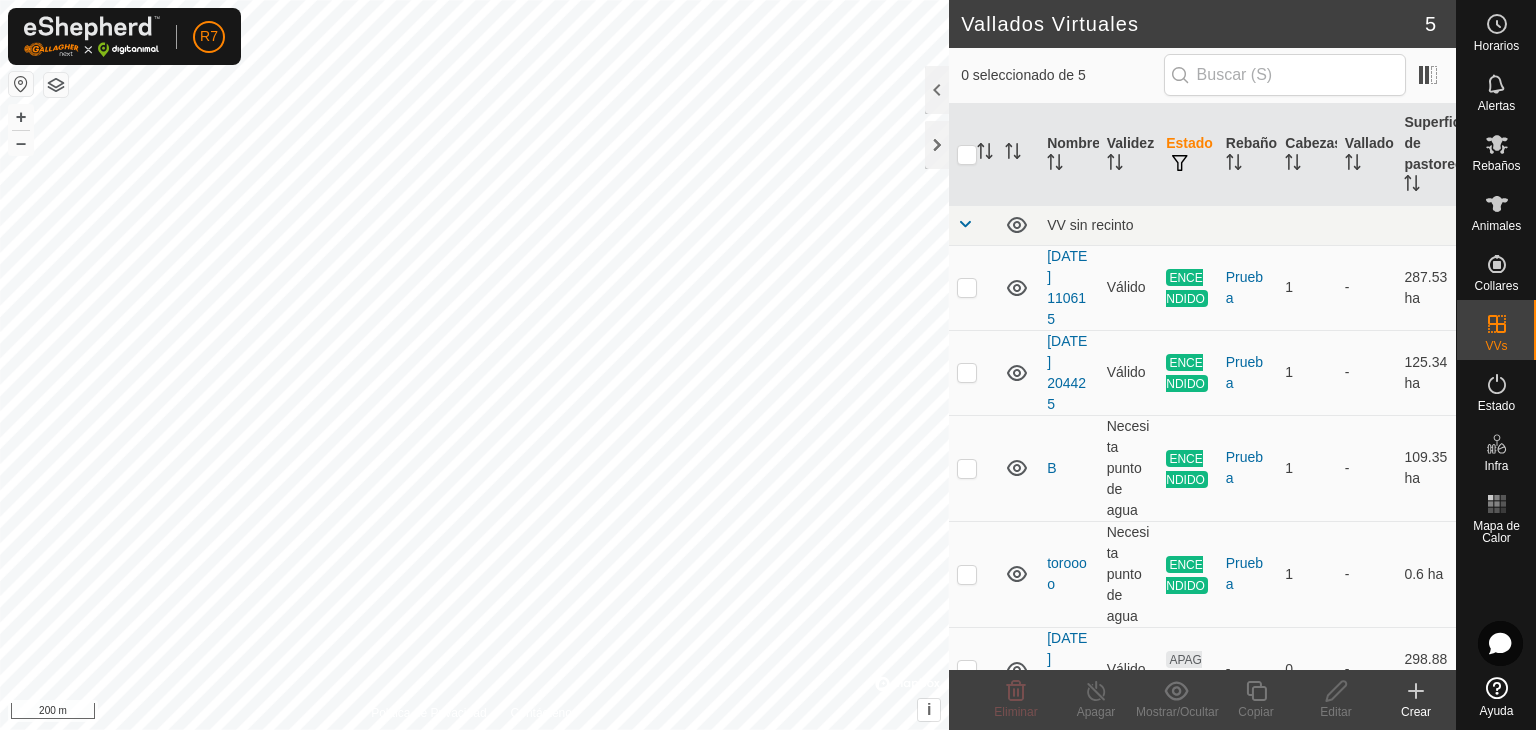 checkbox on "true" 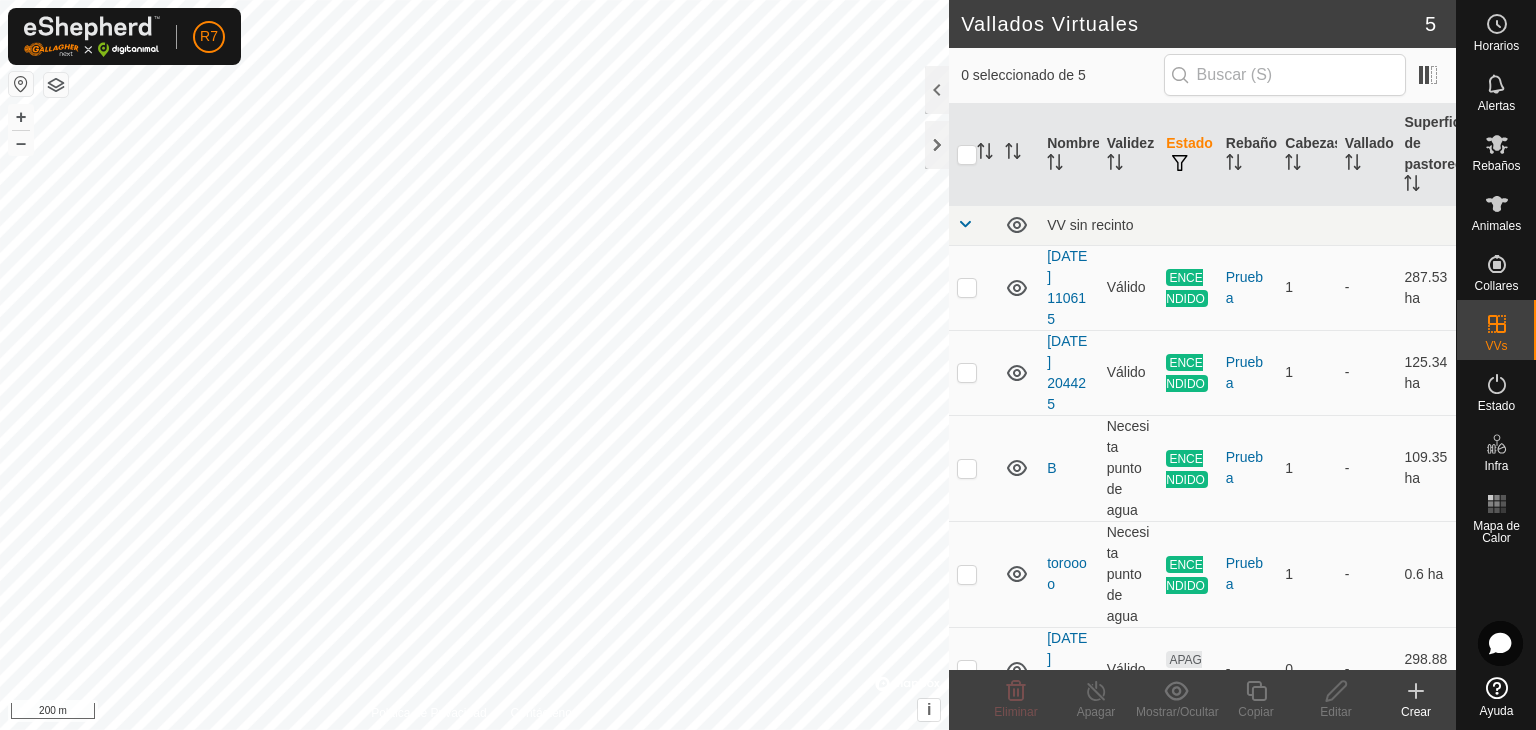 checkbox on "true" 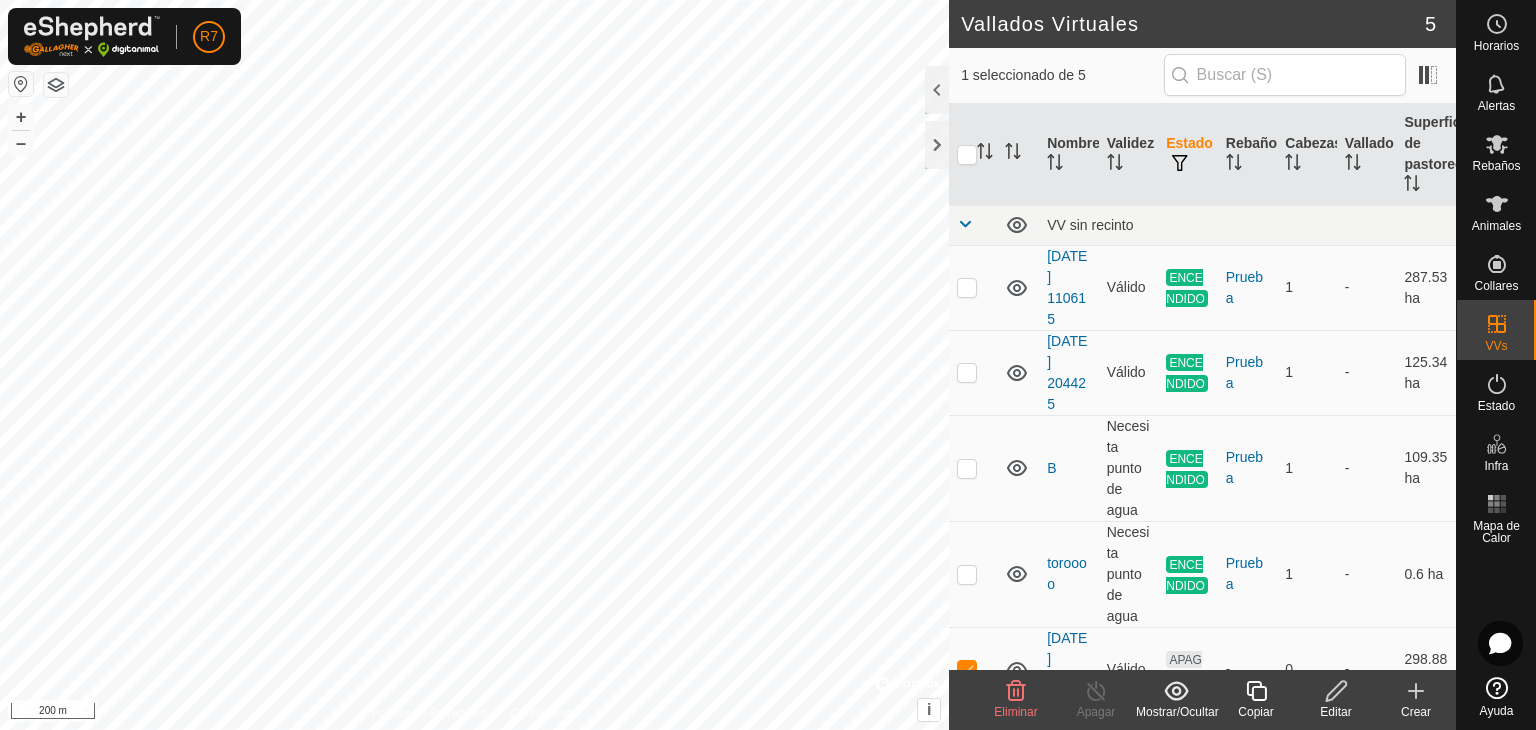 scroll, scrollTop: 41, scrollLeft: 0, axis: vertical 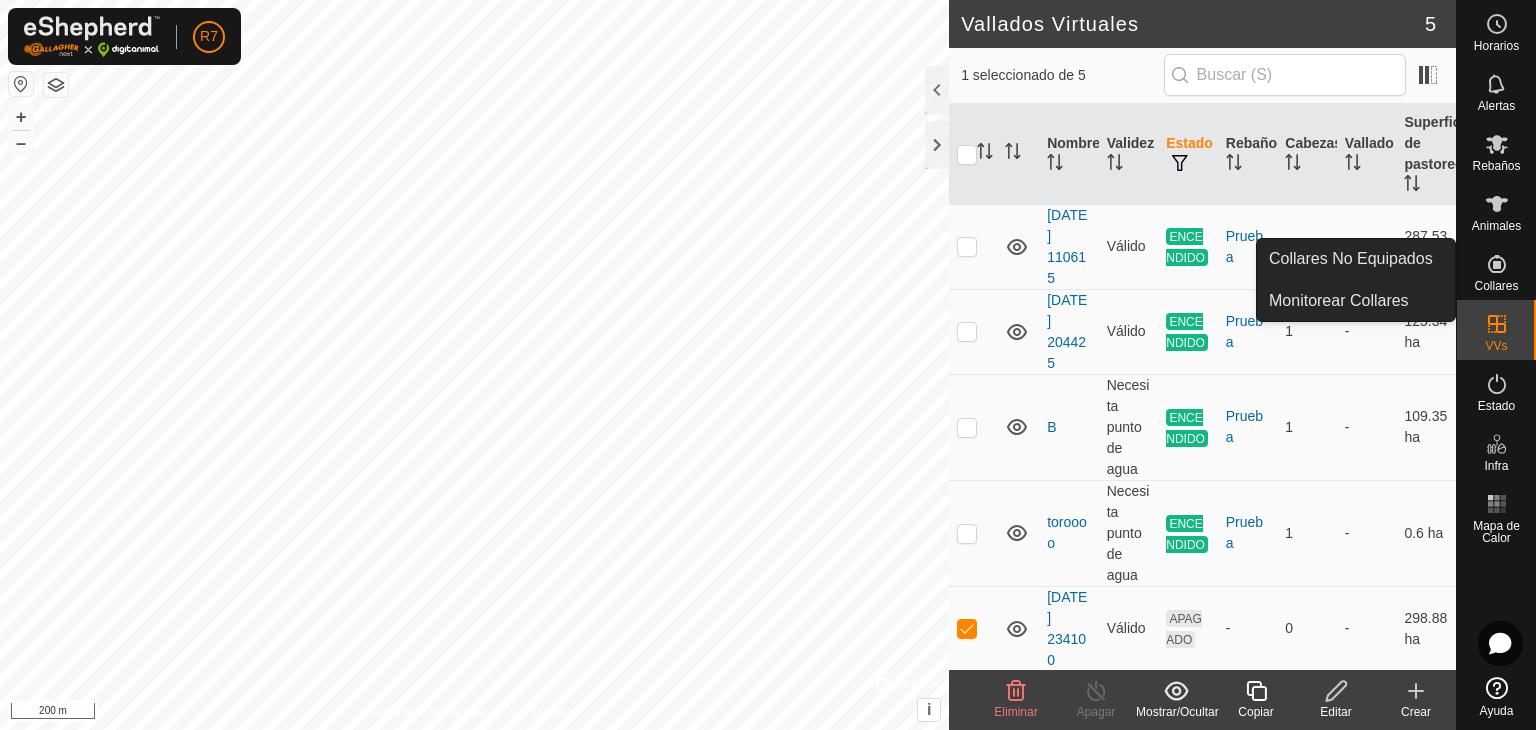 click 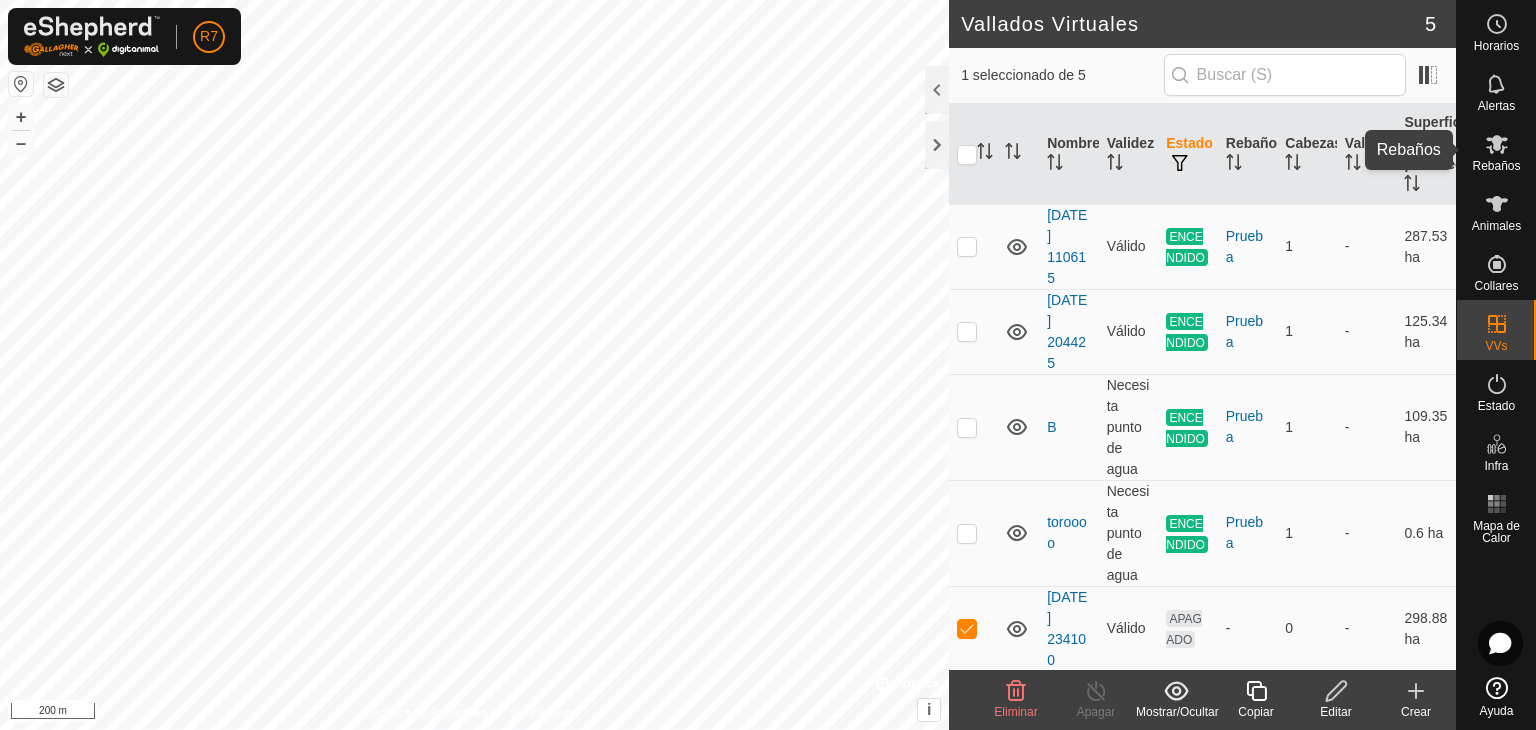 click 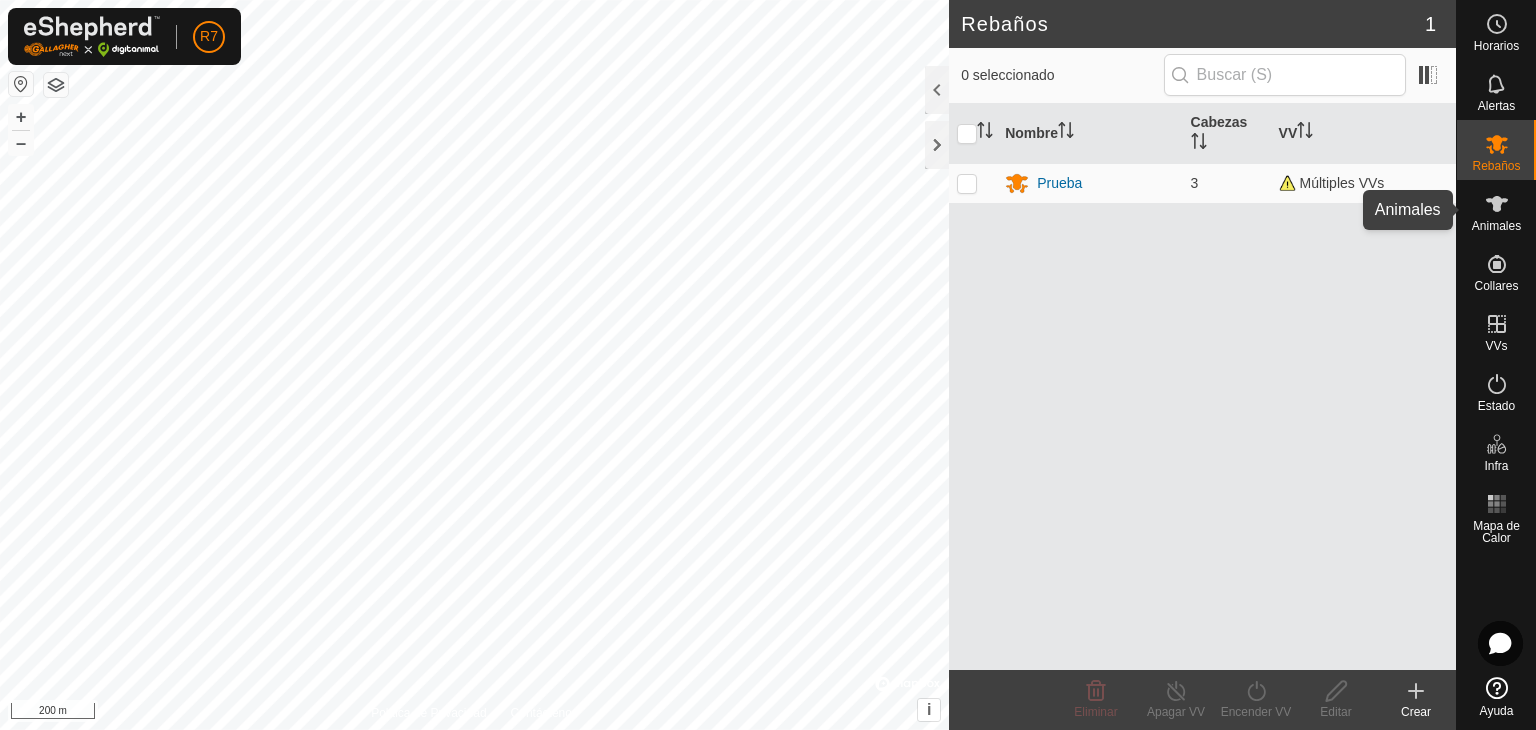 click 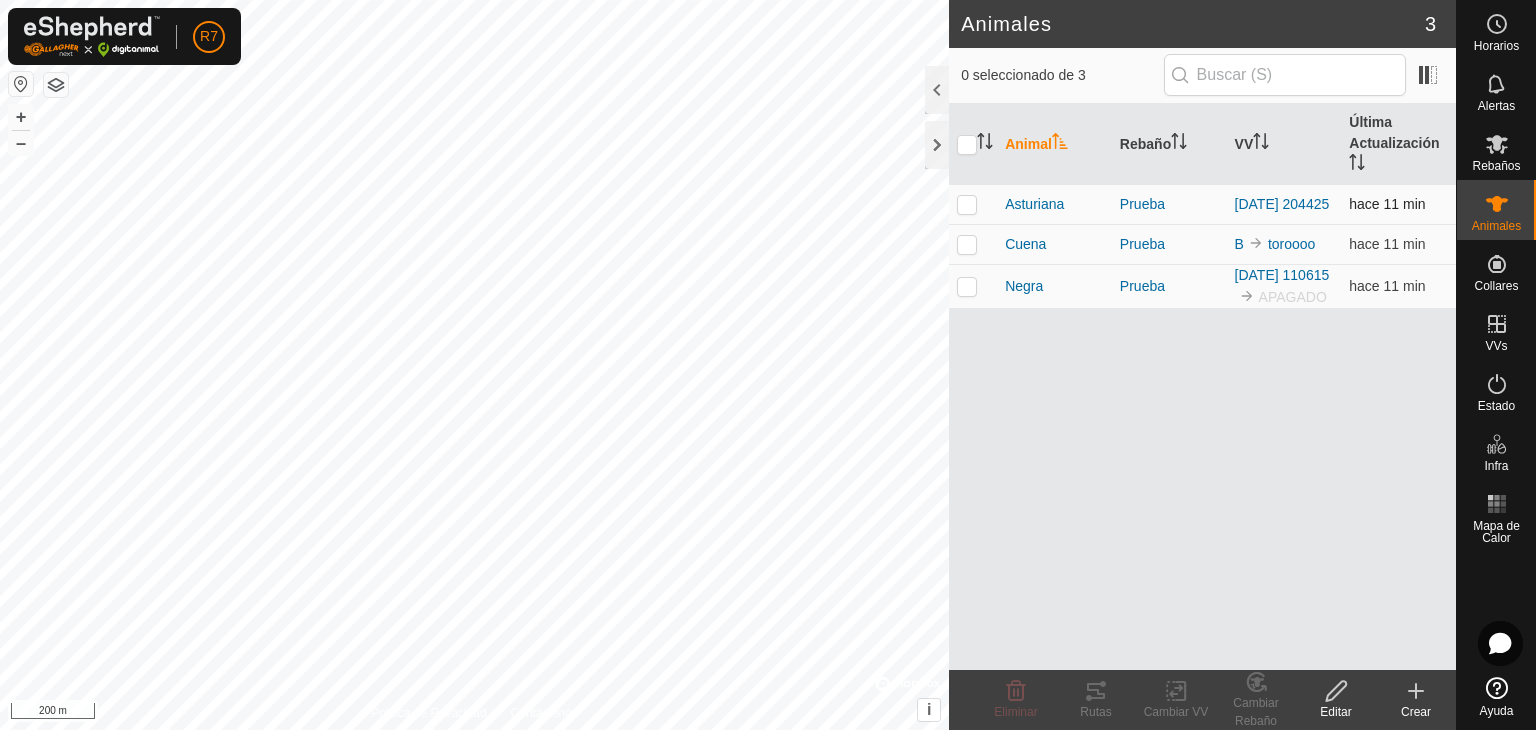 click at bounding box center [967, 204] 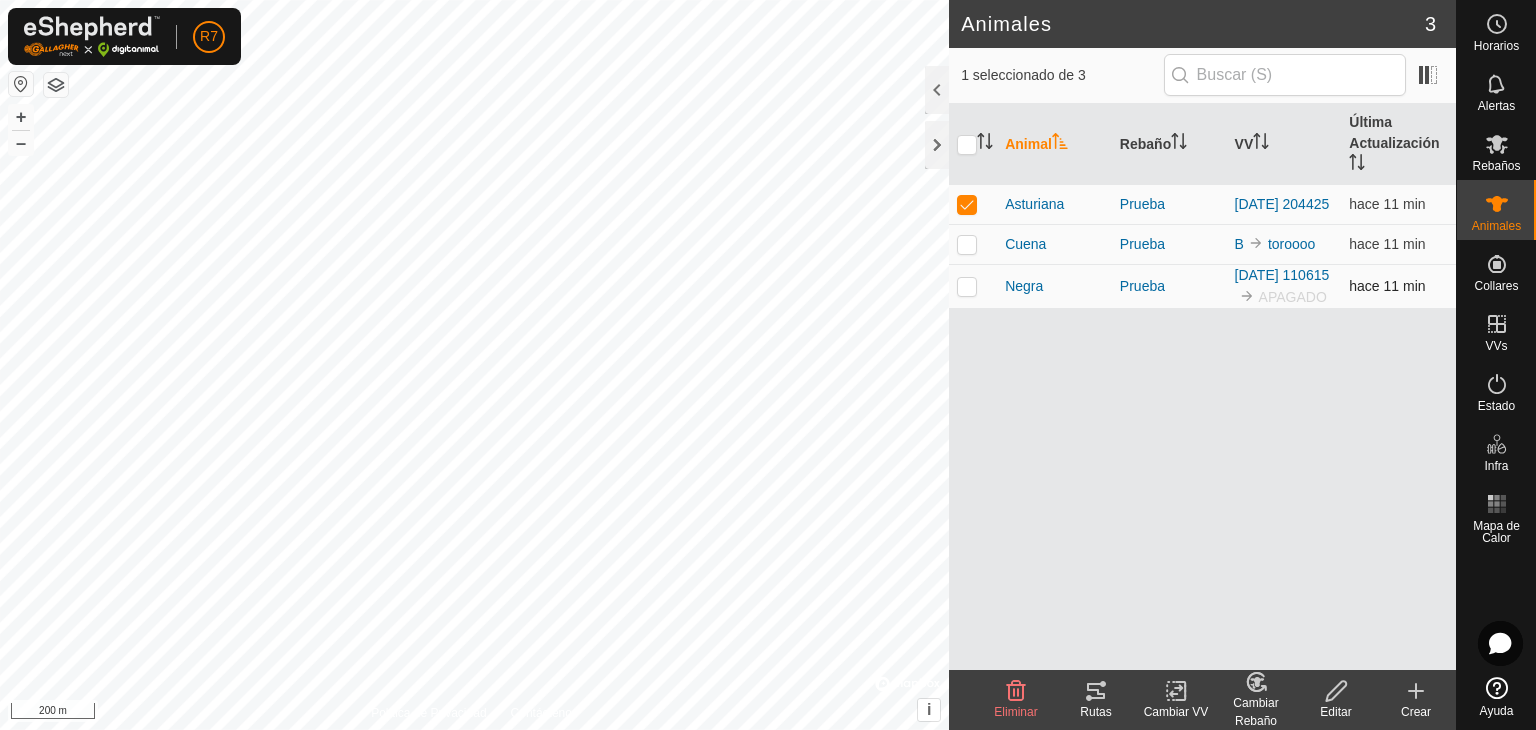 click at bounding box center [967, 286] 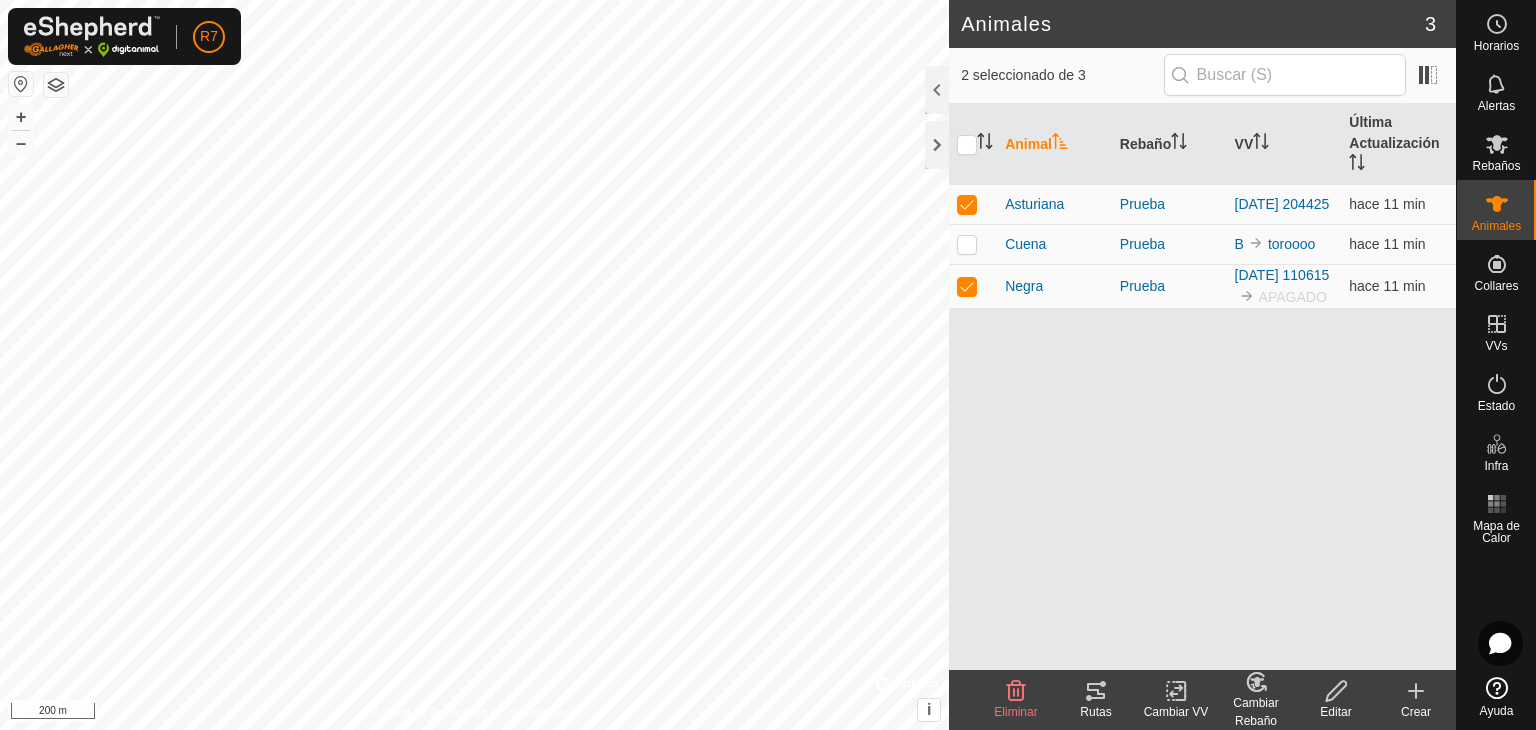 click 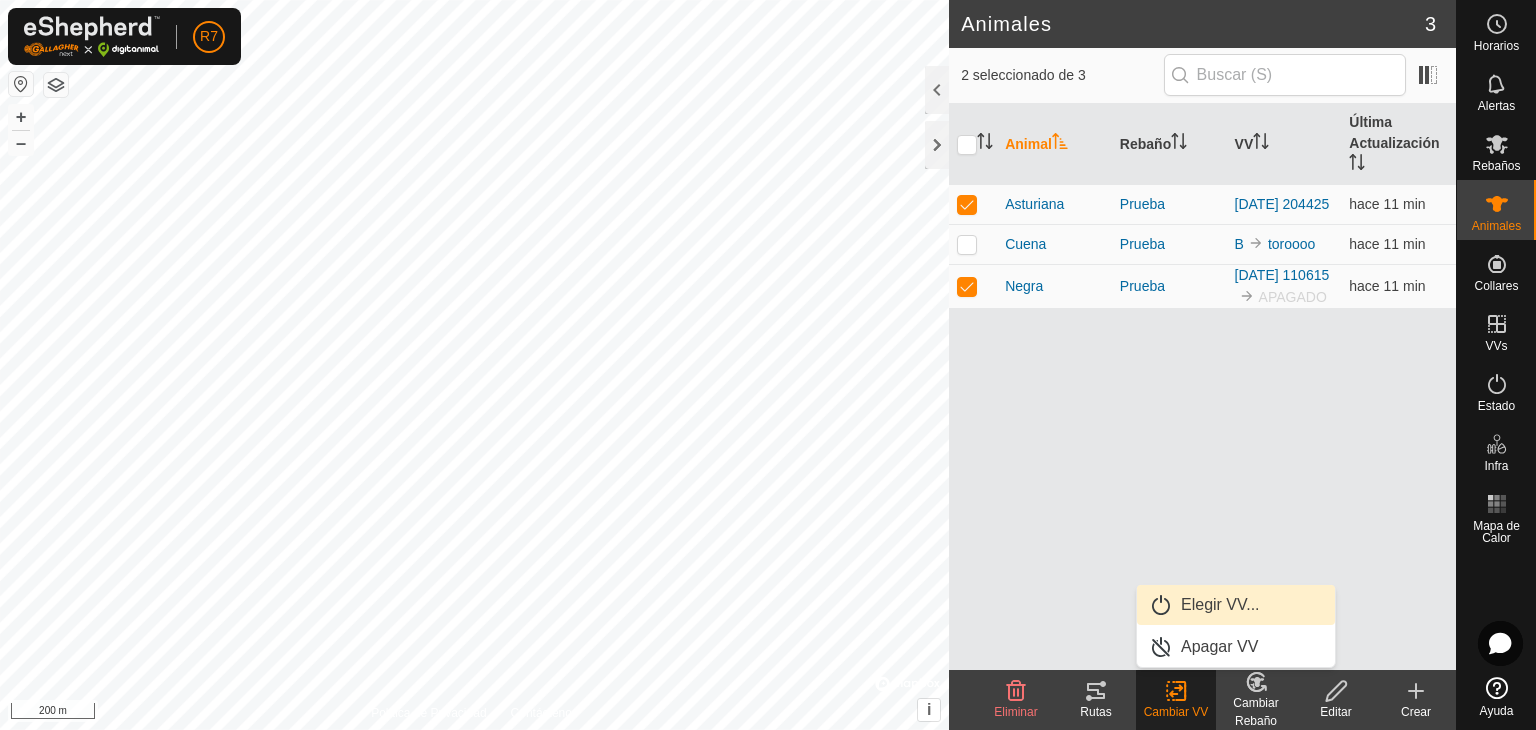 click on "Elegir VV..." at bounding box center [1236, 605] 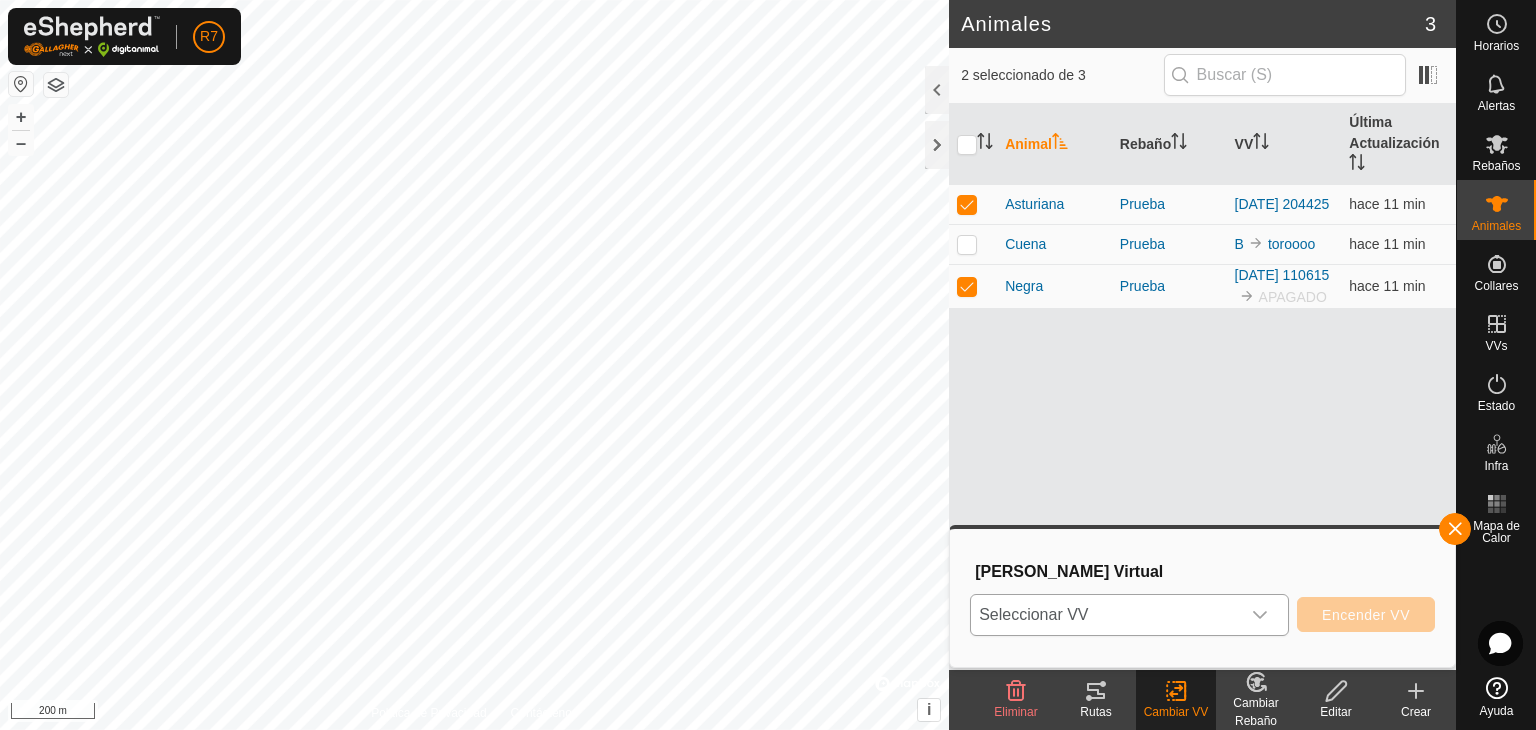 click on "Seleccionar VV" at bounding box center [1105, 615] 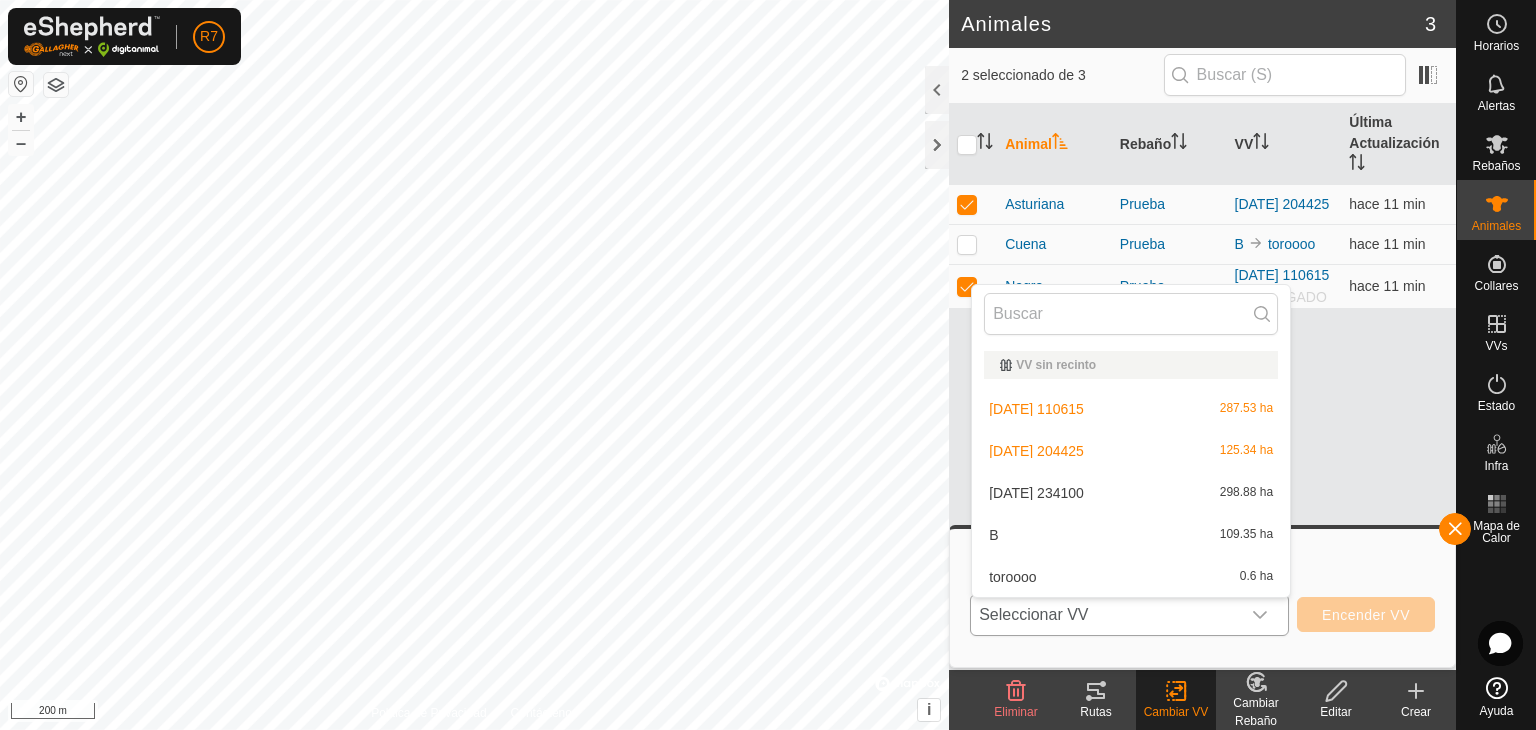 click on "2025-07-16 234100  298.88 ha" at bounding box center [1131, 493] 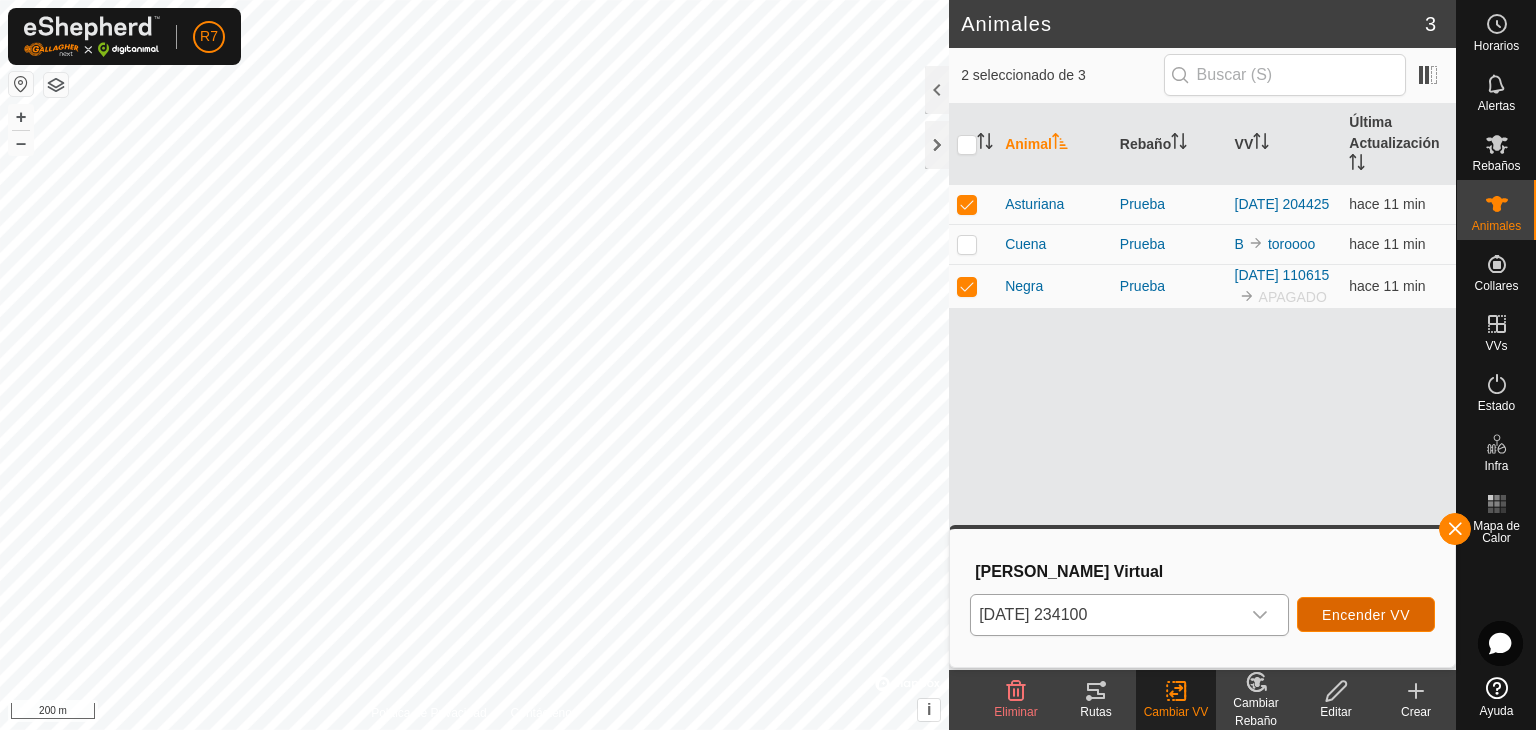 click on "Encender VV" at bounding box center (1366, 615) 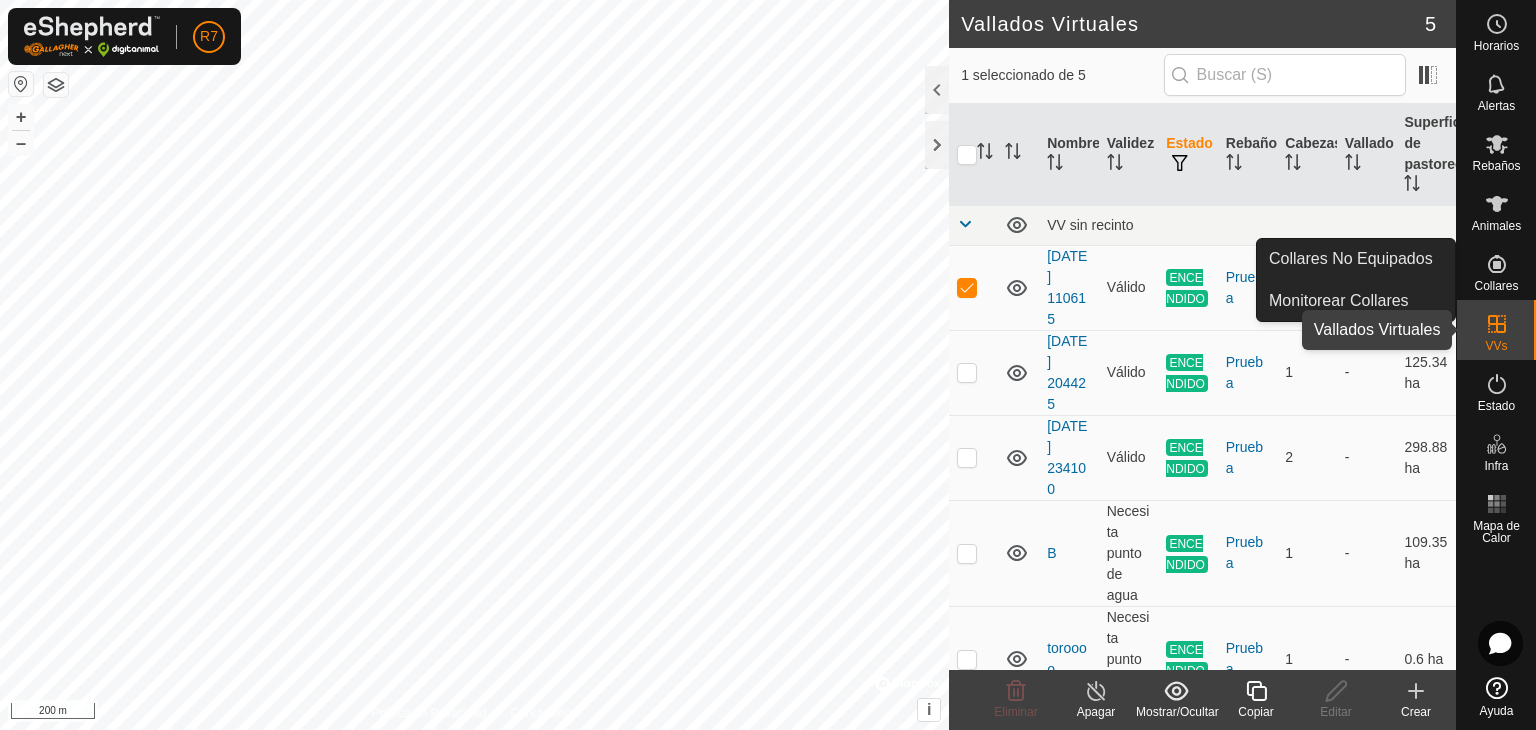 click 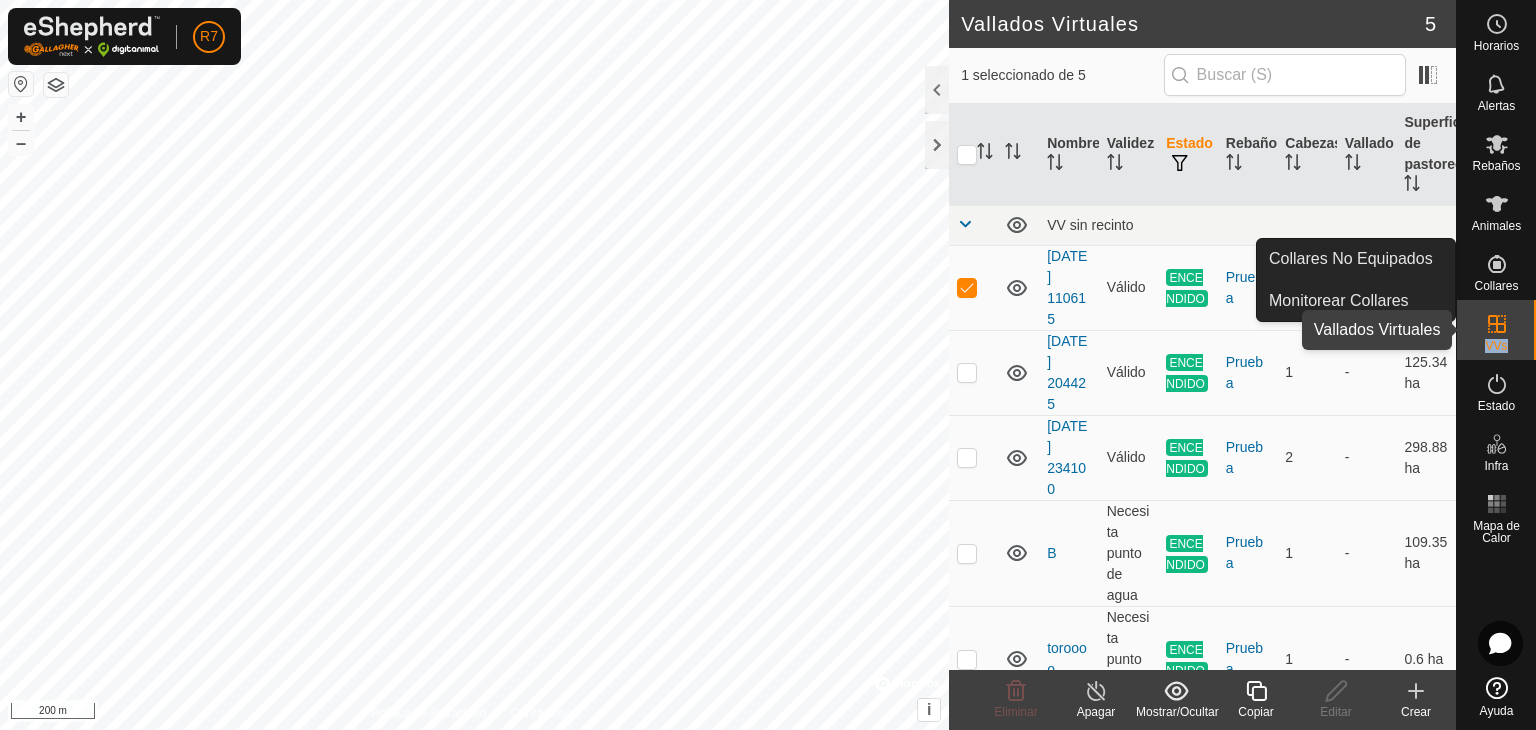 click 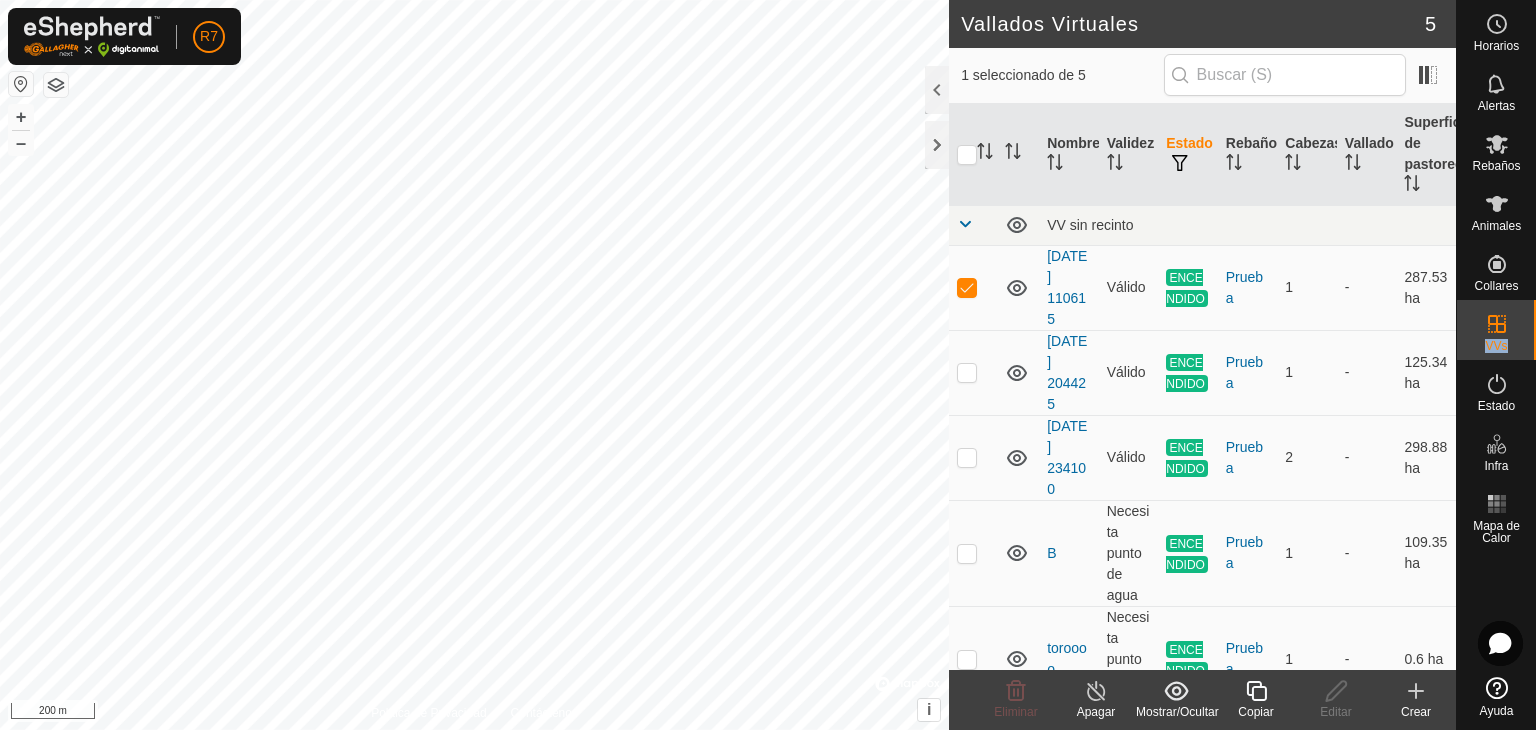scroll, scrollTop: 41, scrollLeft: 0, axis: vertical 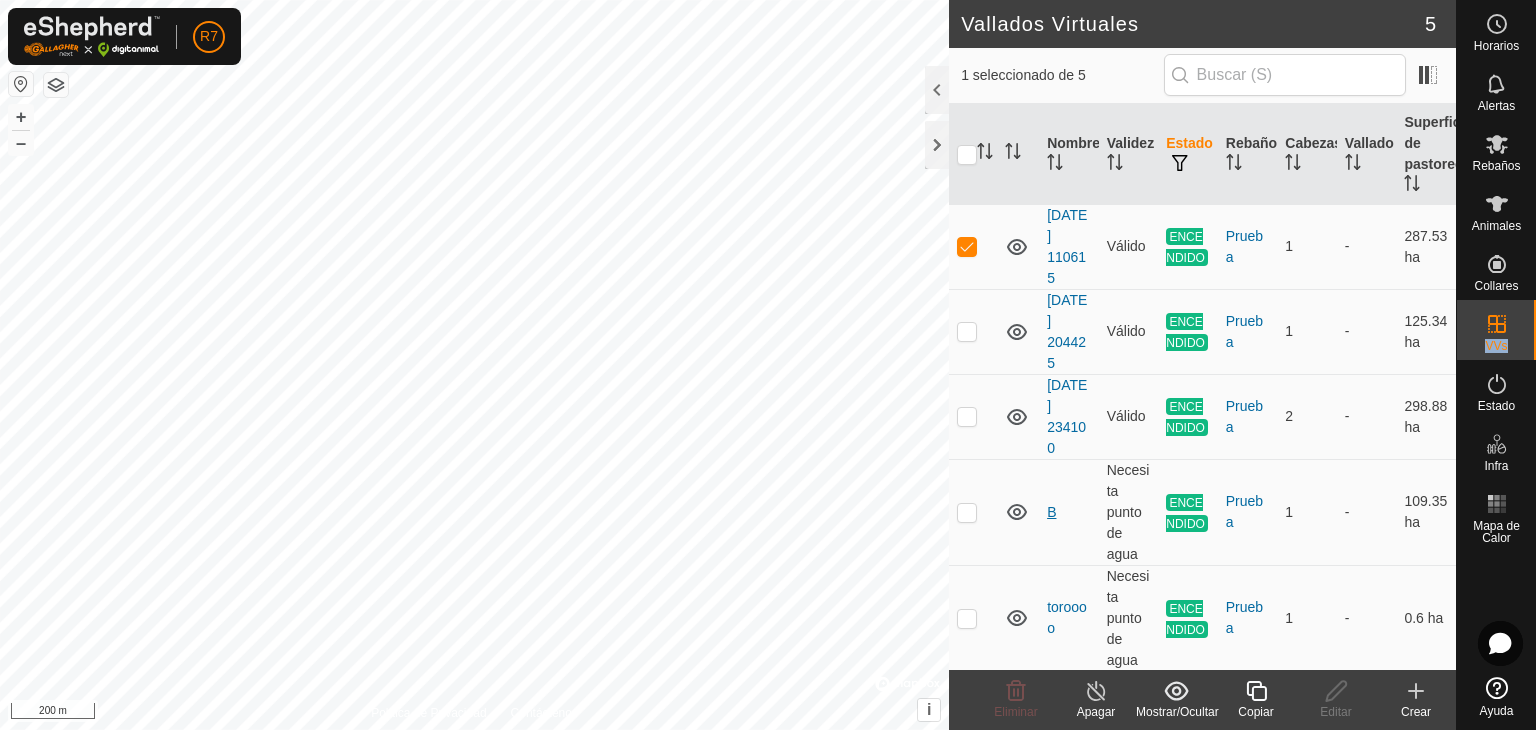 click on "B" at bounding box center (1051, 512) 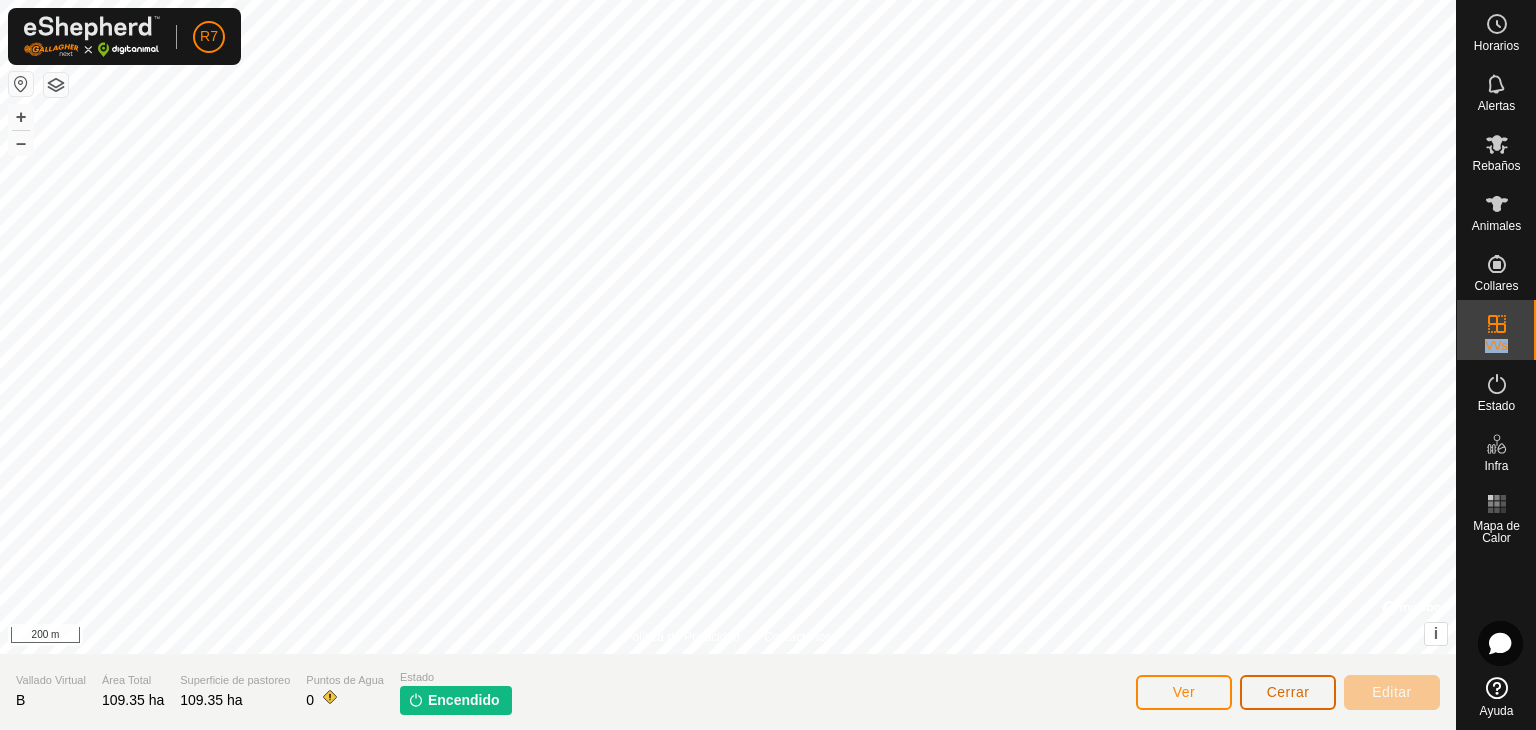 click on "Cerrar" 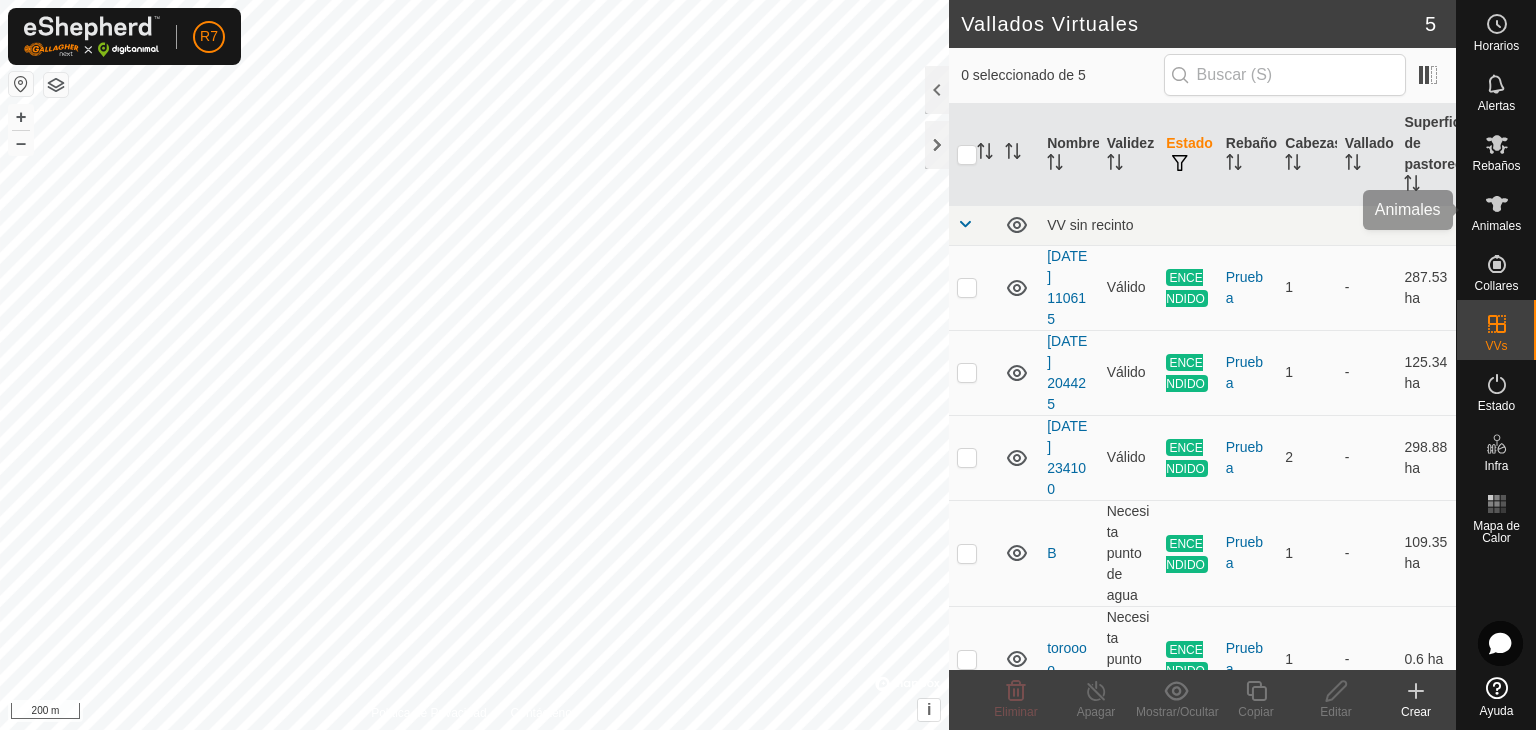 click 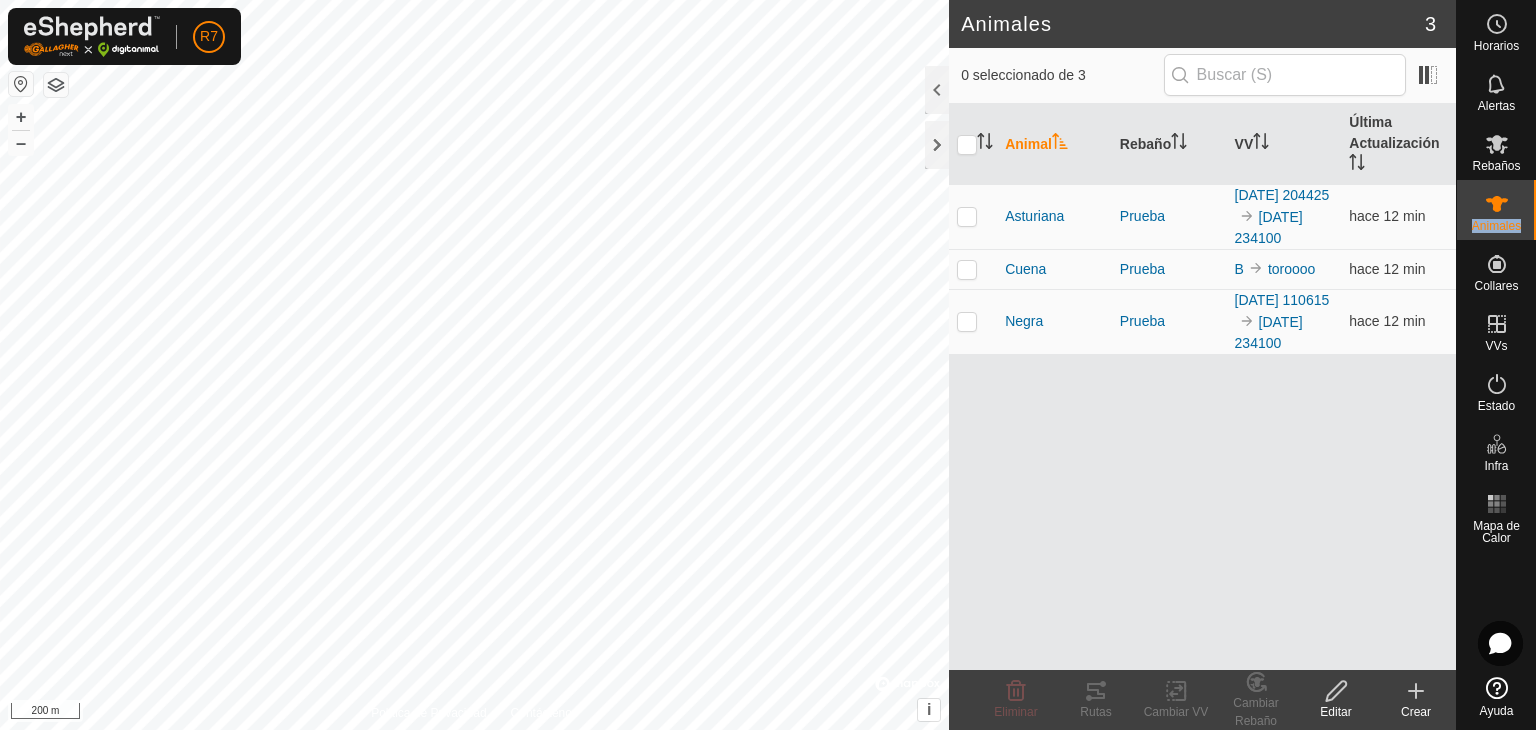 click 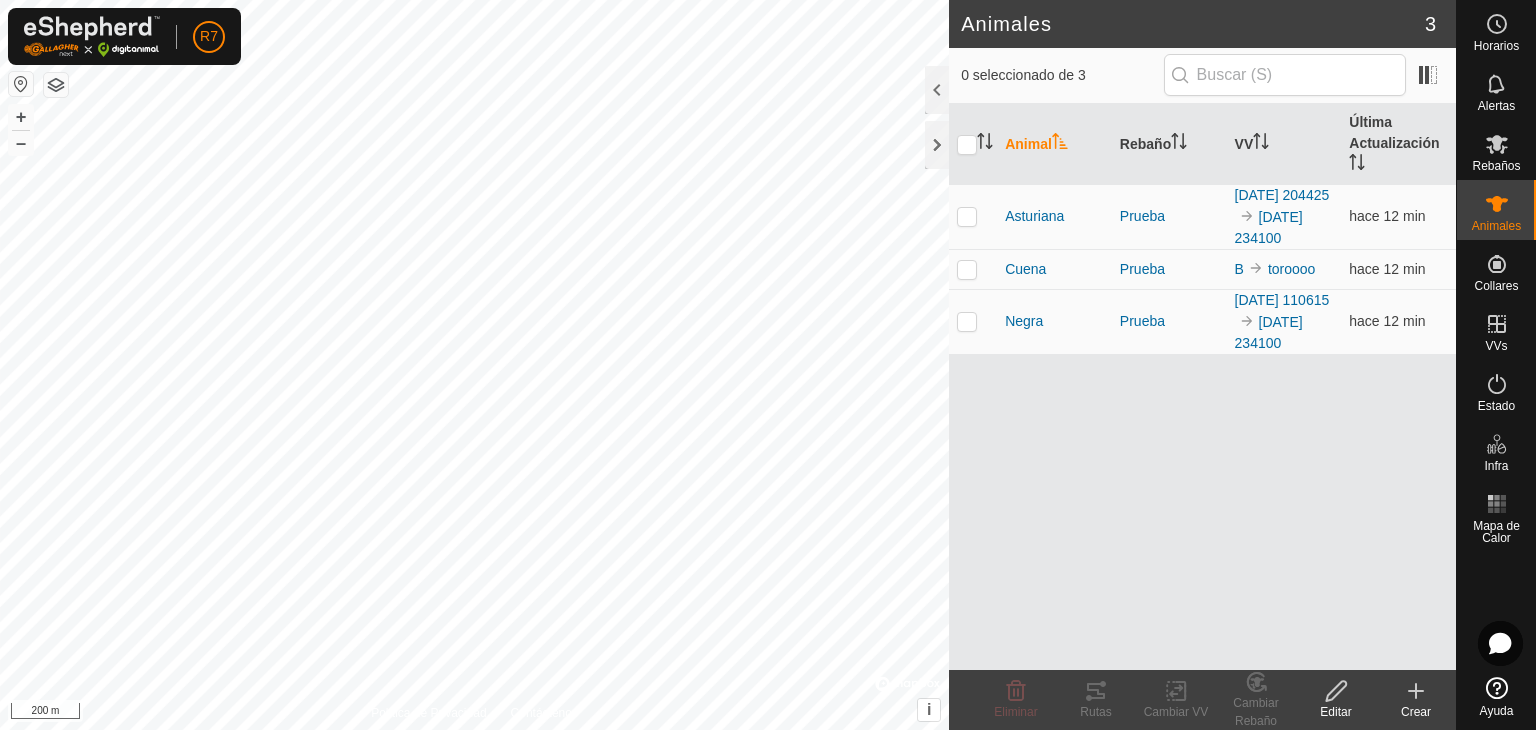 click on "Animal   Rebaño   VV   Última Actualización   Asturiana   Prueba  2025-07-07 204425 2025-07-16 234100  hace 12 min  Cuena   Prueba  B toroooo  hace 12 min  Negra   Prueba  2025-06-26 110615 2025-07-16 234100  hace 12 min" at bounding box center (1202, 387) 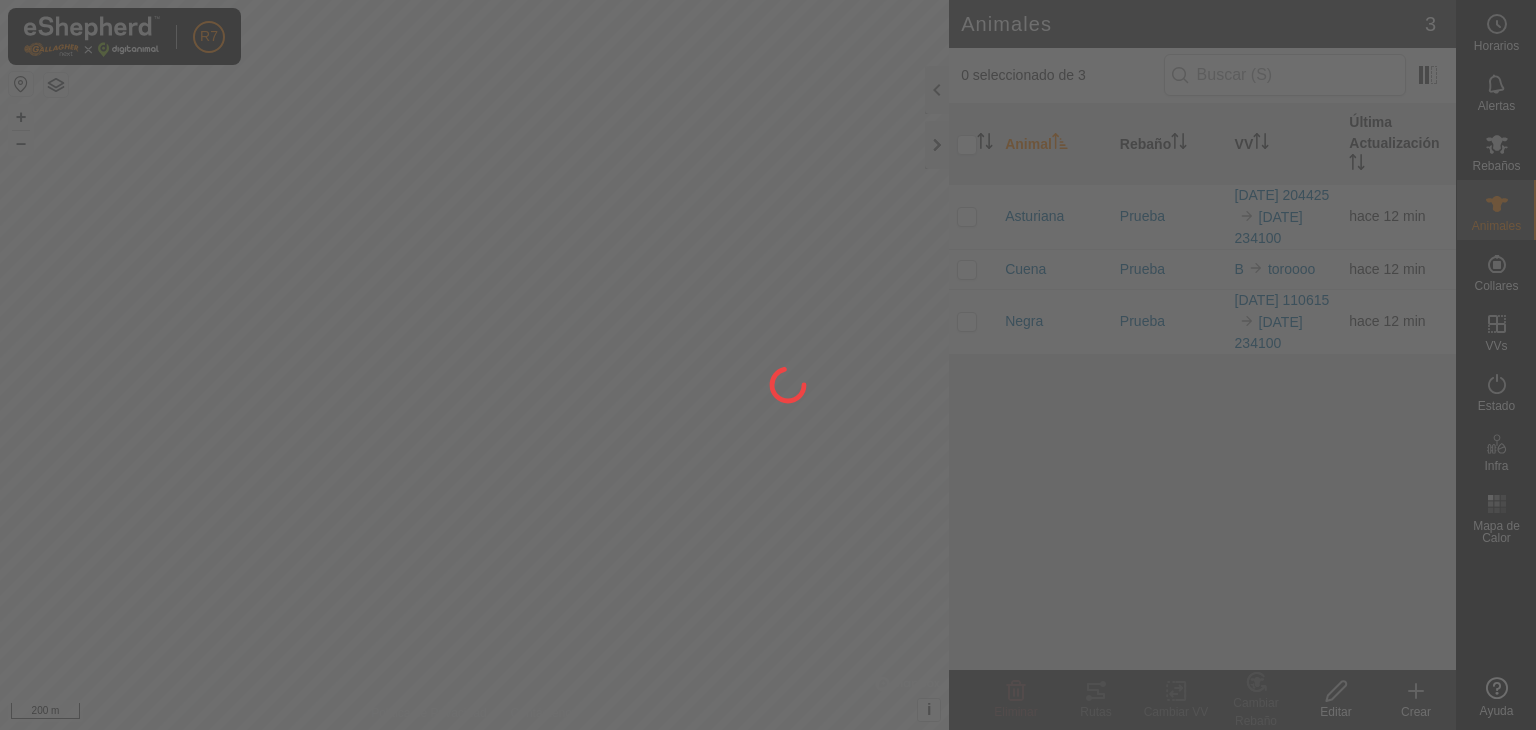 scroll, scrollTop: 0, scrollLeft: 0, axis: both 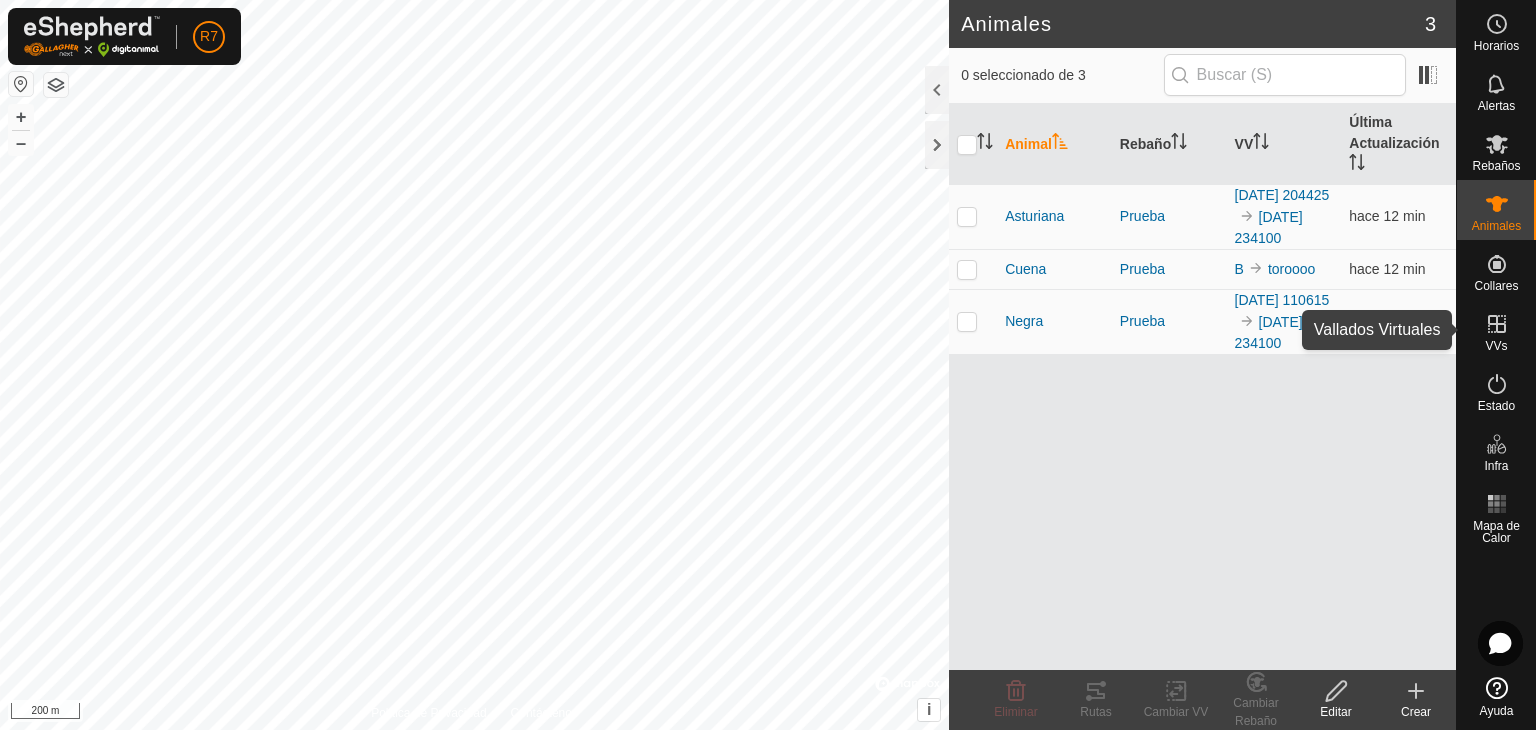 click at bounding box center [1497, 324] 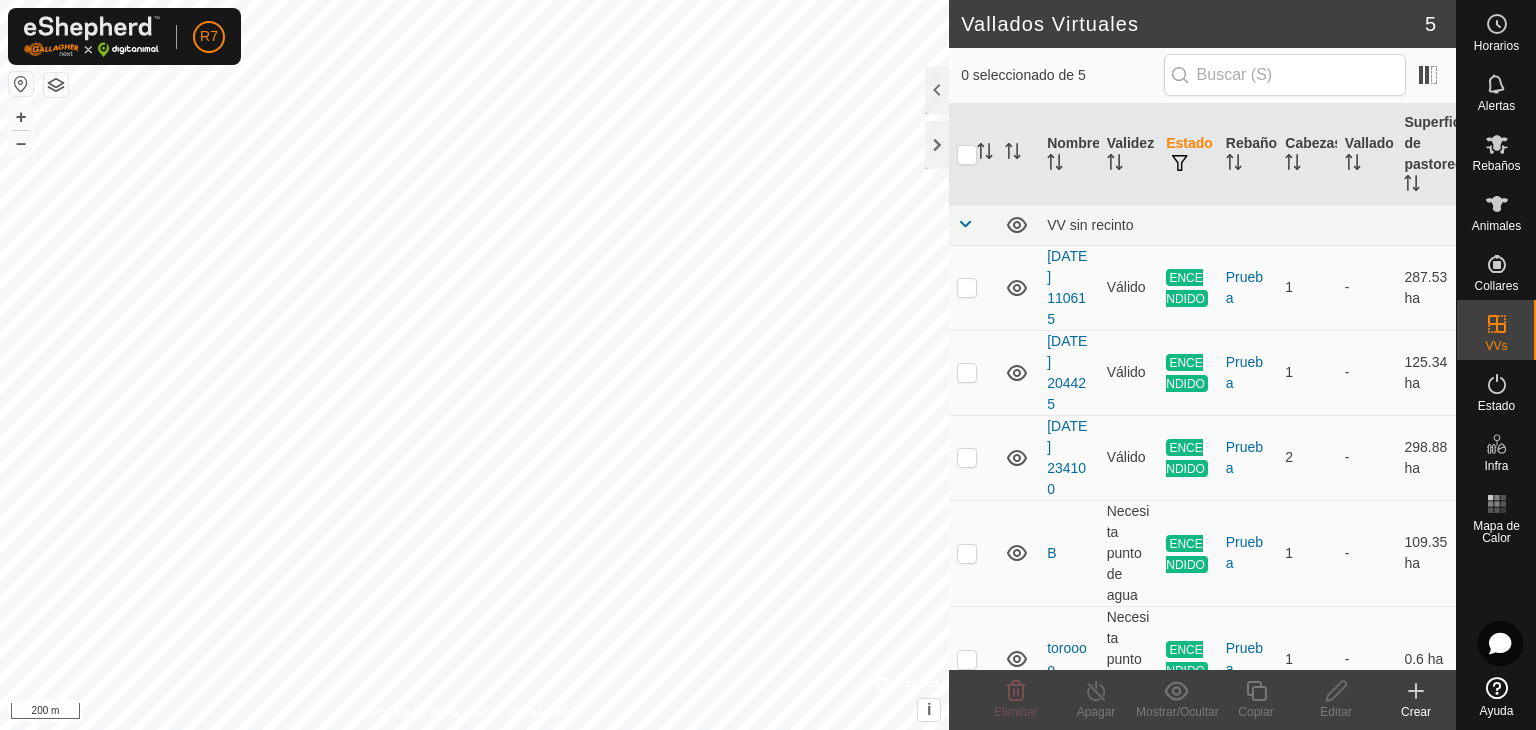 scroll, scrollTop: 41, scrollLeft: 0, axis: vertical 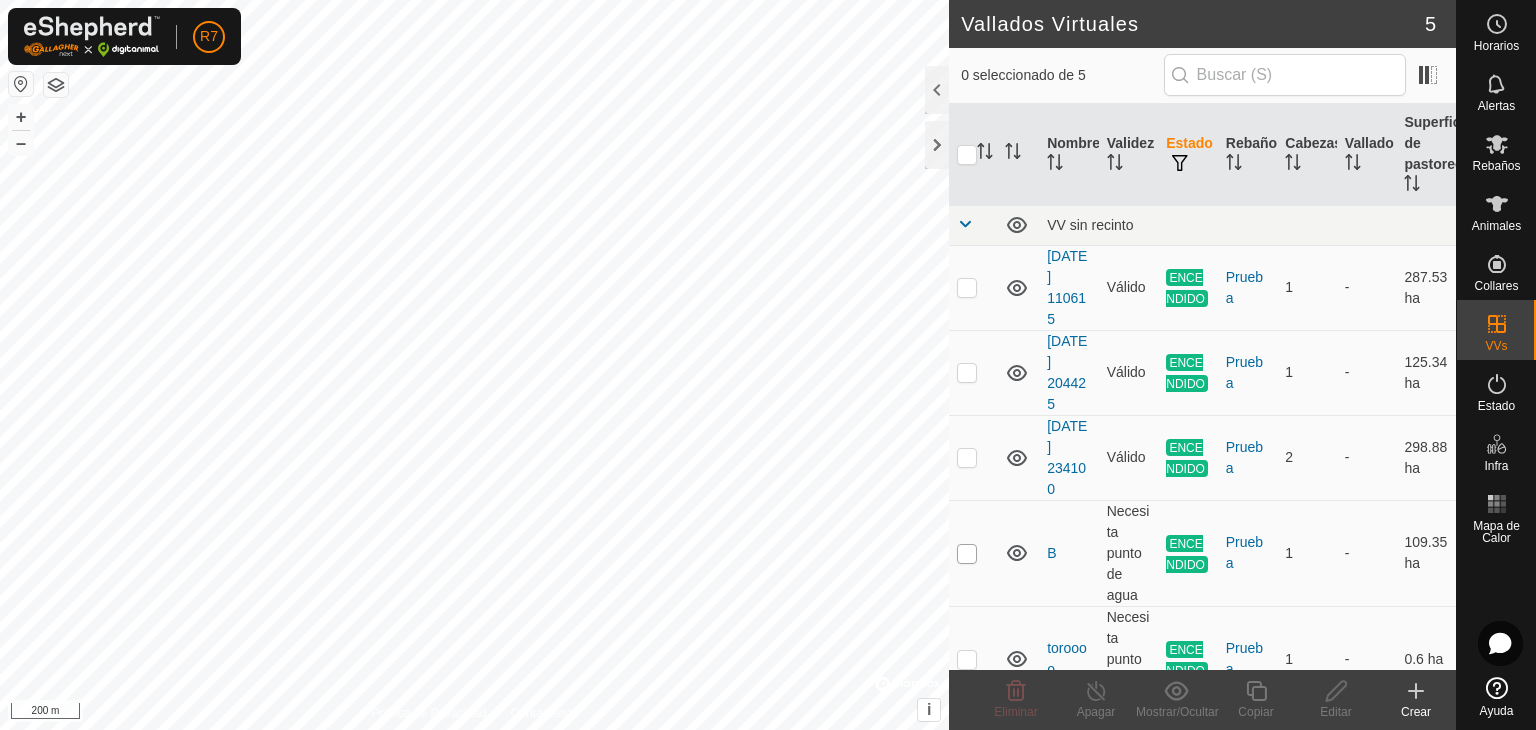 click at bounding box center (967, 554) 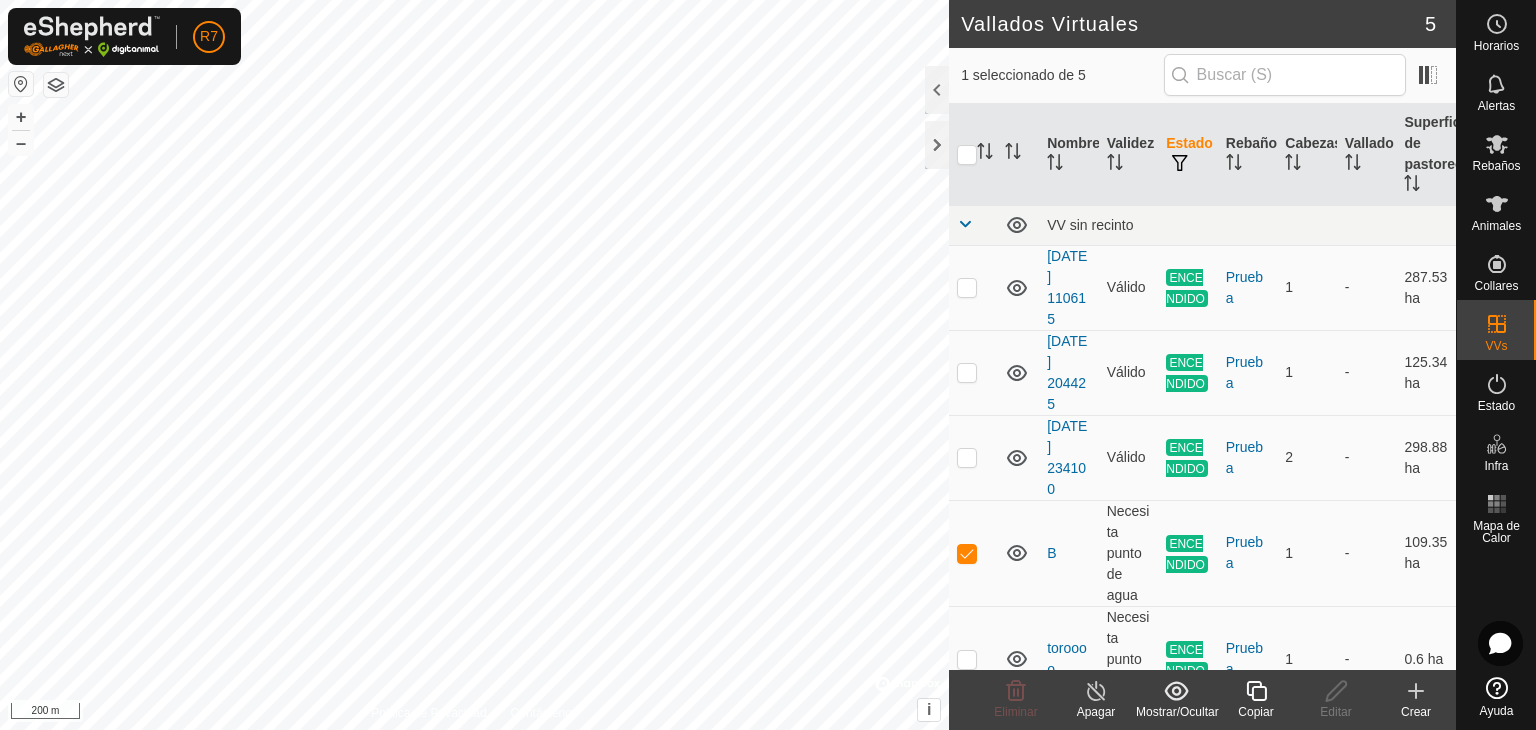 click 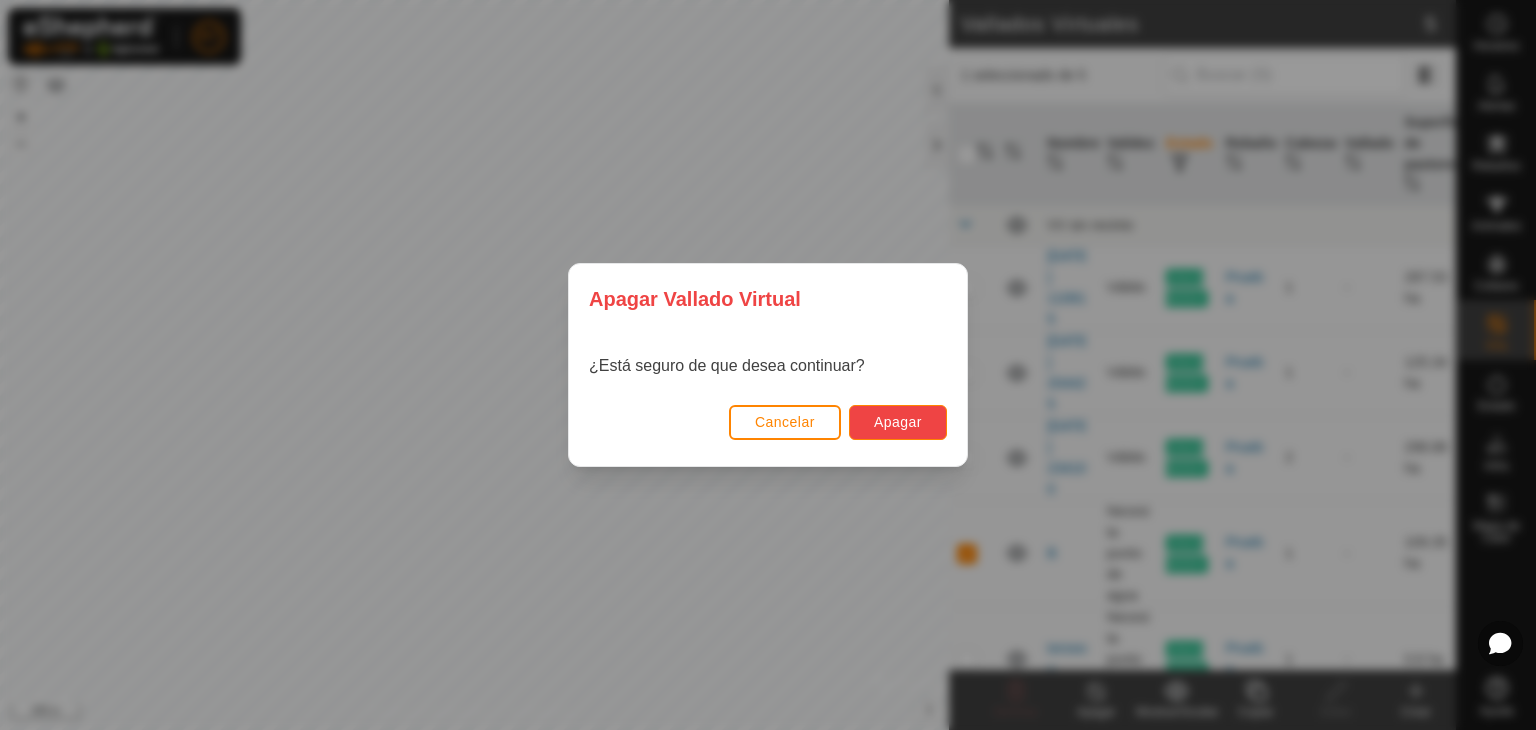 click on "Apagar" at bounding box center (898, 422) 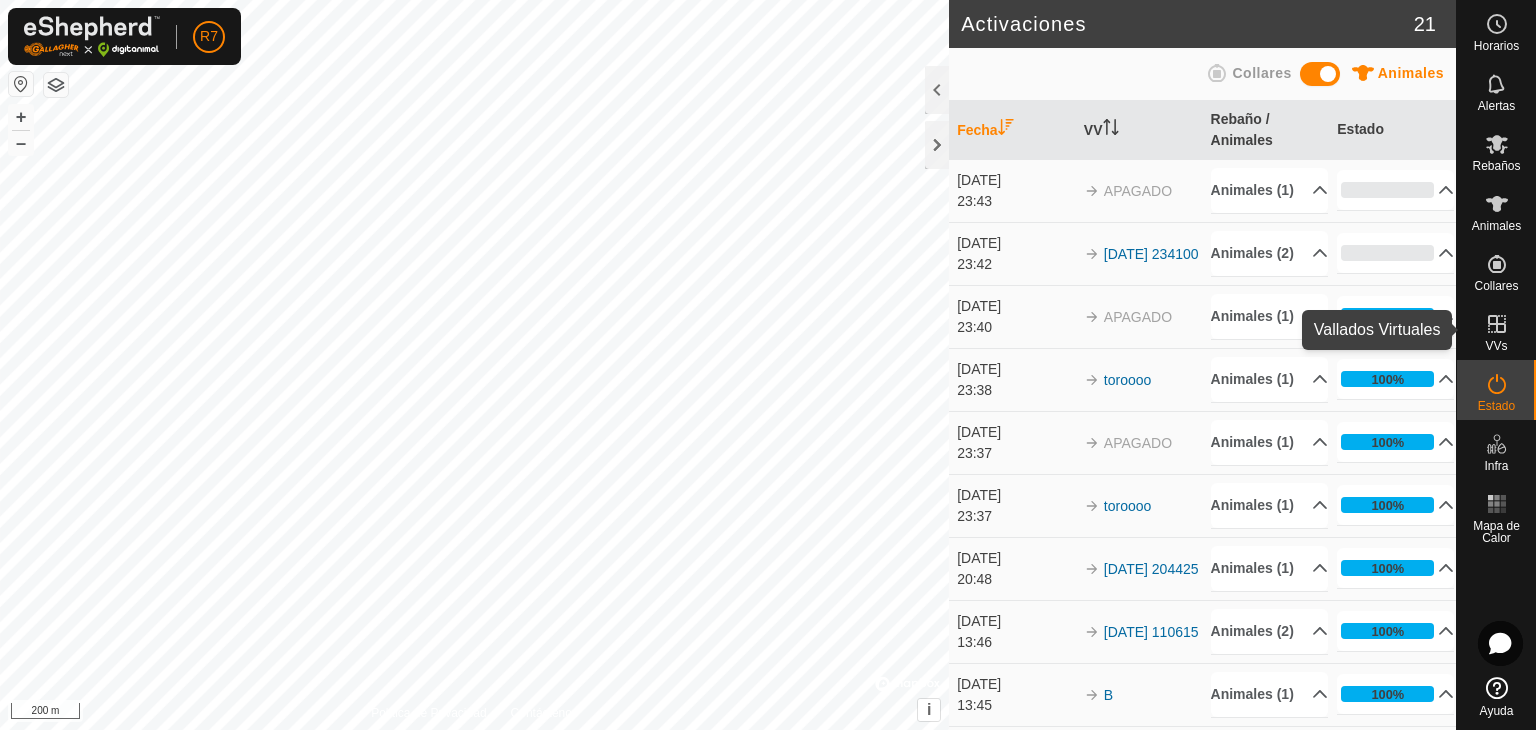 click 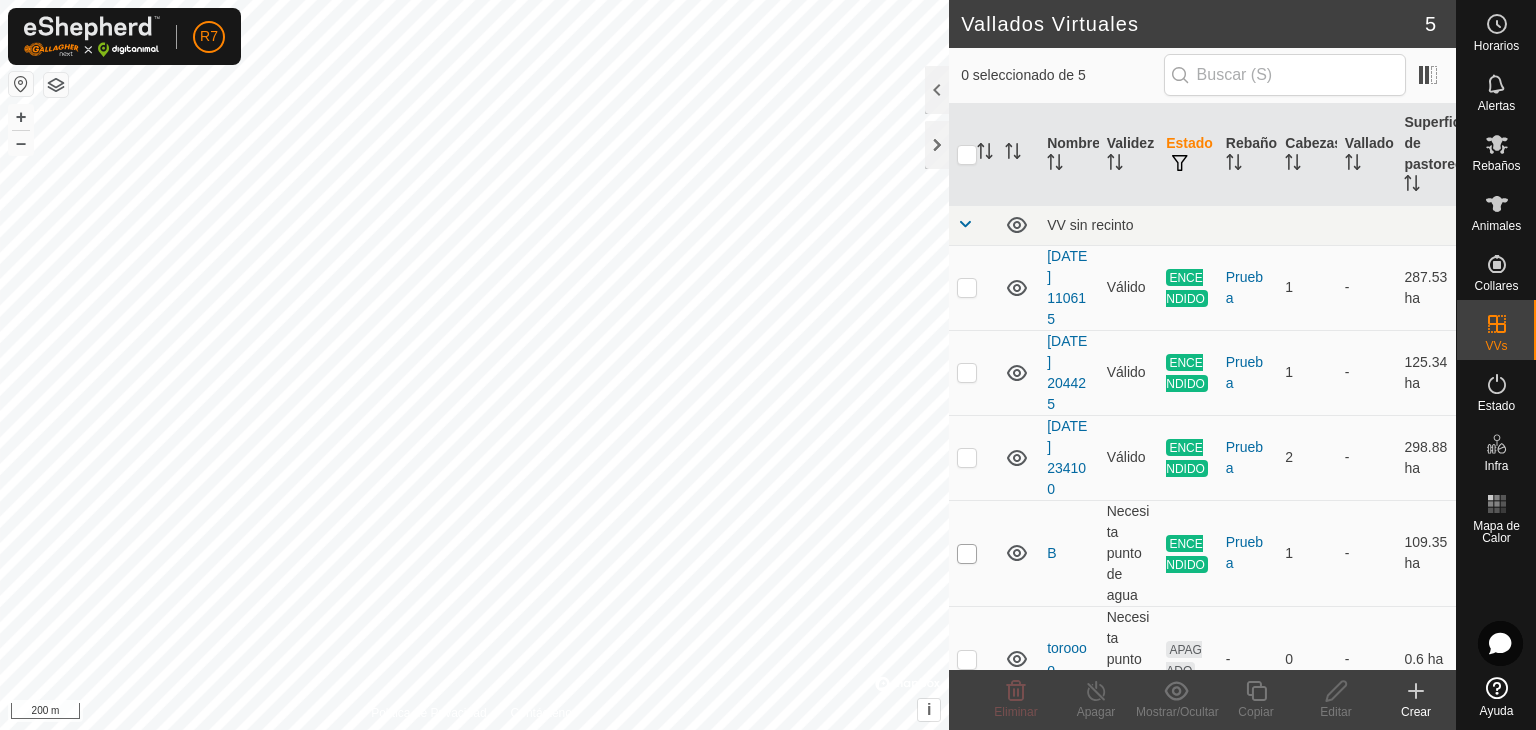 click at bounding box center [967, 554] 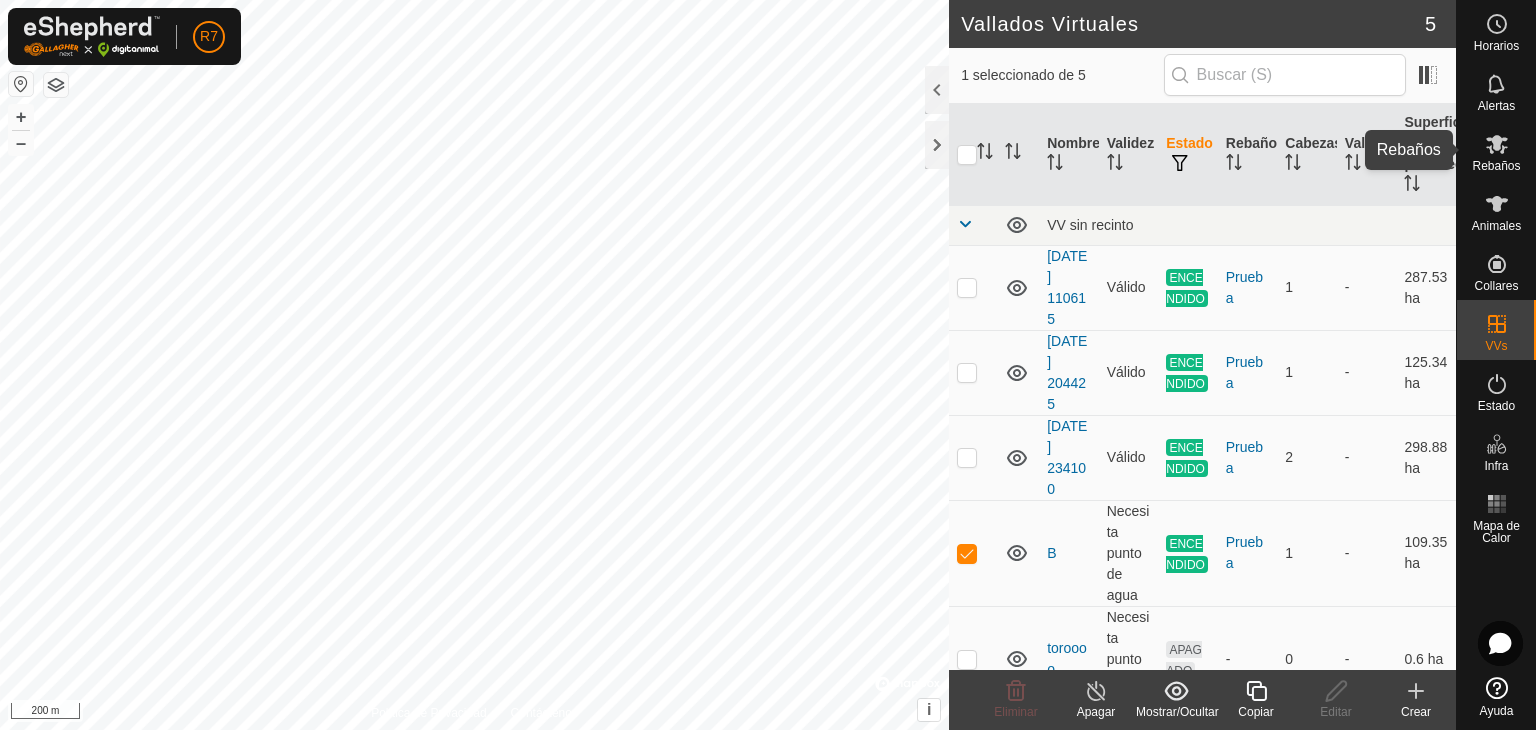 click on "Rebaños" at bounding box center [1496, 166] 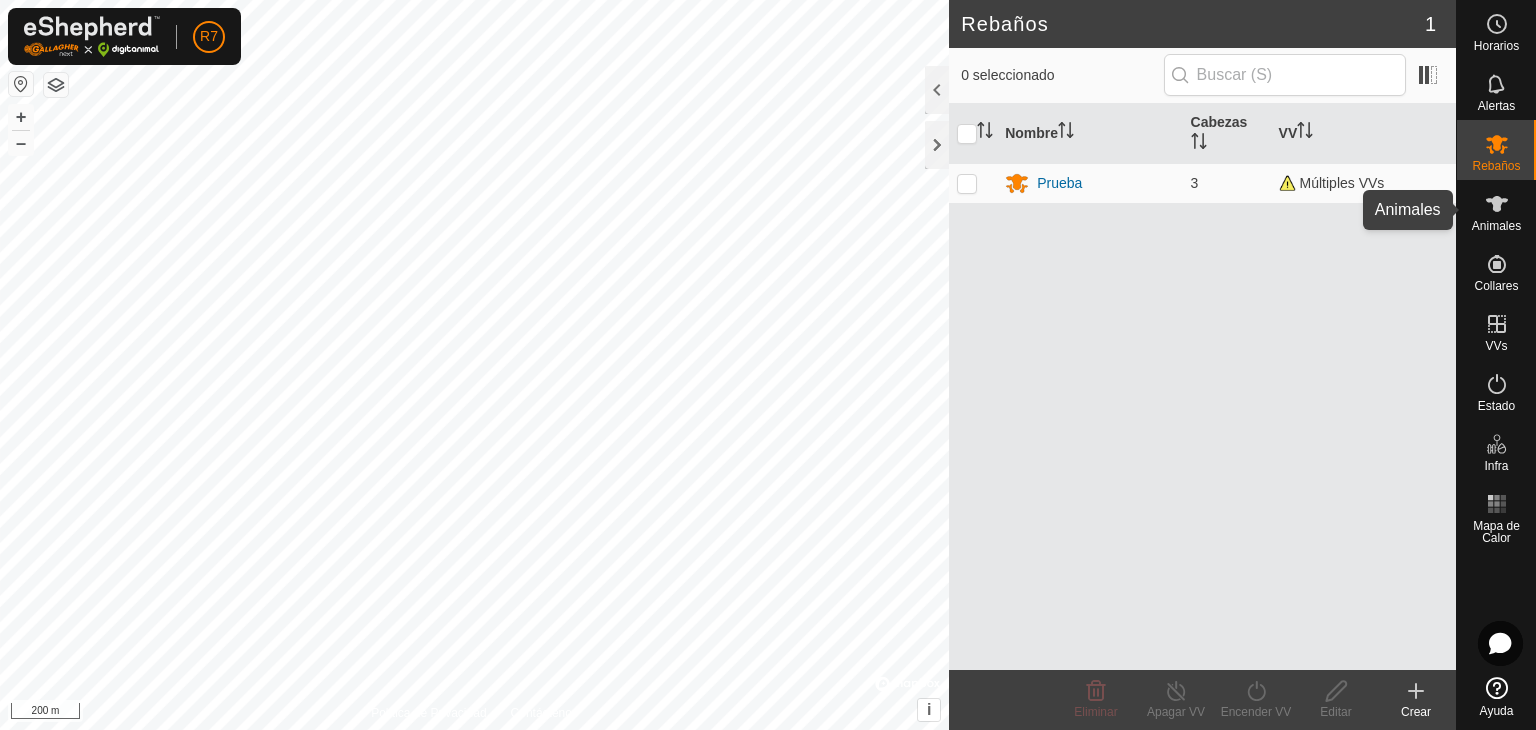 click 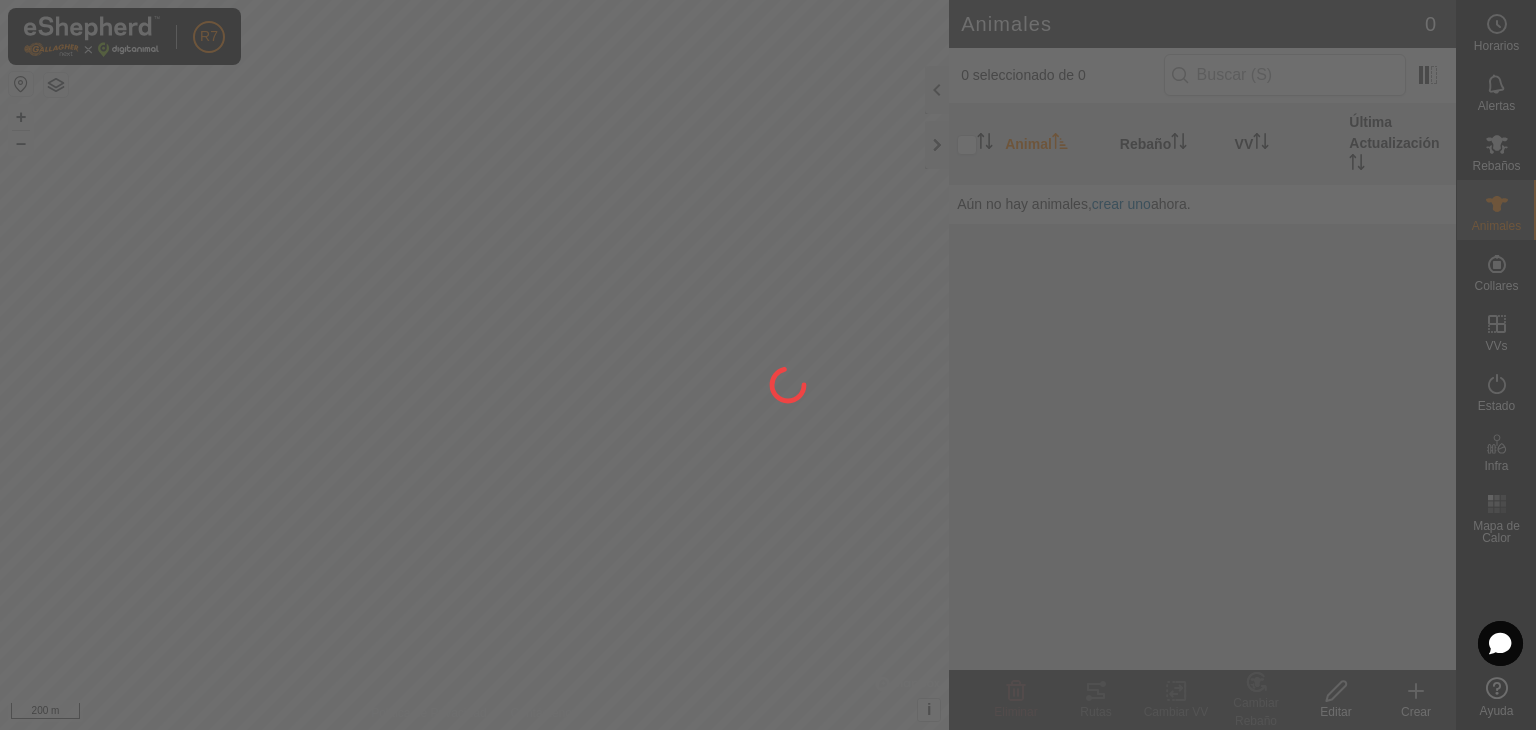 scroll, scrollTop: 0, scrollLeft: 0, axis: both 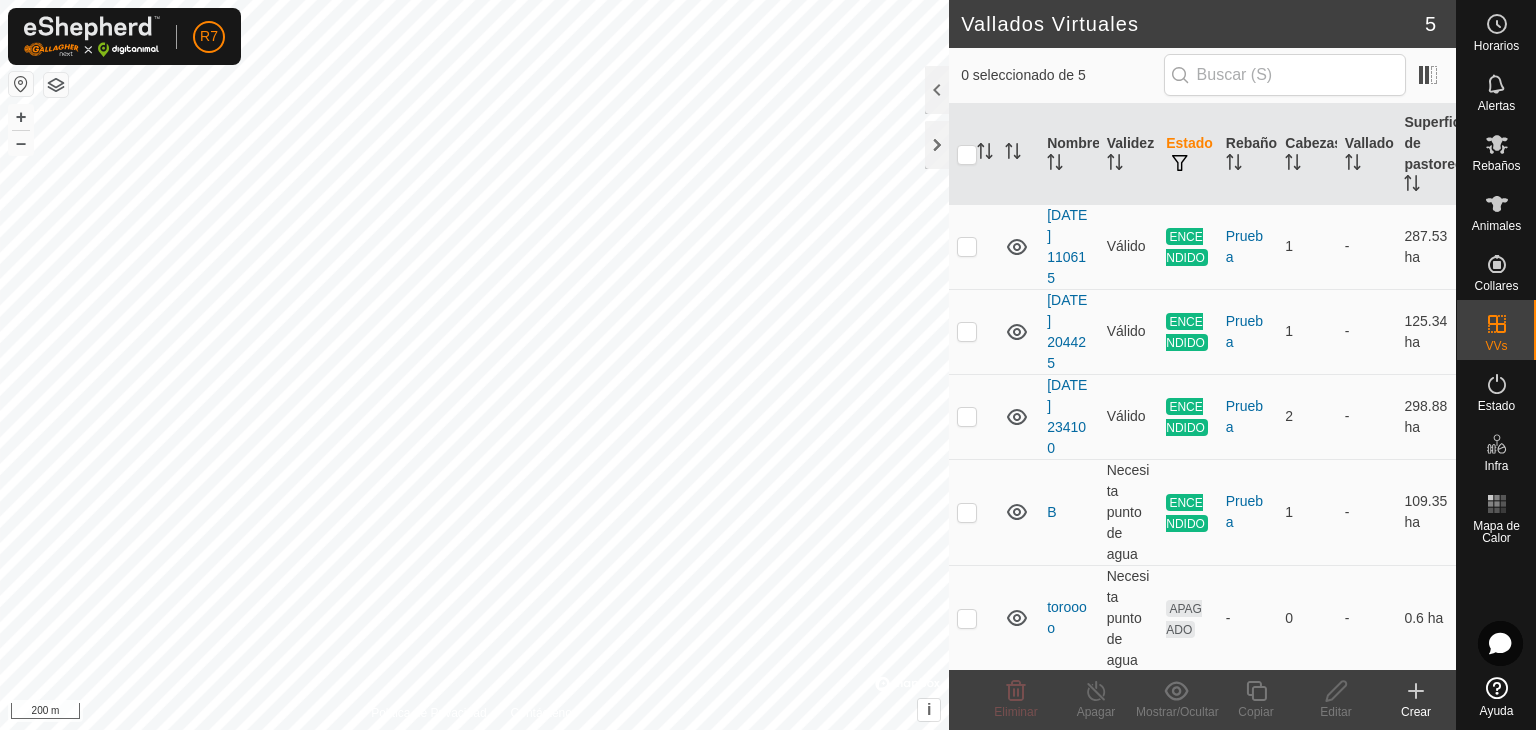 click at bounding box center (973, 618) 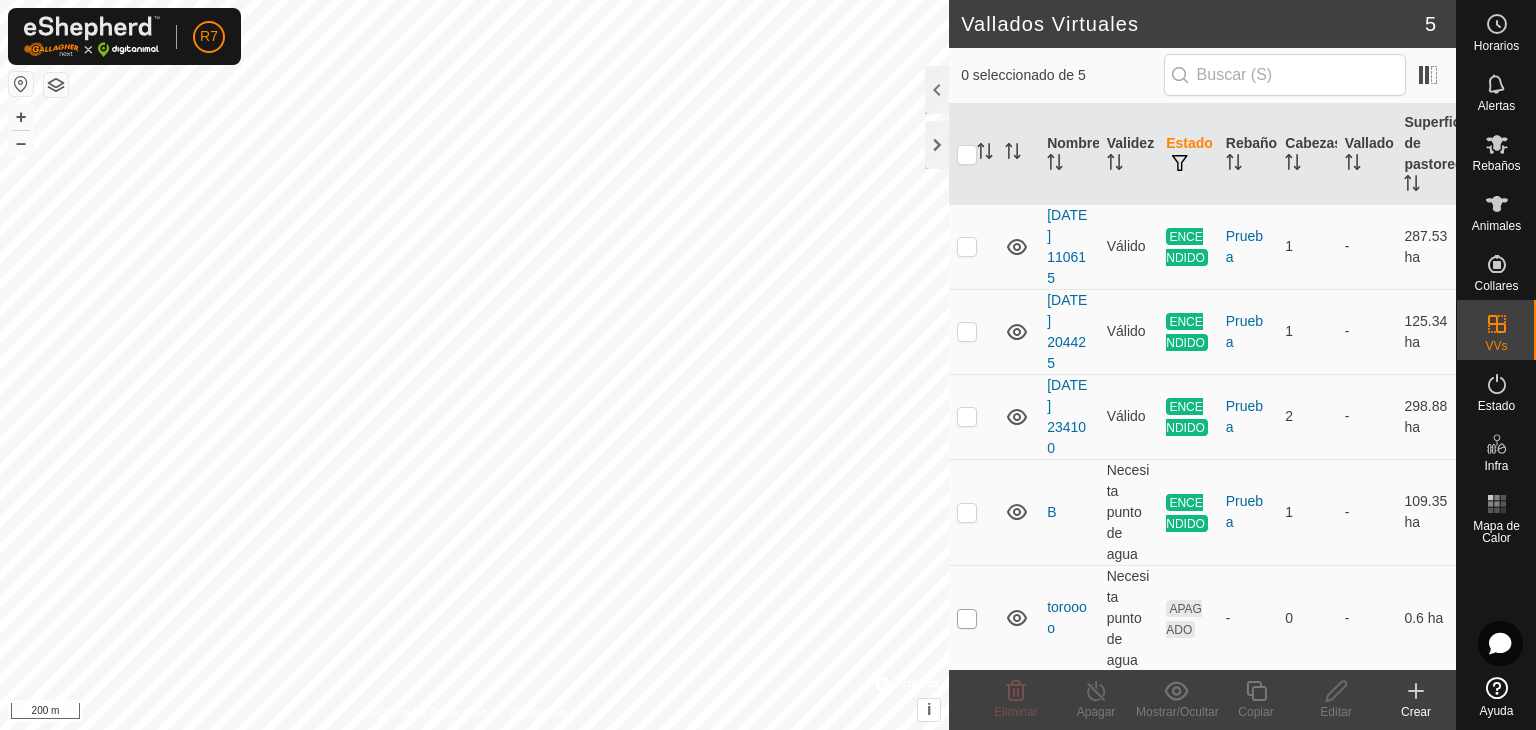click at bounding box center (967, 619) 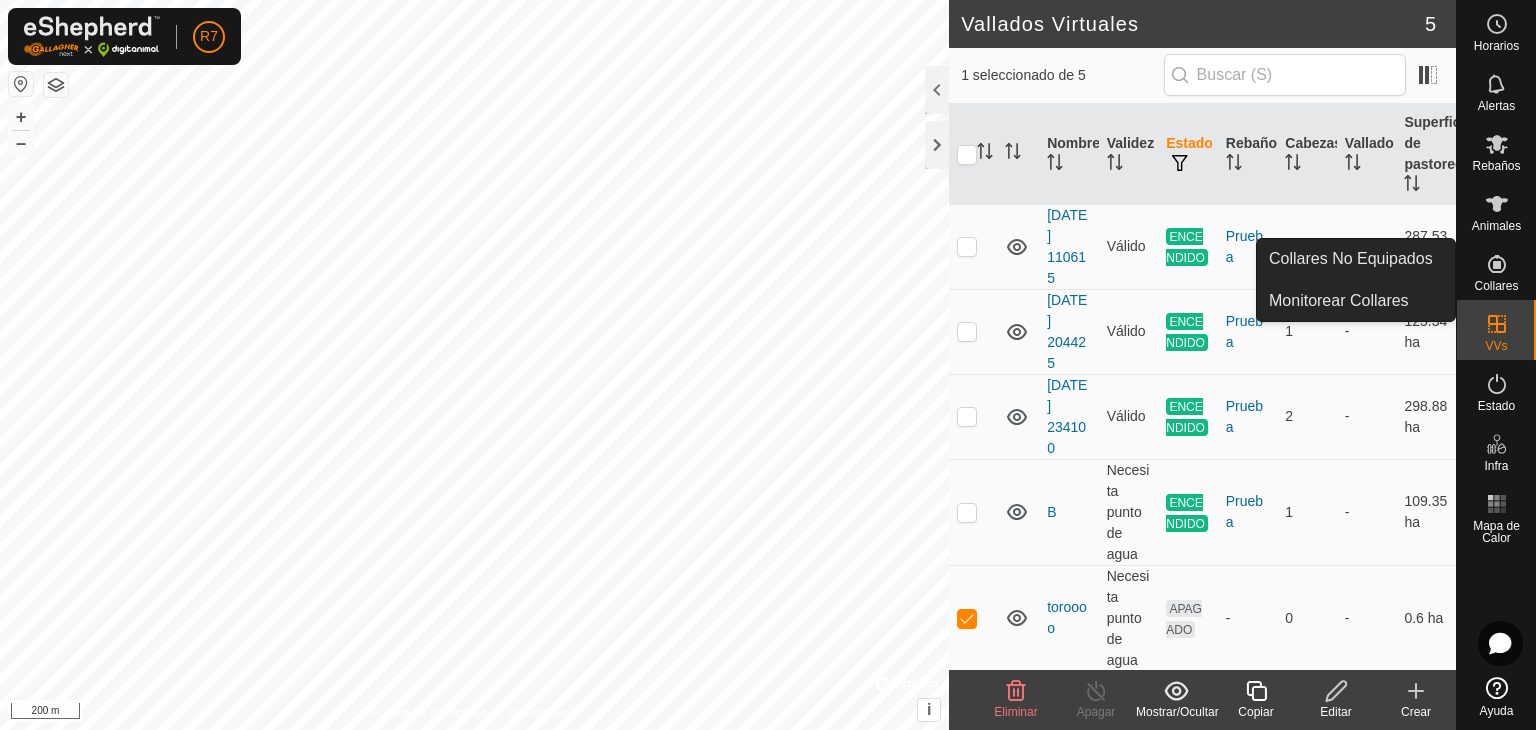 click 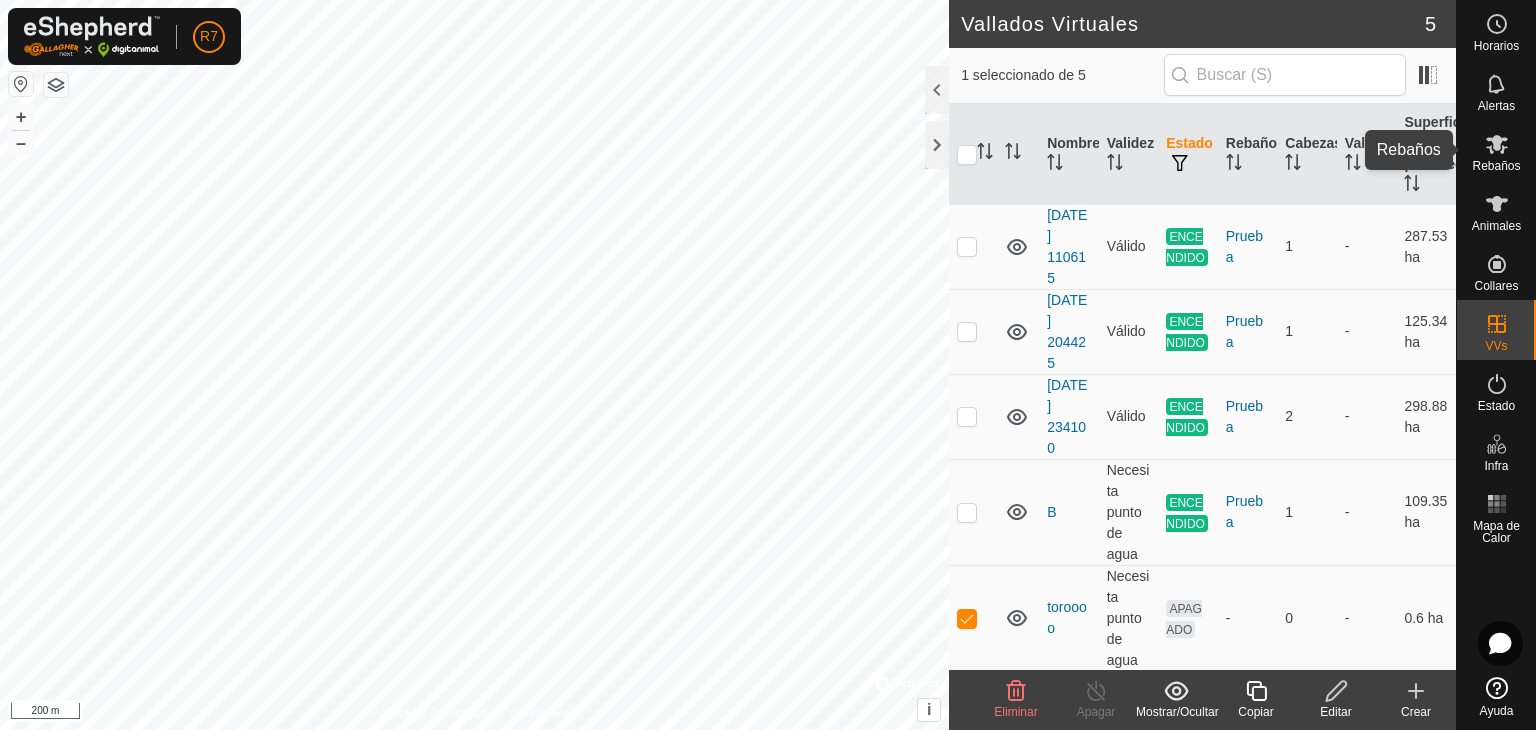click on "Rebaños" at bounding box center [1496, 166] 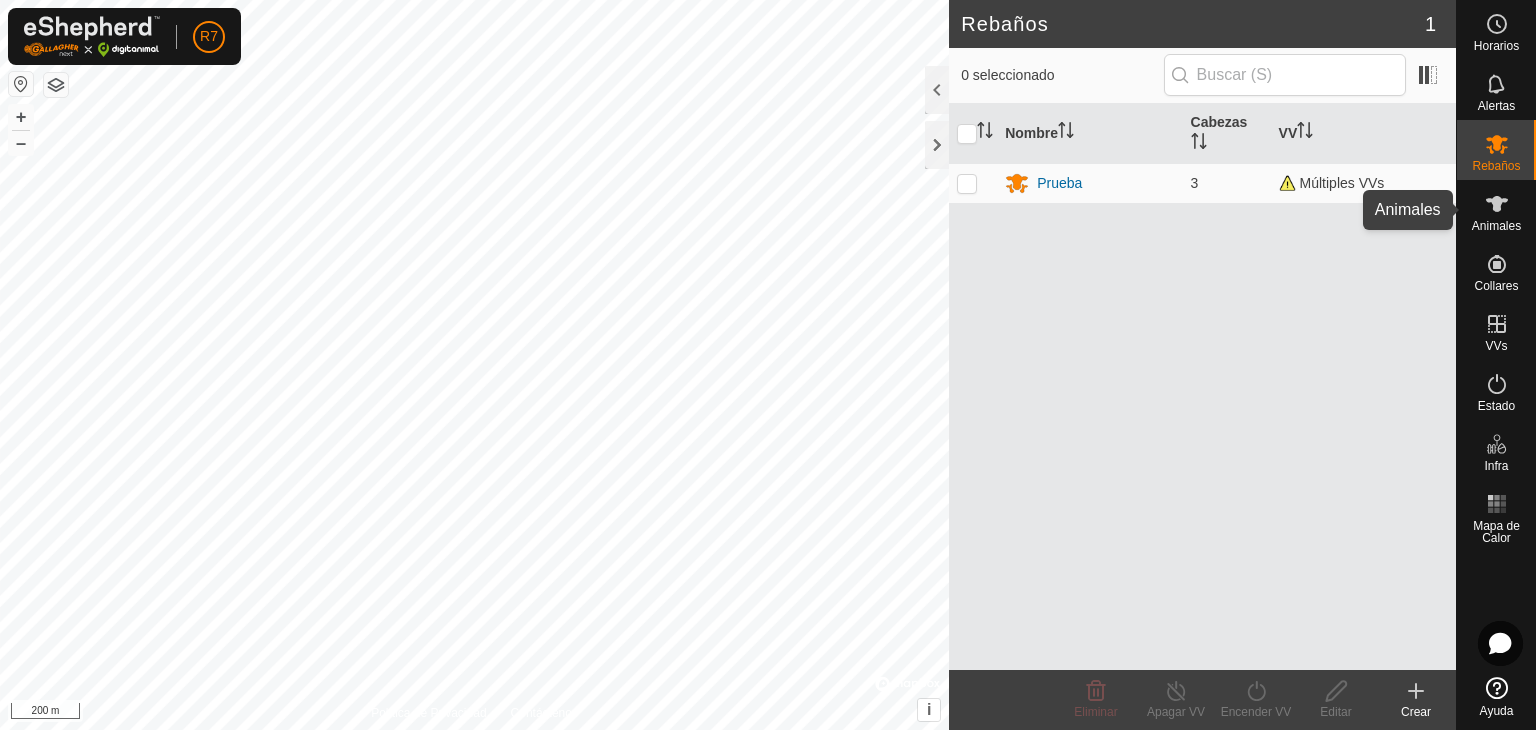 click on "Animales" at bounding box center [1496, 226] 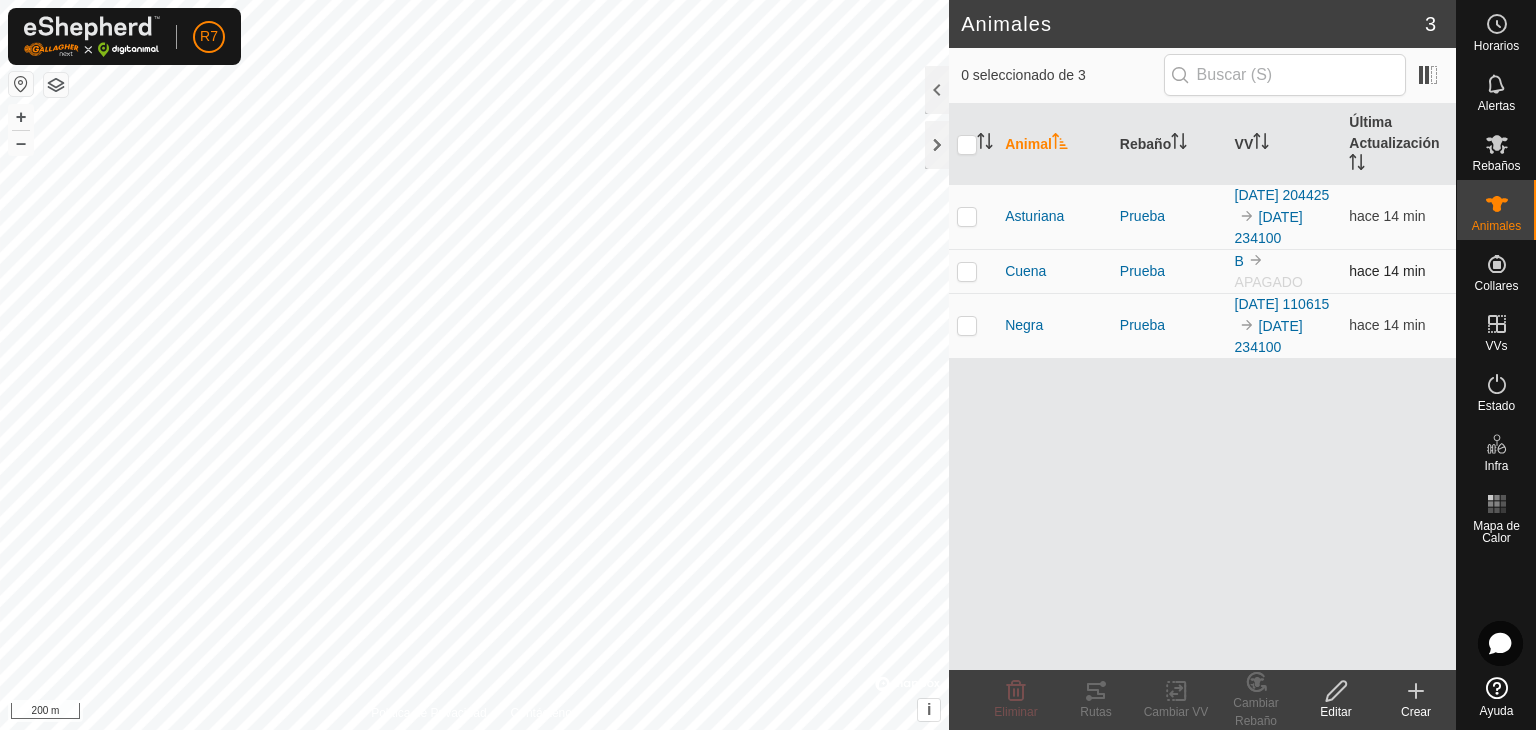 click at bounding box center [967, 271] 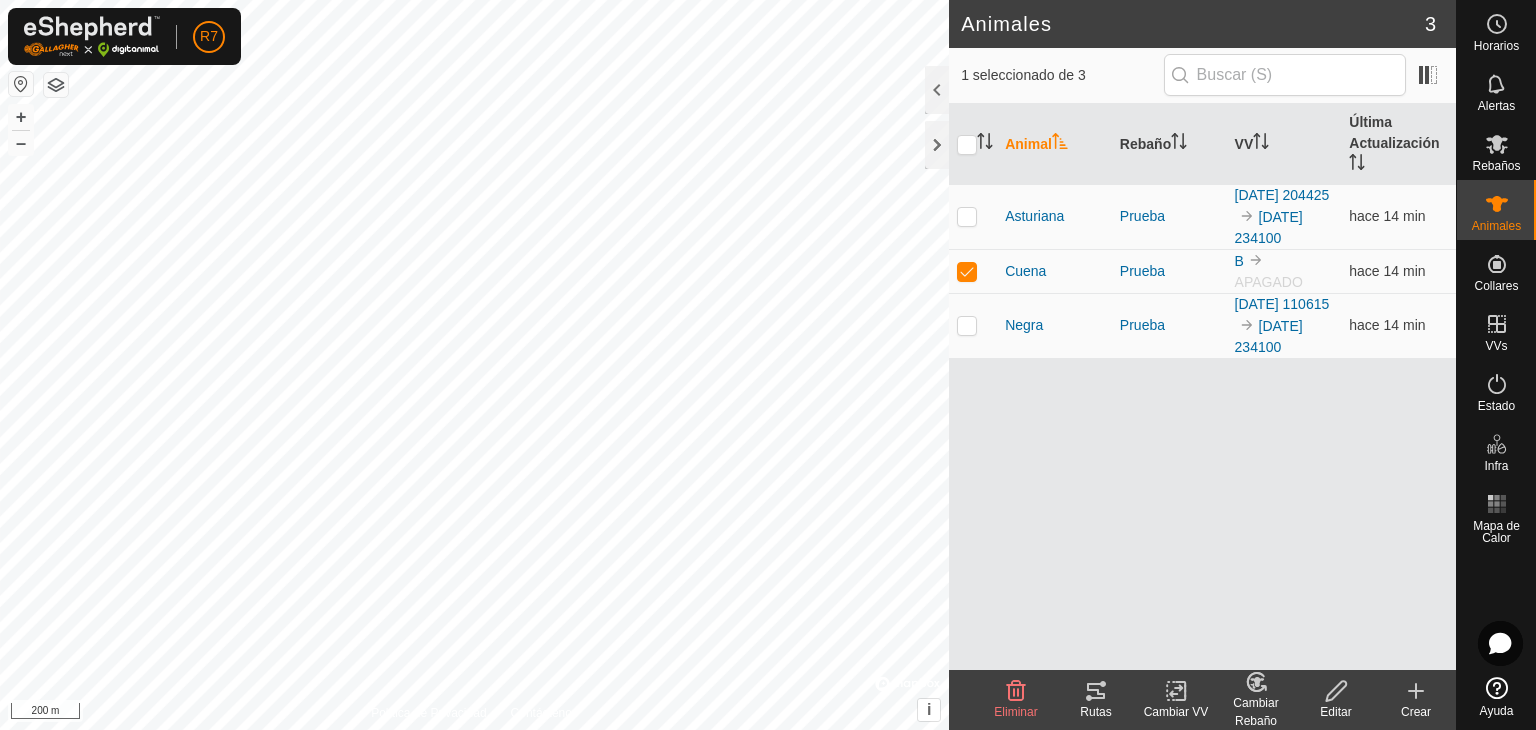 click 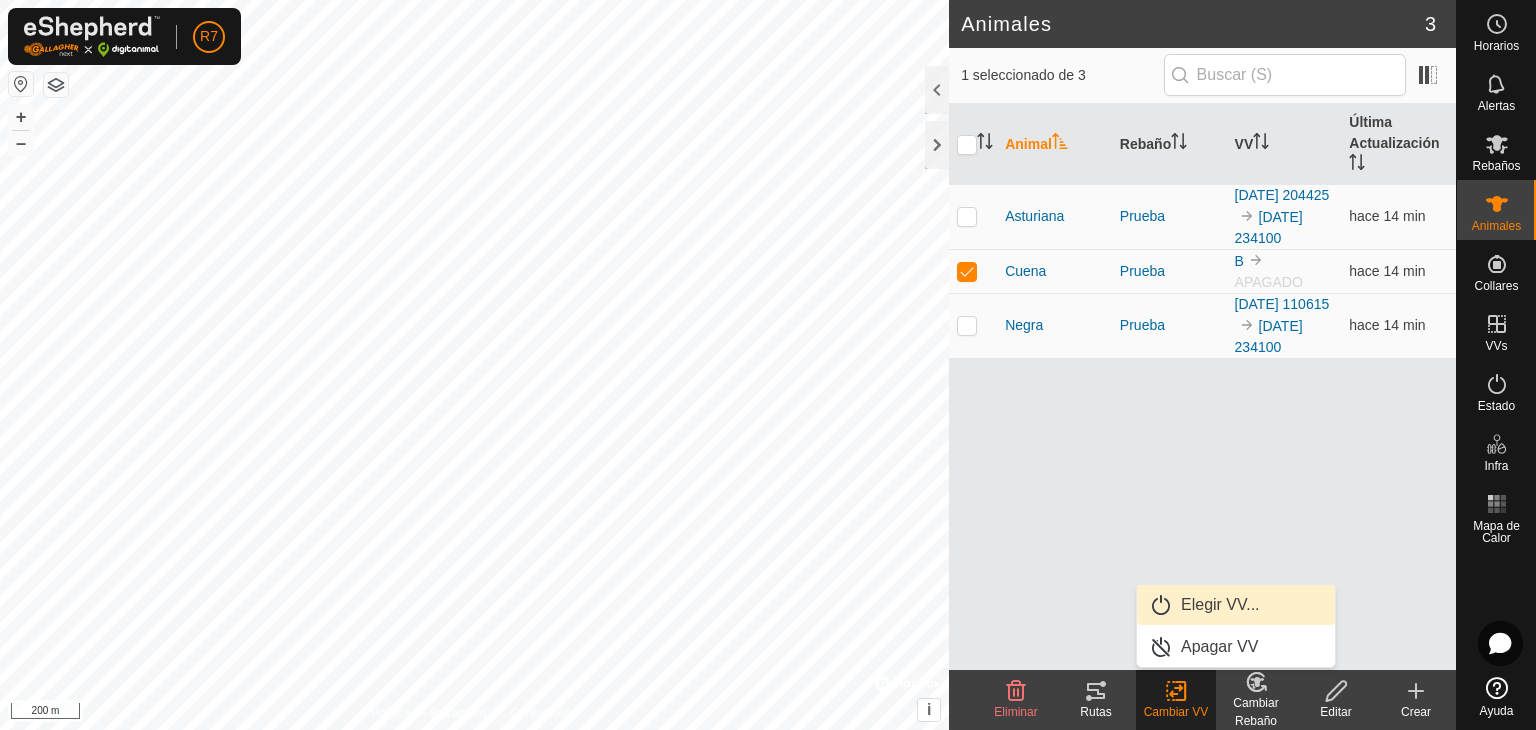 click on "Elegir VV..." at bounding box center [1236, 605] 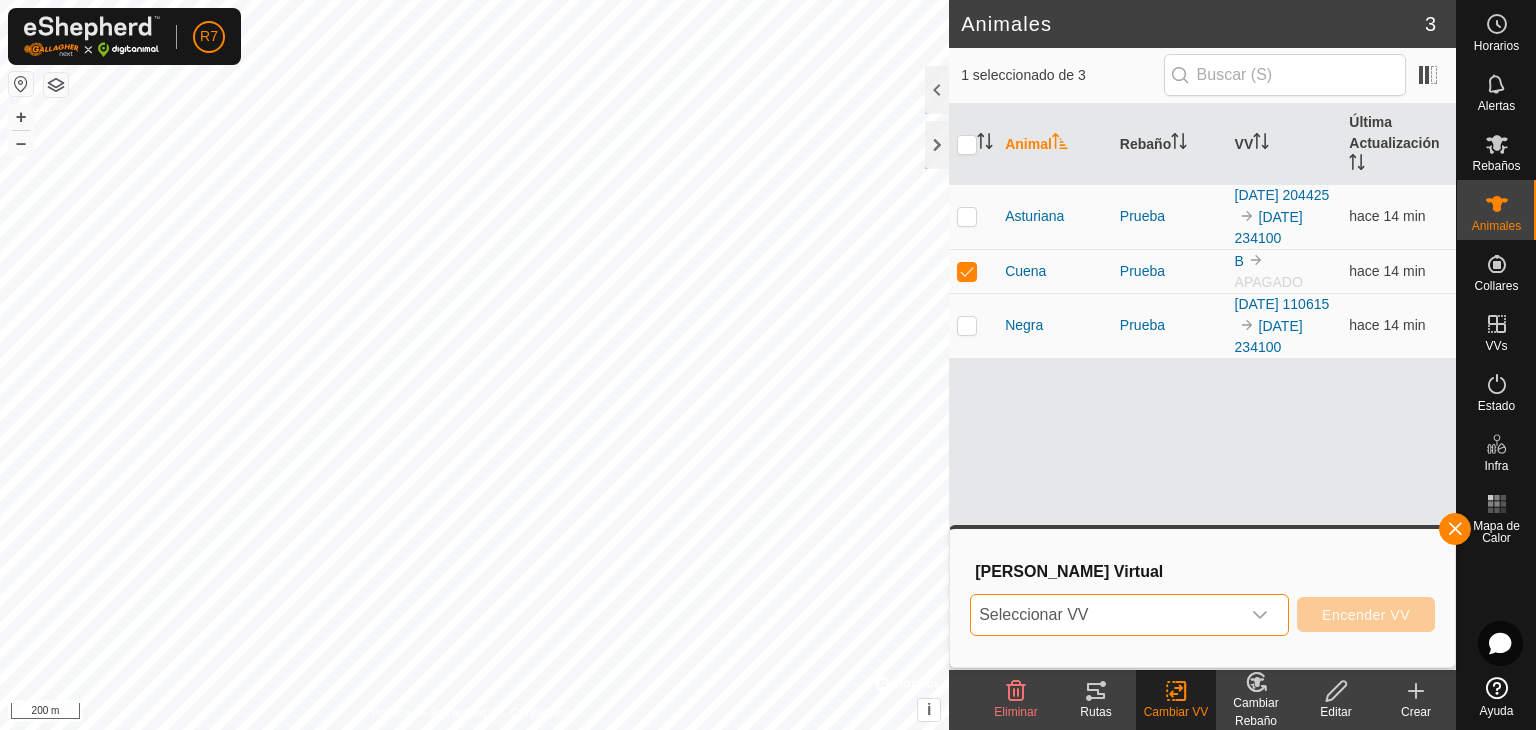 click on "Seleccionar VV" at bounding box center [1105, 615] 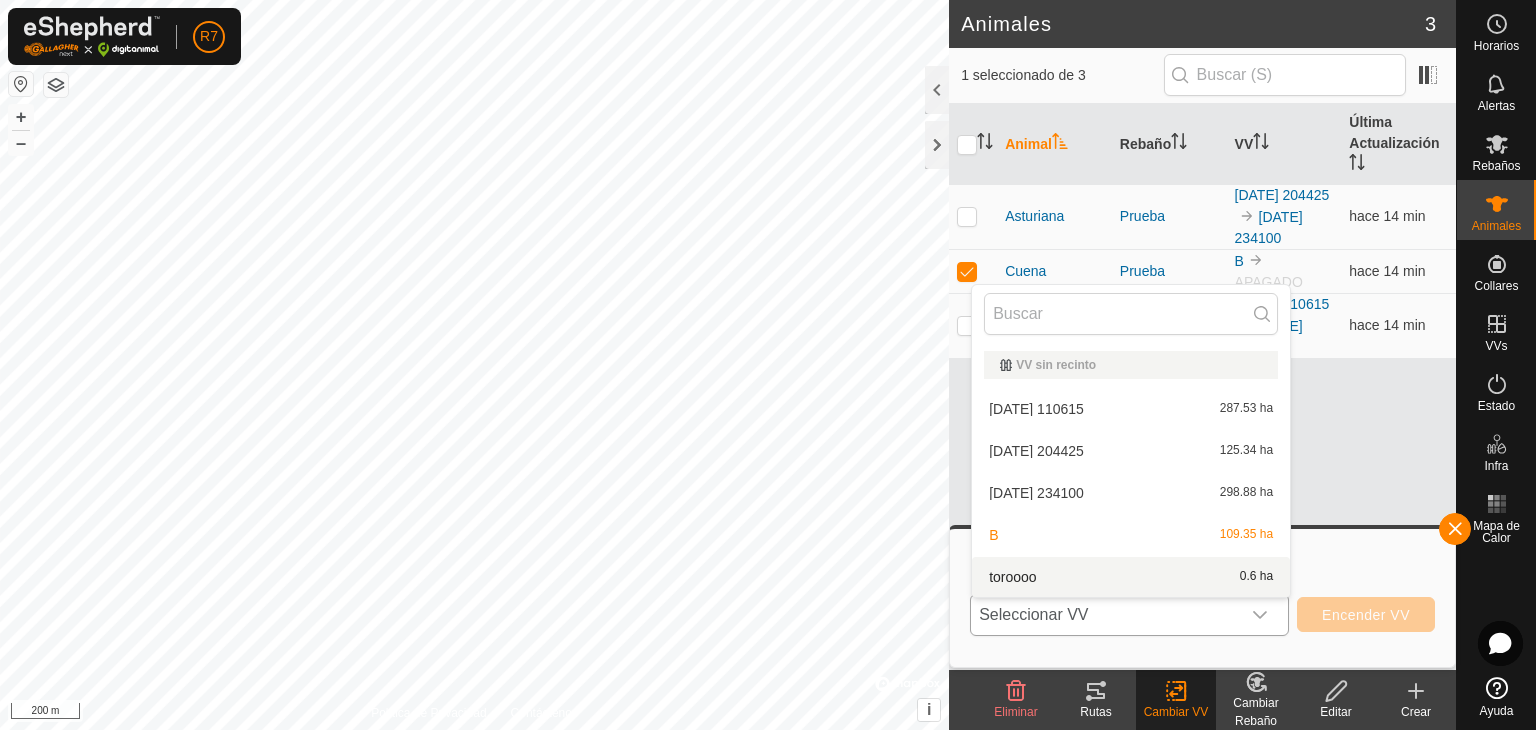 click on "toroooo  0.6 ha" at bounding box center (1131, 577) 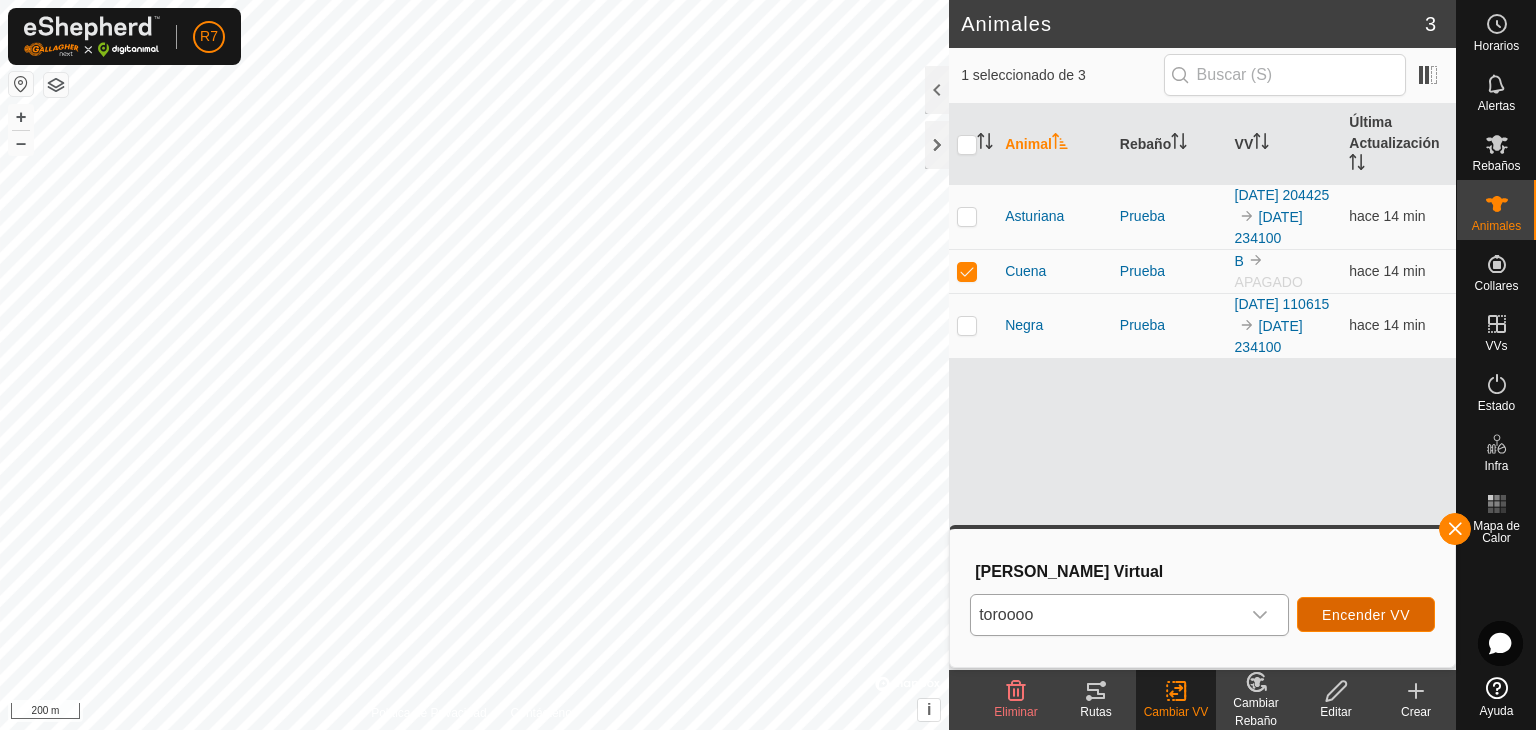 click on "Encender VV" at bounding box center (1366, 615) 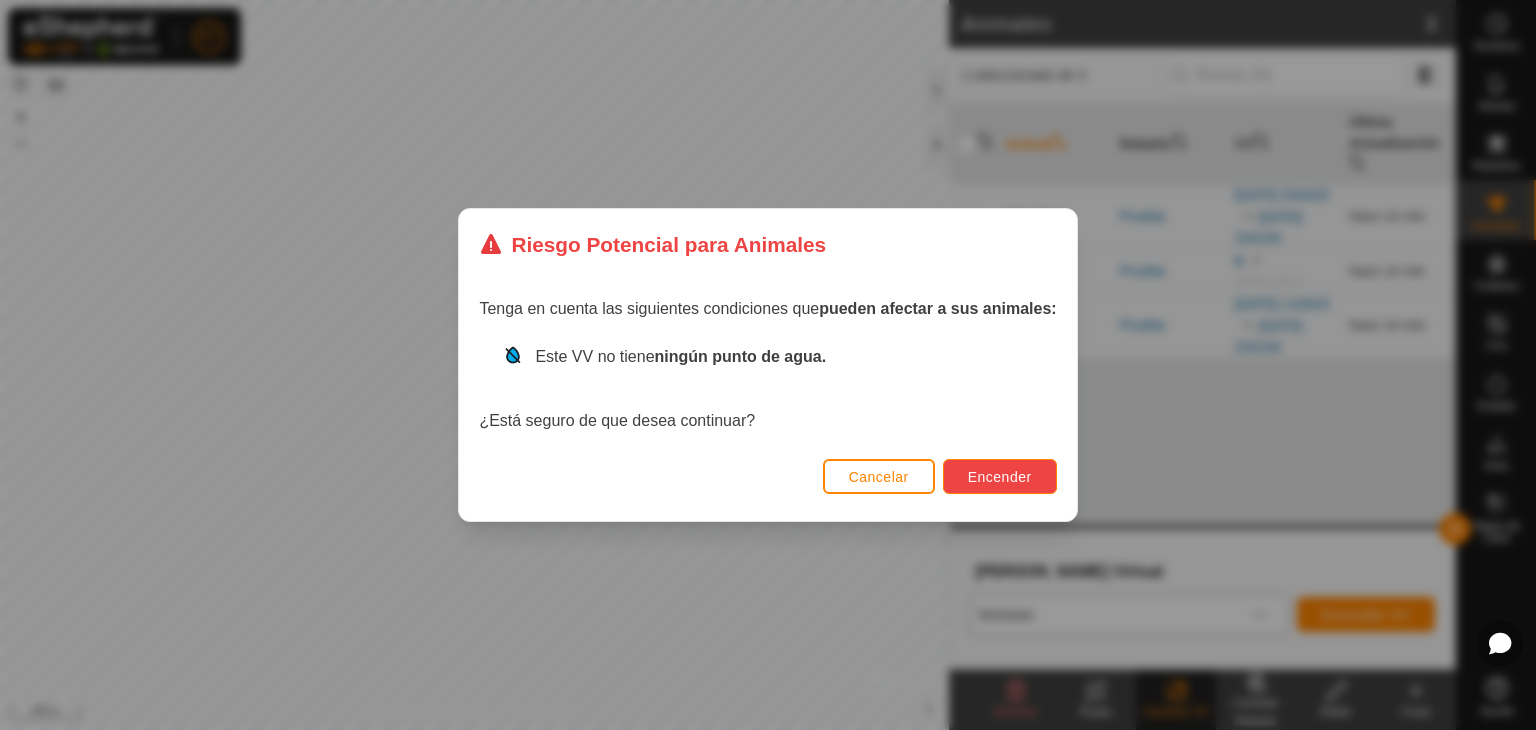 click on "Encender" at bounding box center (1000, 476) 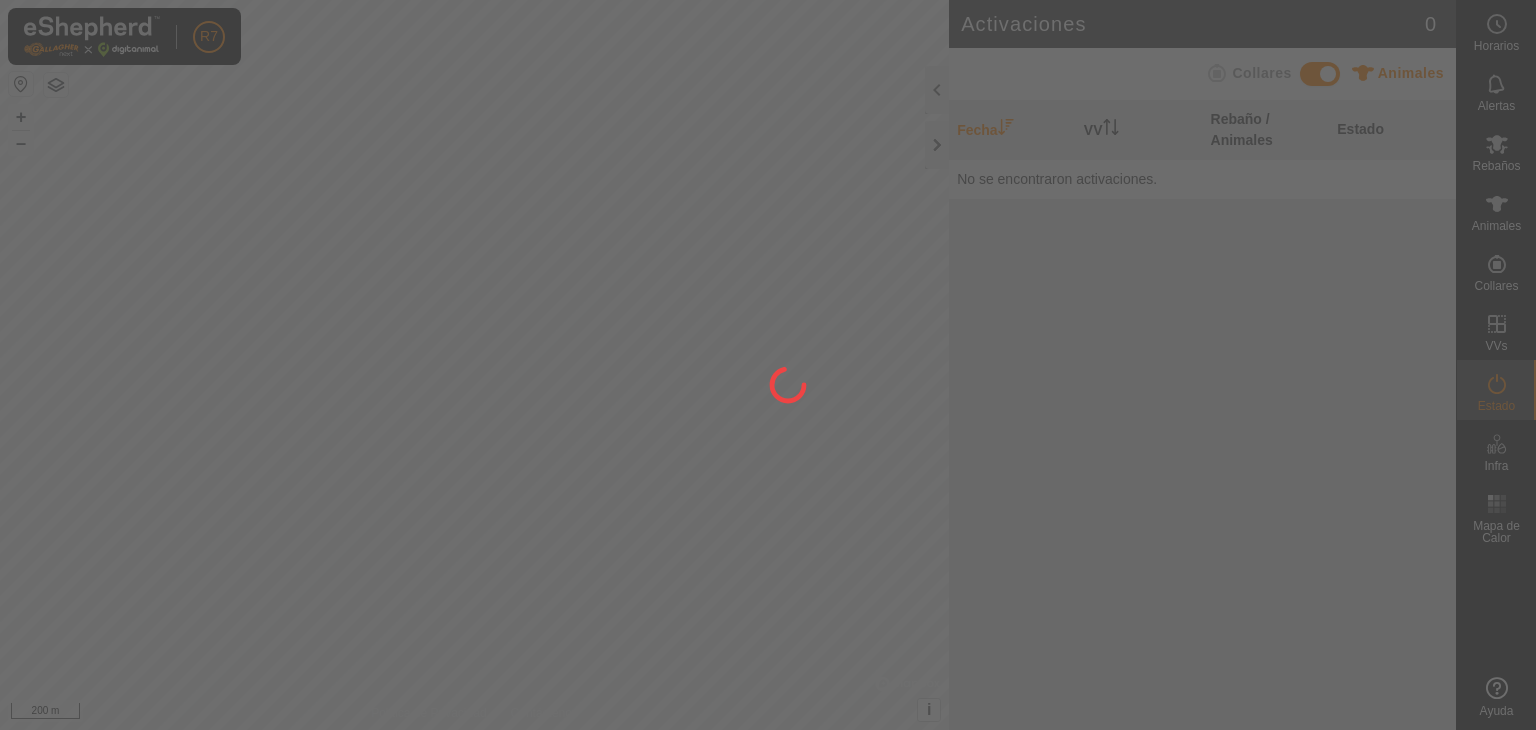 scroll, scrollTop: 0, scrollLeft: 0, axis: both 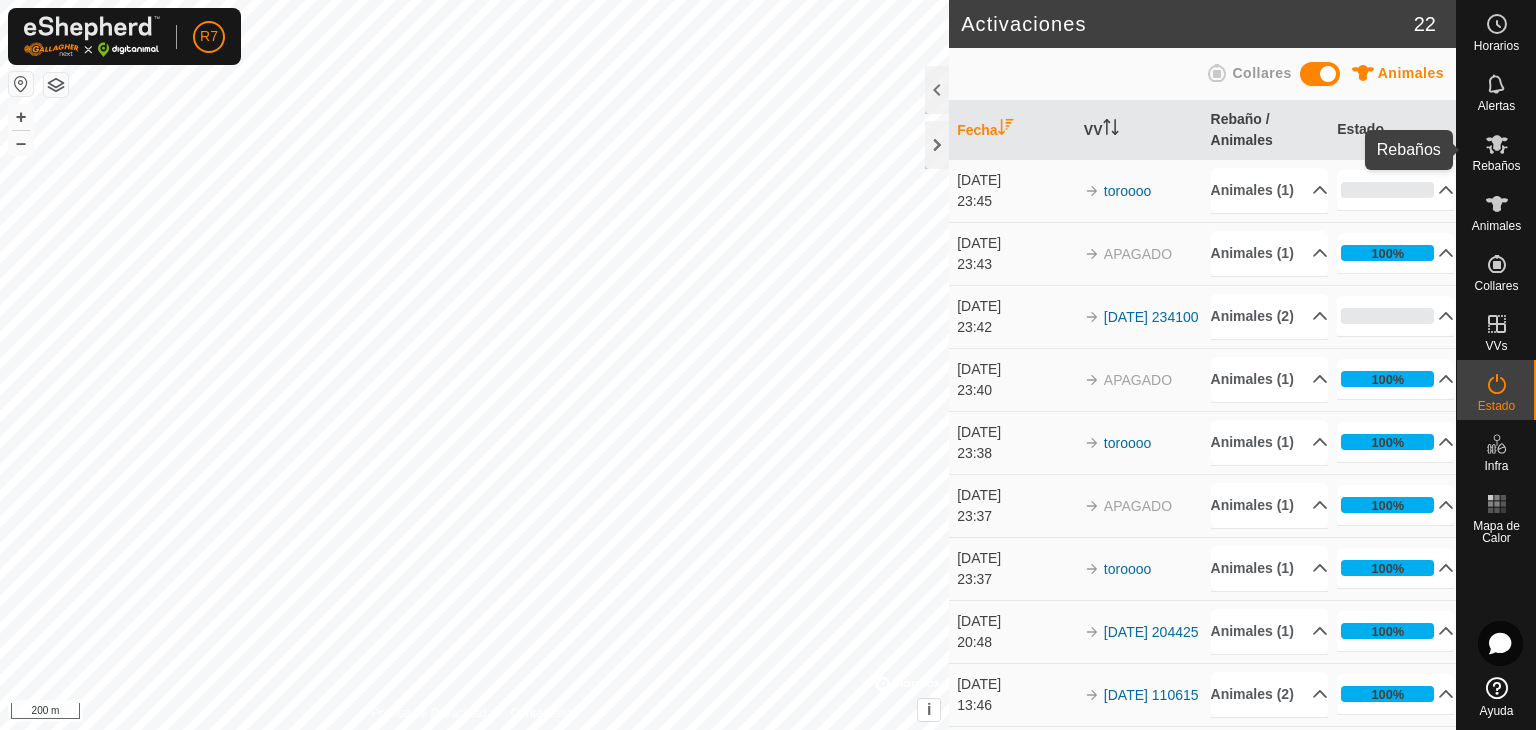 click 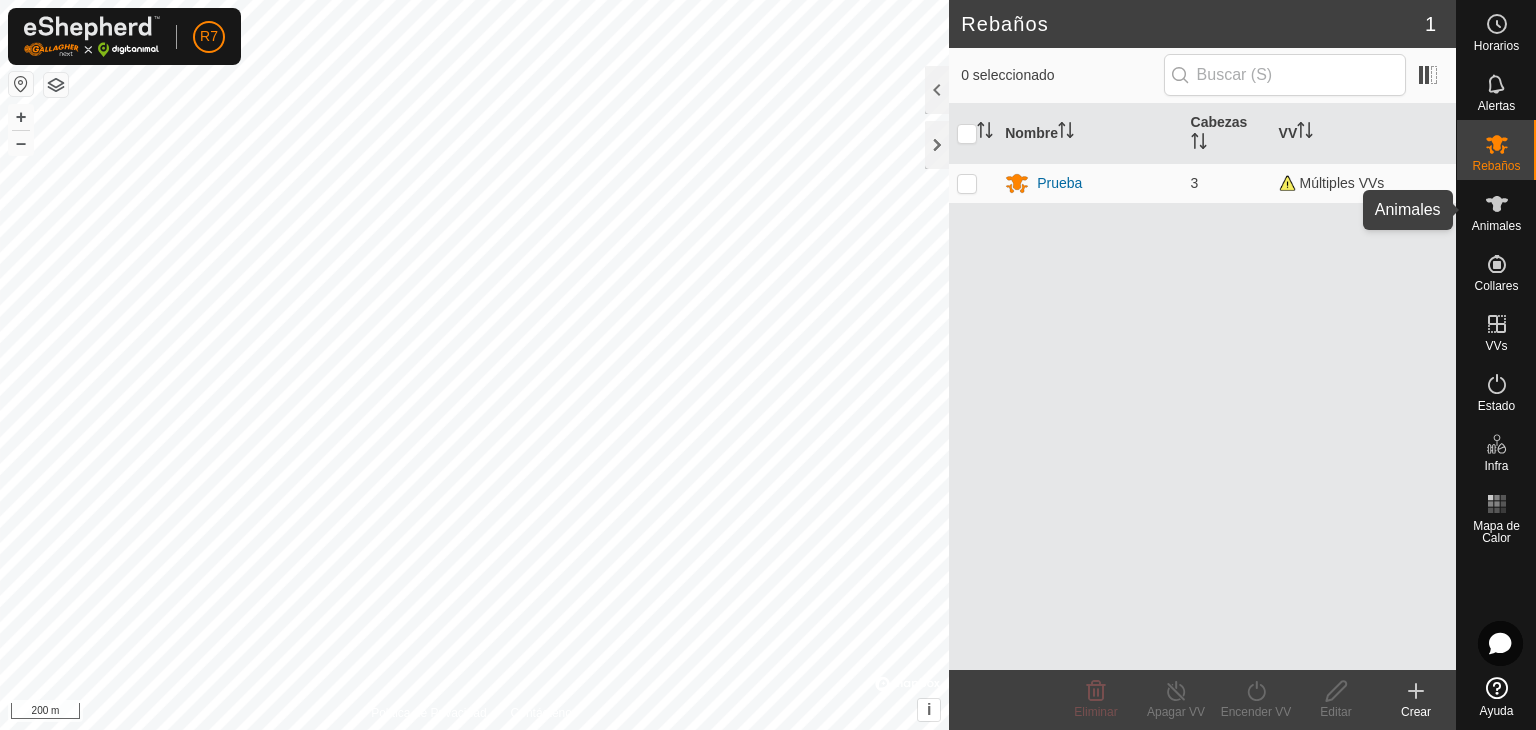 click 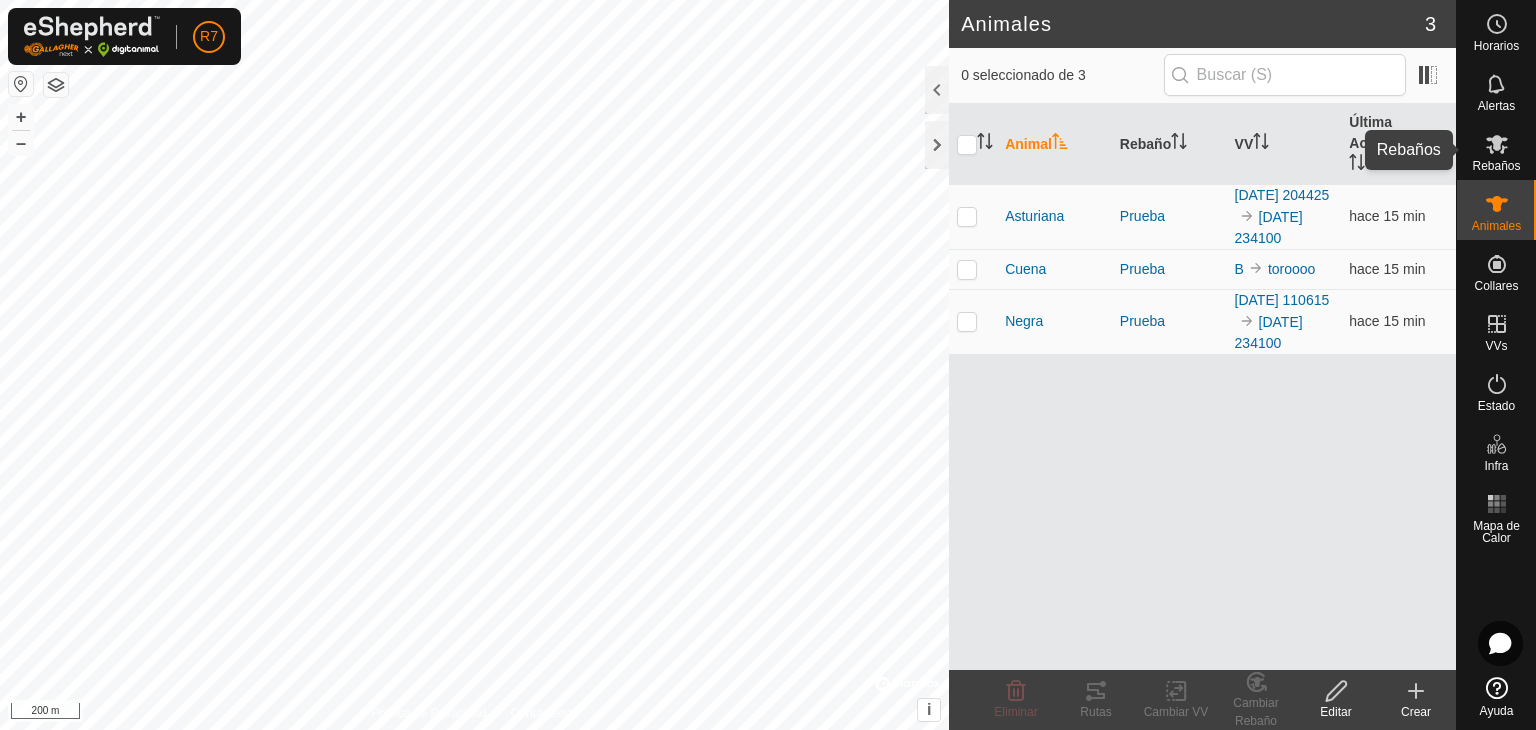 click on "Rebaños" at bounding box center (1496, 166) 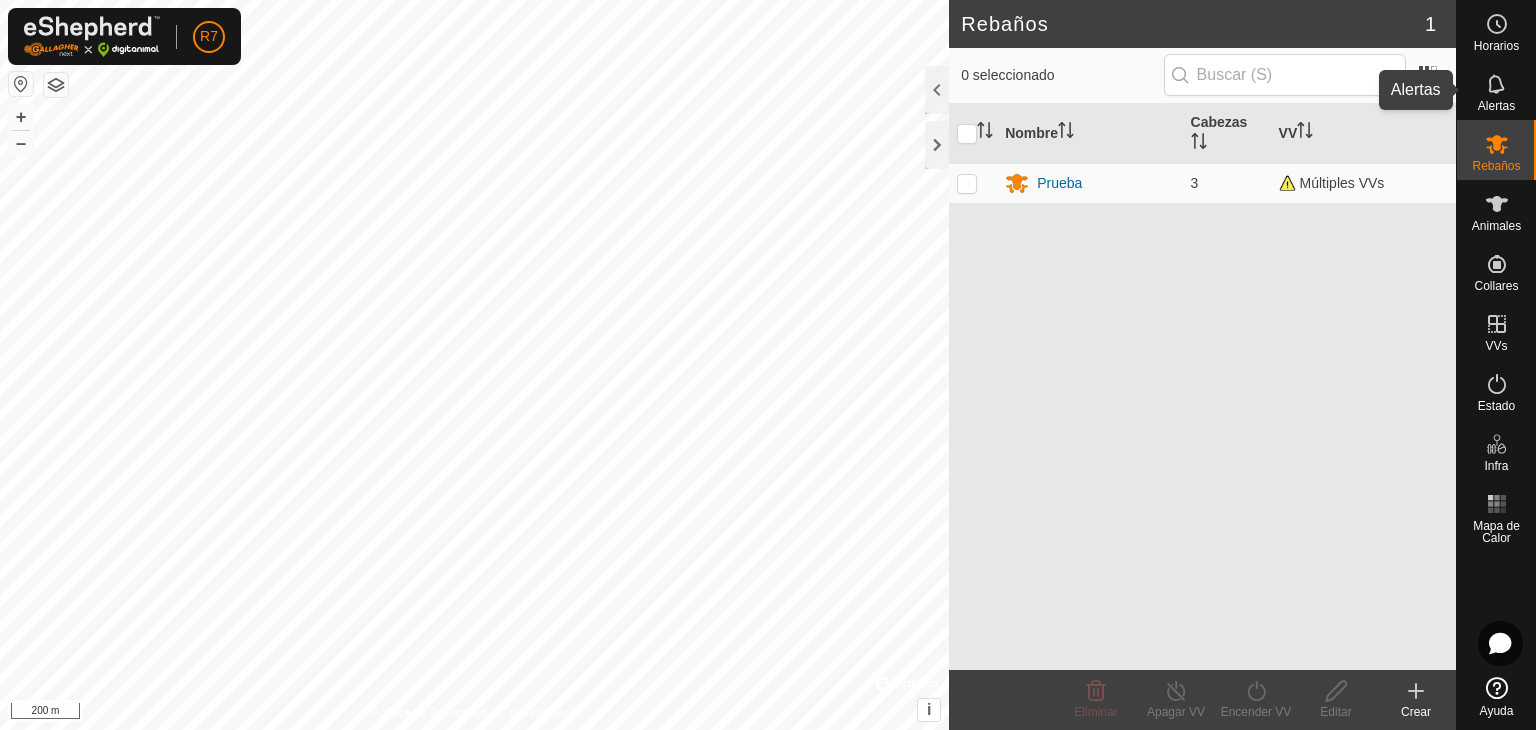 click 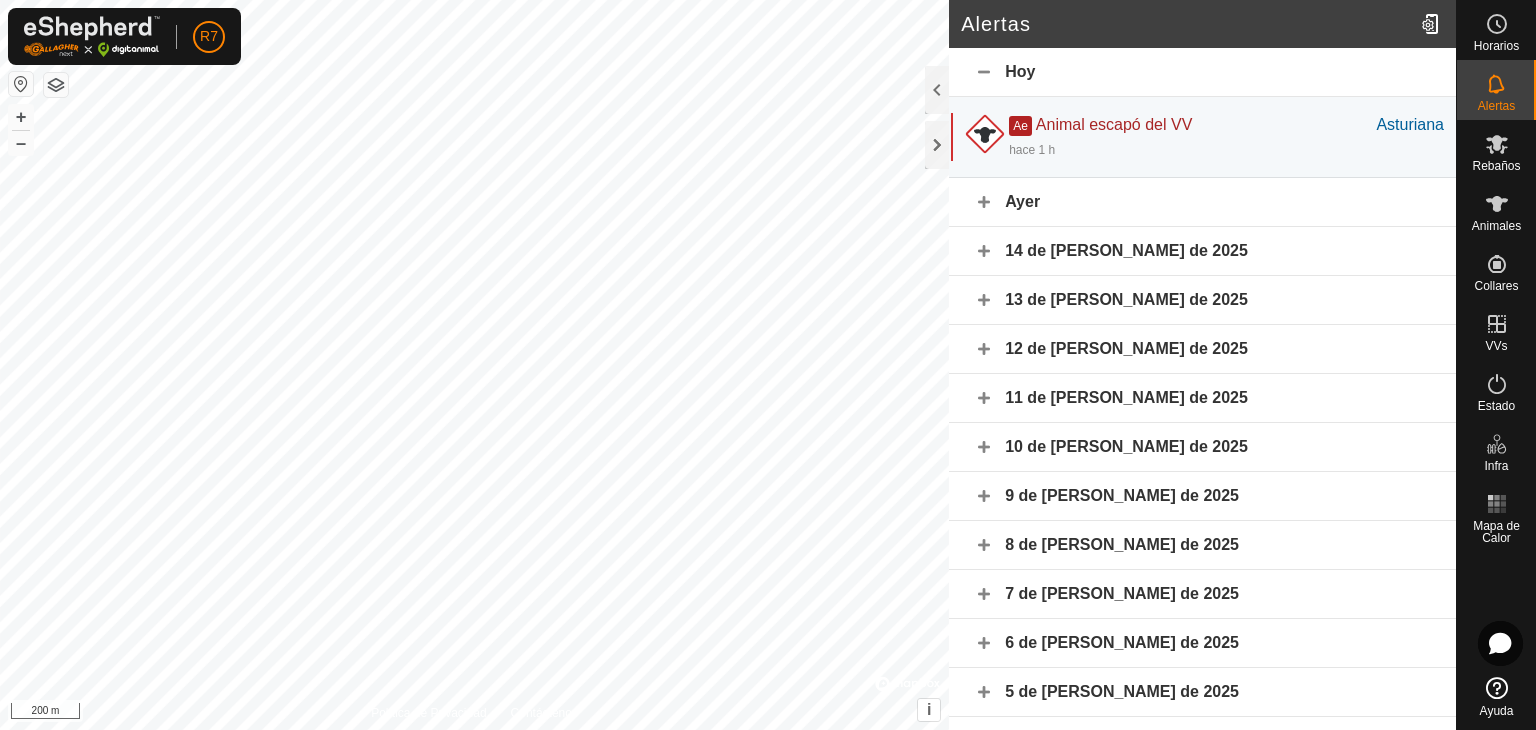 click on "Ayer" 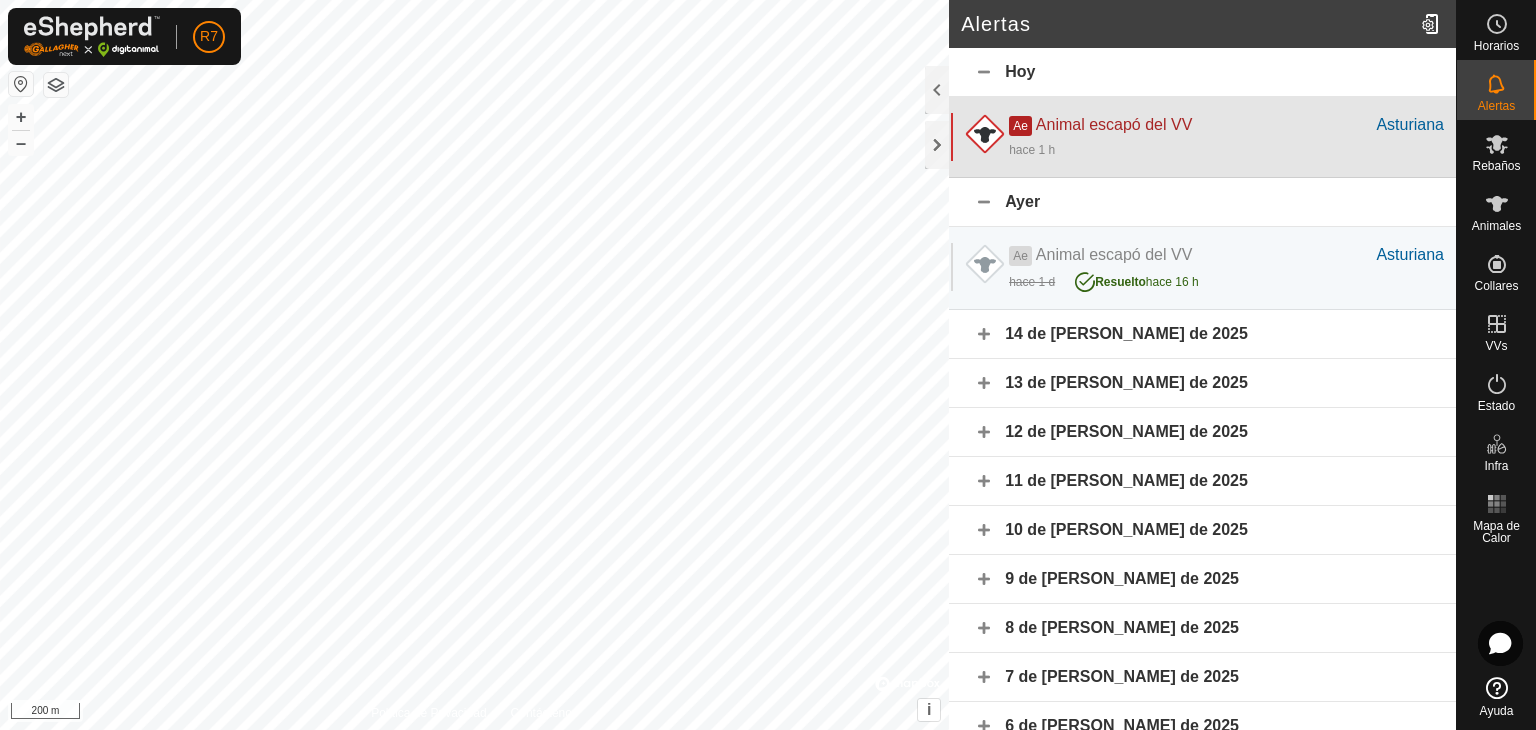 click on "hace 1 h" 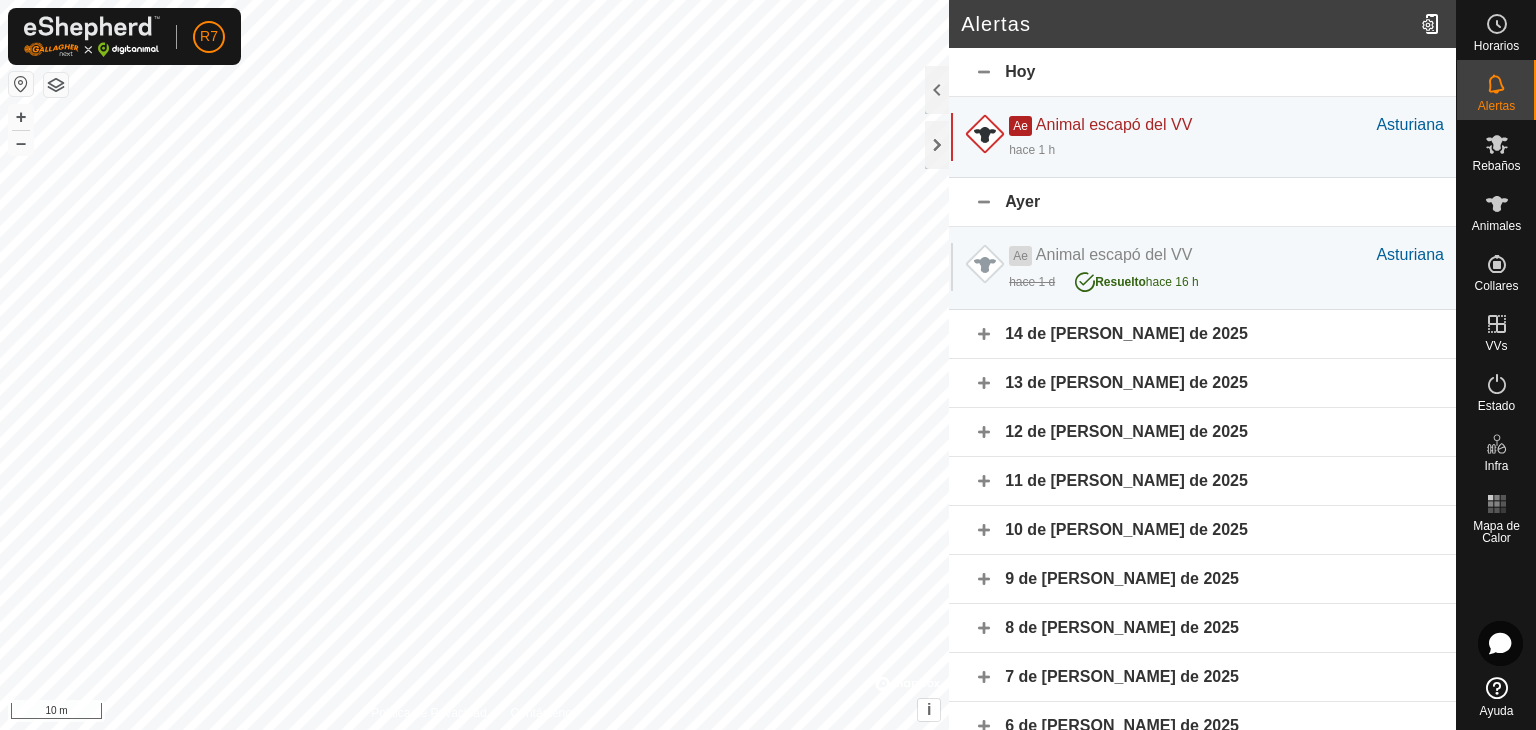 click on "14 de julio de 2025" 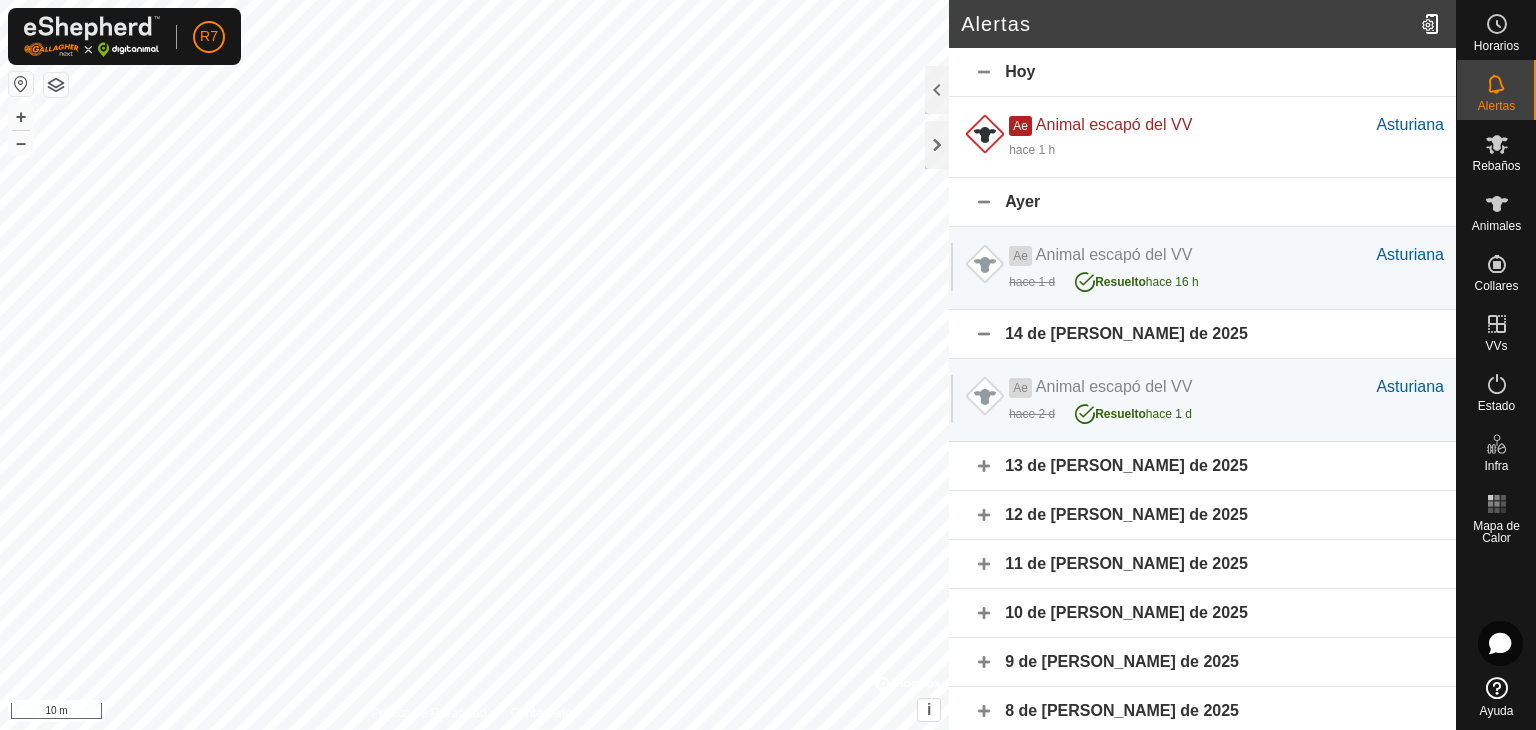 click on "13 de julio de 2025" 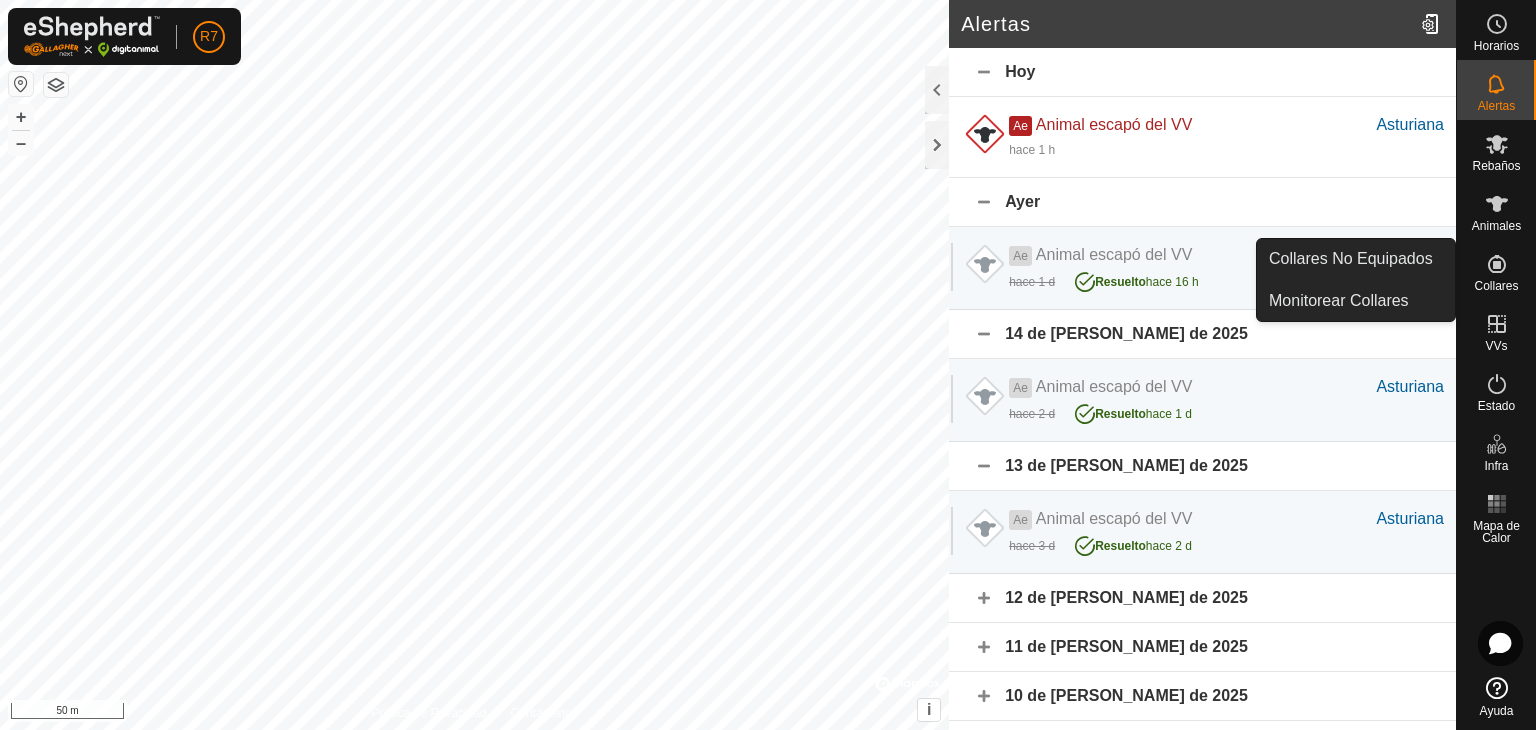 click at bounding box center [1497, 264] 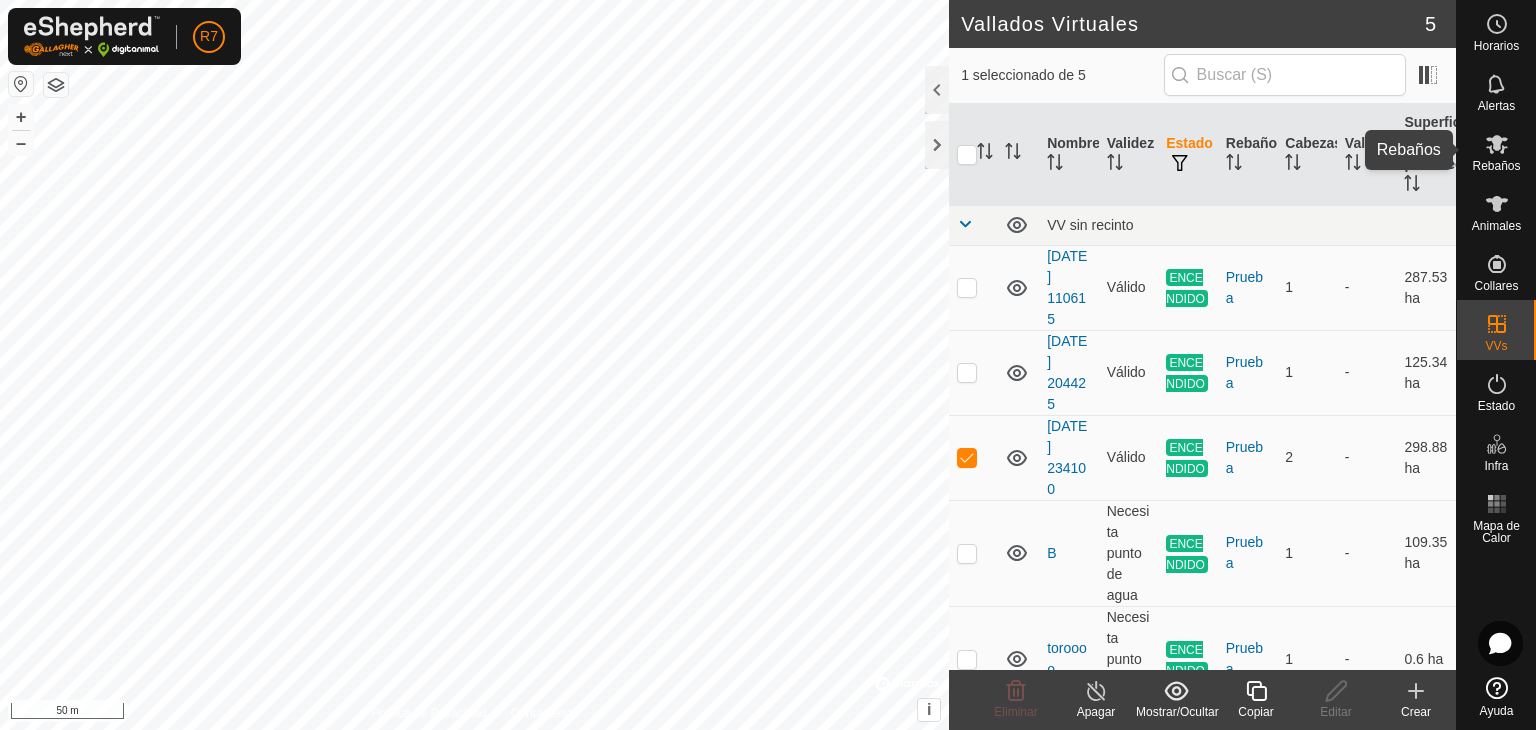 click 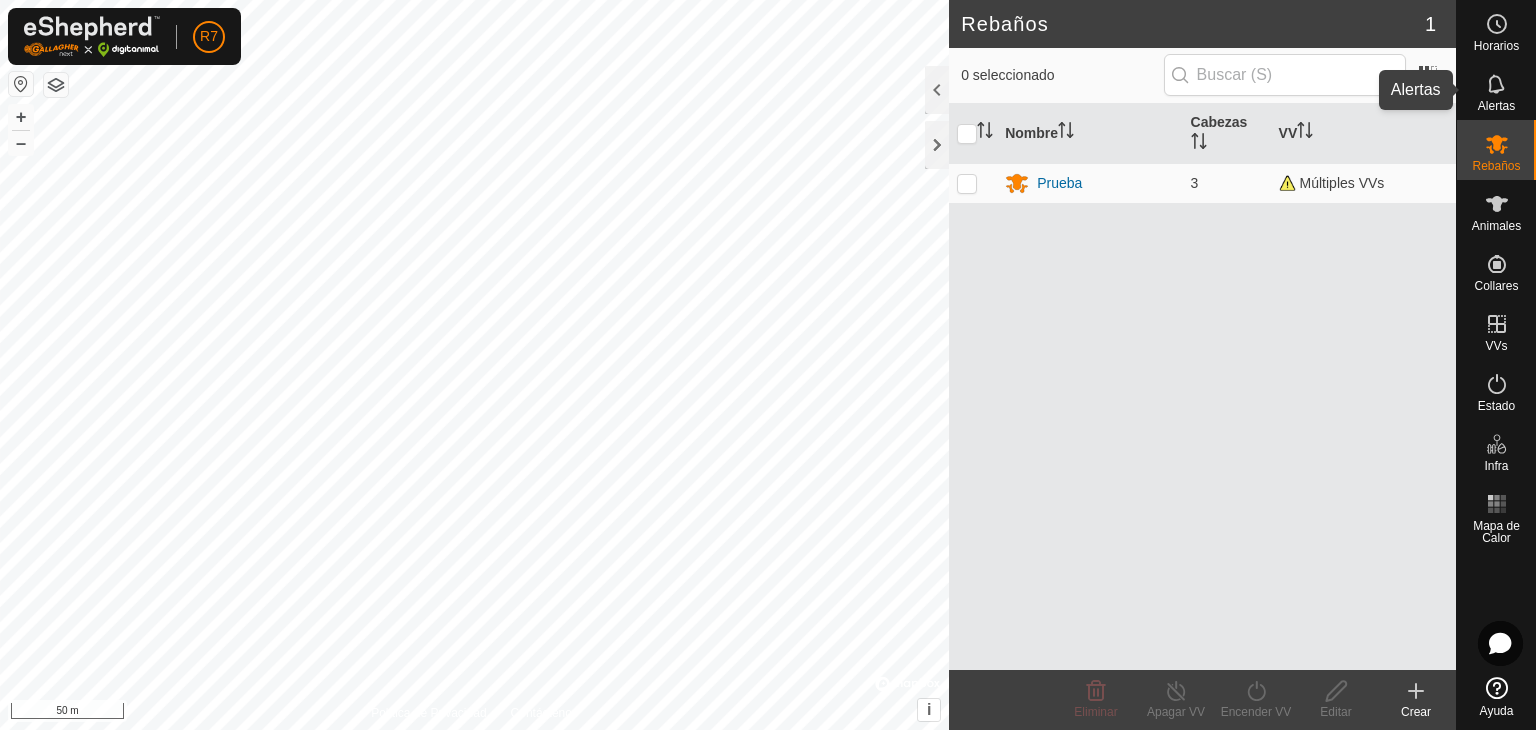 click 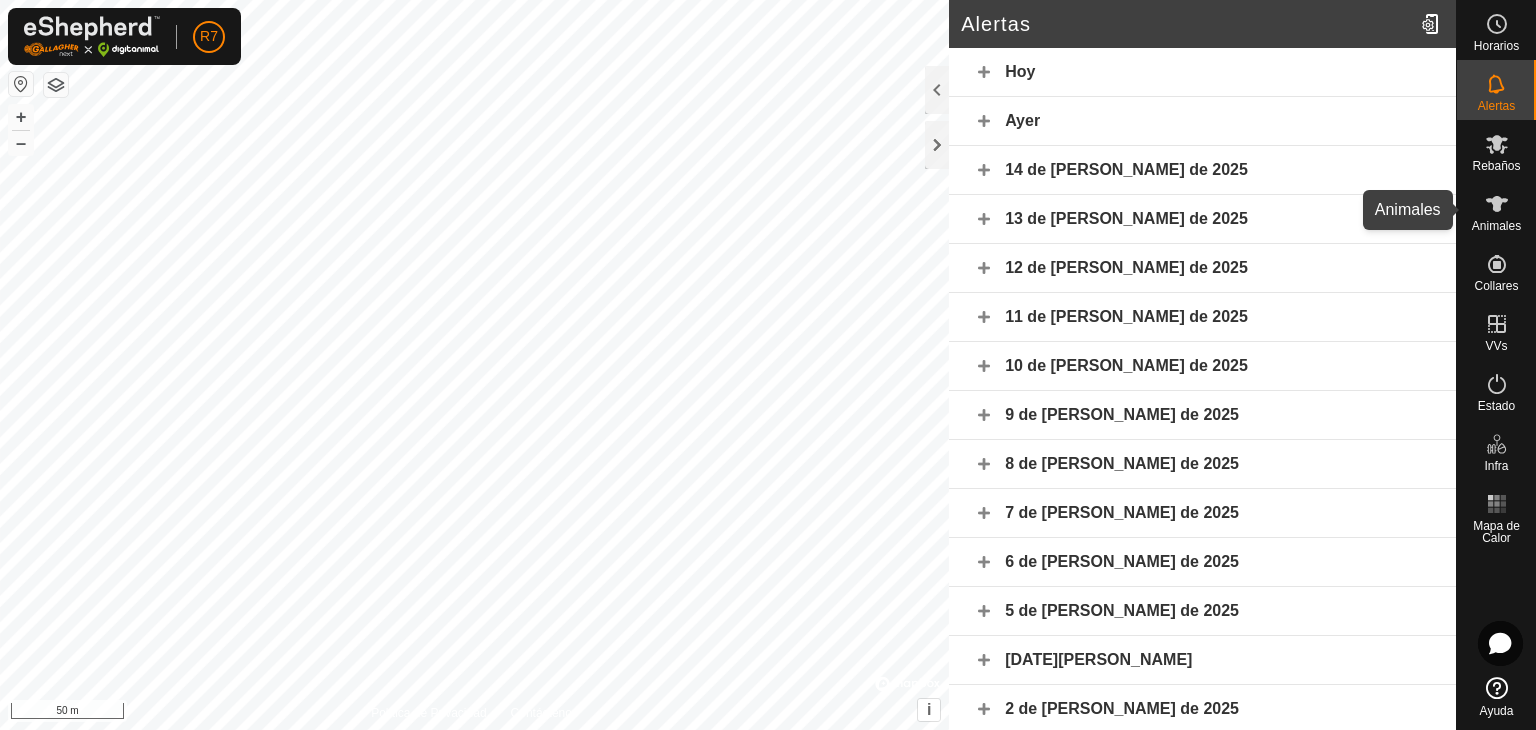 click 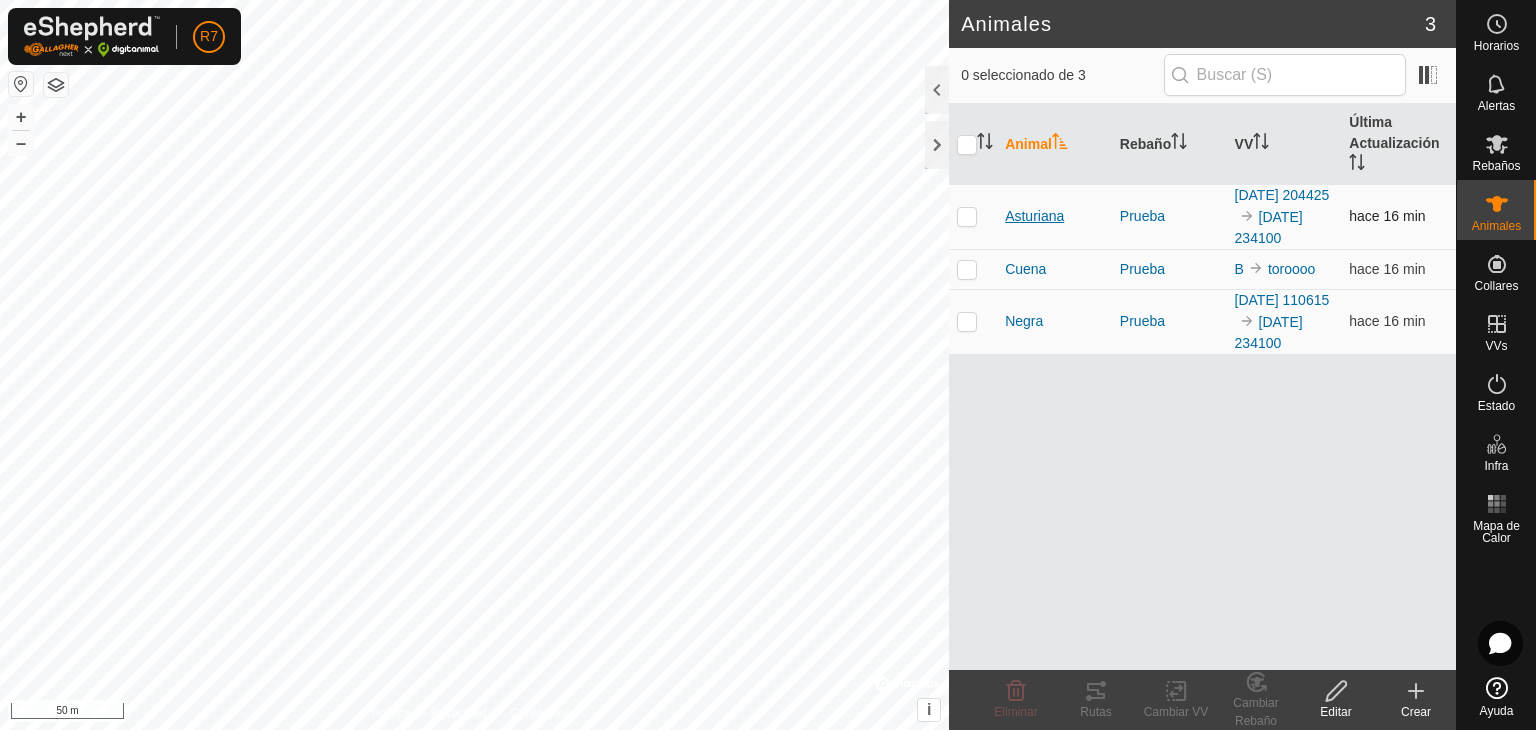click on "Asturiana" at bounding box center [1034, 216] 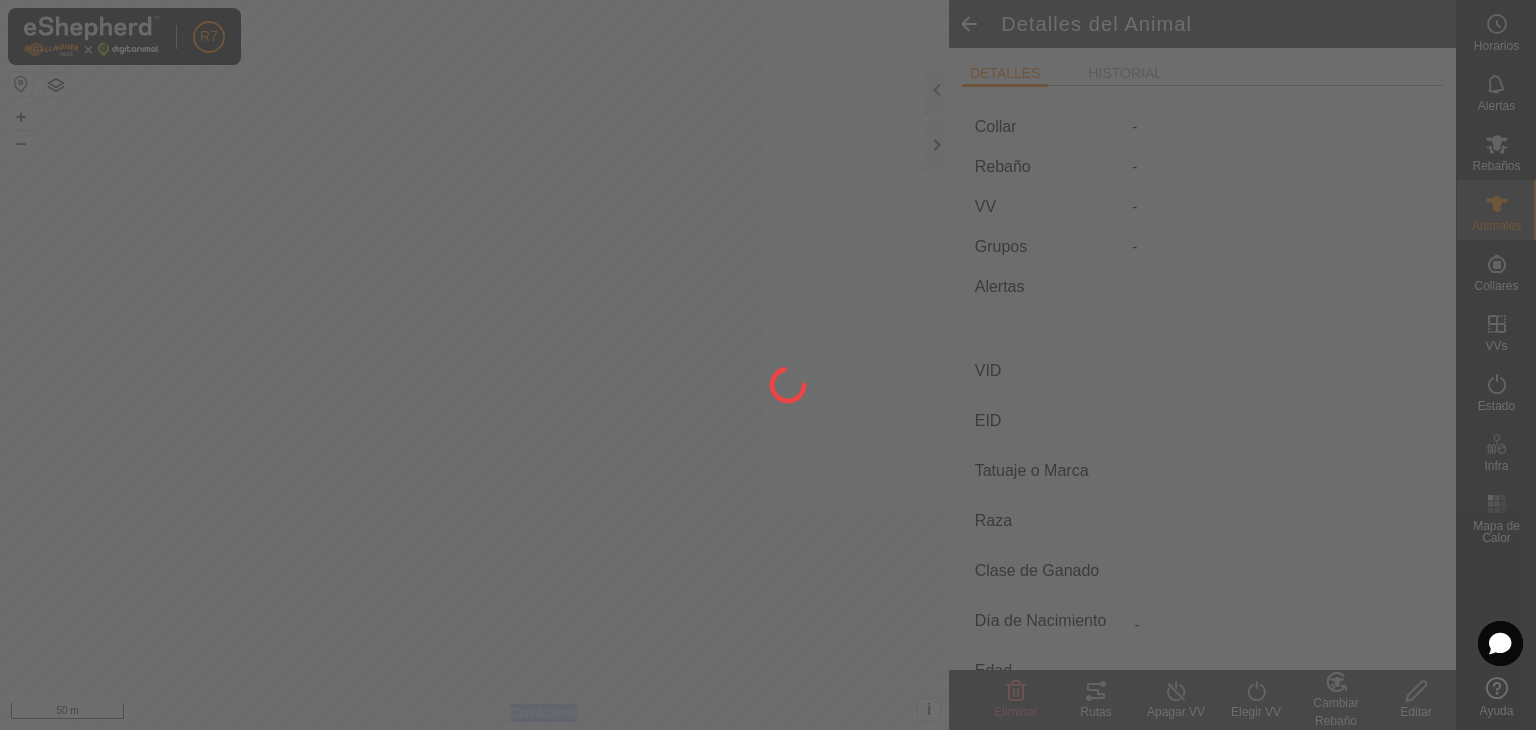click 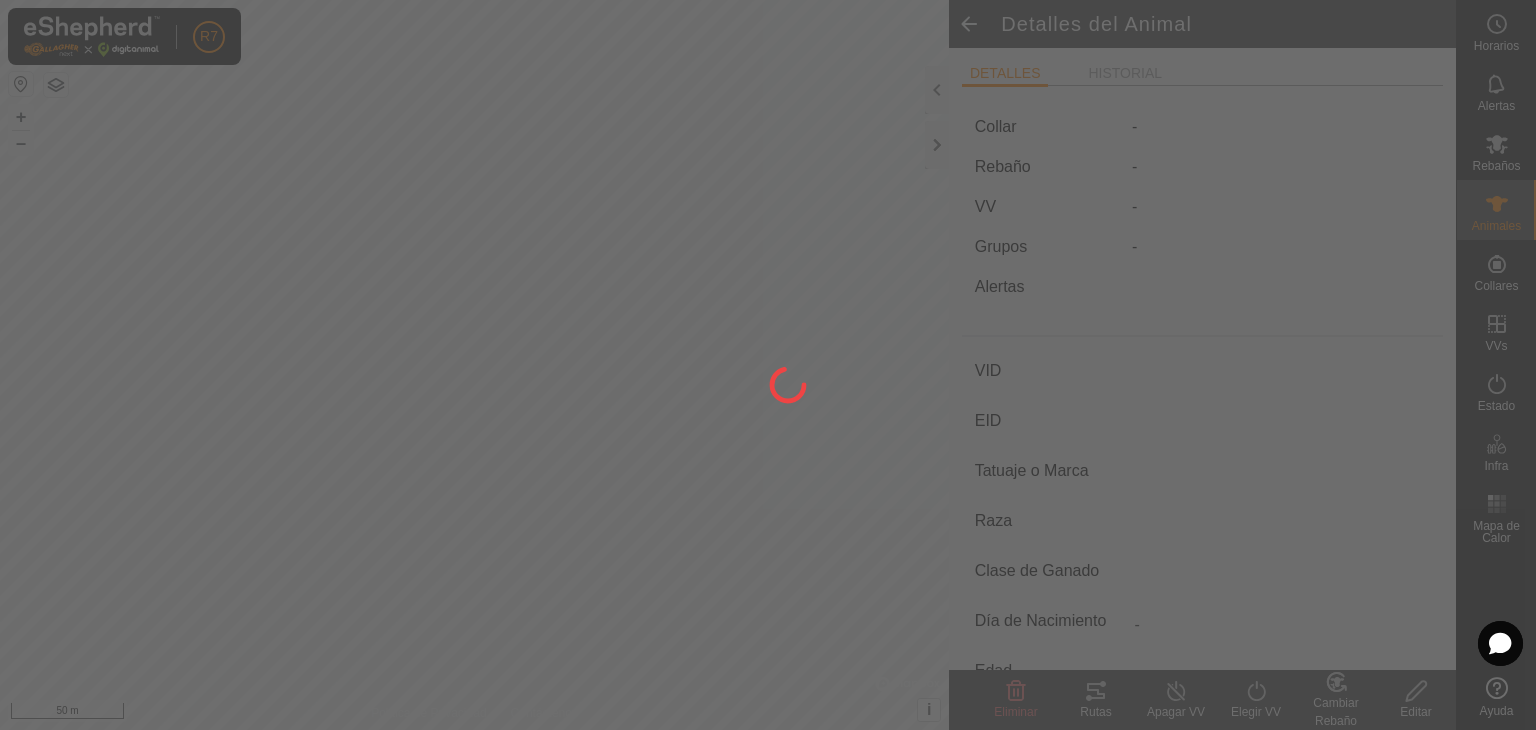 click 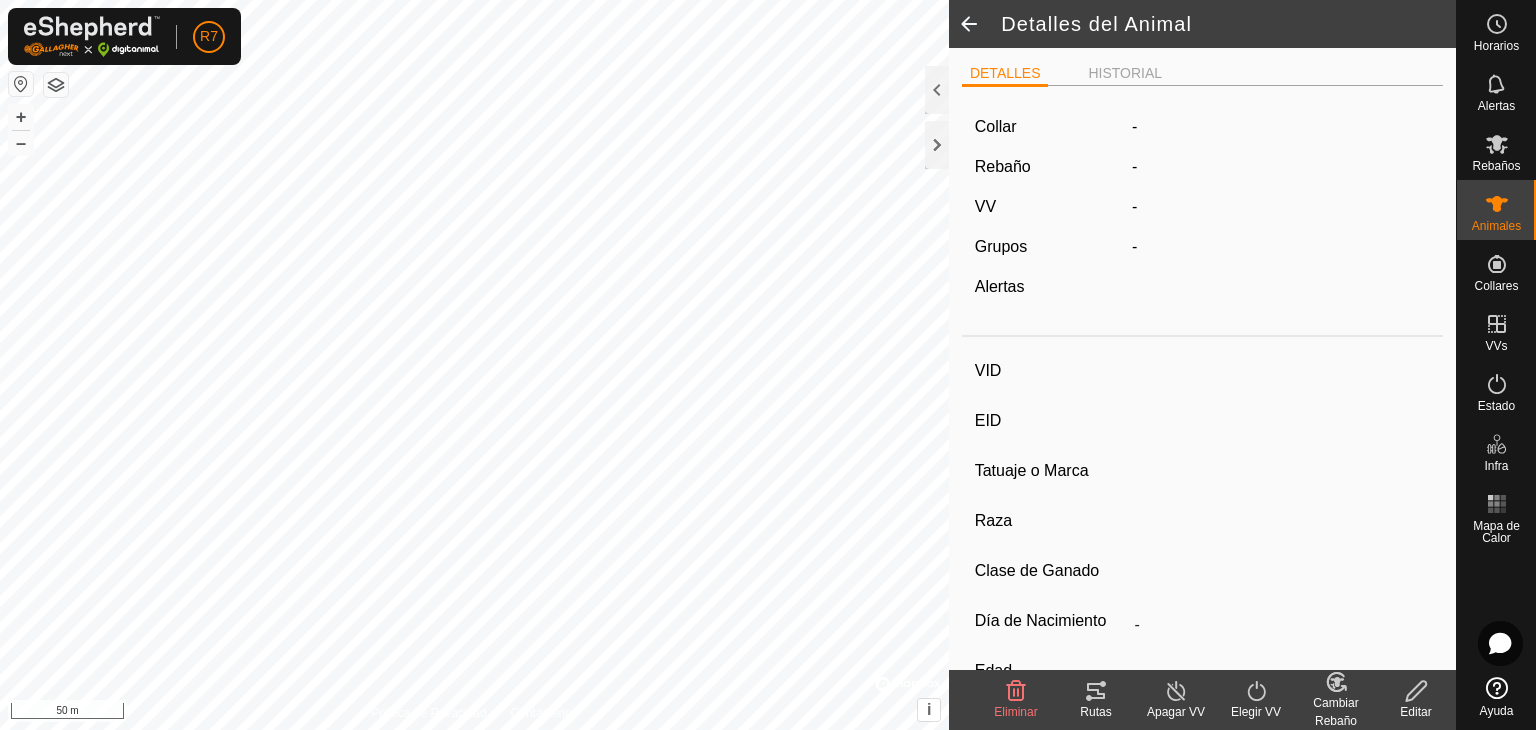 type on "Asturiana" 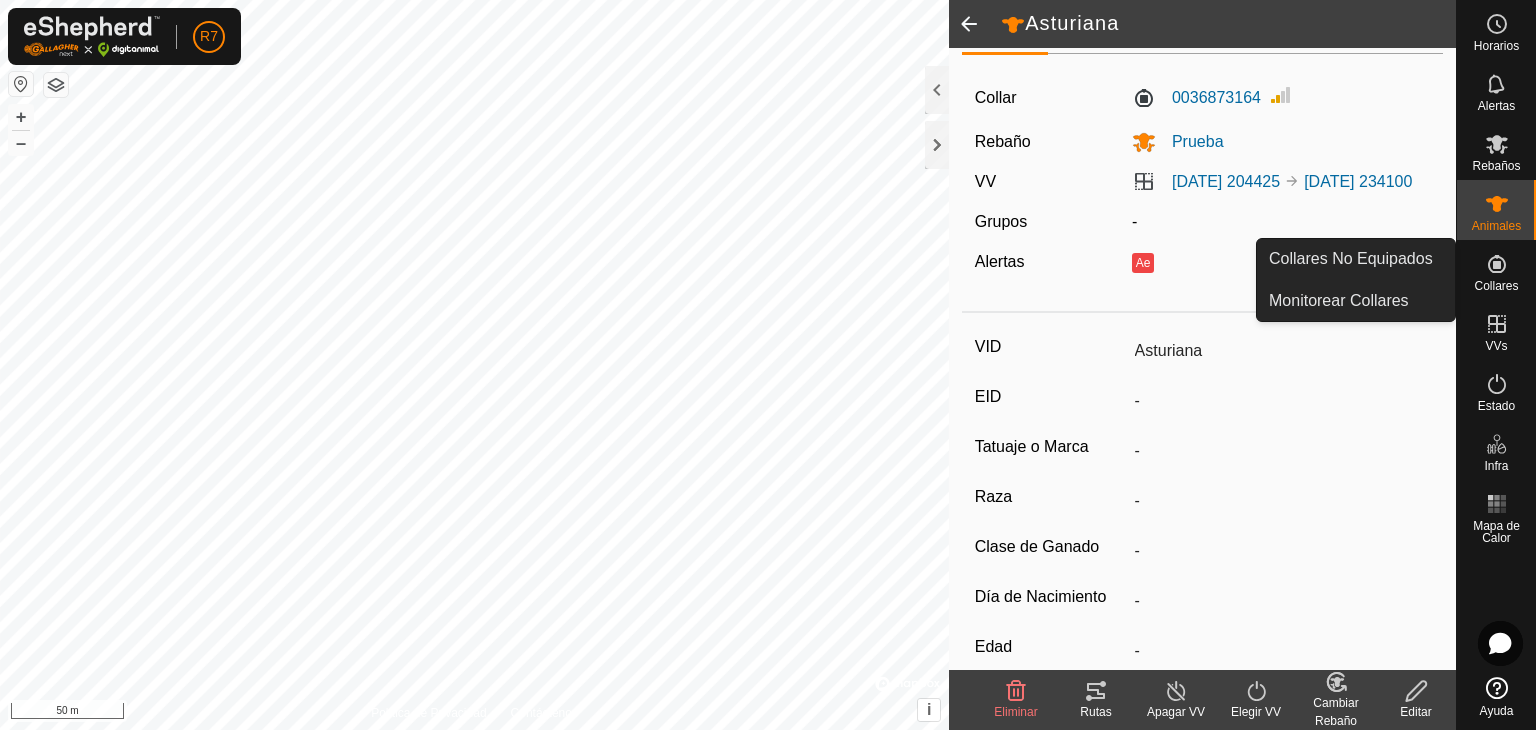 scroll, scrollTop: 0, scrollLeft: 0, axis: both 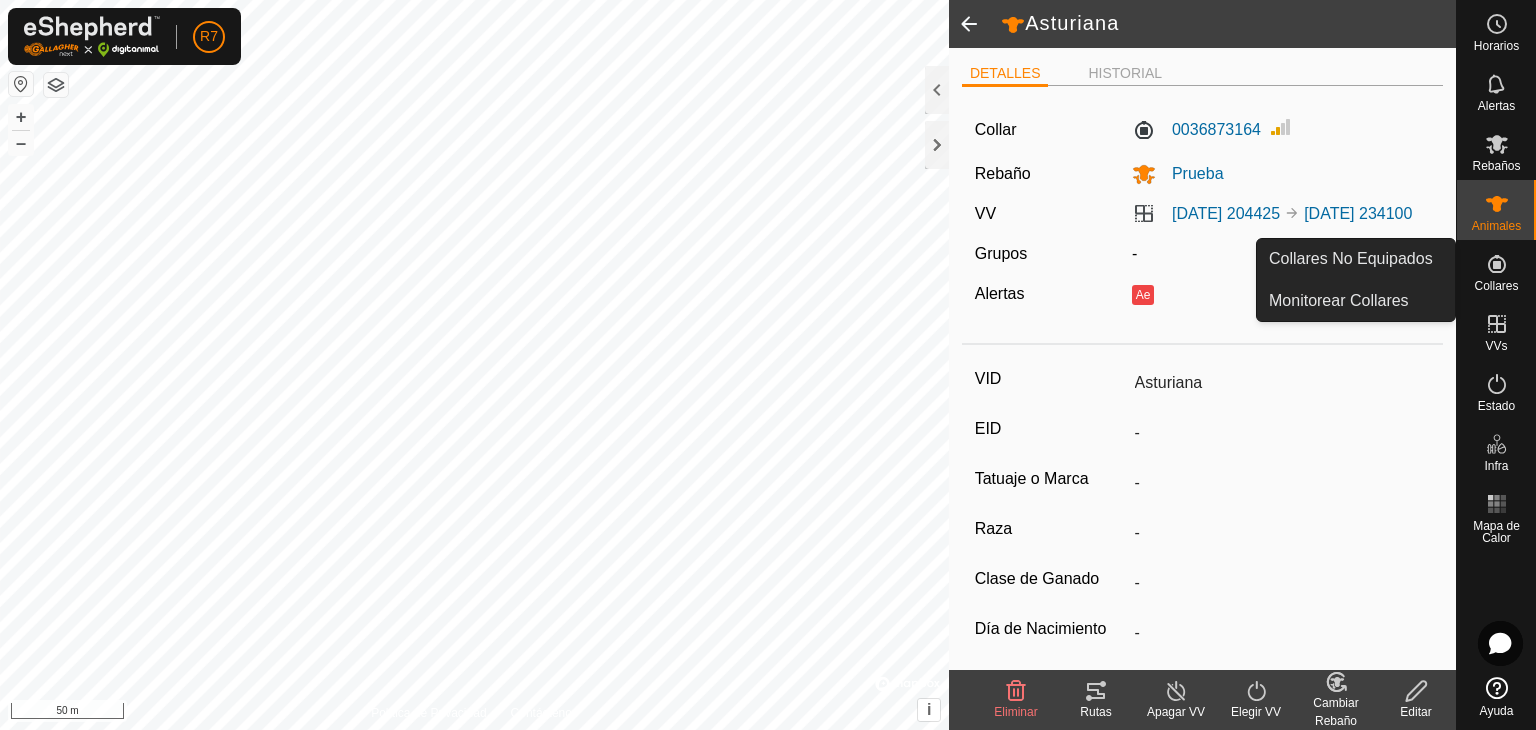click on "Rutas" 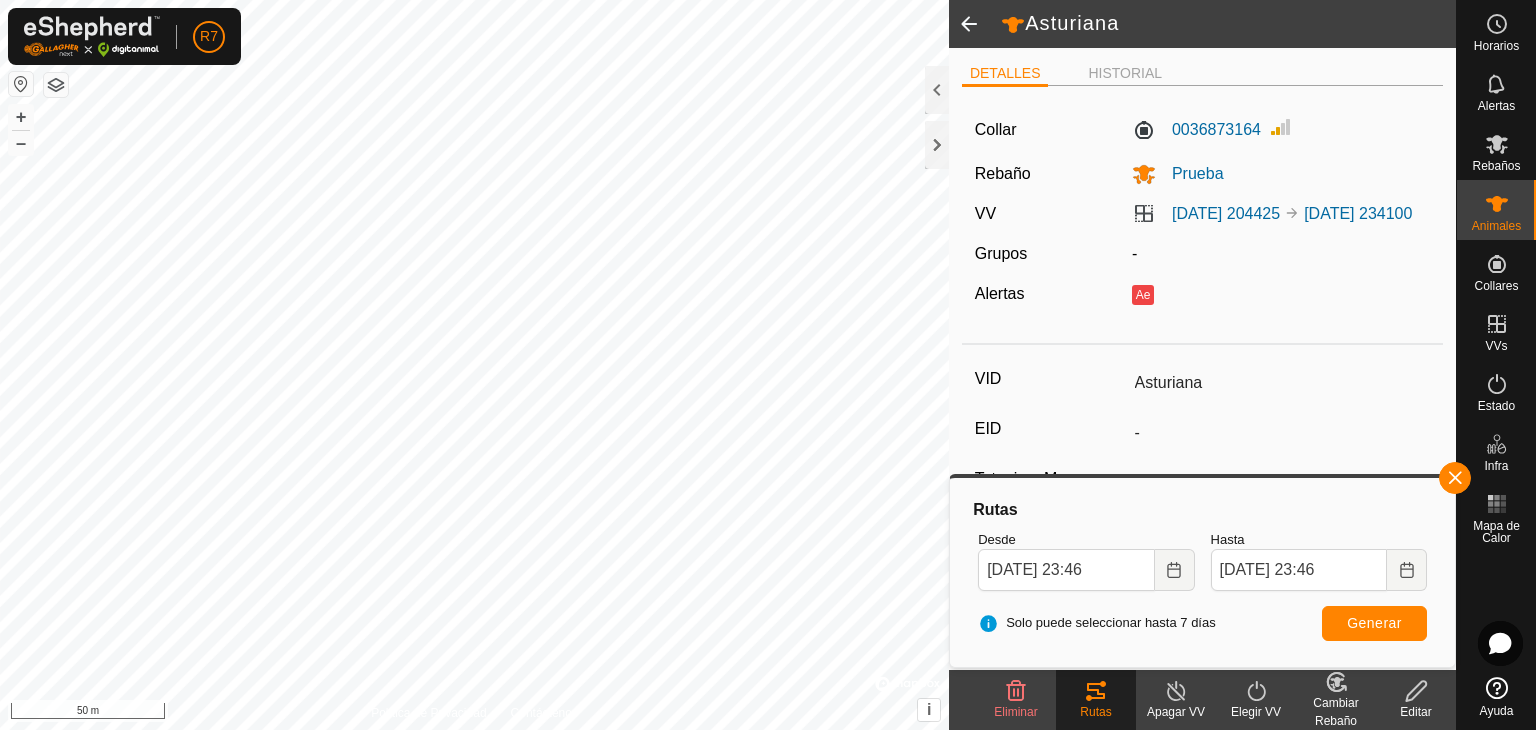 click on "Rutas" 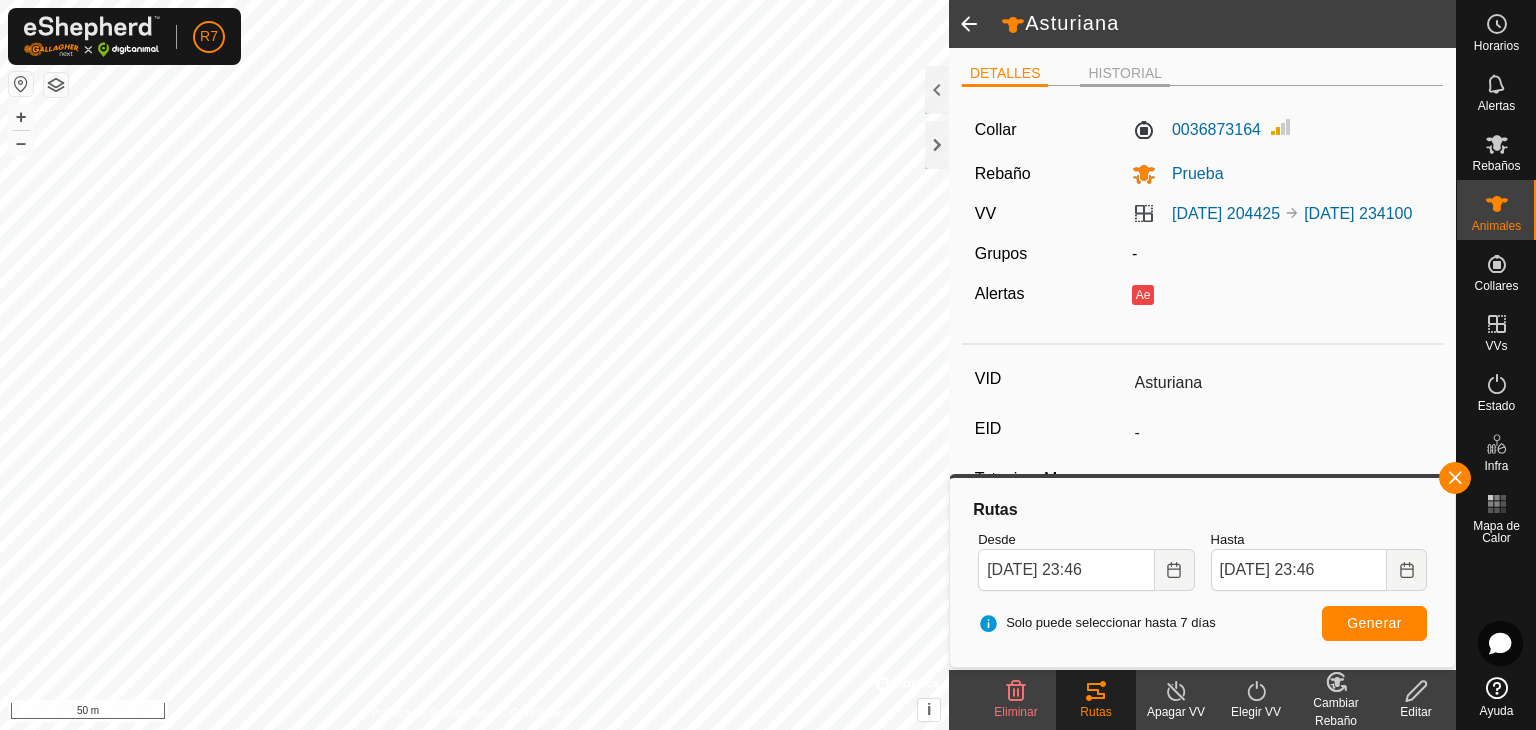 click on "HISTORIAL" 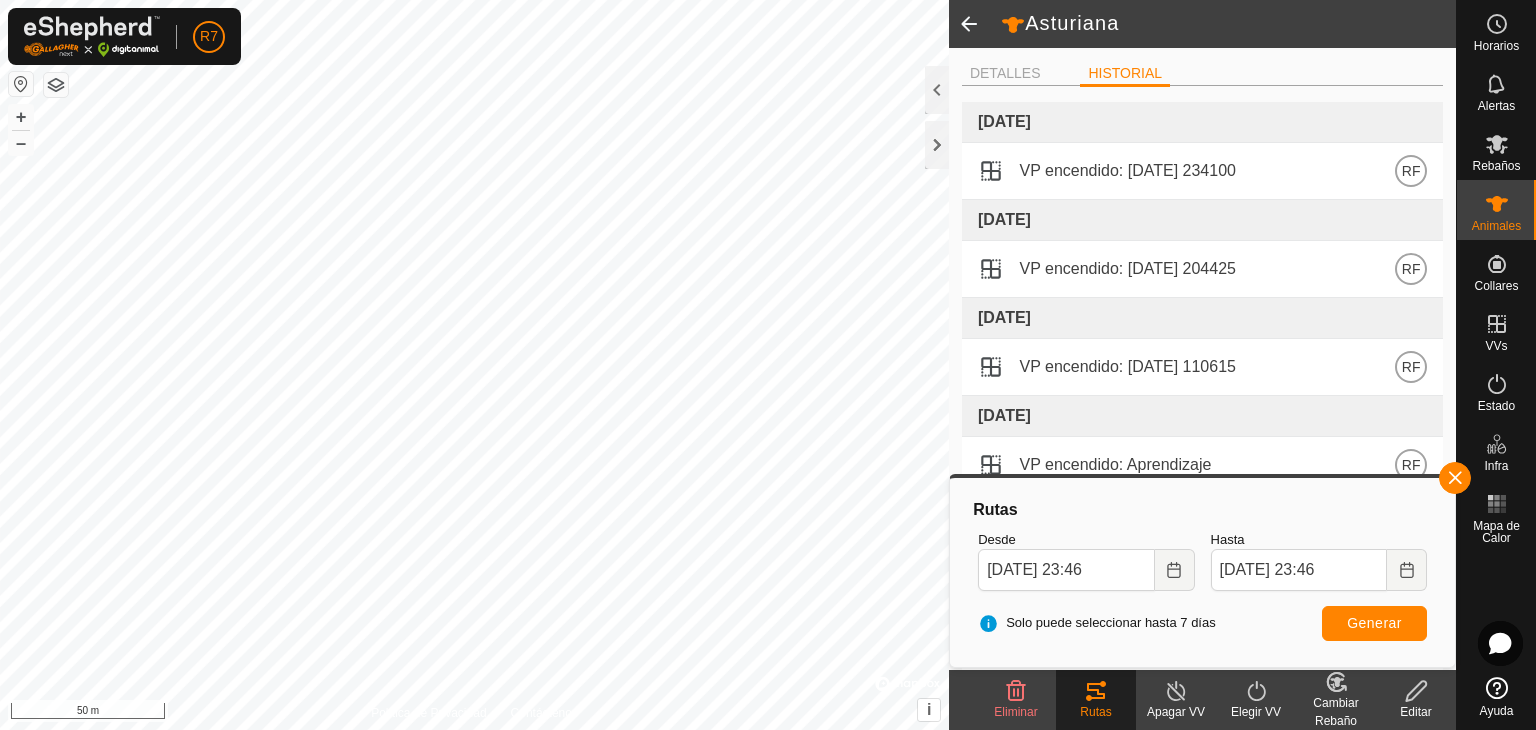 scroll, scrollTop: 49, scrollLeft: 0, axis: vertical 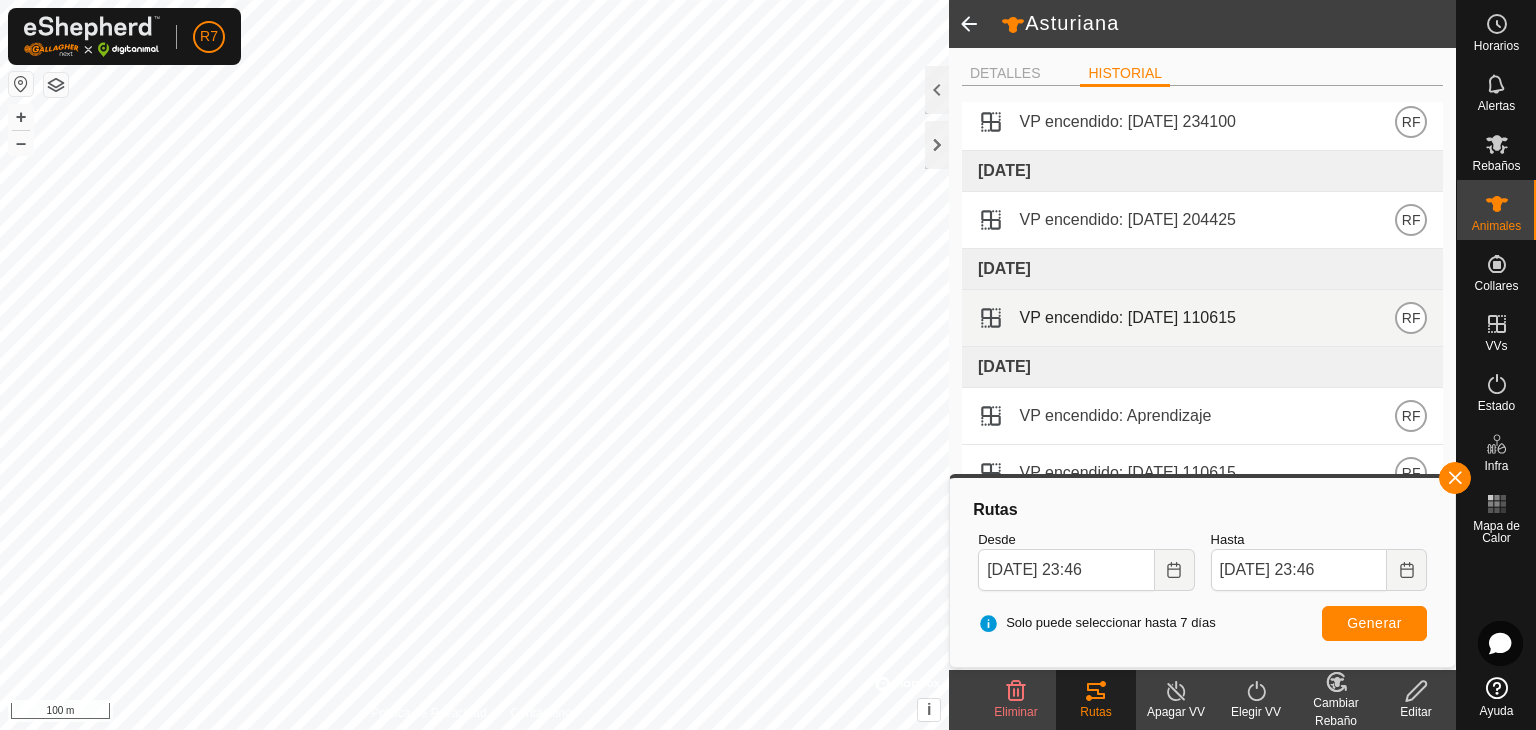 click on "Asturiana   DETALLES   HISTORIAL  16 jul 2025 VP encendido: 2025-07-16 234100 RF 7 jul 2025 VP encendido: 2025-07-07 204425 RF 28 jun 2025 VP encendido: 2025-06-26 110615 RF 27 jun 2025 VP encendido: Aprendizaje RF VP encendido: 2025-06-26 110615 RF Grupo añadido: Prueba RF Animal añadido a eShepherd RF Collar ajustado: 0036873164 RF Eliminar  Rutas   Apagar VV   Elegir VV   Cambiar Rebaño   Editar  Política de Privacidad Contáctenos
Asturiana
+ – ⇧ i ©  Mapbox , ©  OpenStreetMap ,  Improve this map 100 m" 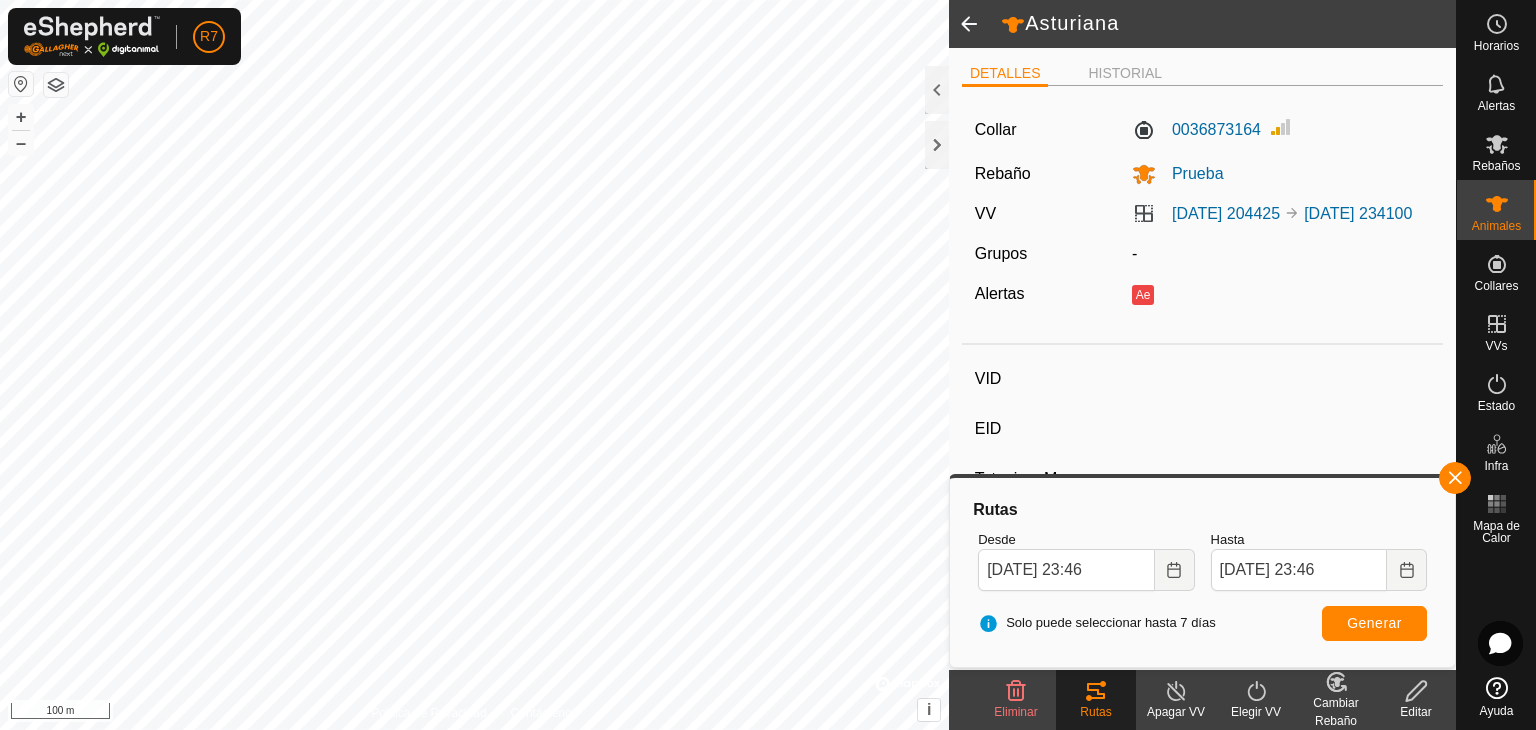 type on "Cuena" 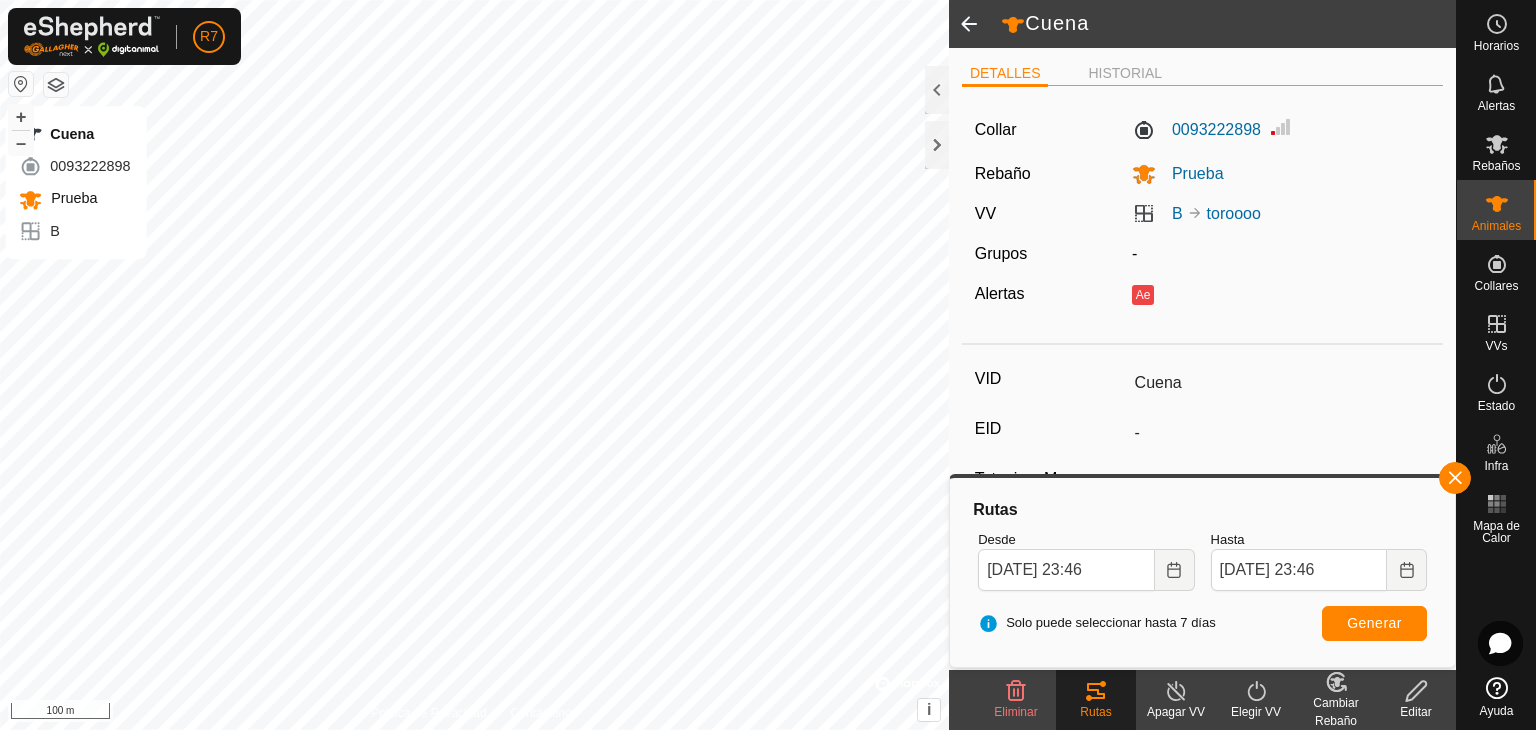 click on "Solo puede seleccionar hasta 7 días Generar" at bounding box center (1202, 623) 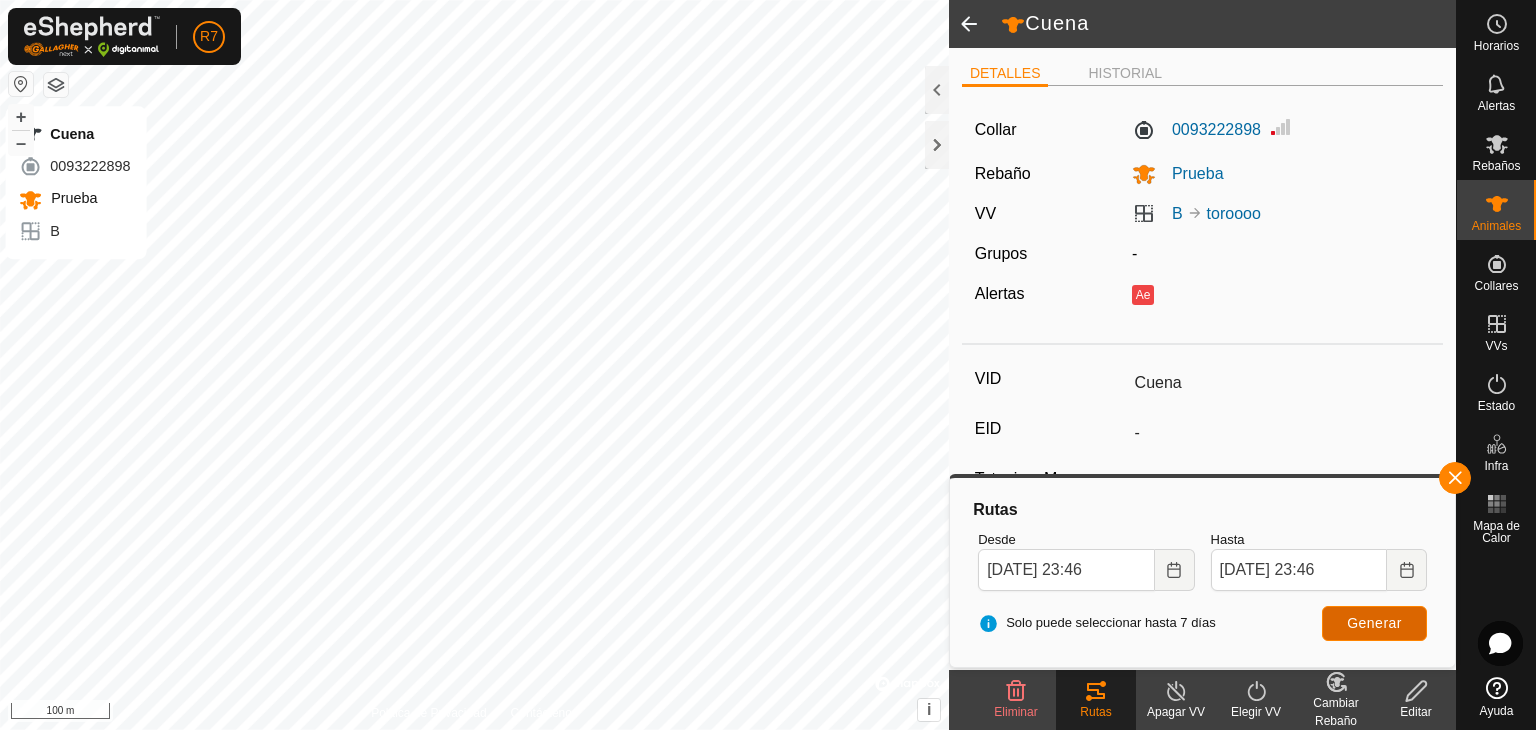 click on "Generar" at bounding box center [1374, 623] 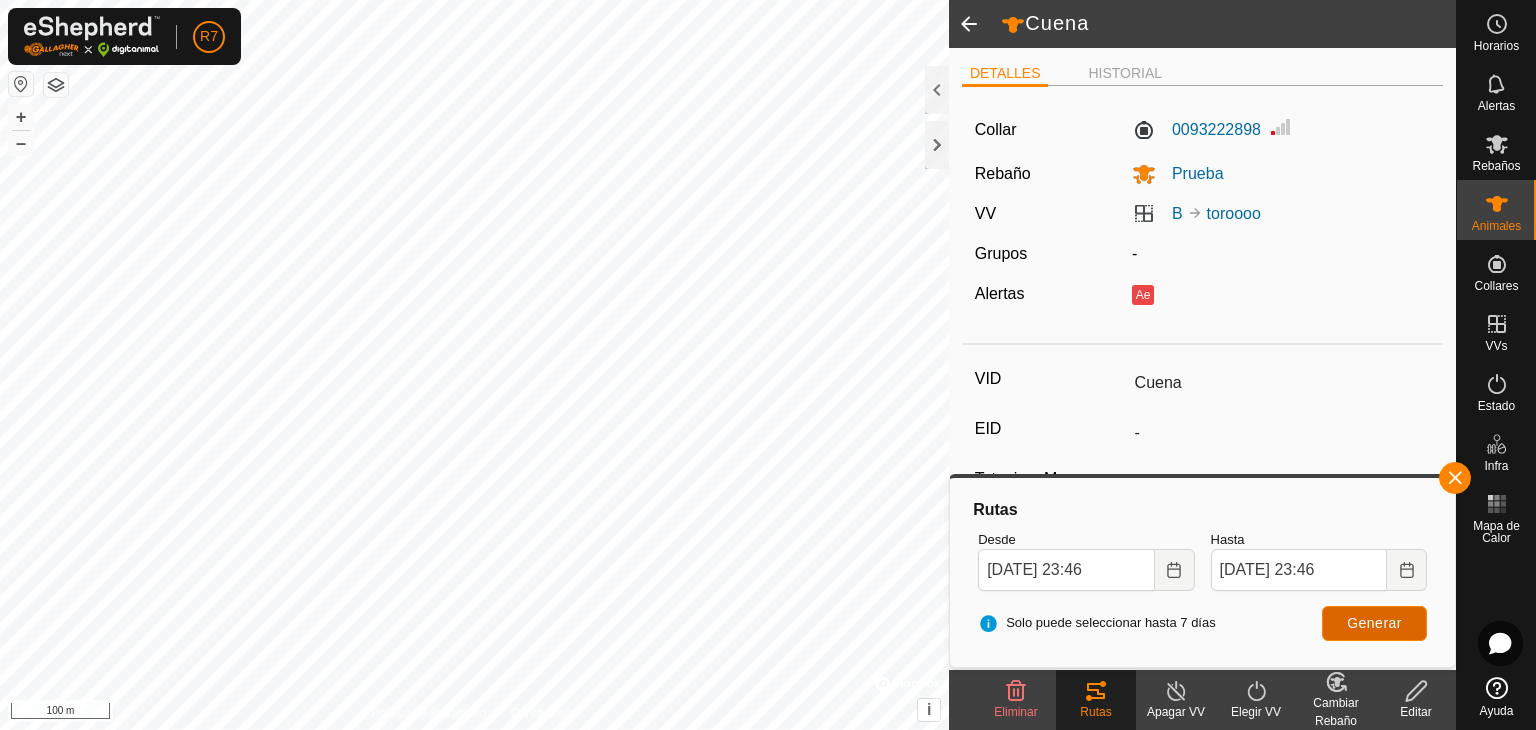 click on "Generar" at bounding box center (1374, 623) 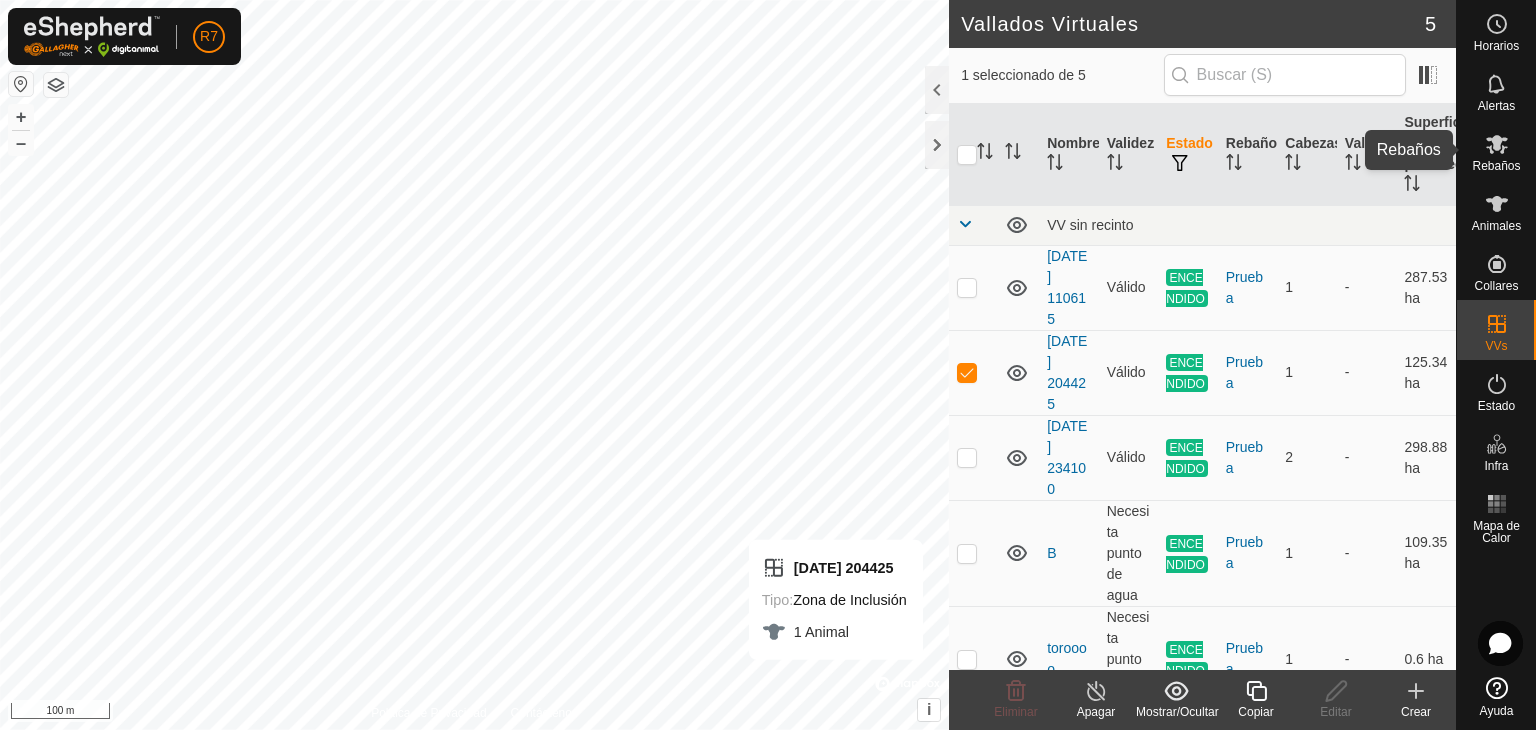click on "Rebaños" at bounding box center [1496, 166] 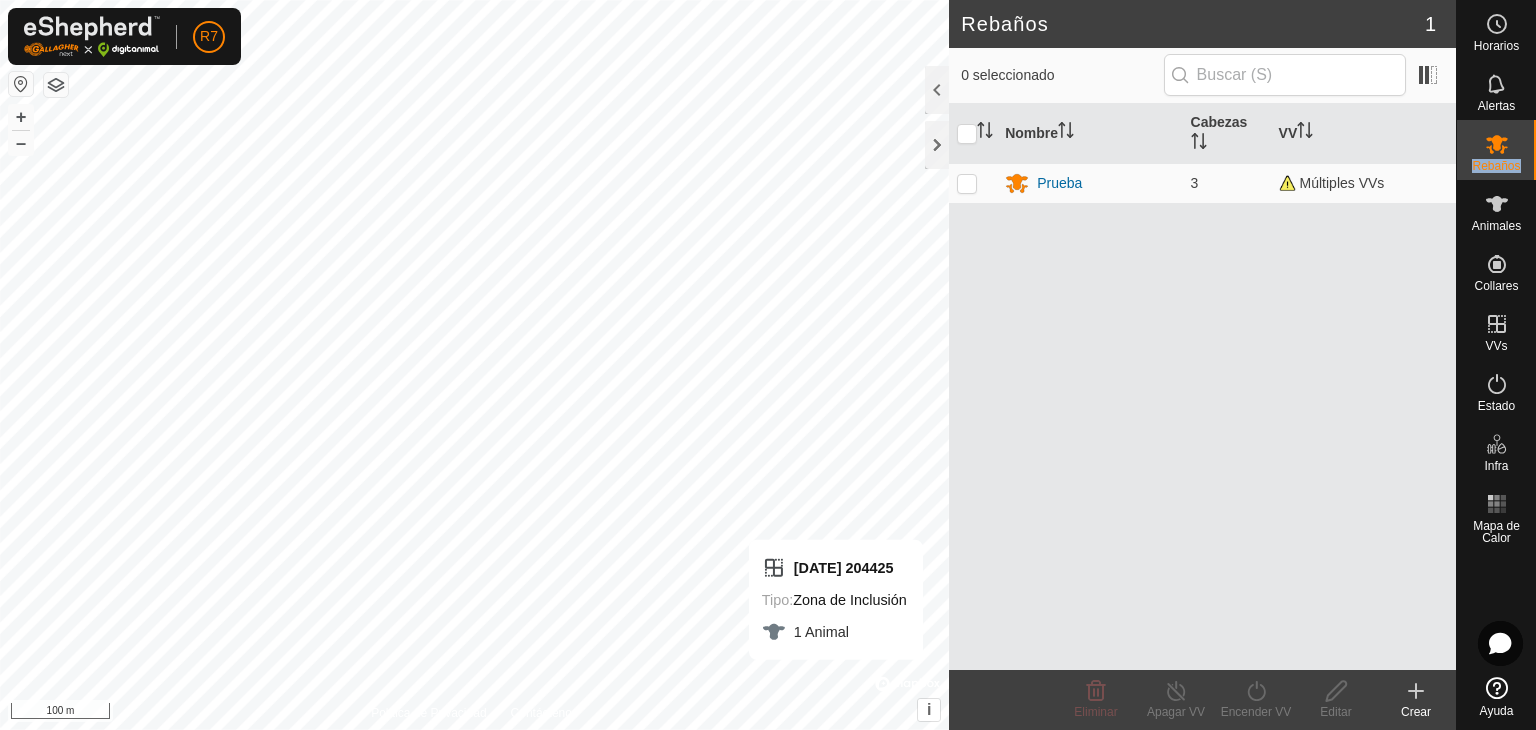 click on "Rebaños" at bounding box center (1496, 166) 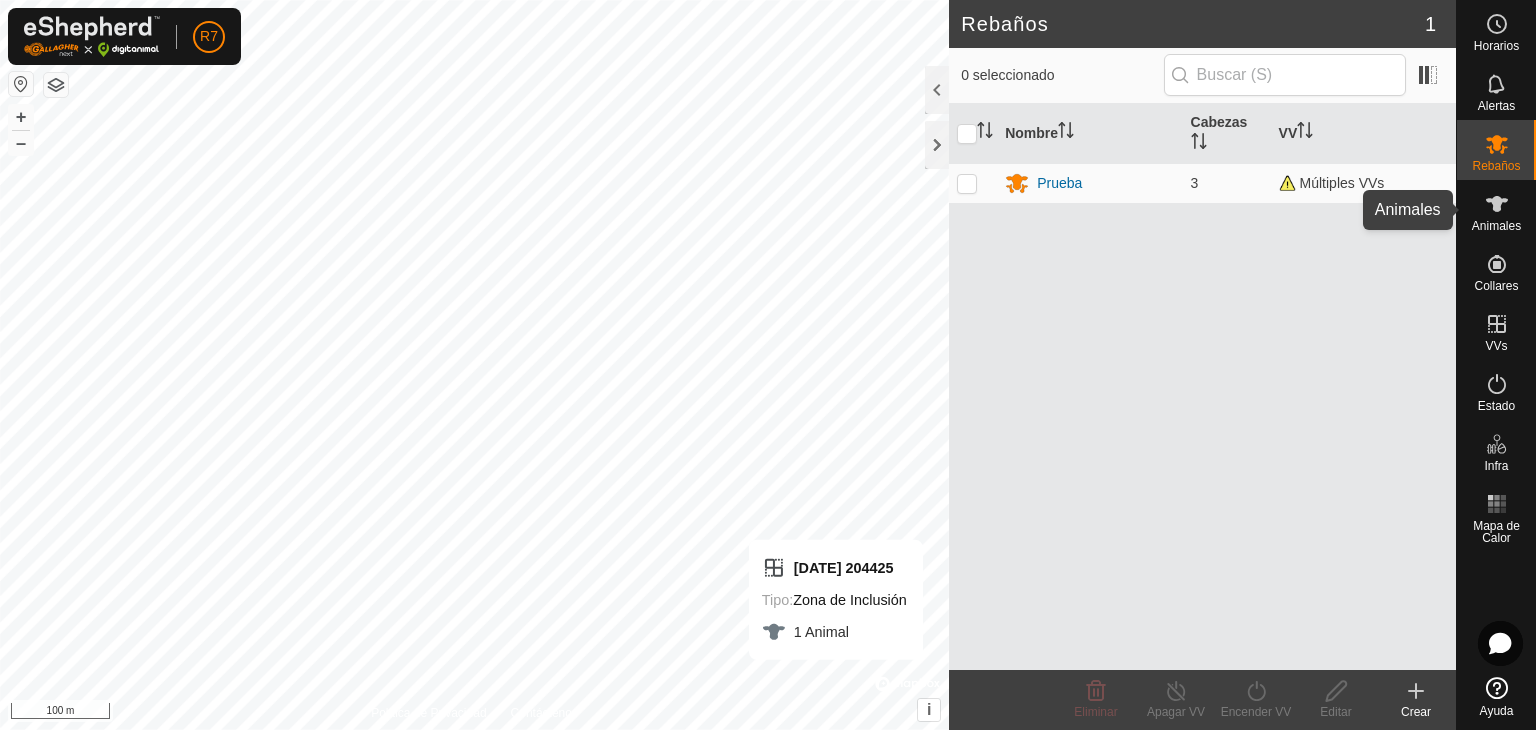 click 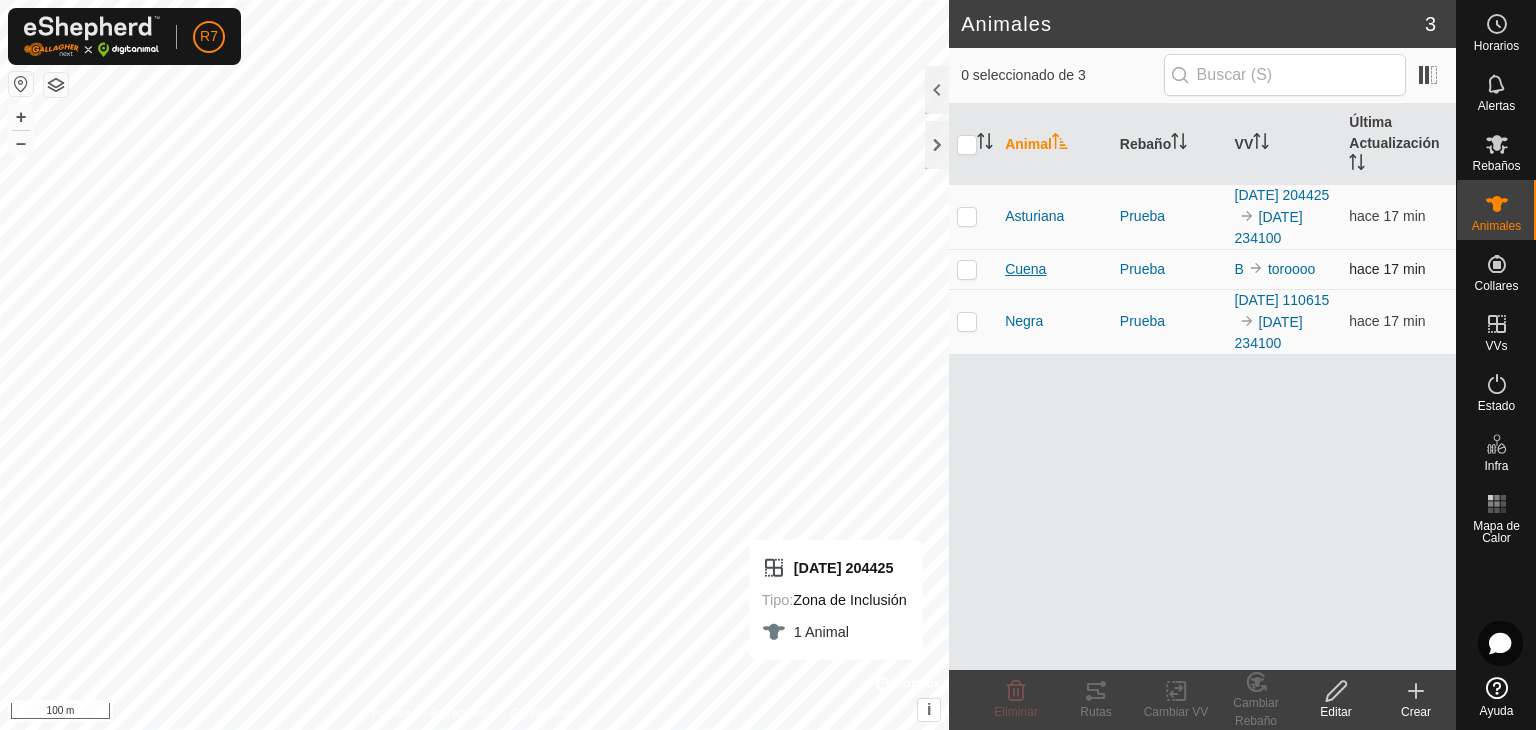 click on "Cuena" at bounding box center [1025, 269] 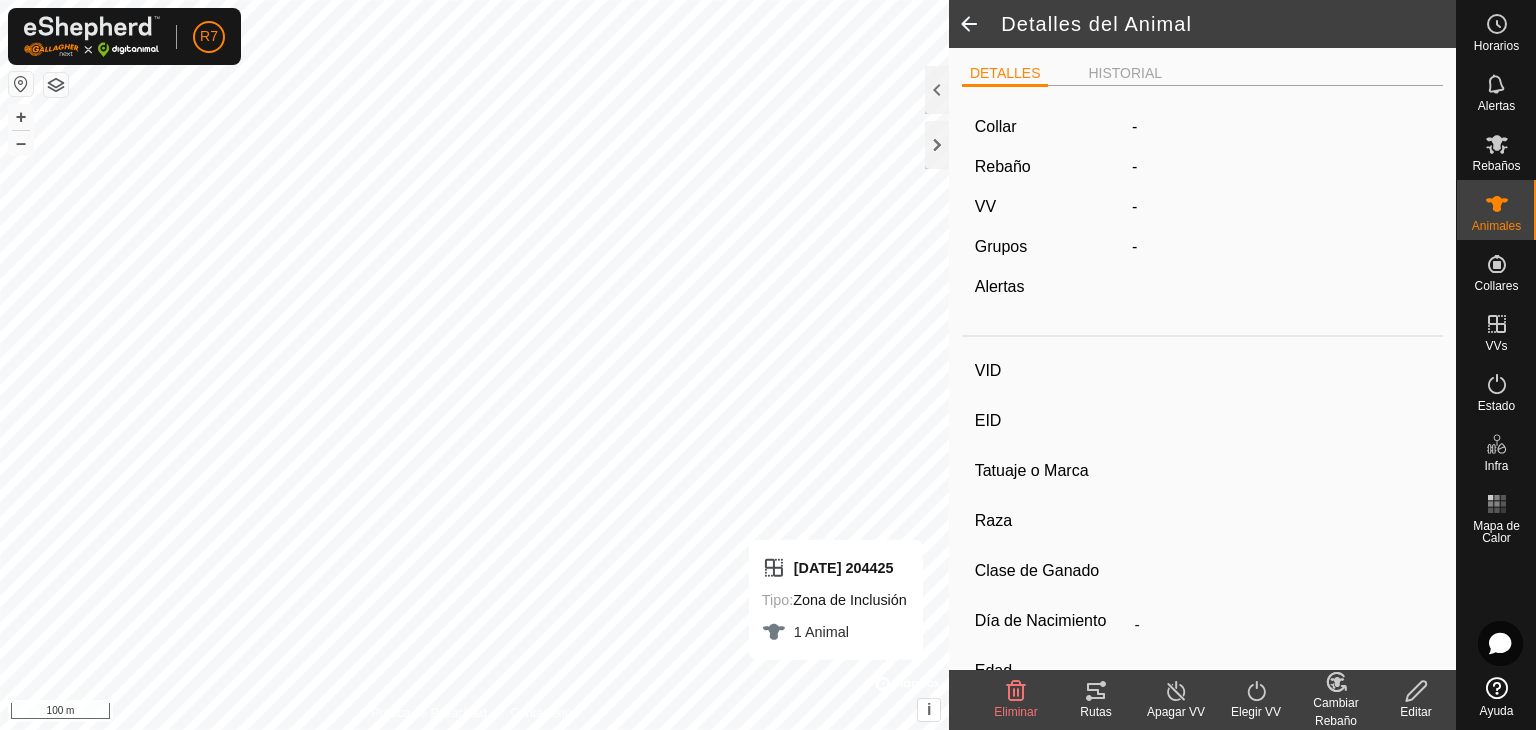 type on "Cuena" 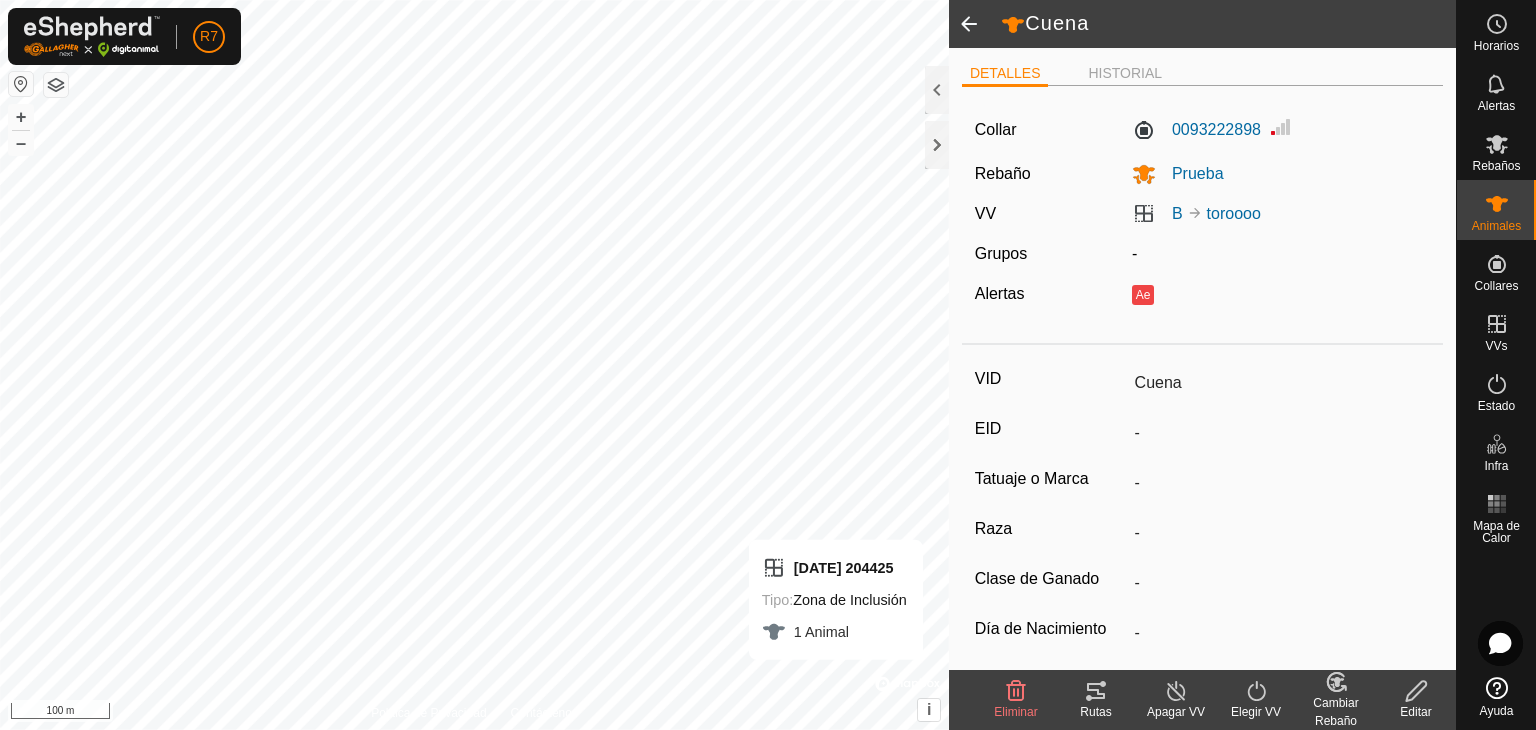click 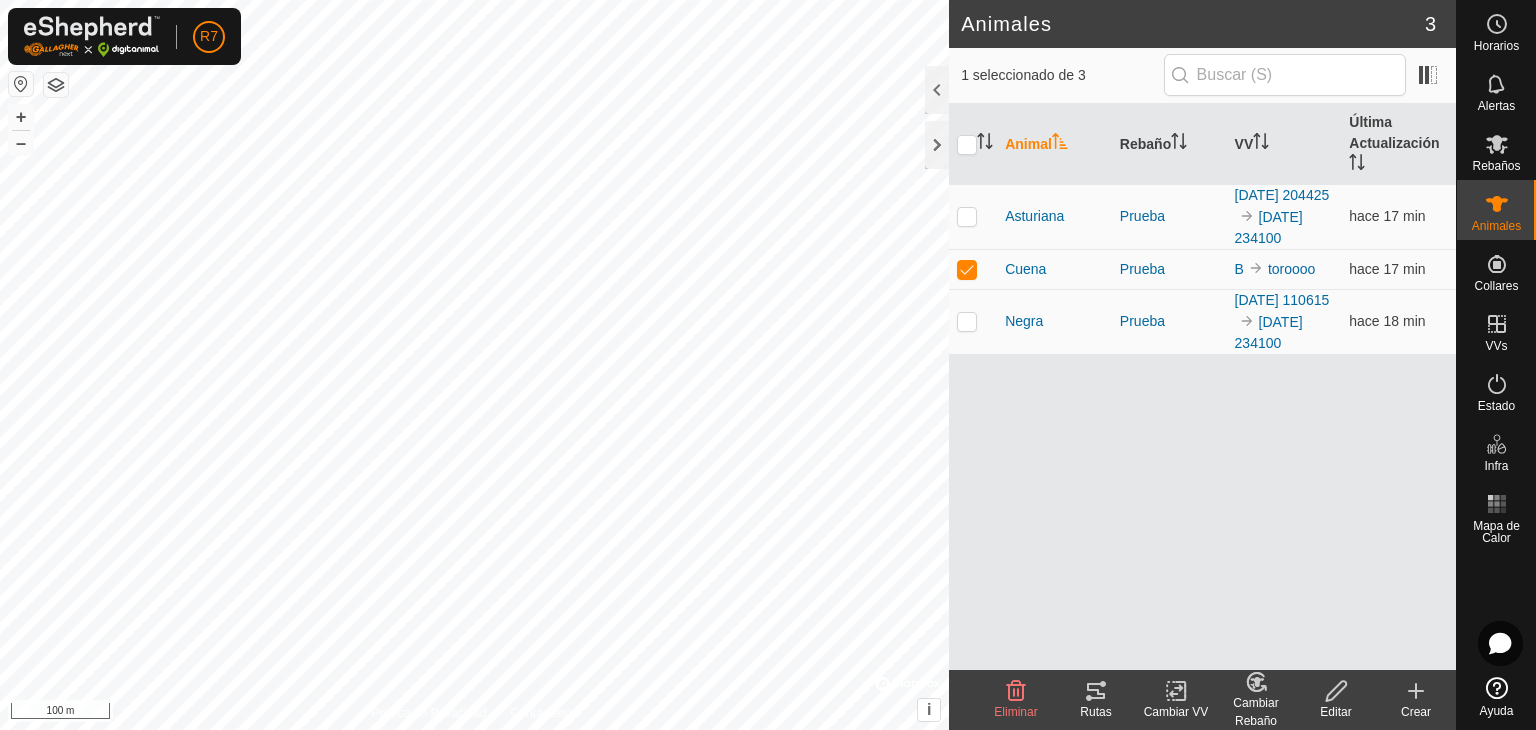 click 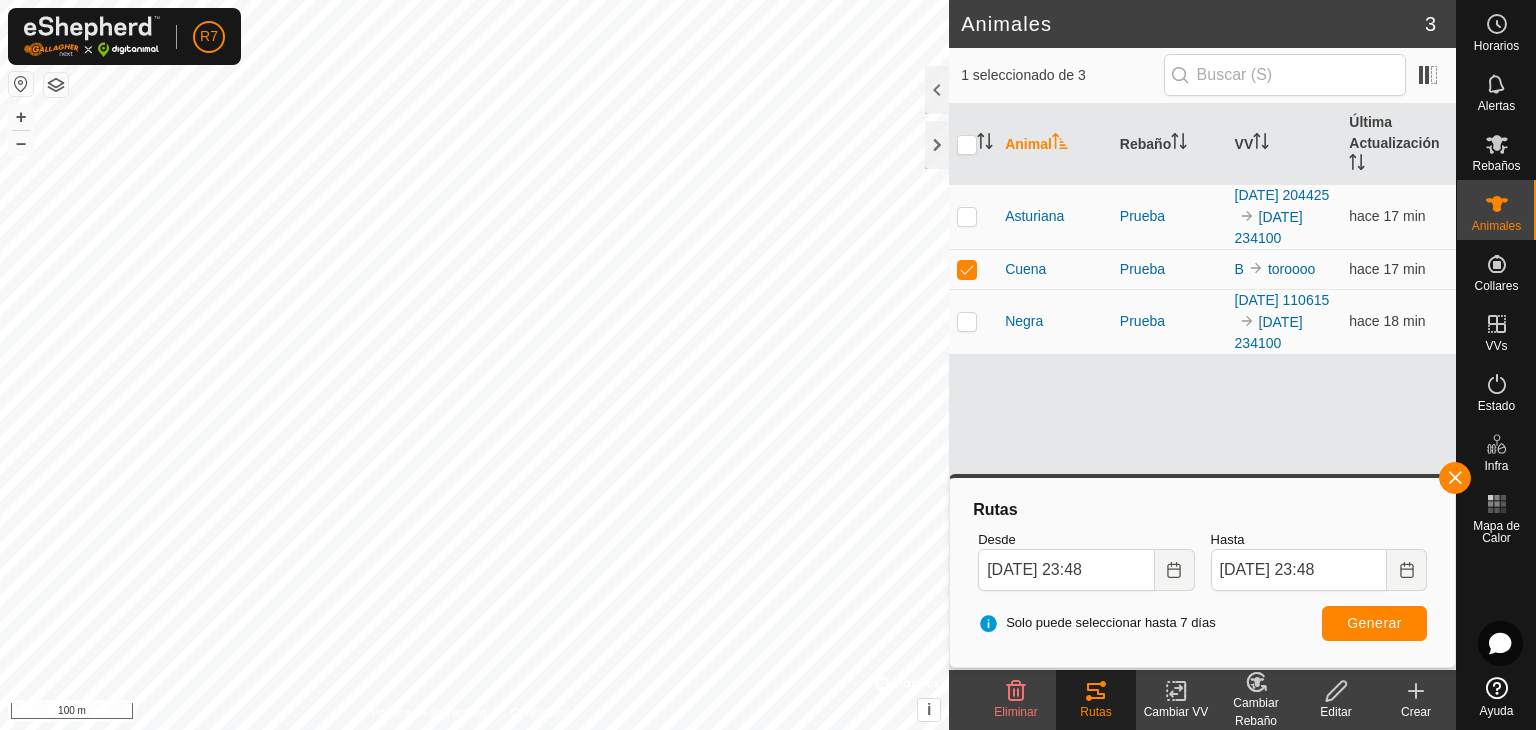 click 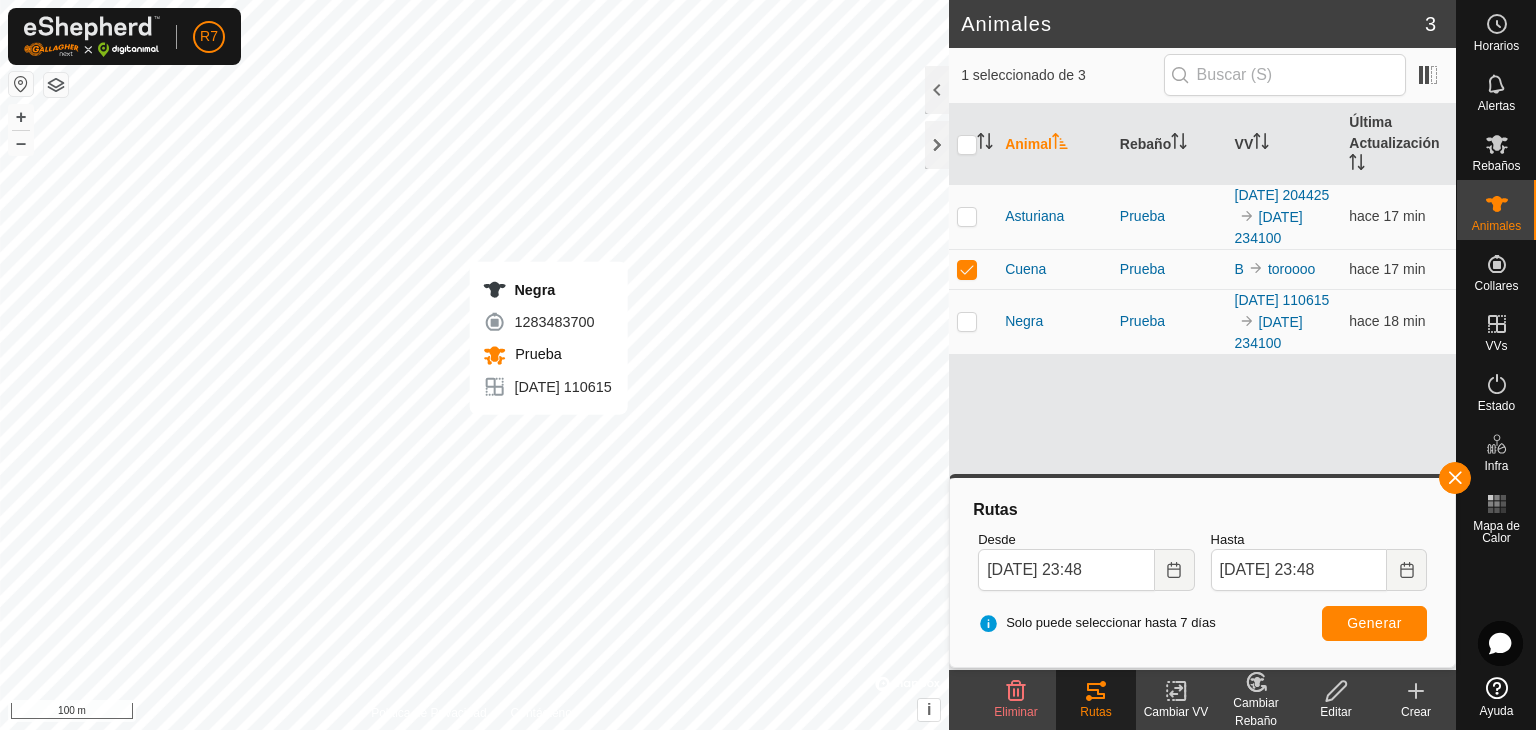 checkbox on "false" 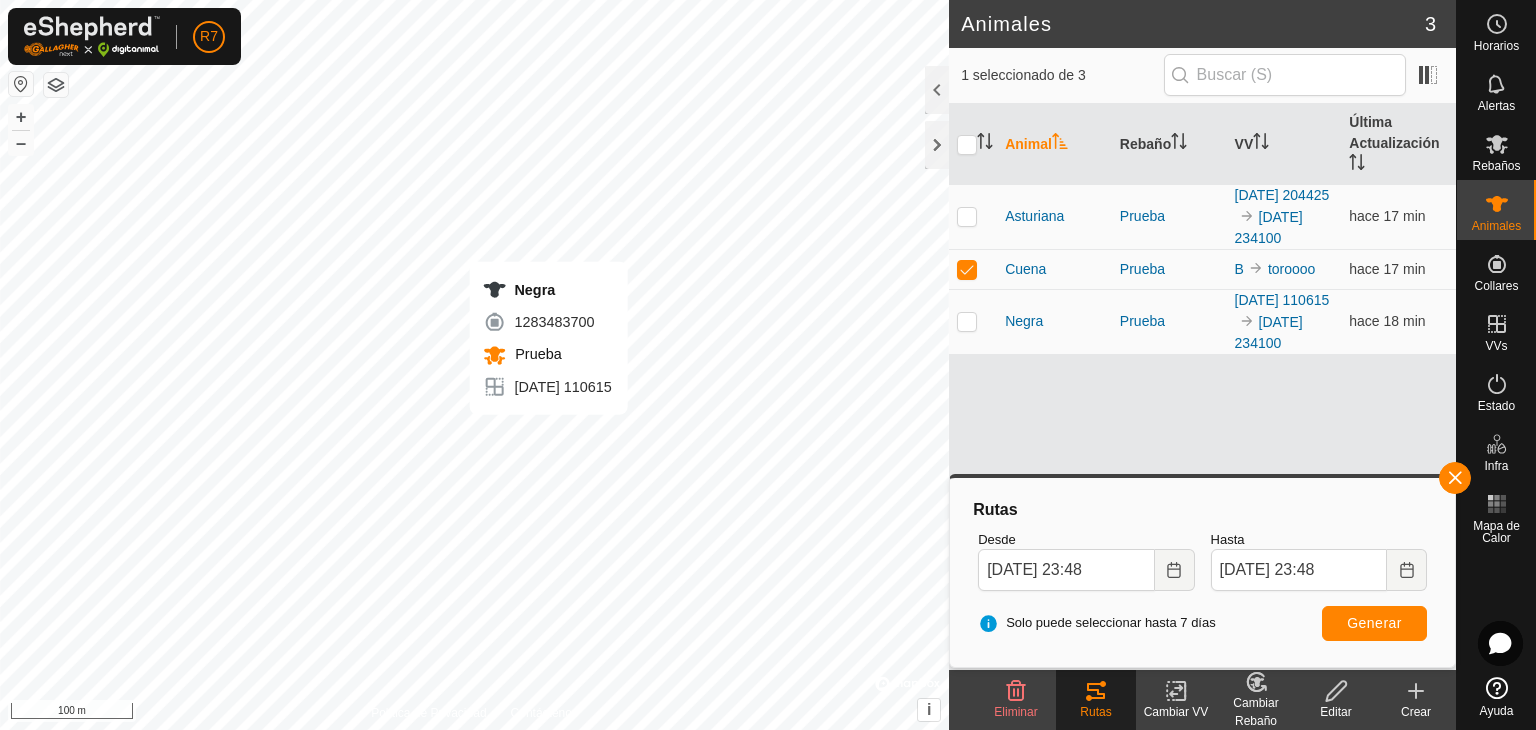 checkbox on "true" 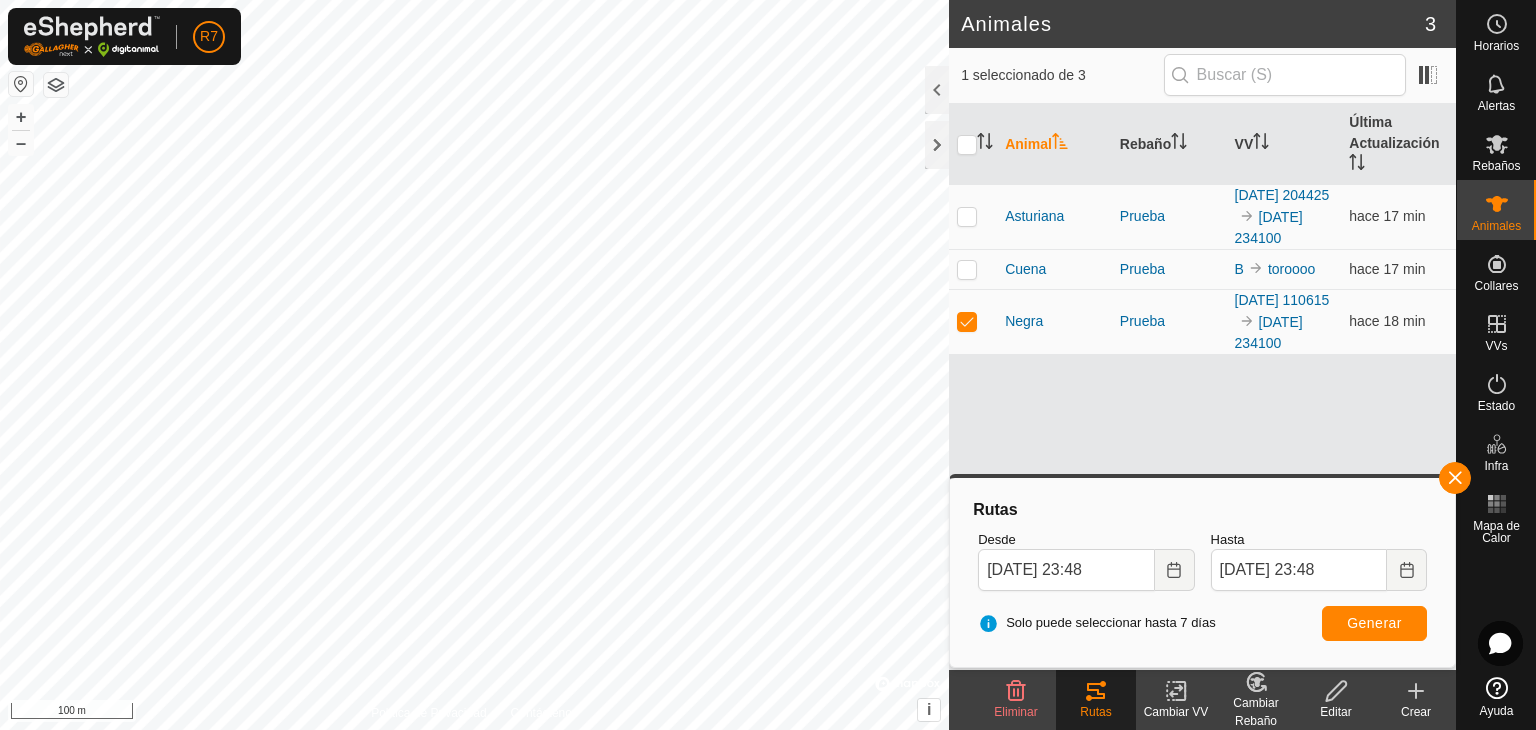 click 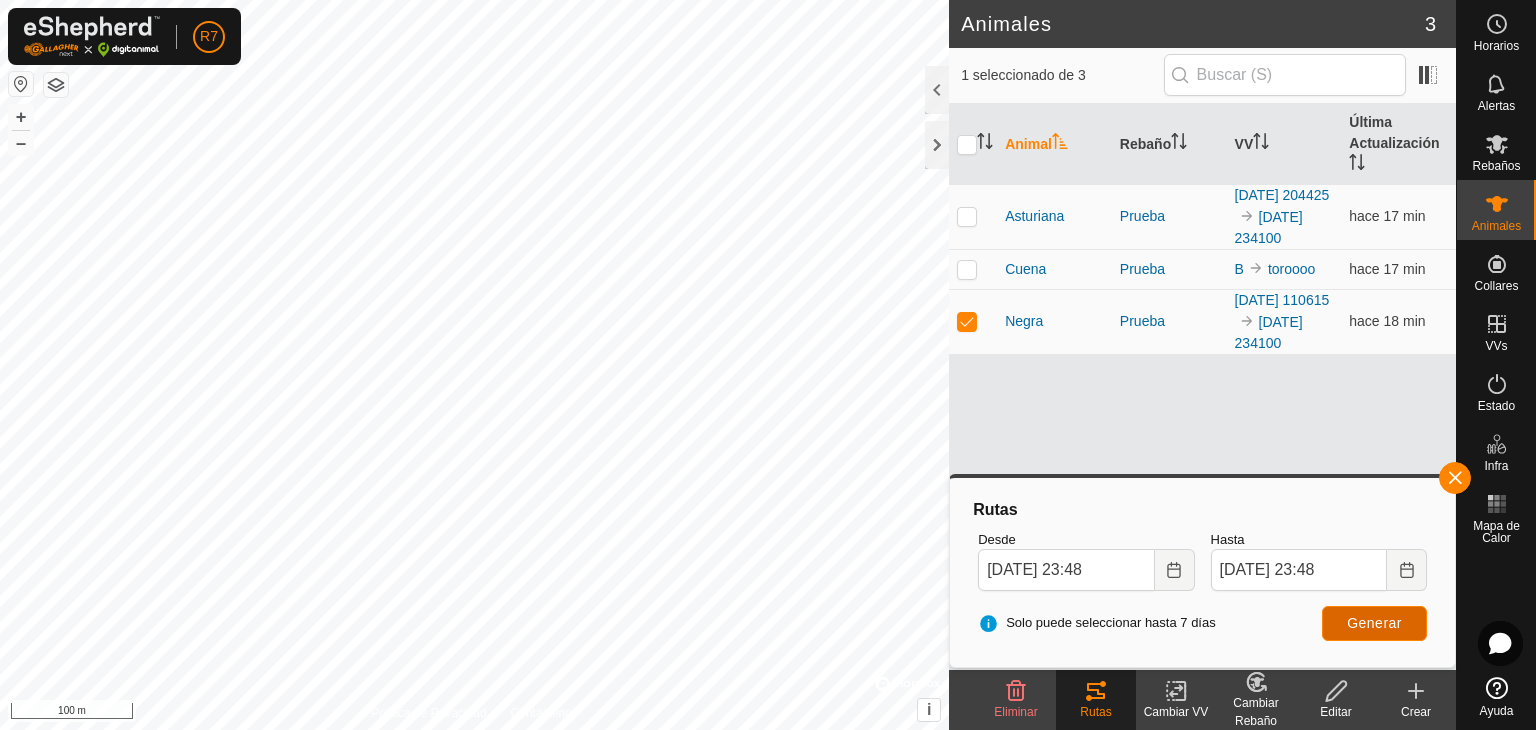 click on "Generar" at bounding box center [1374, 623] 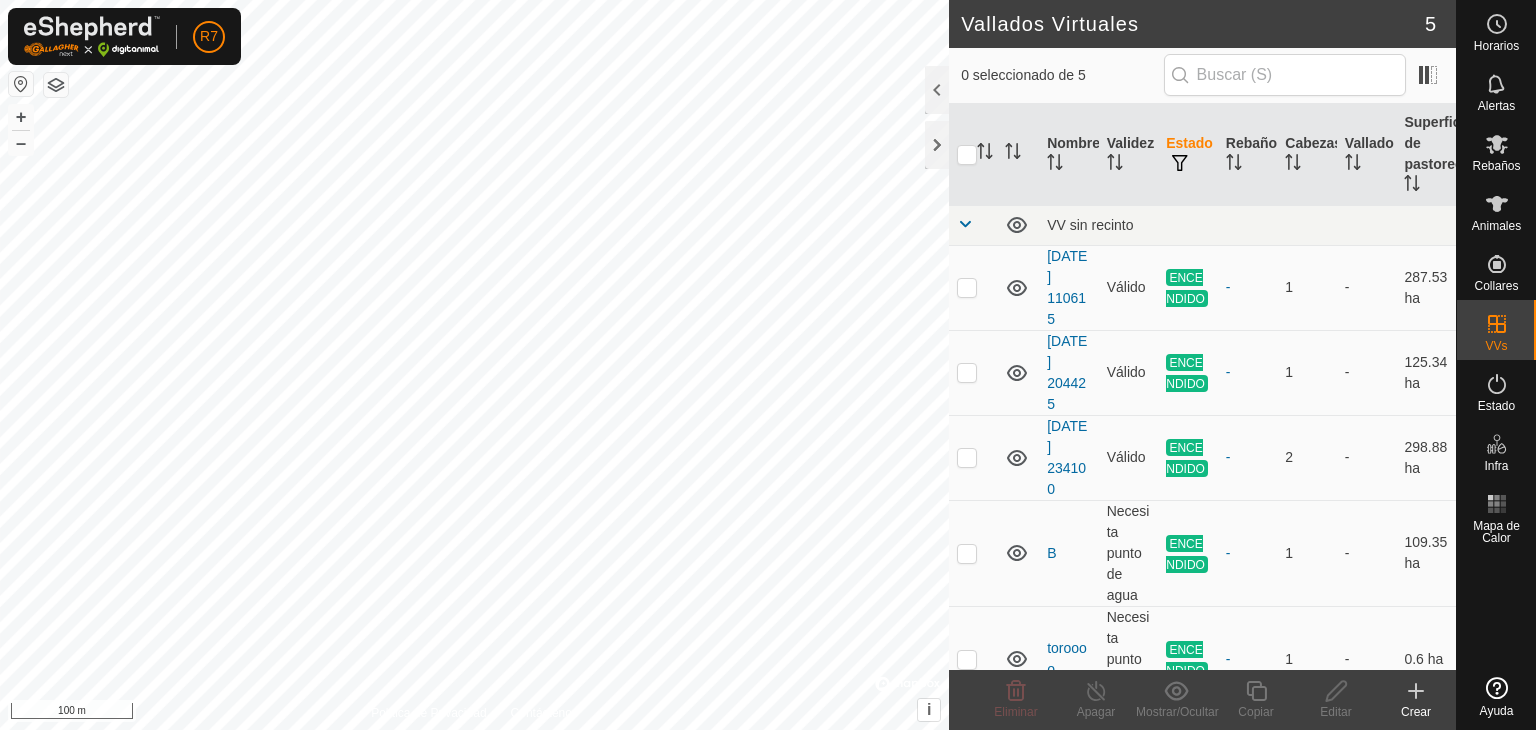 scroll, scrollTop: 0, scrollLeft: 0, axis: both 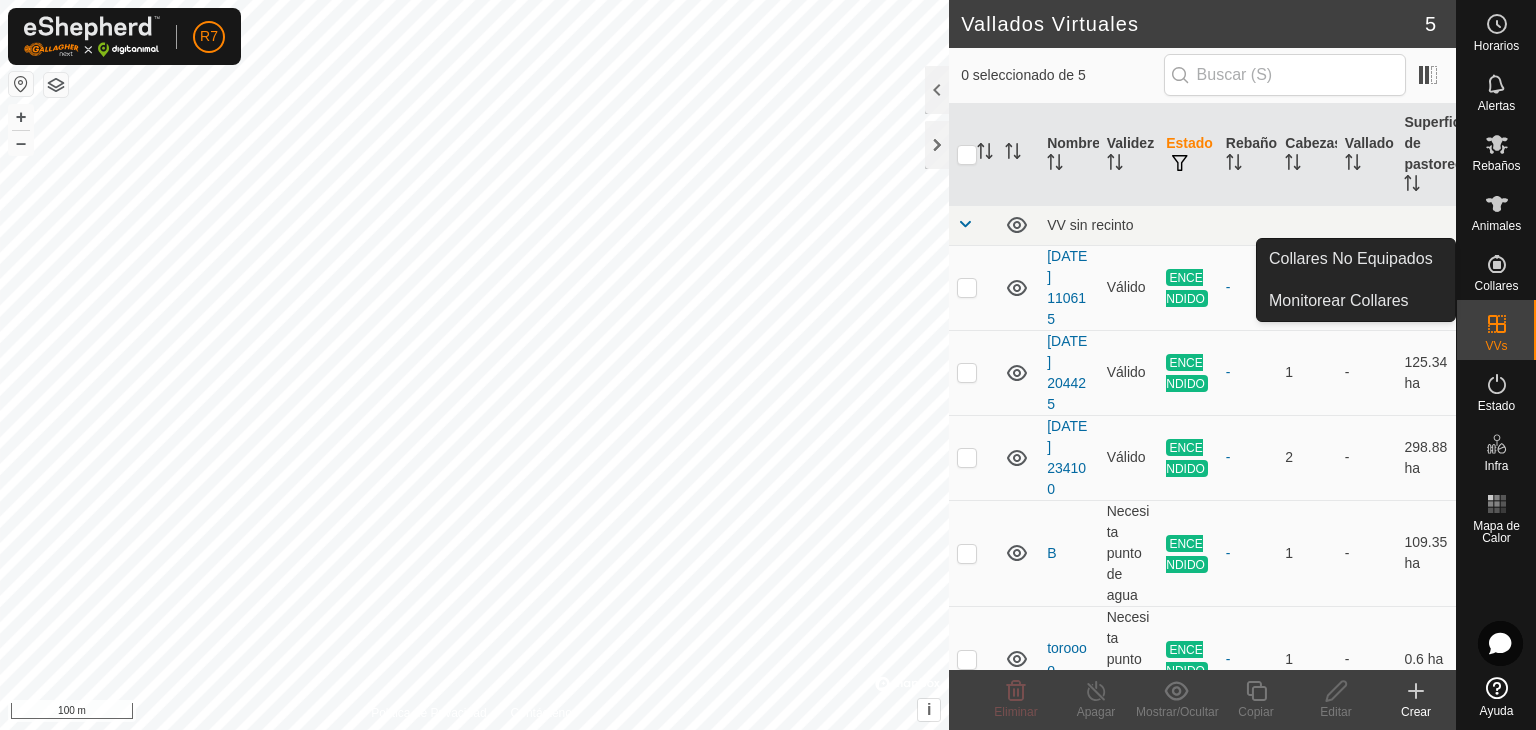 click at bounding box center [1497, 264] 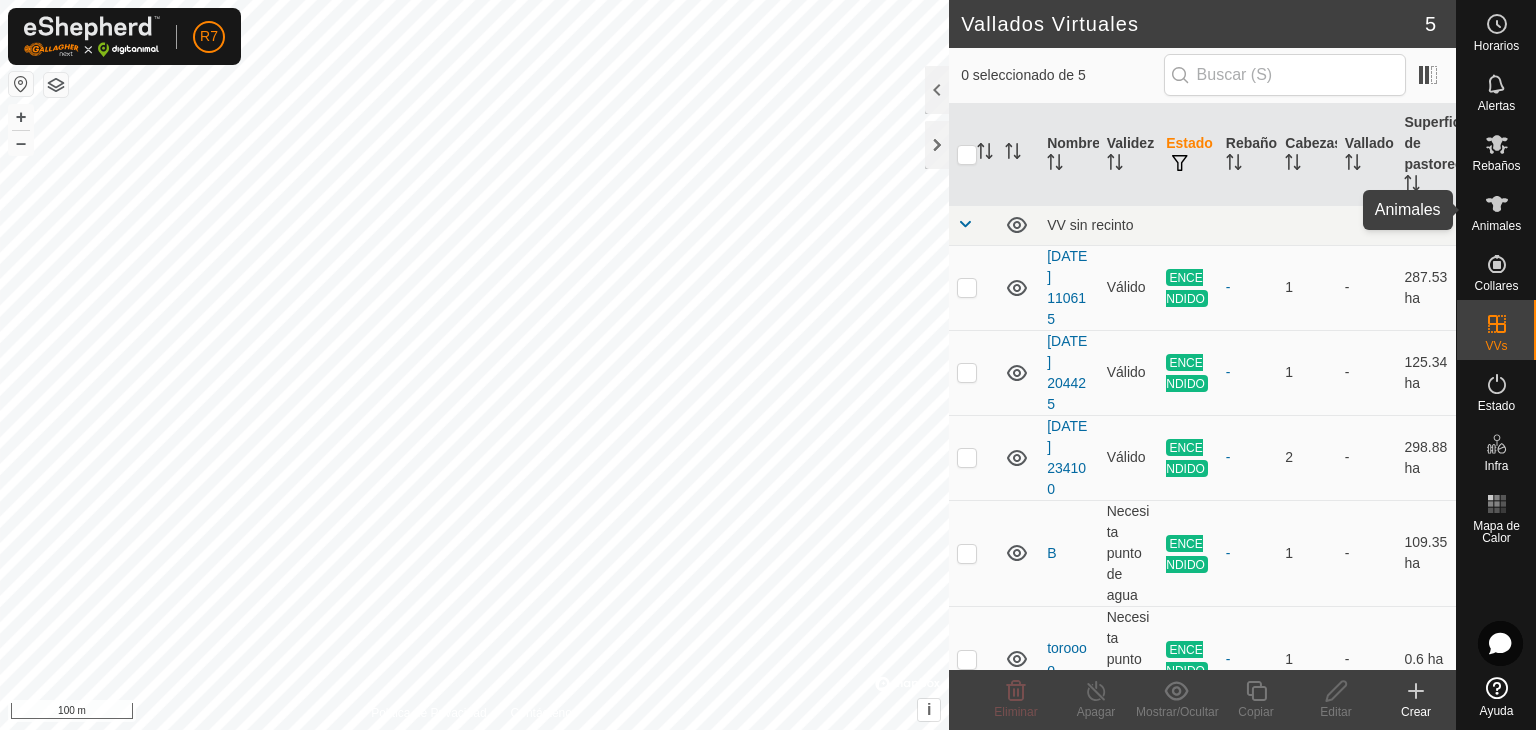 click 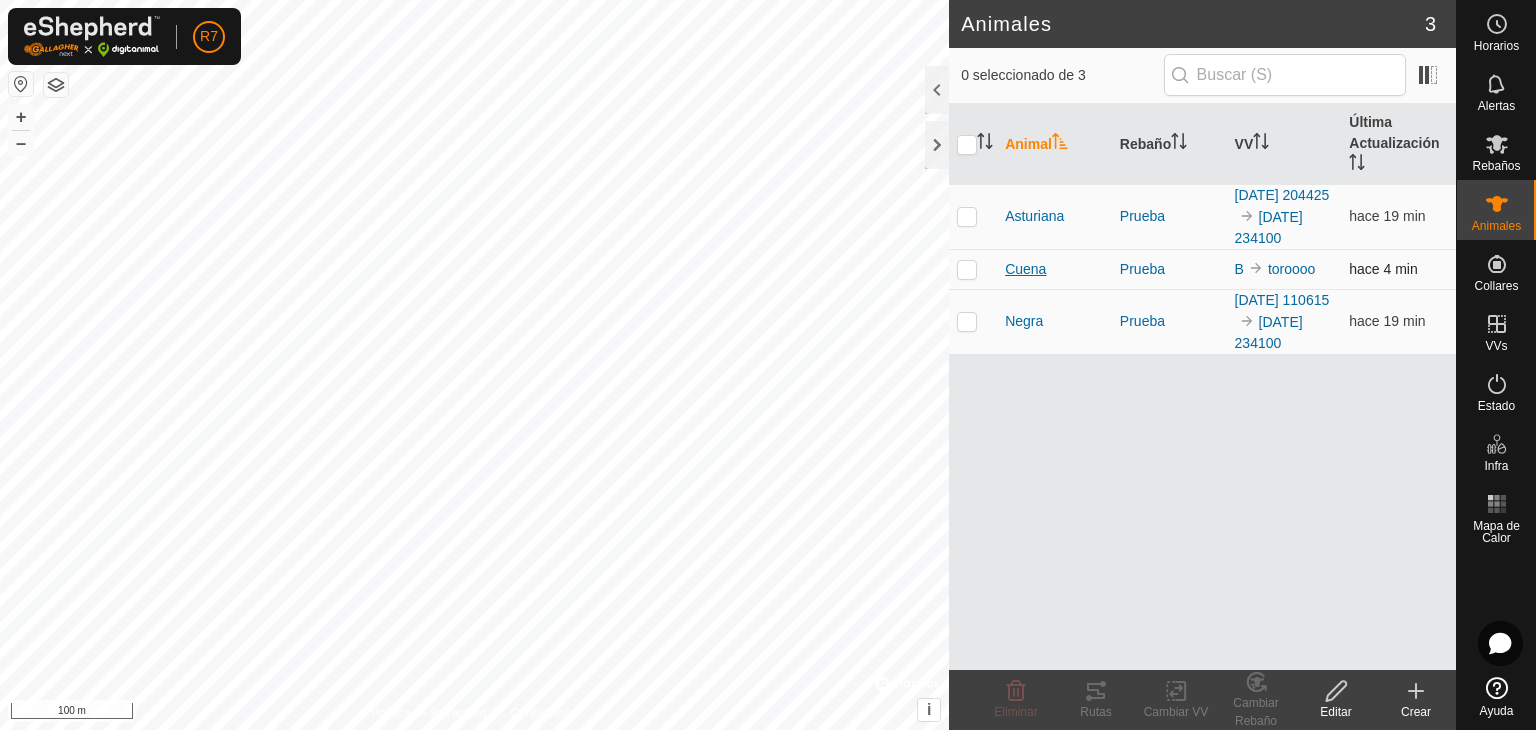 click on "Cuena" at bounding box center (1025, 269) 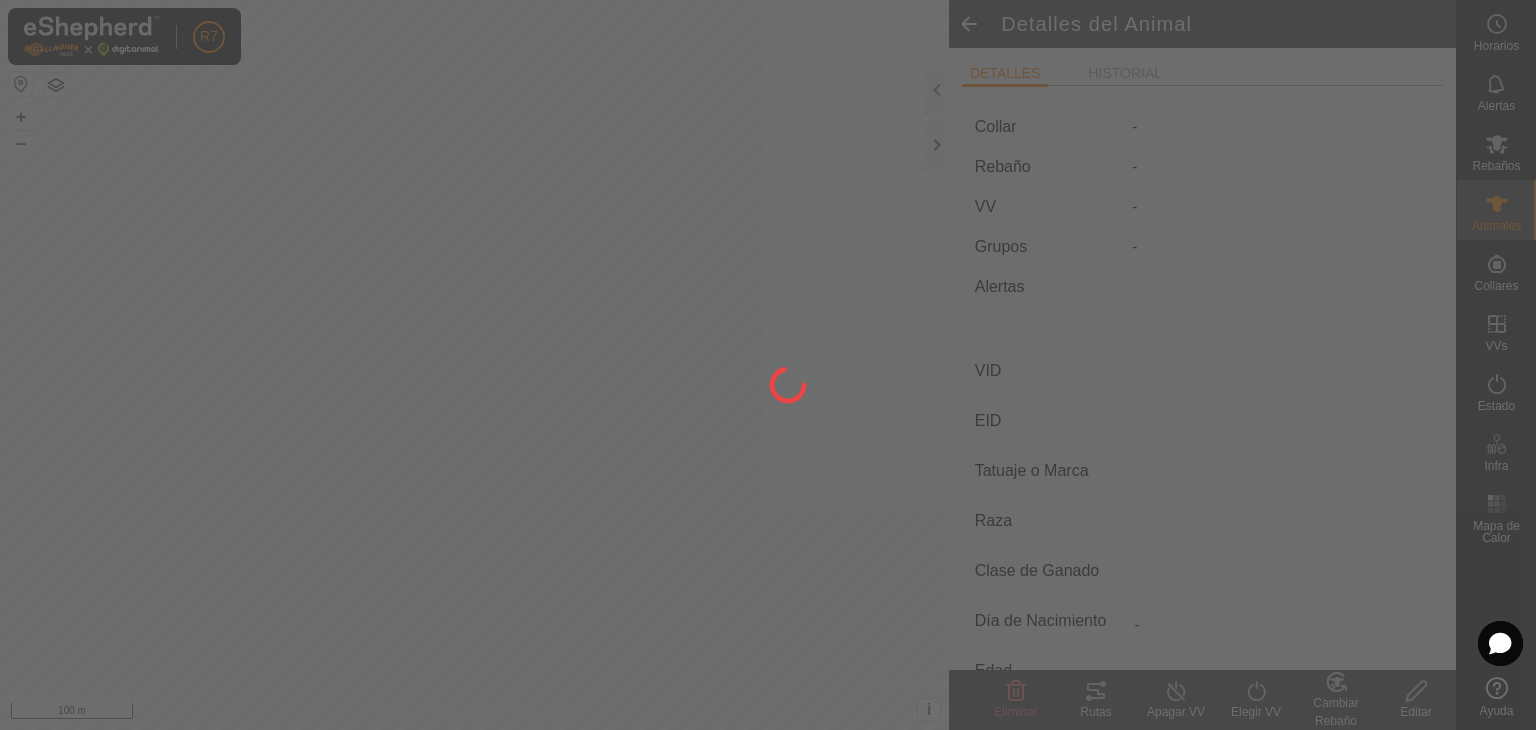 type on "Cuena" 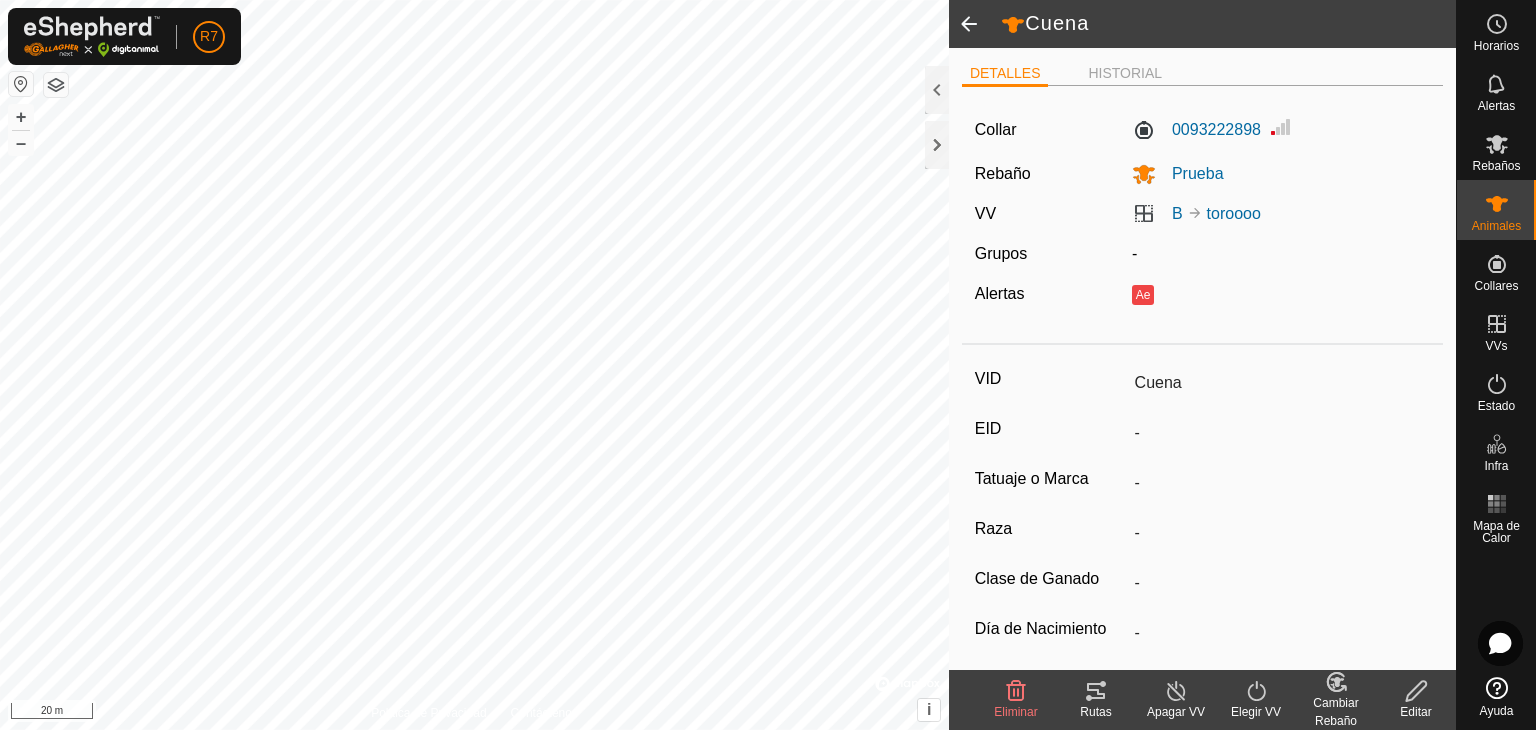 click 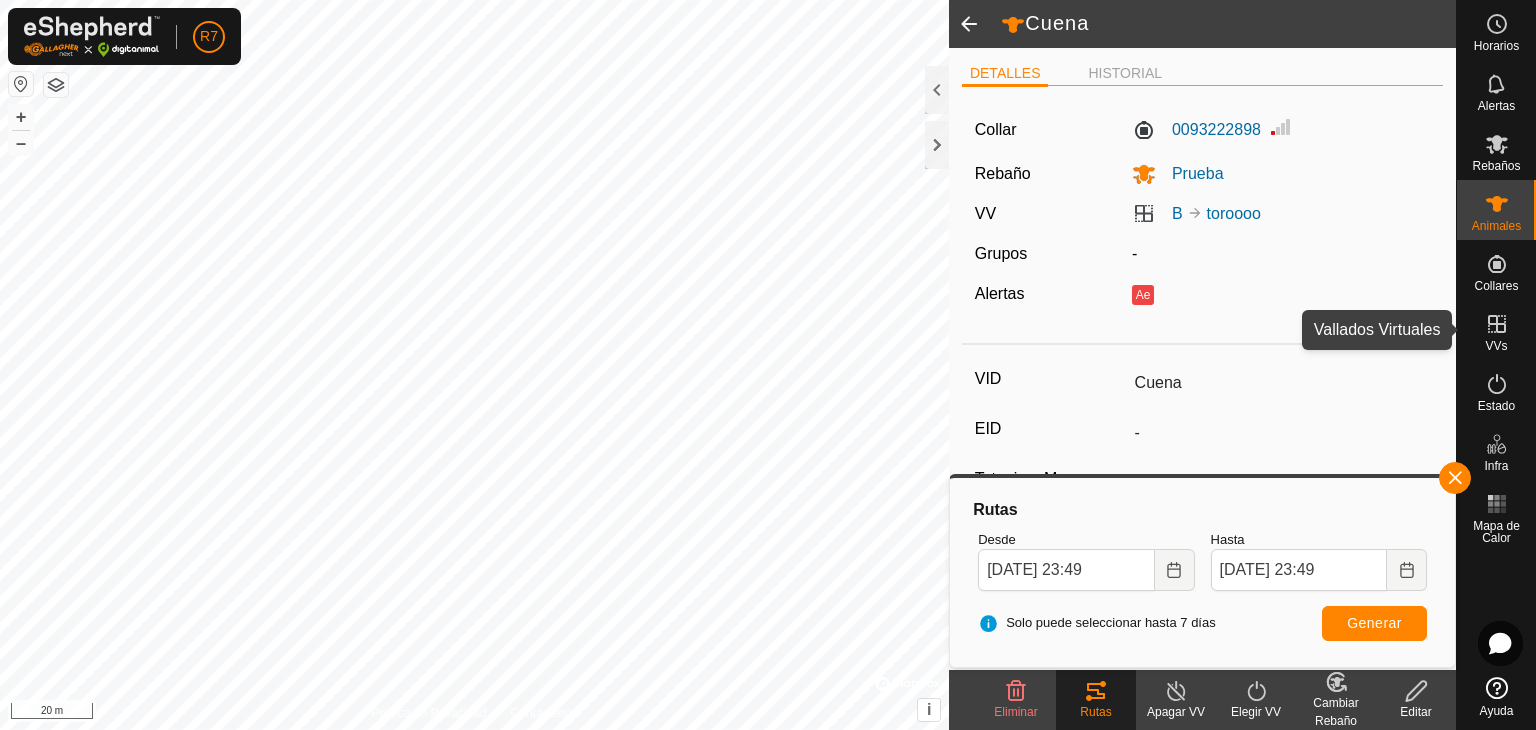 click 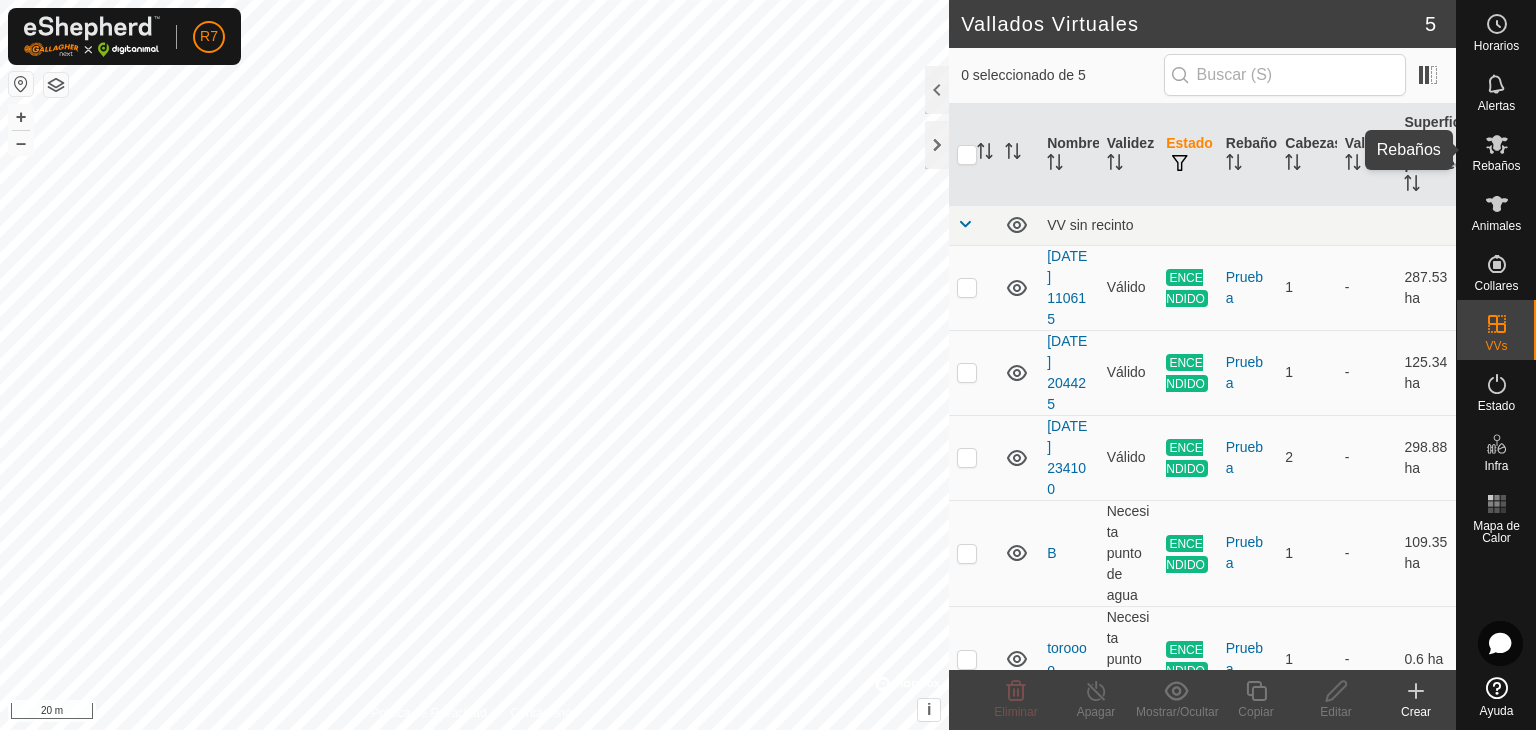 click 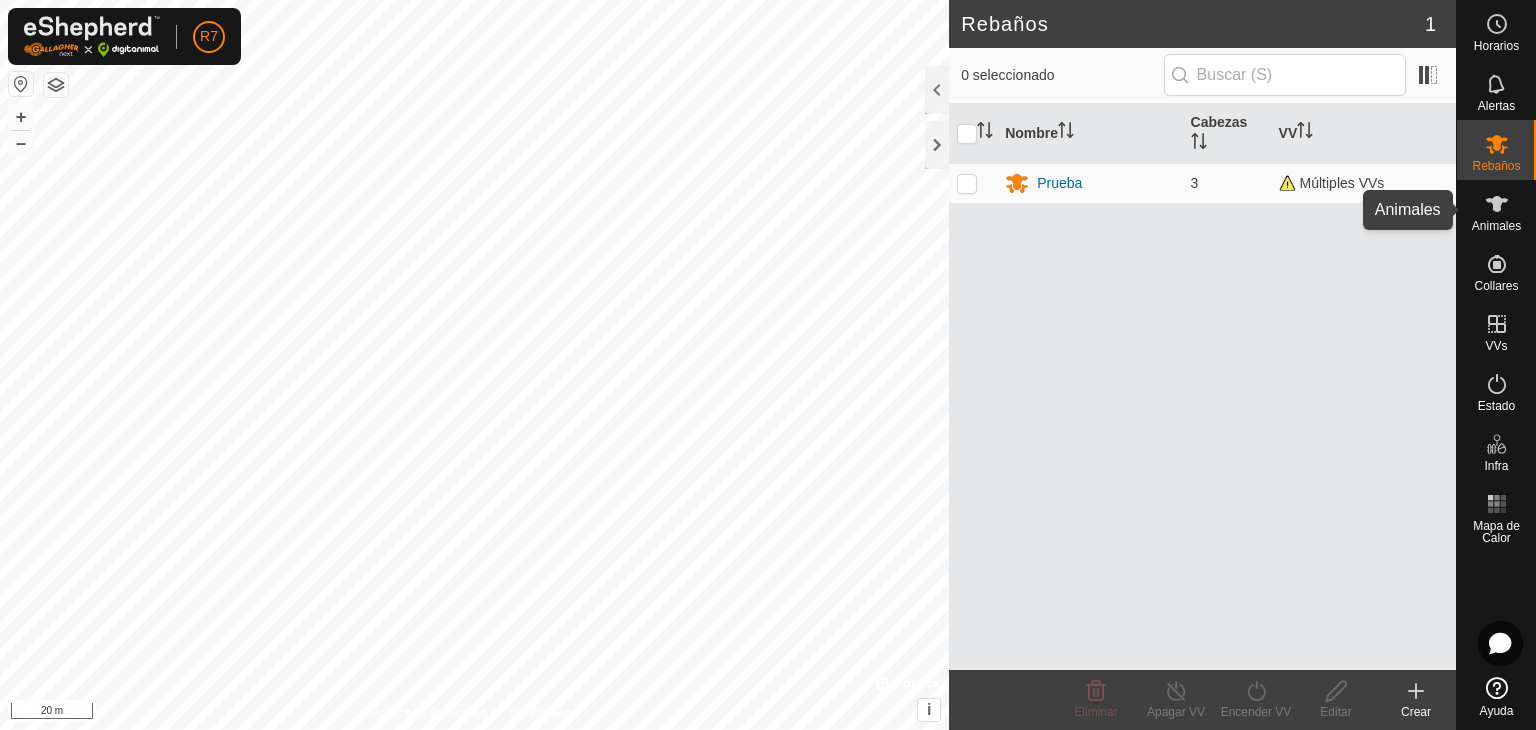 click at bounding box center (1497, 204) 